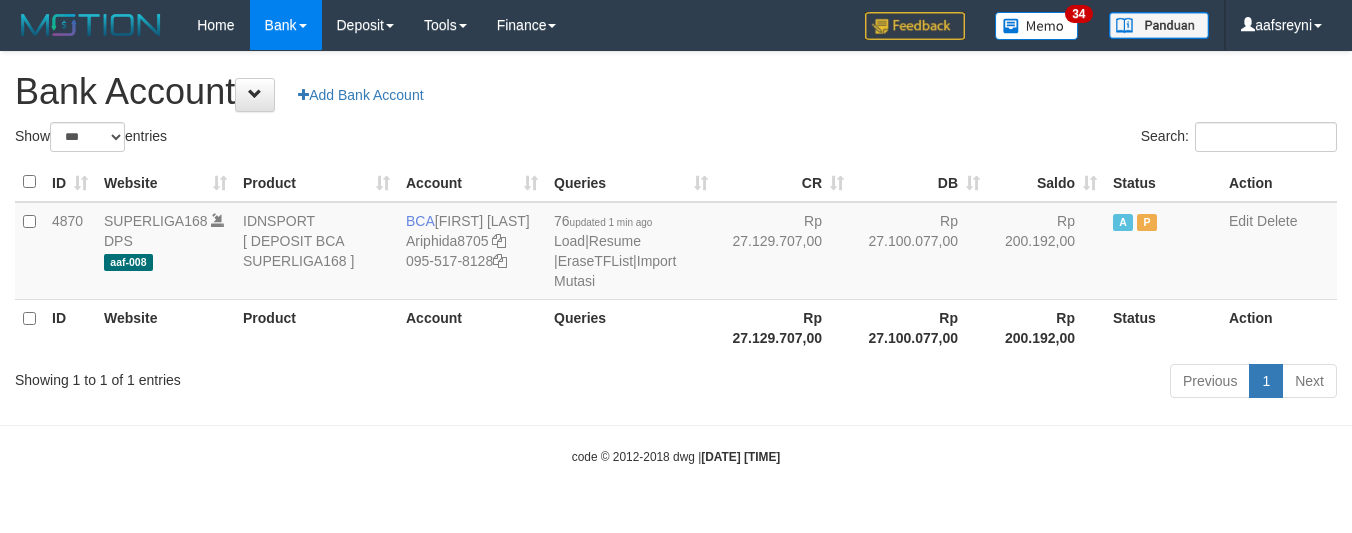 select on "***" 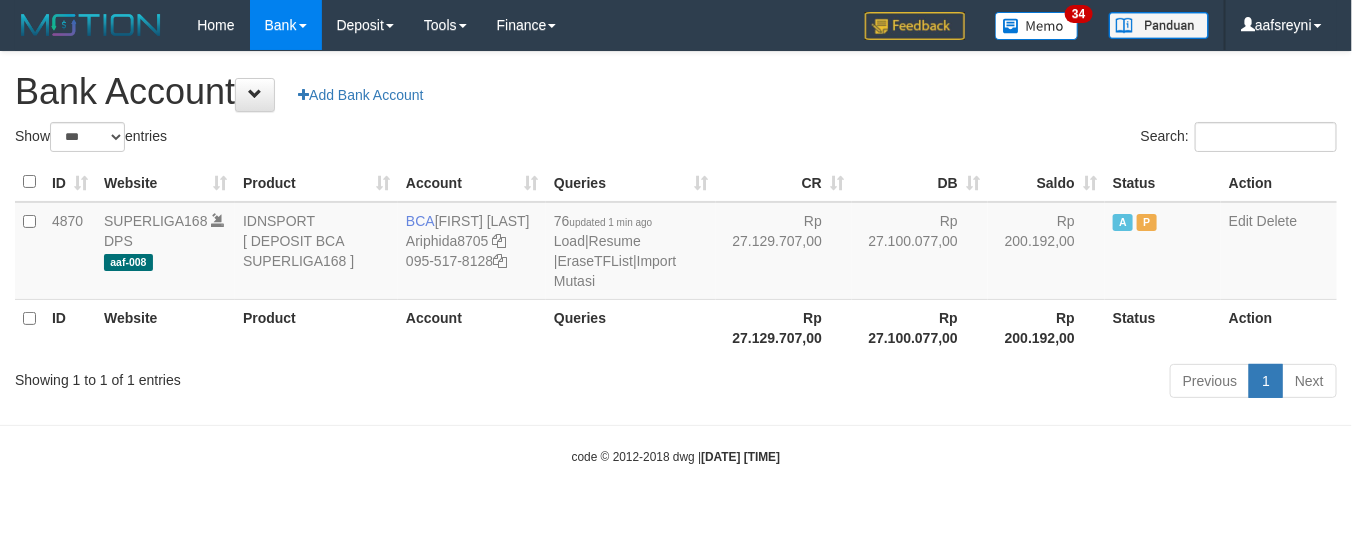 click on "Rp 27.100.077,00" at bounding box center [920, 251] 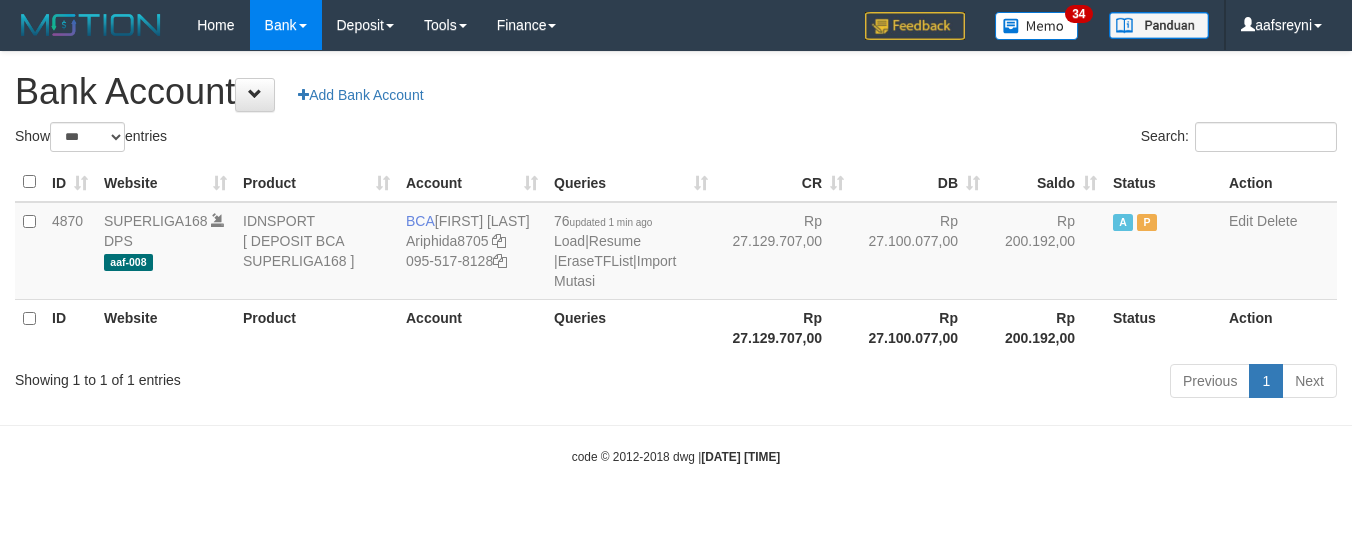 select on "***" 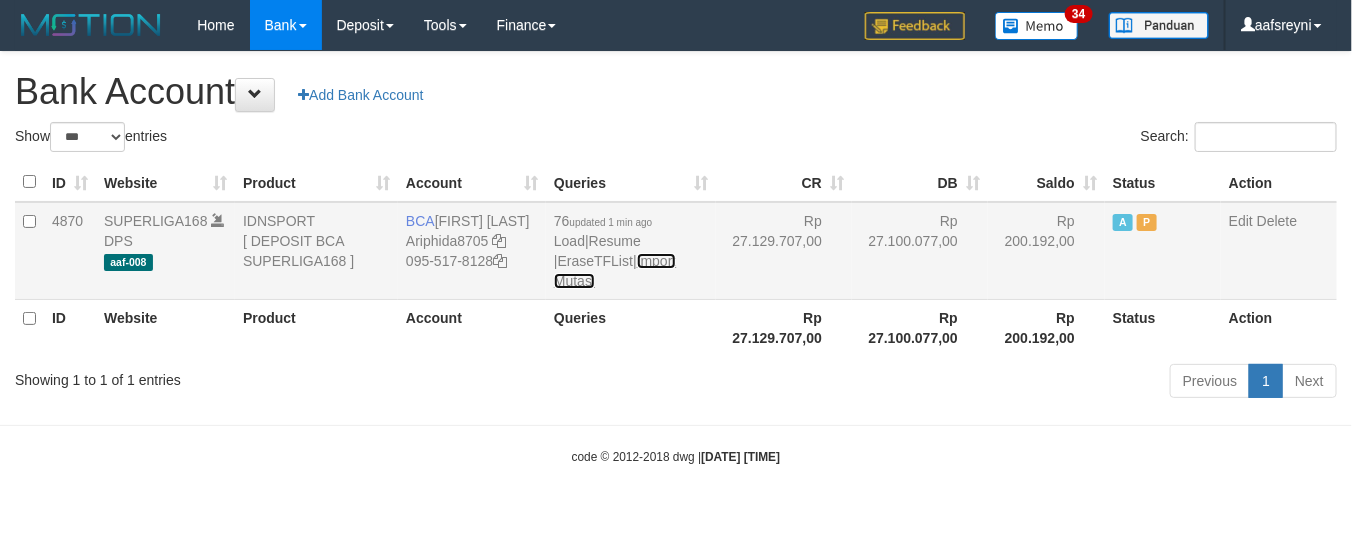 click on "Import Mutasi" at bounding box center [615, 271] 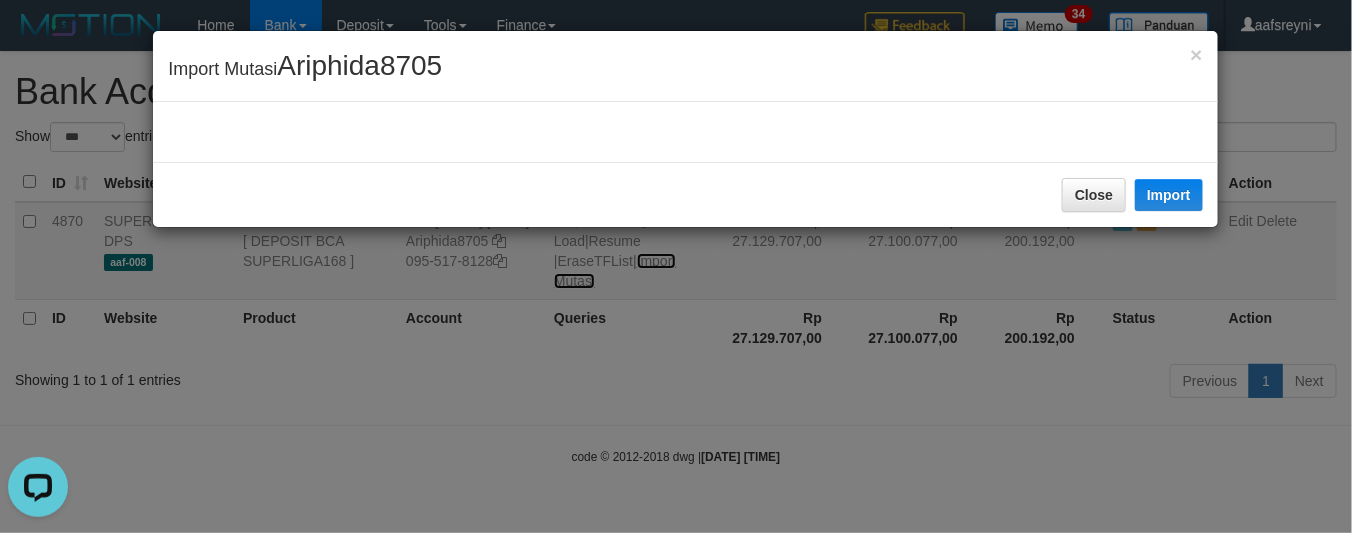 scroll, scrollTop: 0, scrollLeft: 0, axis: both 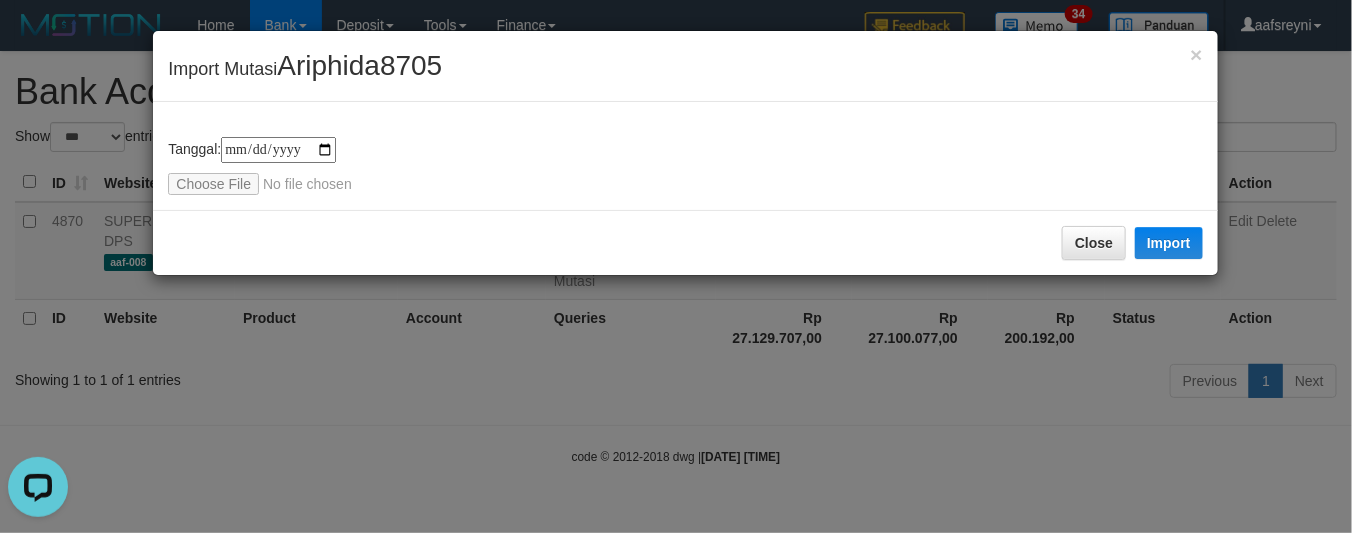 type on "**********" 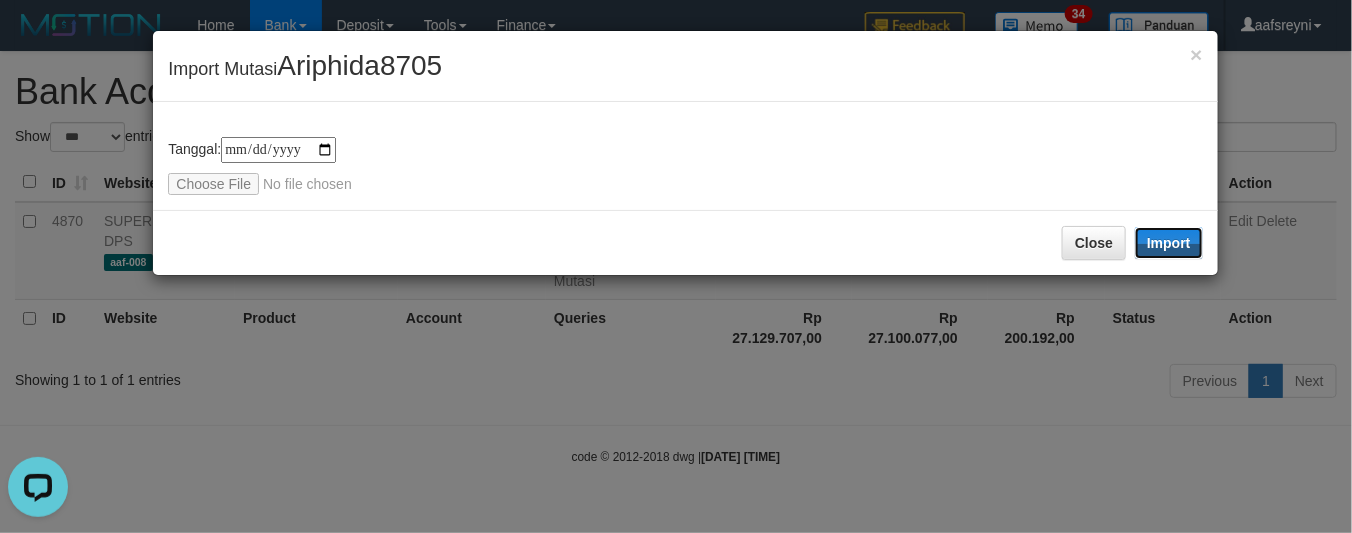 drag, startPoint x: 1160, startPoint y: 227, endPoint x: 135, endPoint y: 2, distance: 1049.4045 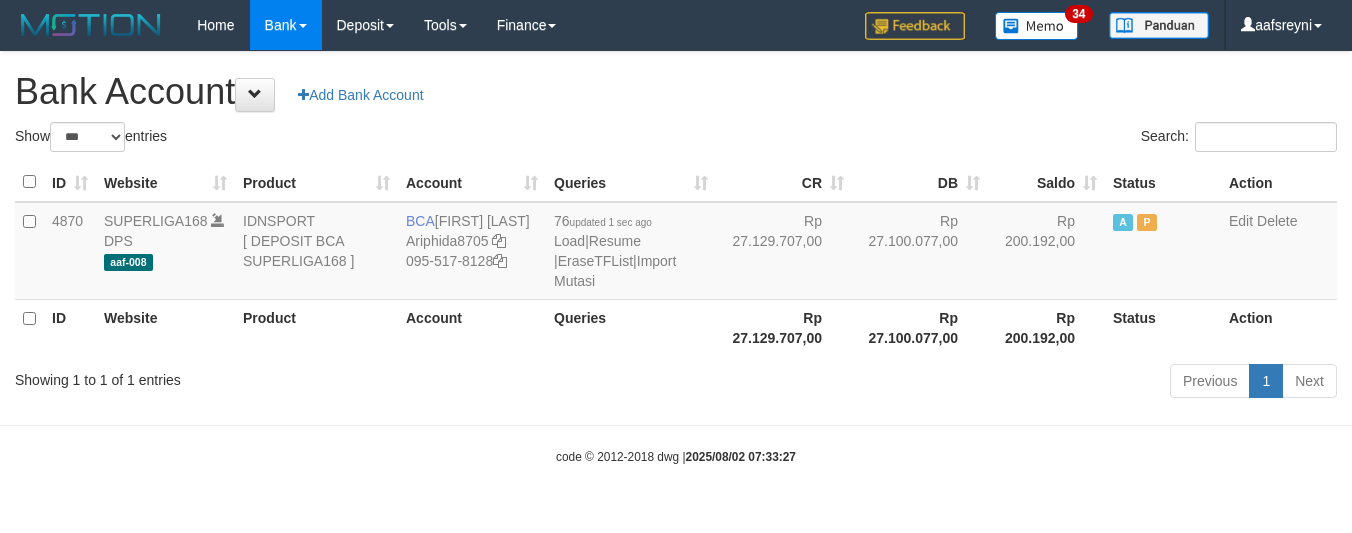 select on "***" 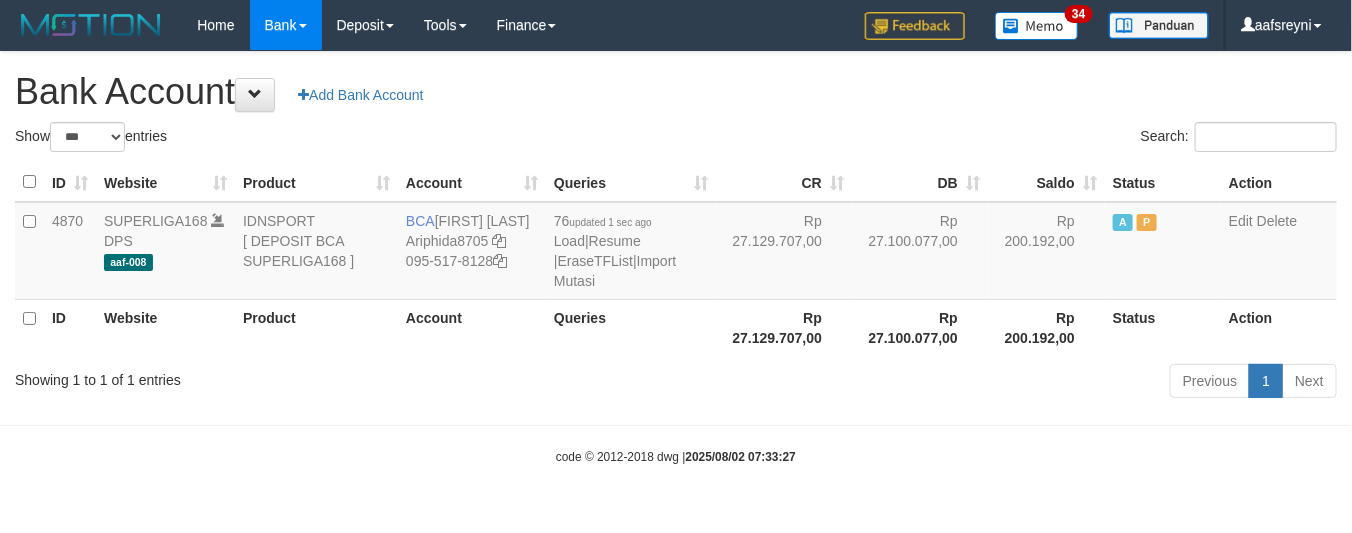 click on "Rp 27.100.077,00" at bounding box center (920, 327) 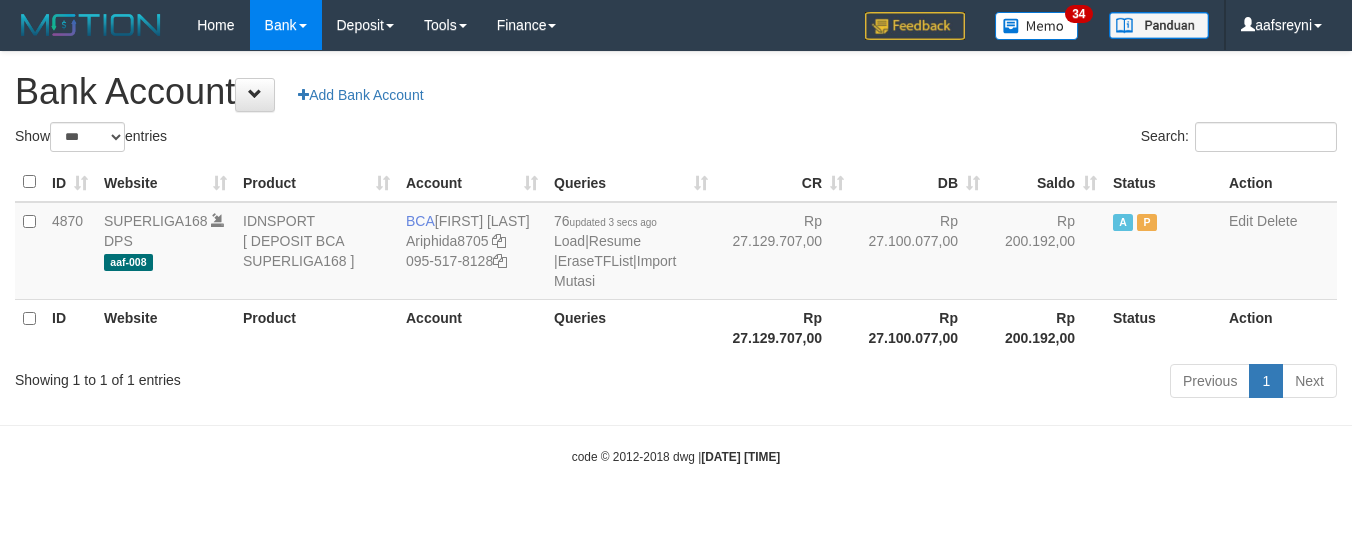 select on "***" 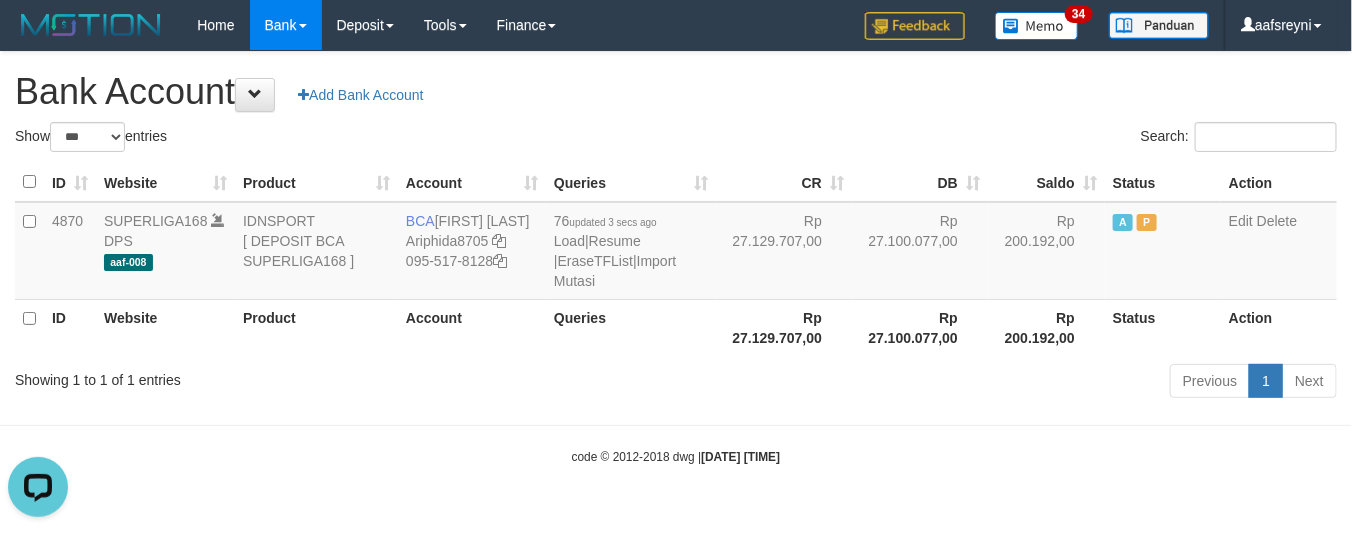 scroll, scrollTop: 0, scrollLeft: 0, axis: both 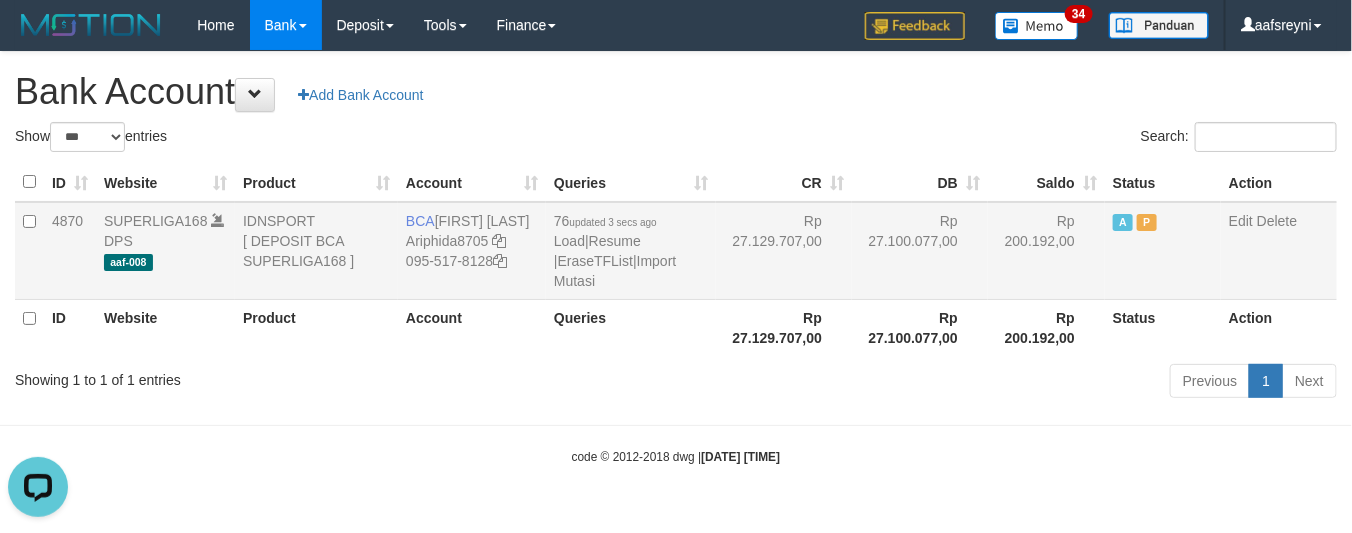 click on "Rp 27.100.077,00" at bounding box center [920, 251] 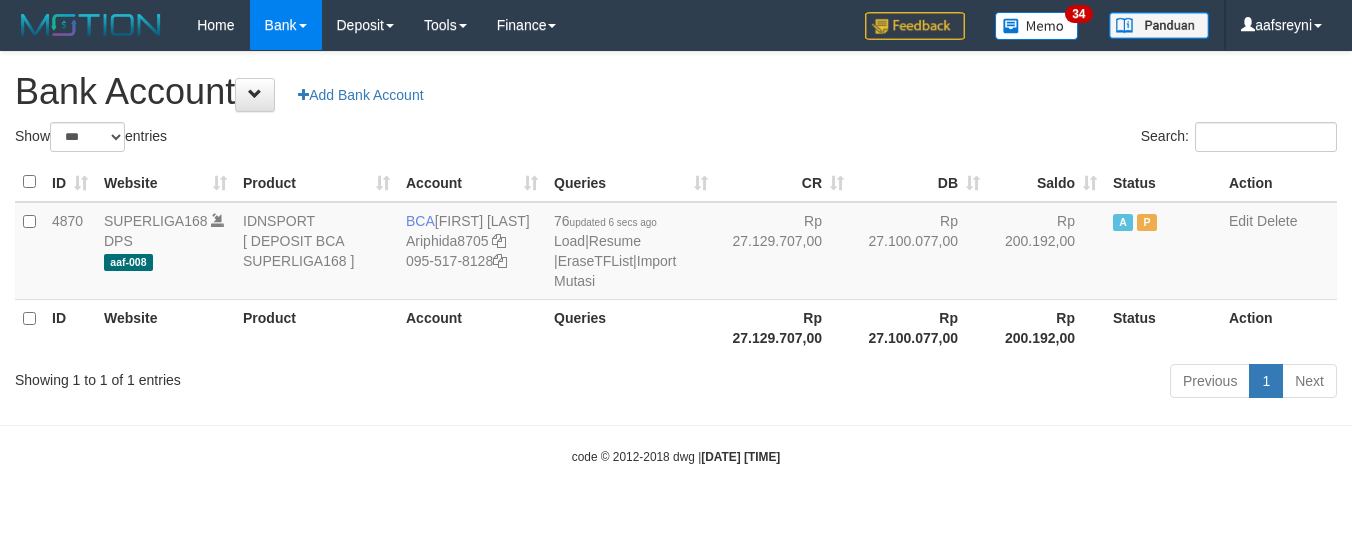 select on "***" 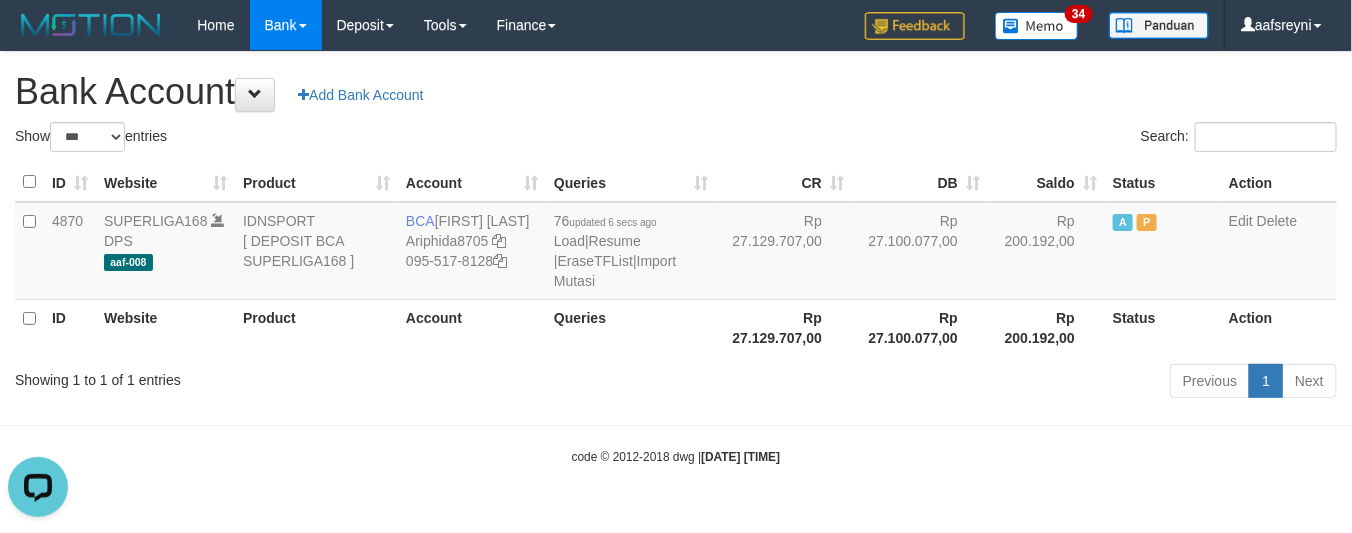 scroll, scrollTop: 0, scrollLeft: 0, axis: both 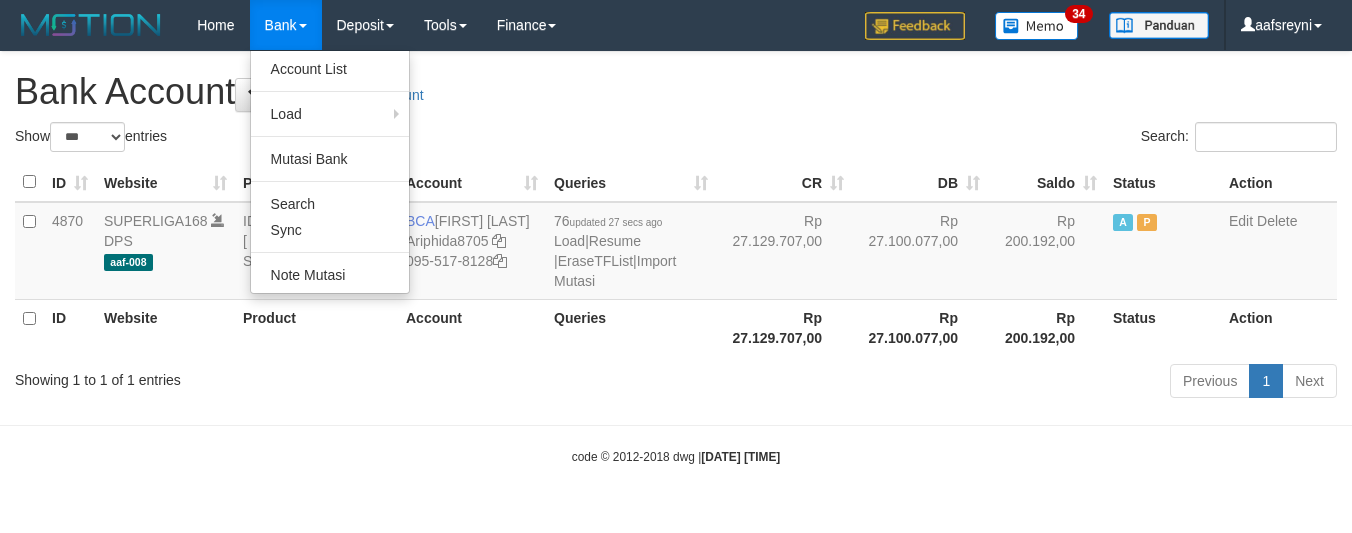 select on "***" 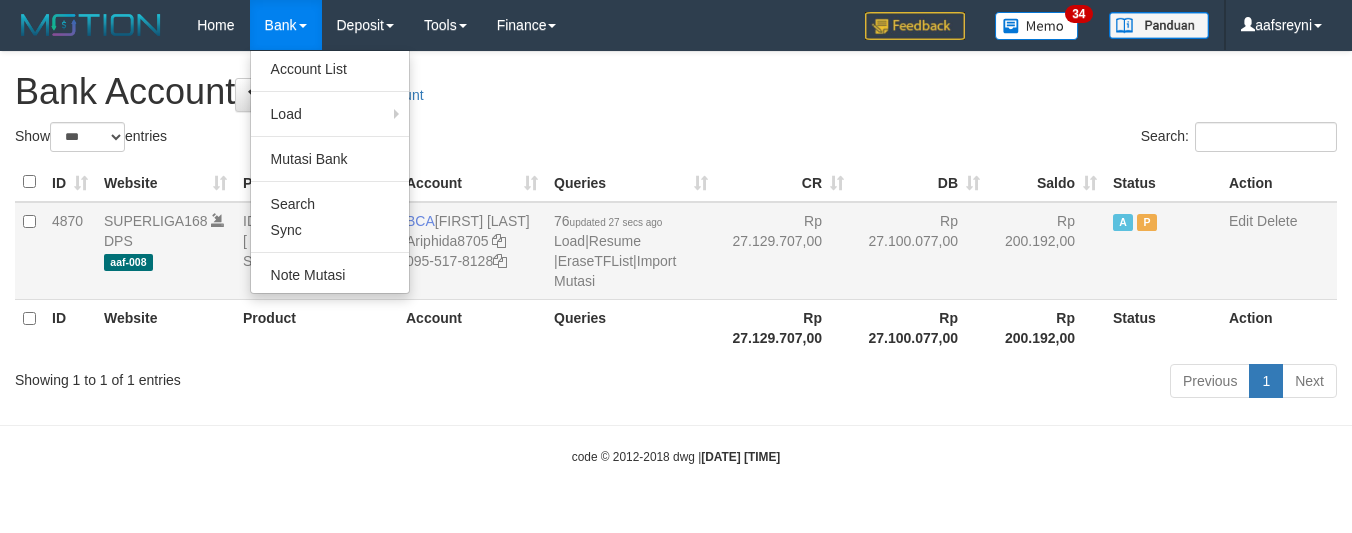 scroll, scrollTop: 0, scrollLeft: 0, axis: both 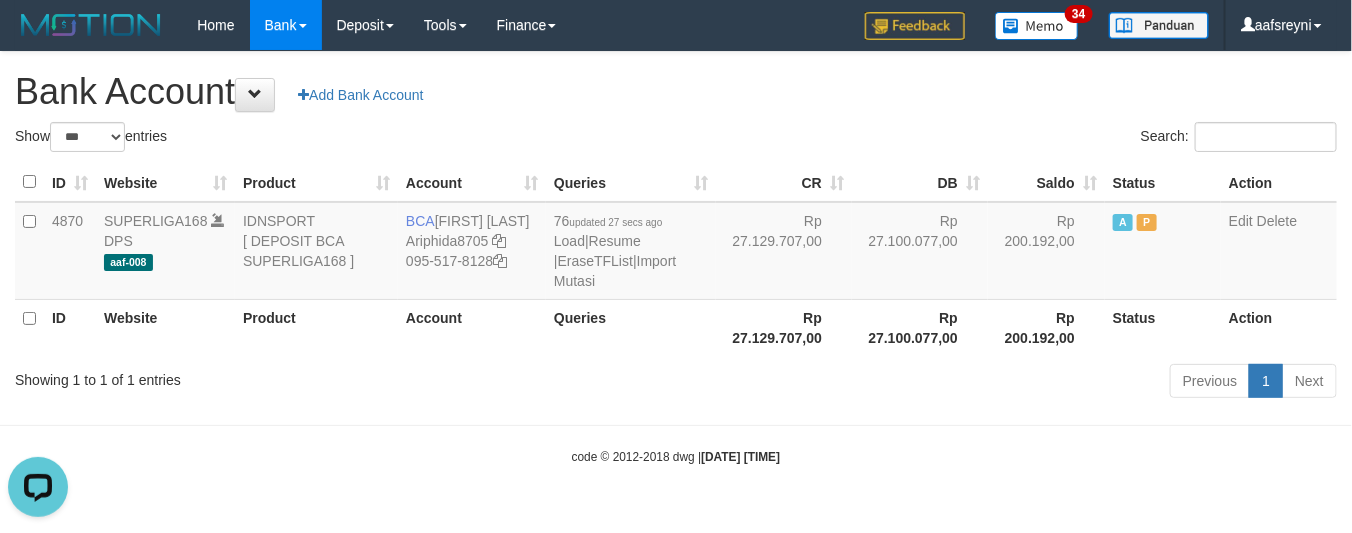 click on "Previous 1 Next" at bounding box center (957, 383) 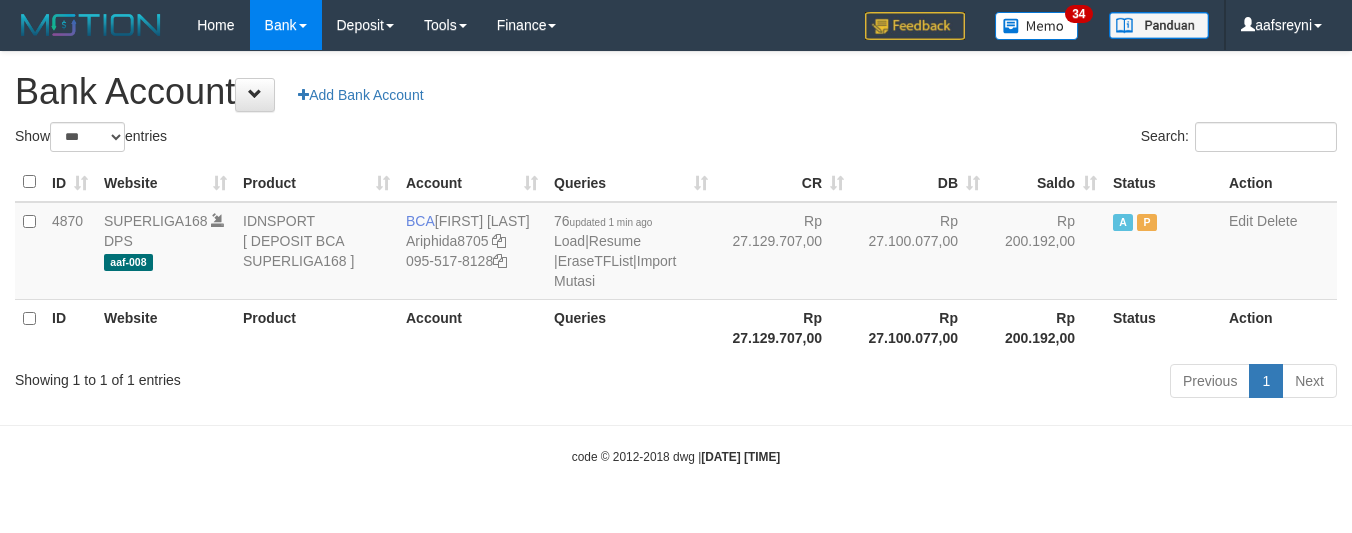 select on "***" 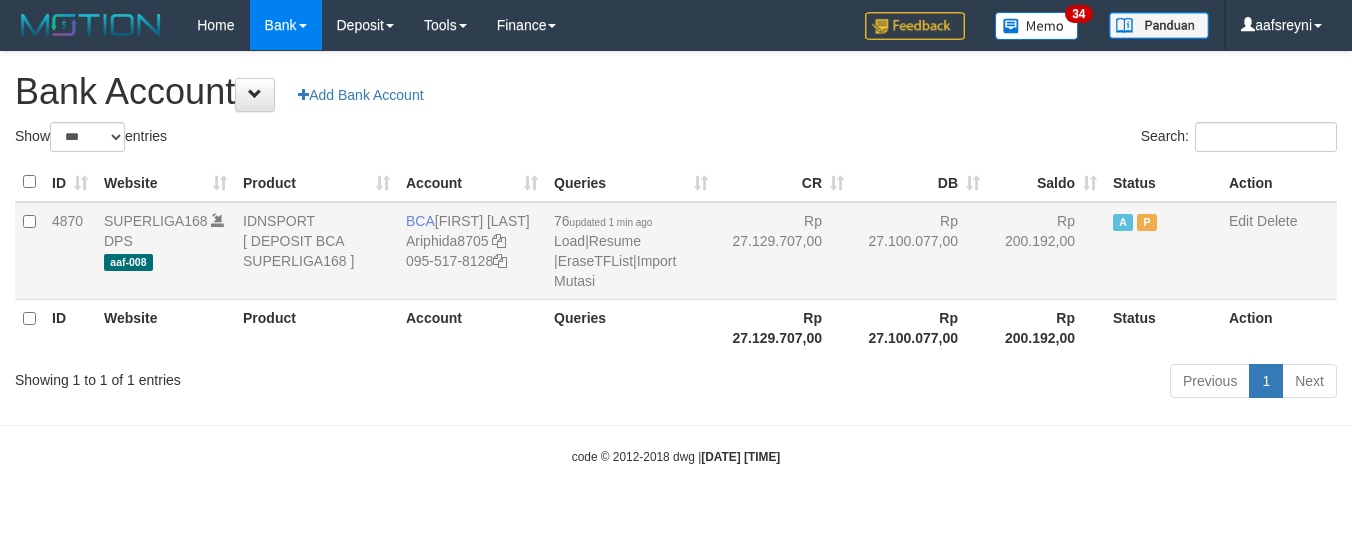 scroll, scrollTop: 0, scrollLeft: 0, axis: both 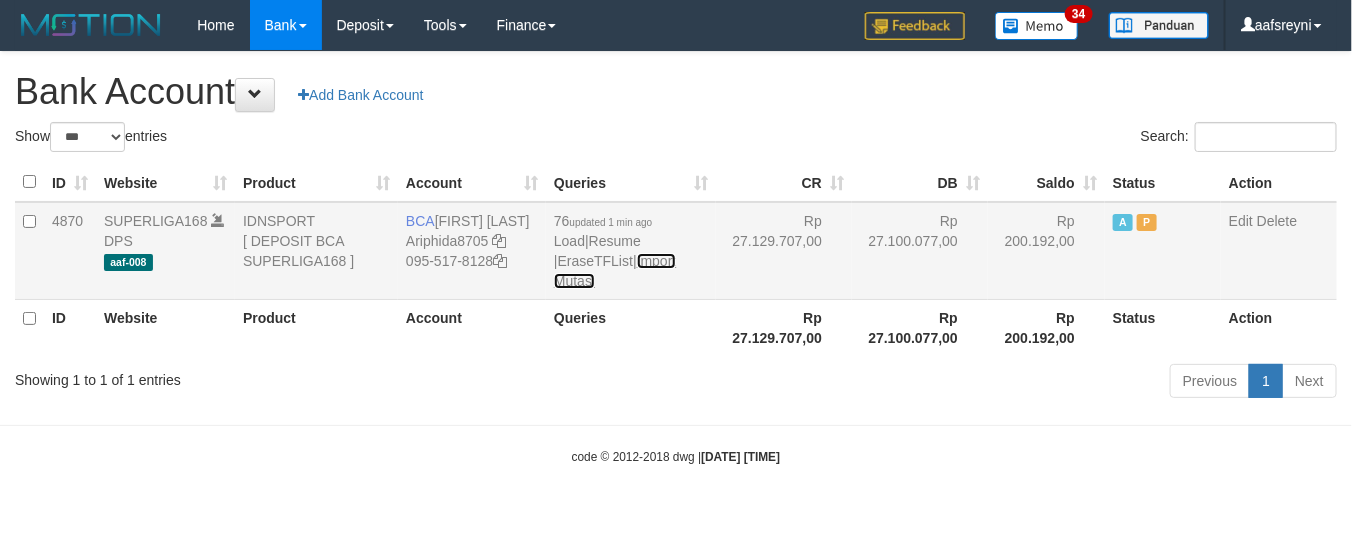 drag, startPoint x: 651, startPoint y: 252, endPoint x: 645, endPoint y: 221, distance: 31.575306 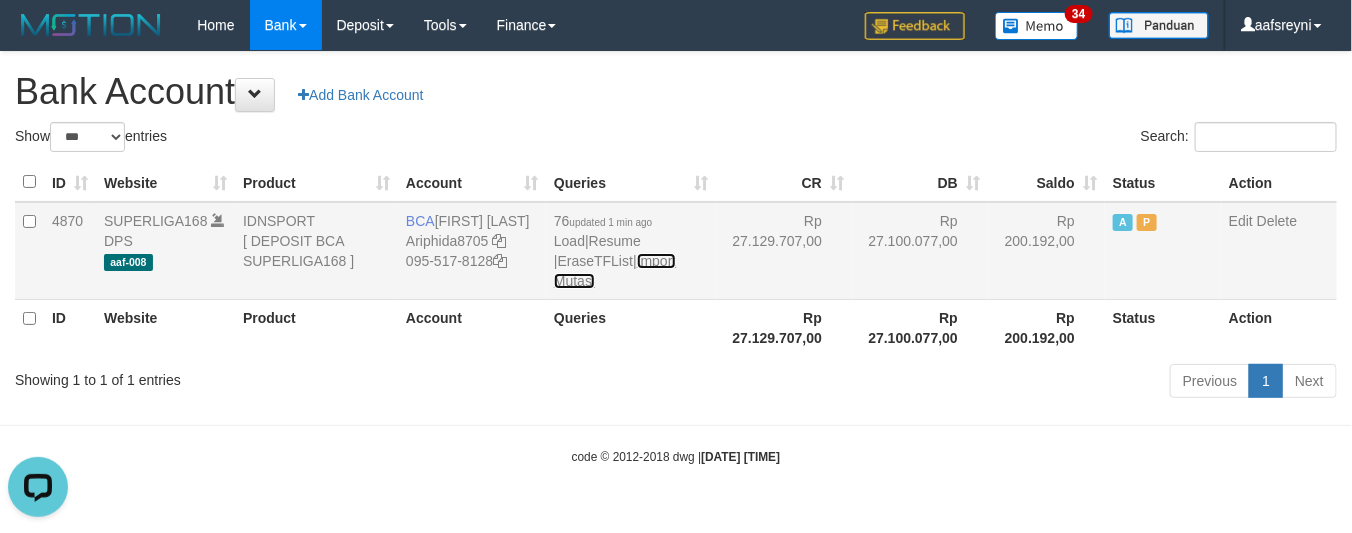 scroll, scrollTop: 0, scrollLeft: 0, axis: both 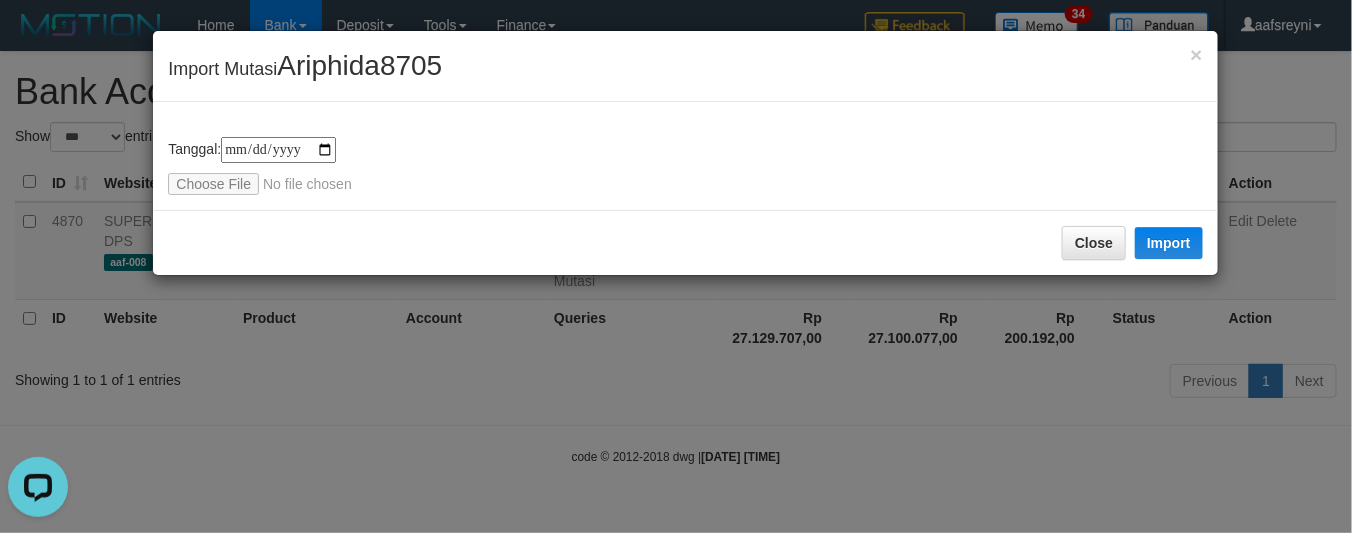 type on "**********" 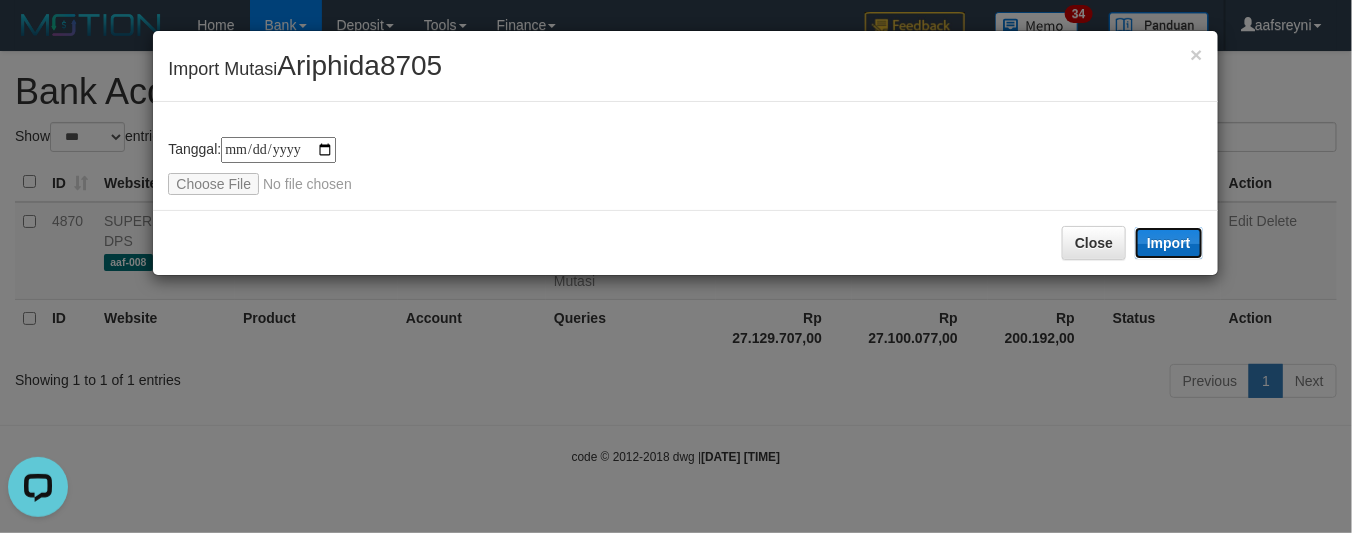 drag, startPoint x: 1163, startPoint y: 242, endPoint x: 1171, endPoint y: 233, distance: 12.0415945 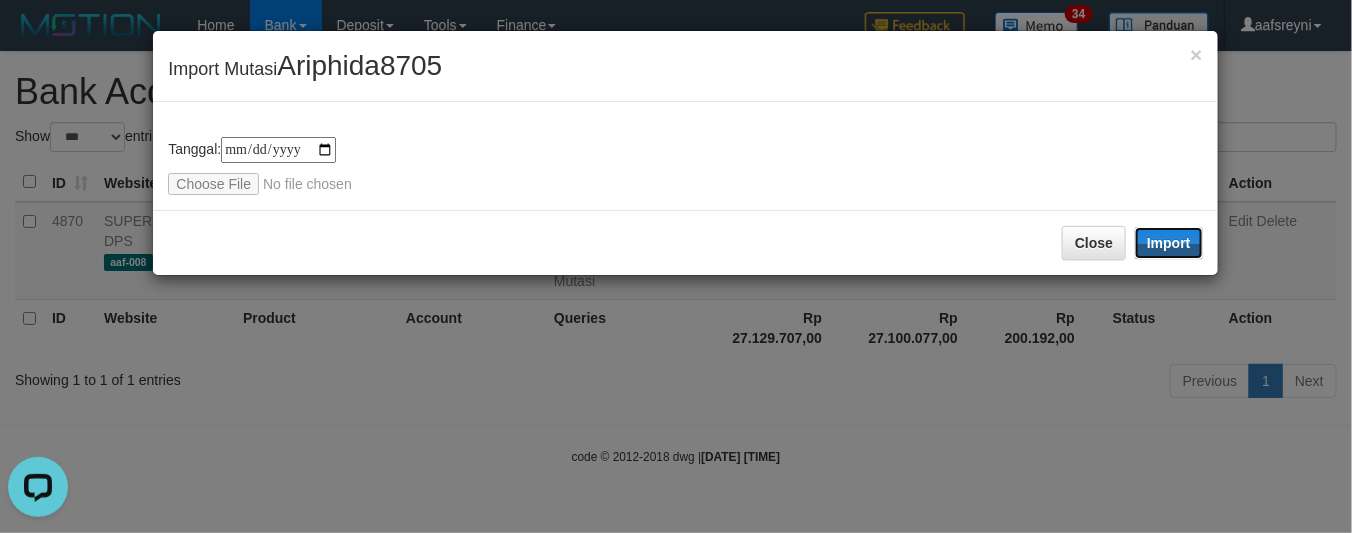 click on "Import" at bounding box center [1169, 243] 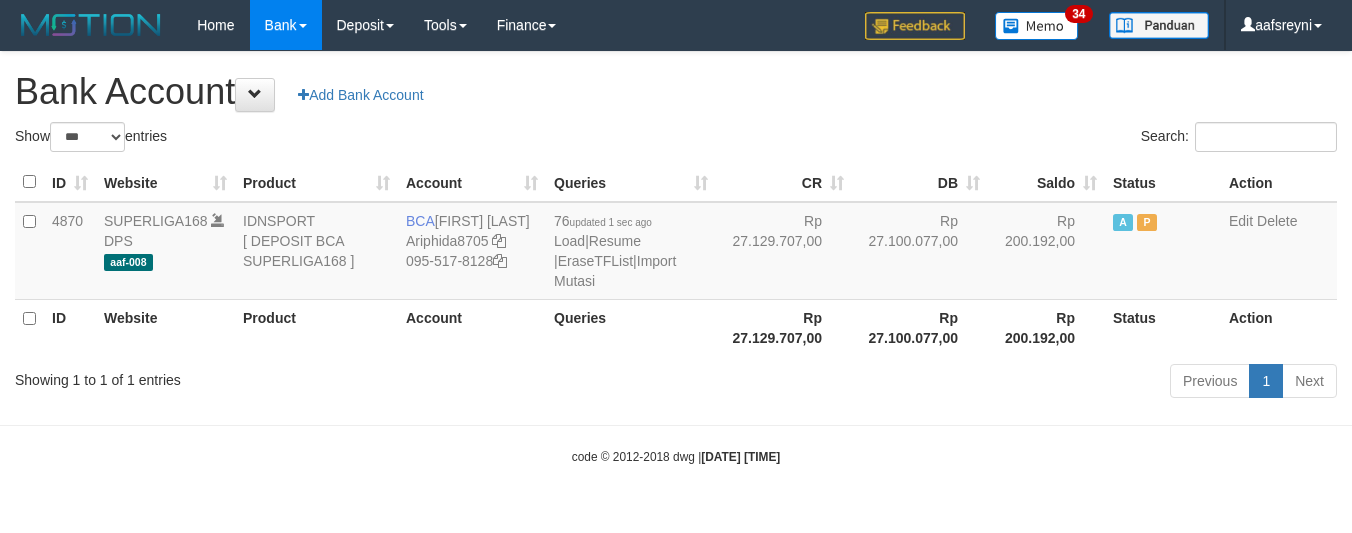 select on "***" 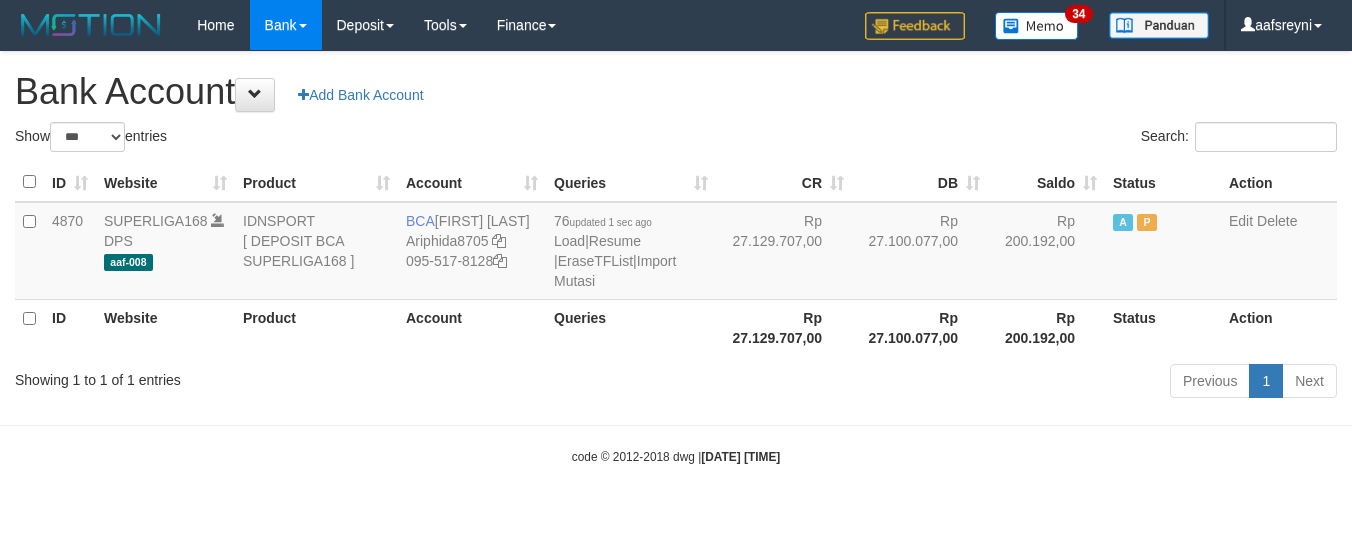 scroll, scrollTop: 0, scrollLeft: 0, axis: both 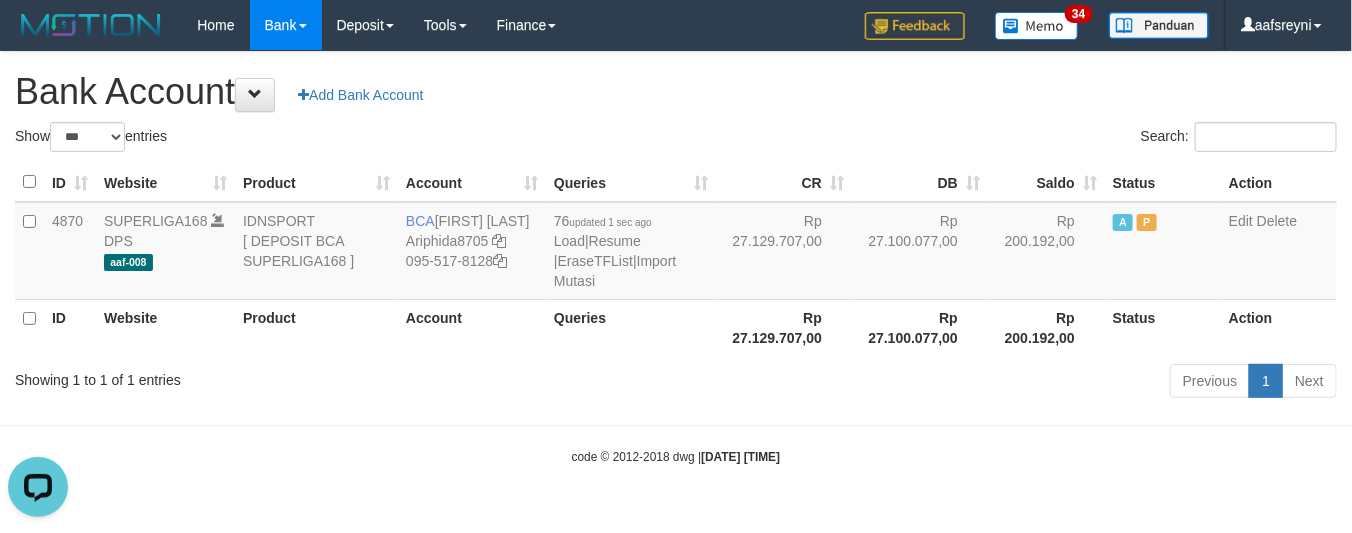 drag, startPoint x: 652, startPoint y: 416, endPoint x: 625, endPoint y: 447, distance: 41.109608 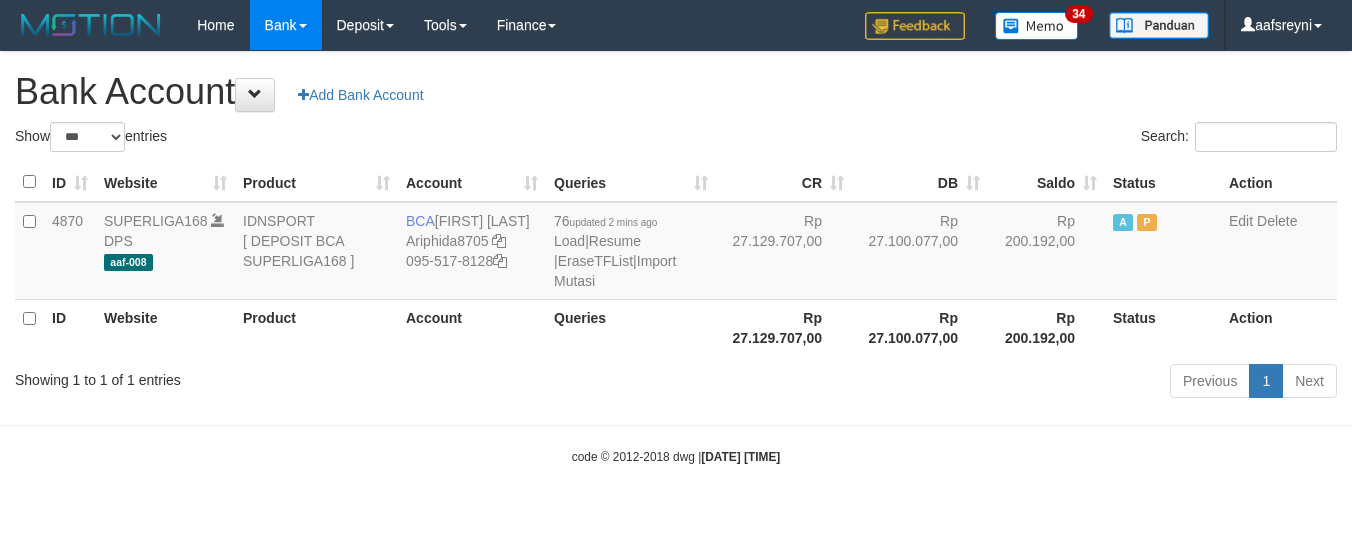 select on "***" 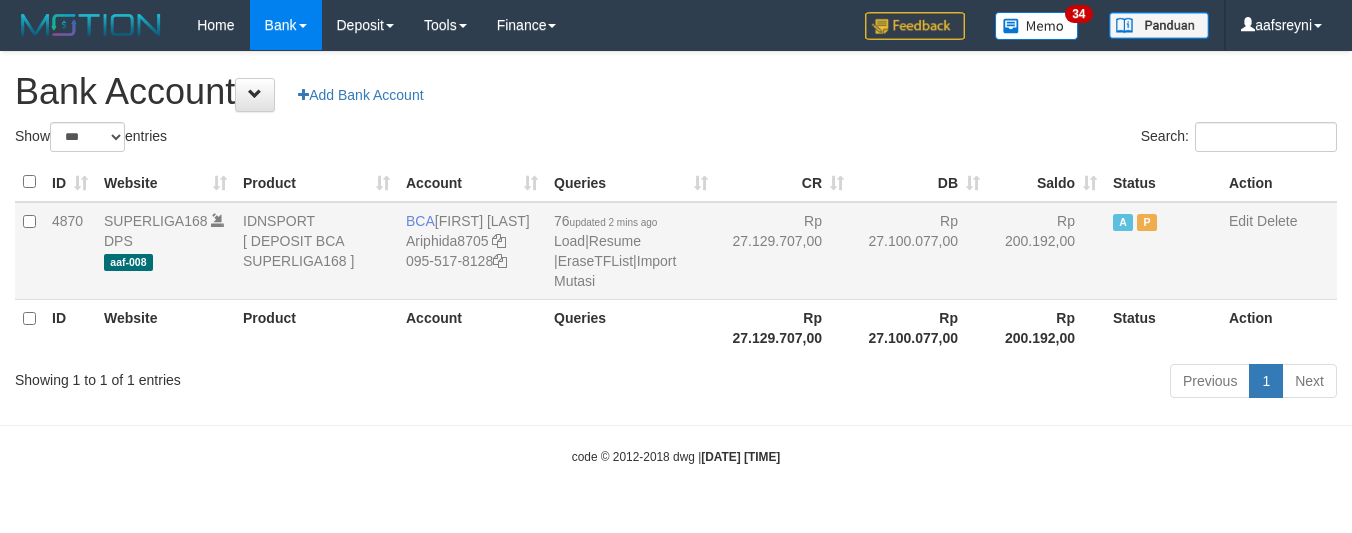 scroll, scrollTop: 0, scrollLeft: 0, axis: both 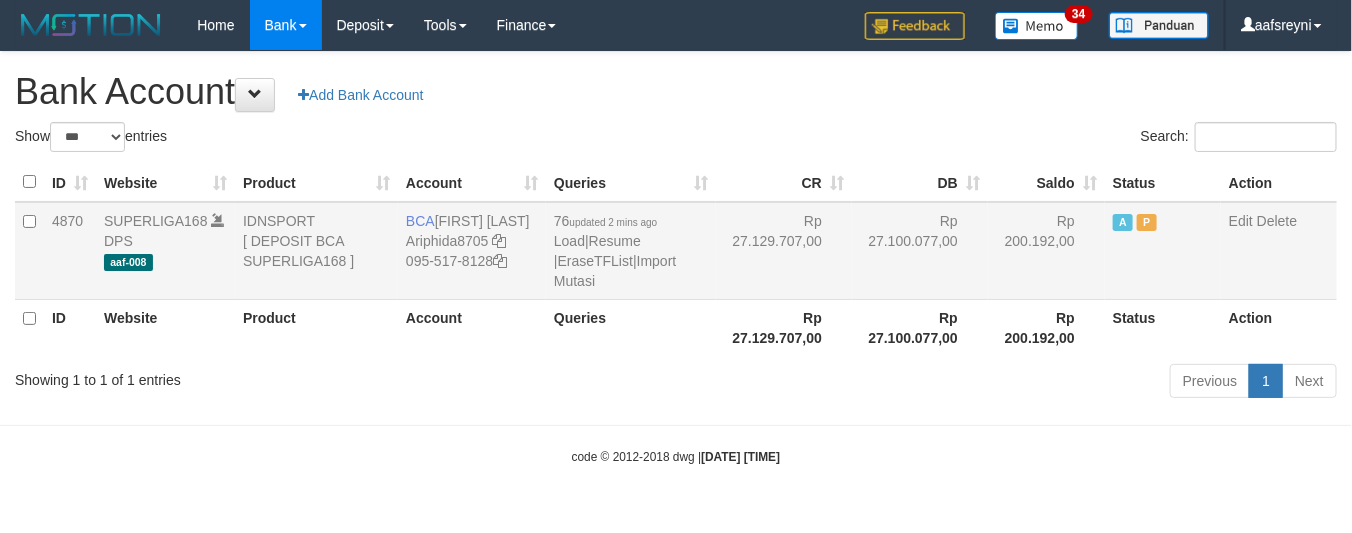 click on "76  updated 2 mins ago
Load
|
Resume
|
EraseTFList
|
Import Mutasi" at bounding box center (631, 251) 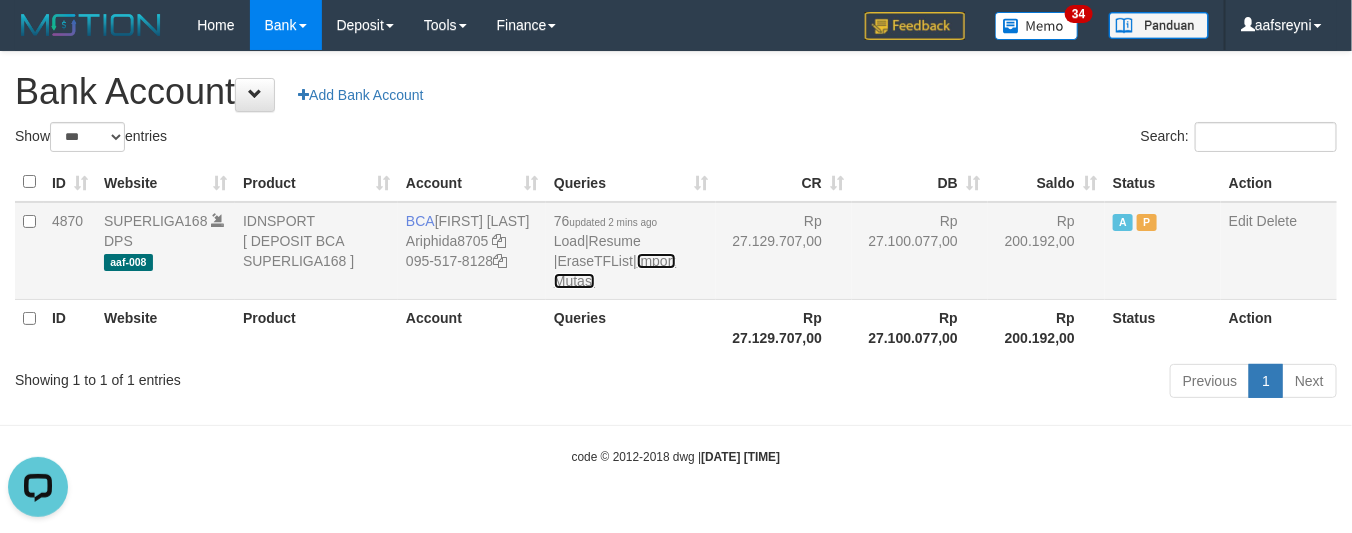 scroll, scrollTop: 0, scrollLeft: 0, axis: both 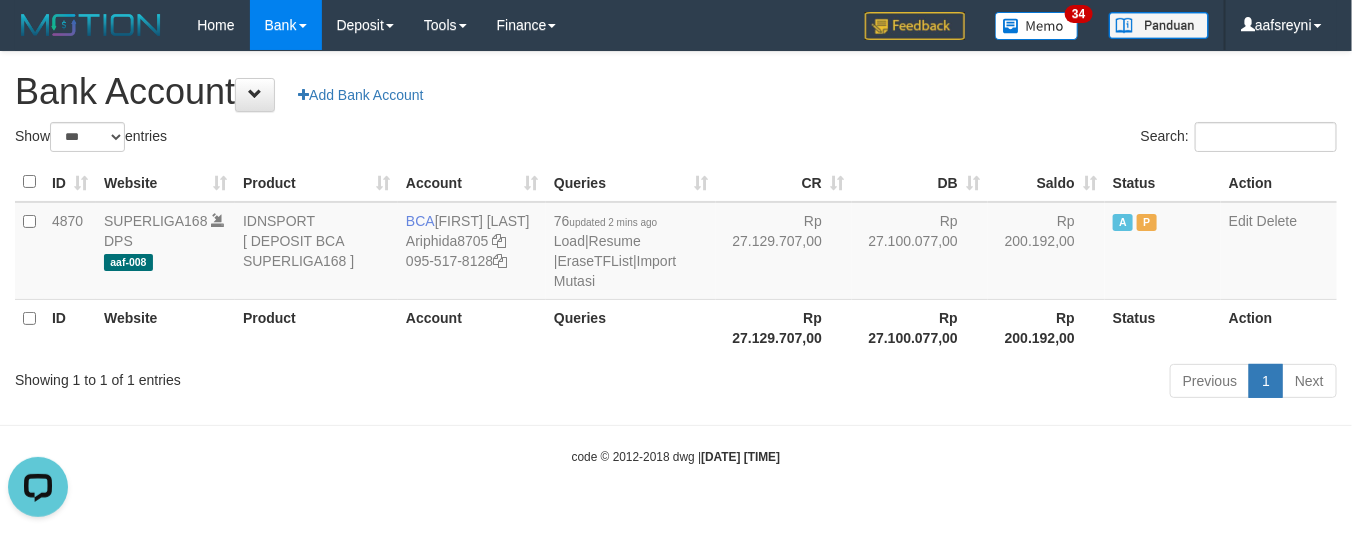click on "Queries" at bounding box center (631, 327) 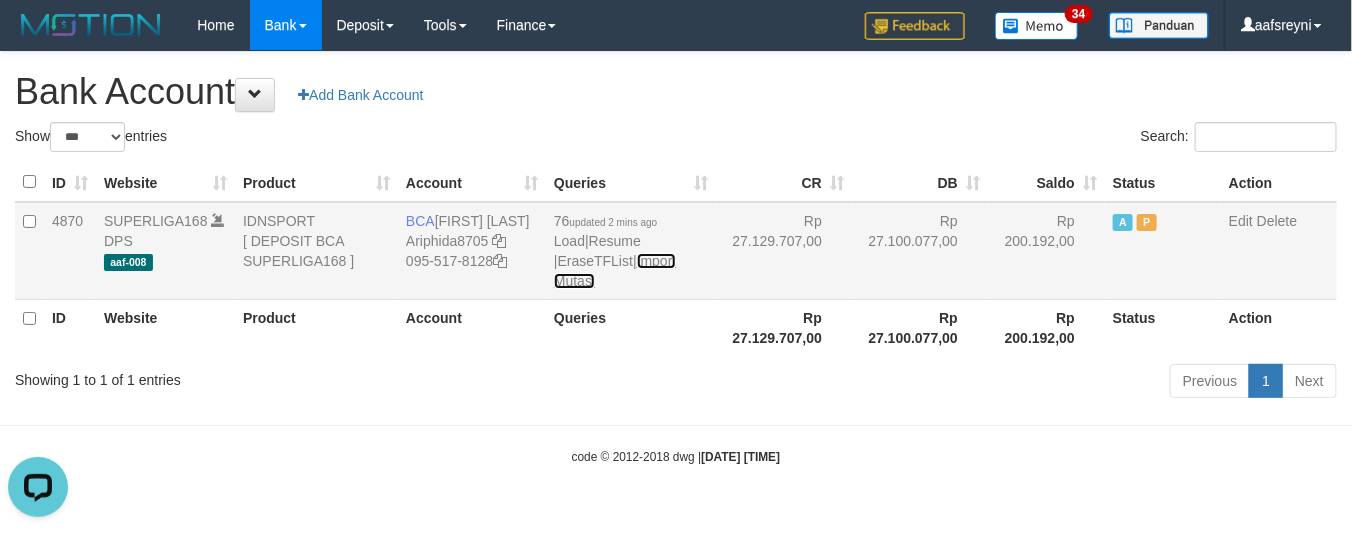 click on "Import Mutasi" at bounding box center (615, 271) 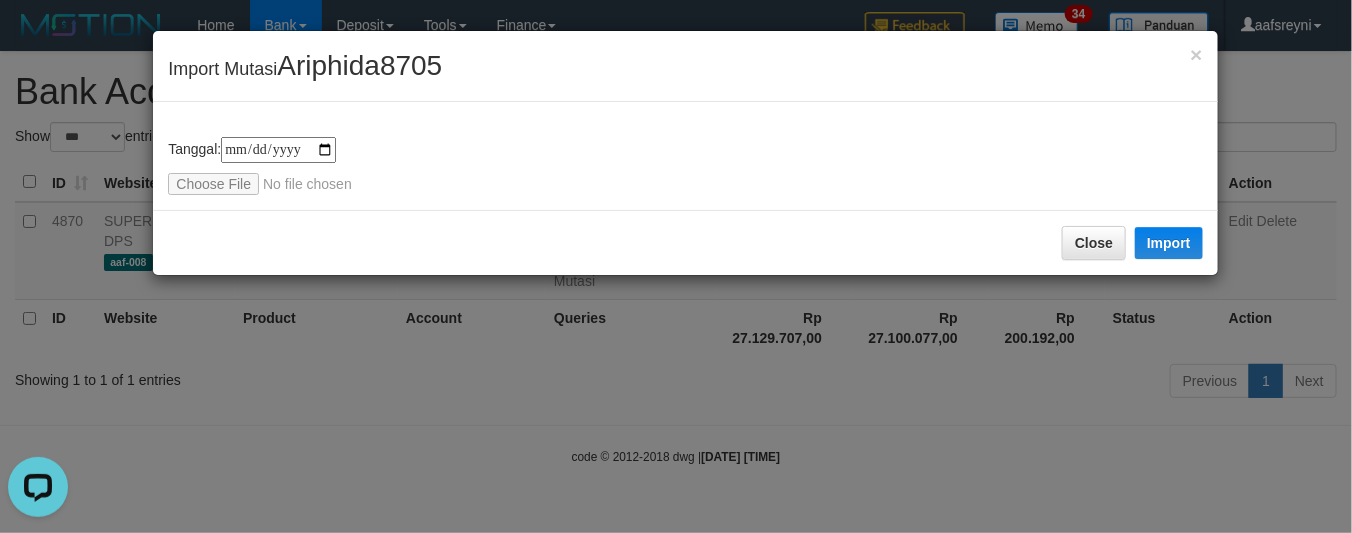 type on "**********" 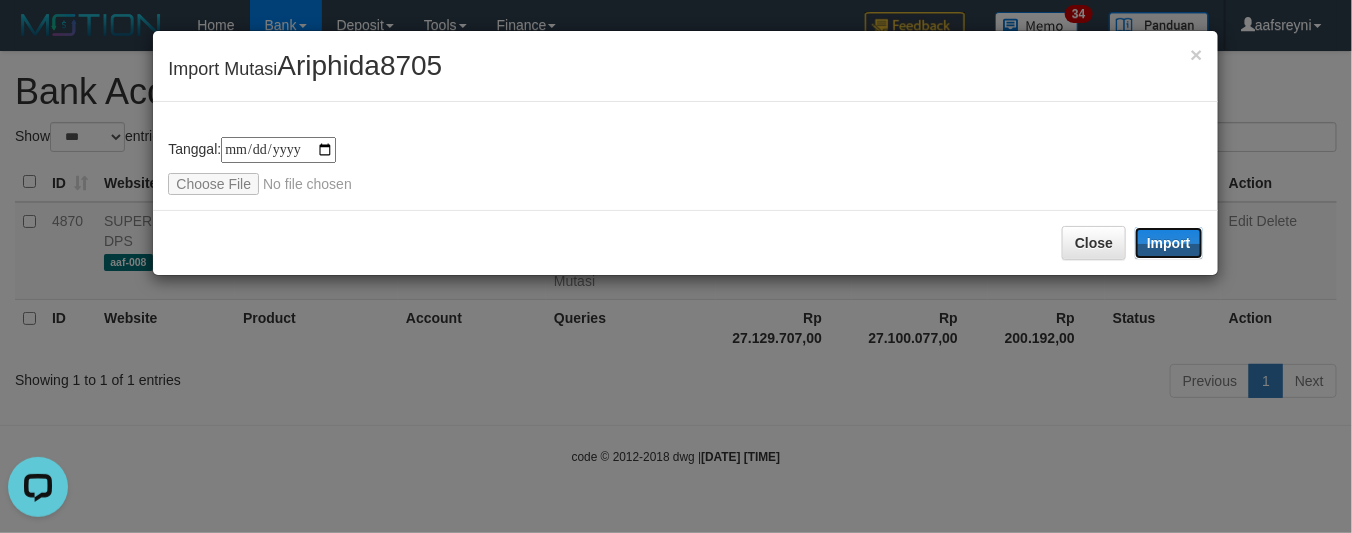 drag, startPoint x: 1172, startPoint y: 231, endPoint x: 762, endPoint y: 21, distance: 460.6517 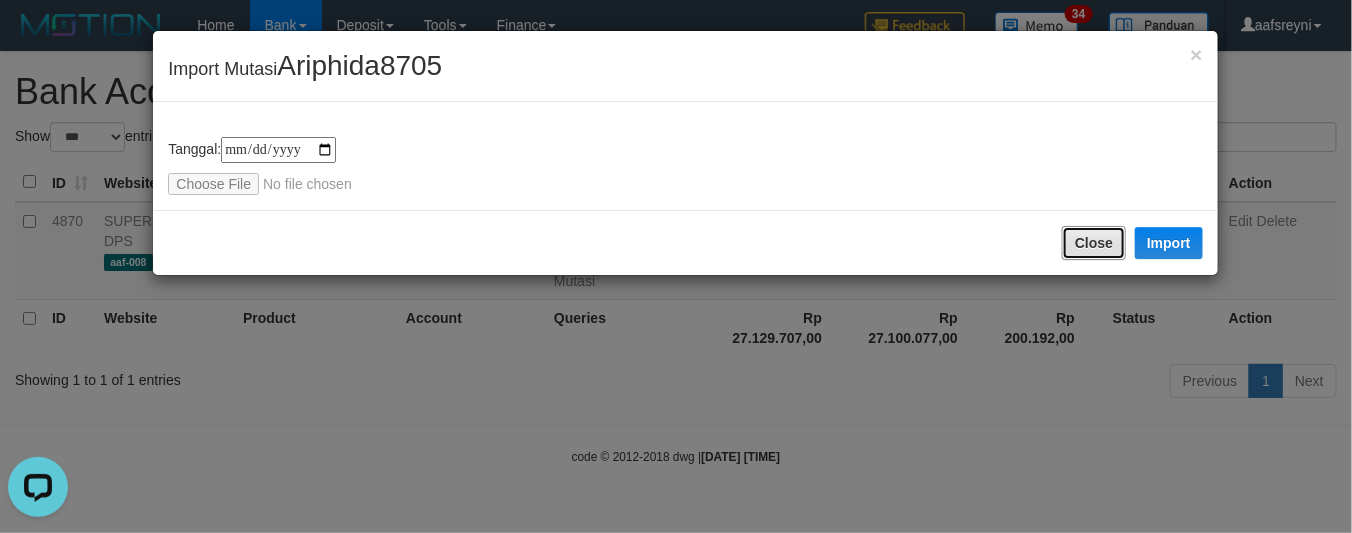 click on "Close" at bounding box center [1094, 243] 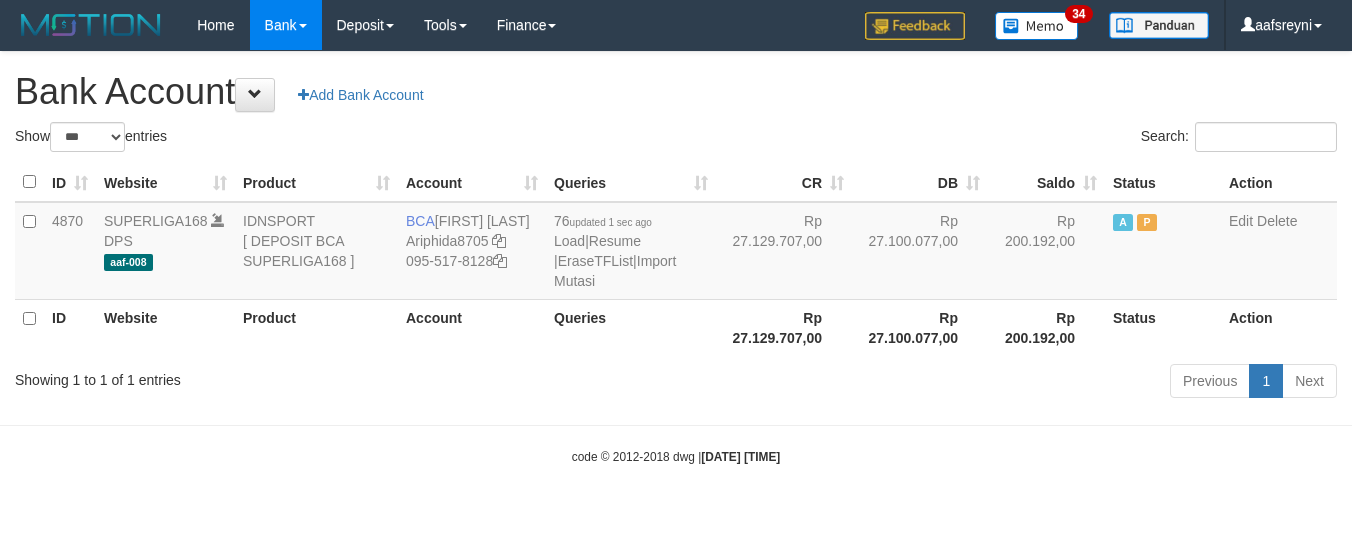select on "***" 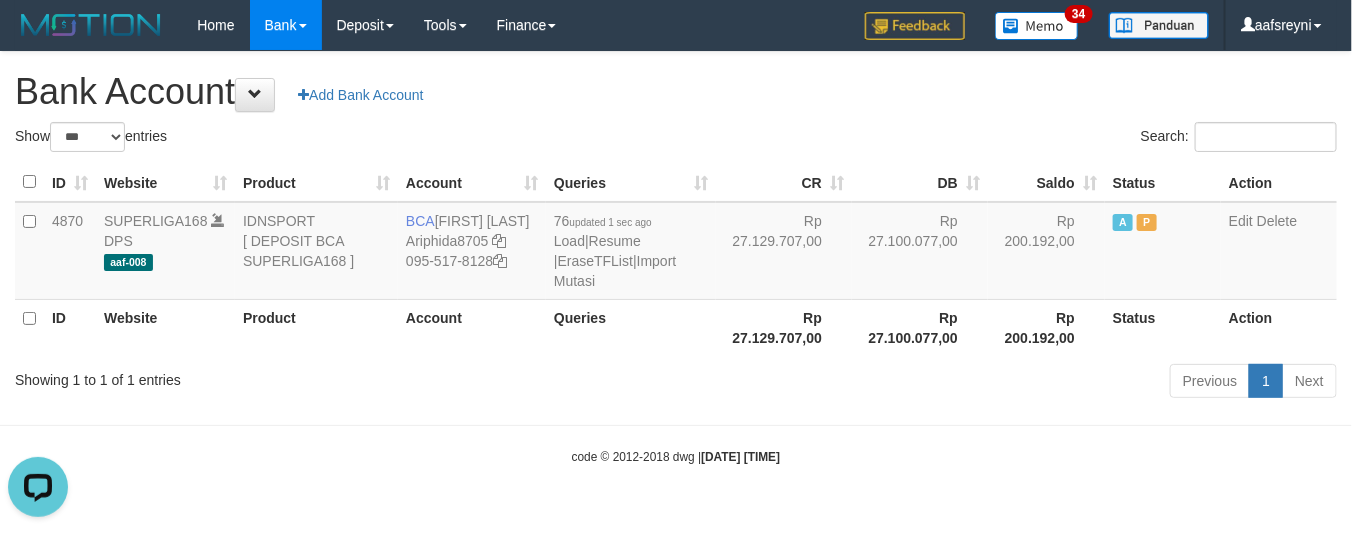 scroll, scrollTop: 0, scrollLeft: 0, axis: both 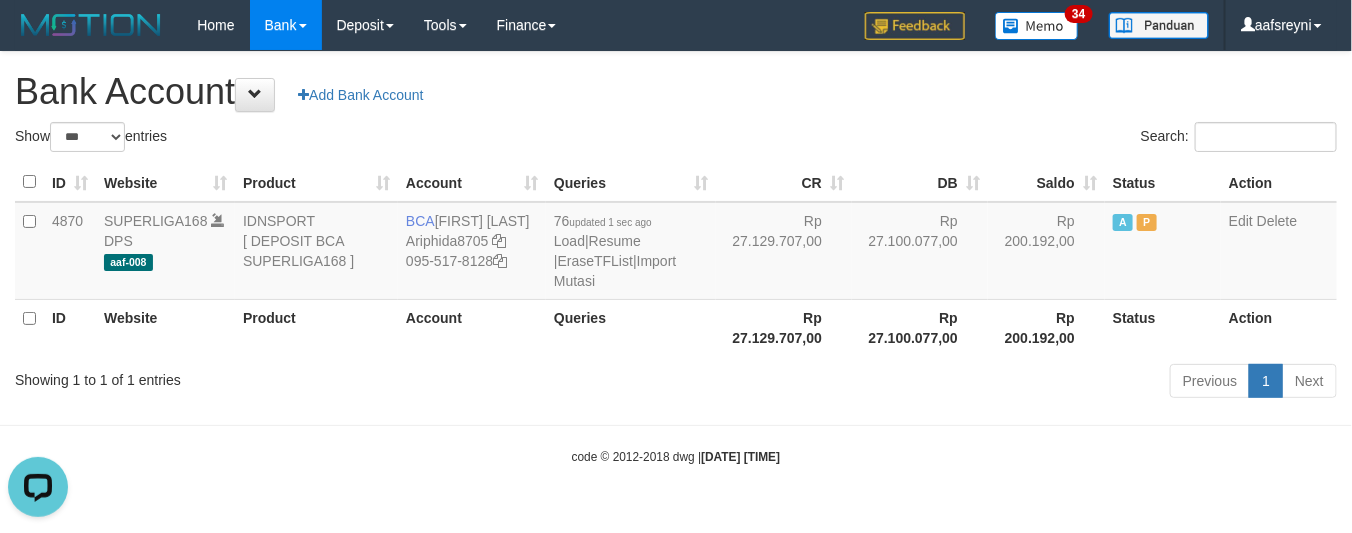 drag, startPoint x: 695, startPoint y: 333, endPoint x: 697, endPoint y: 323, distance: 10.198039 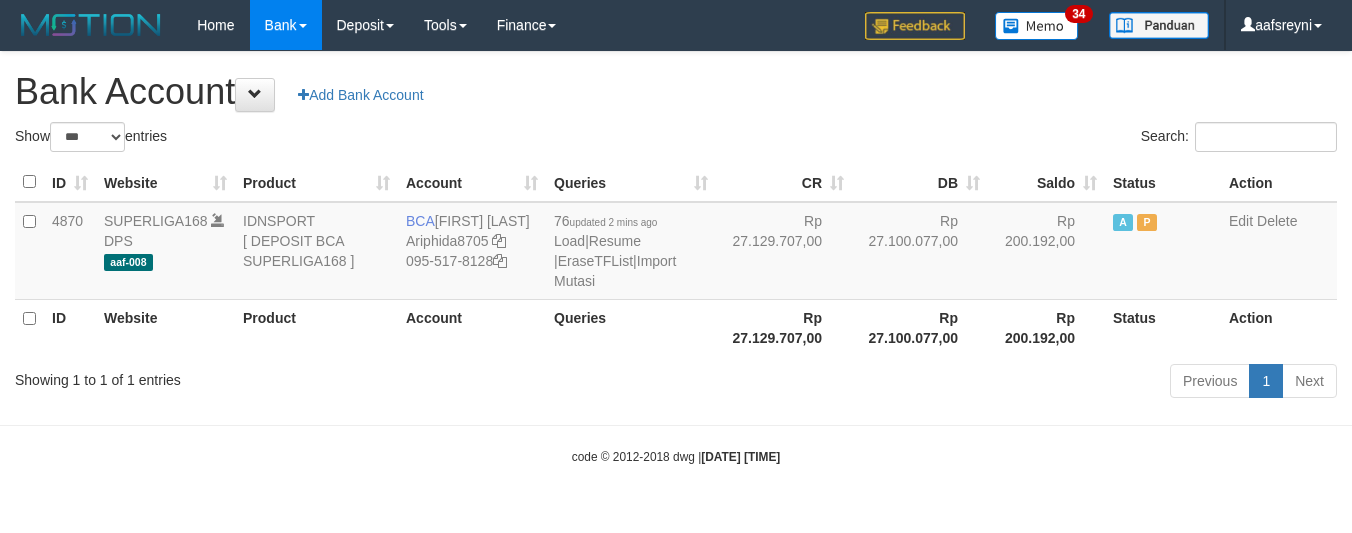 select on "***" 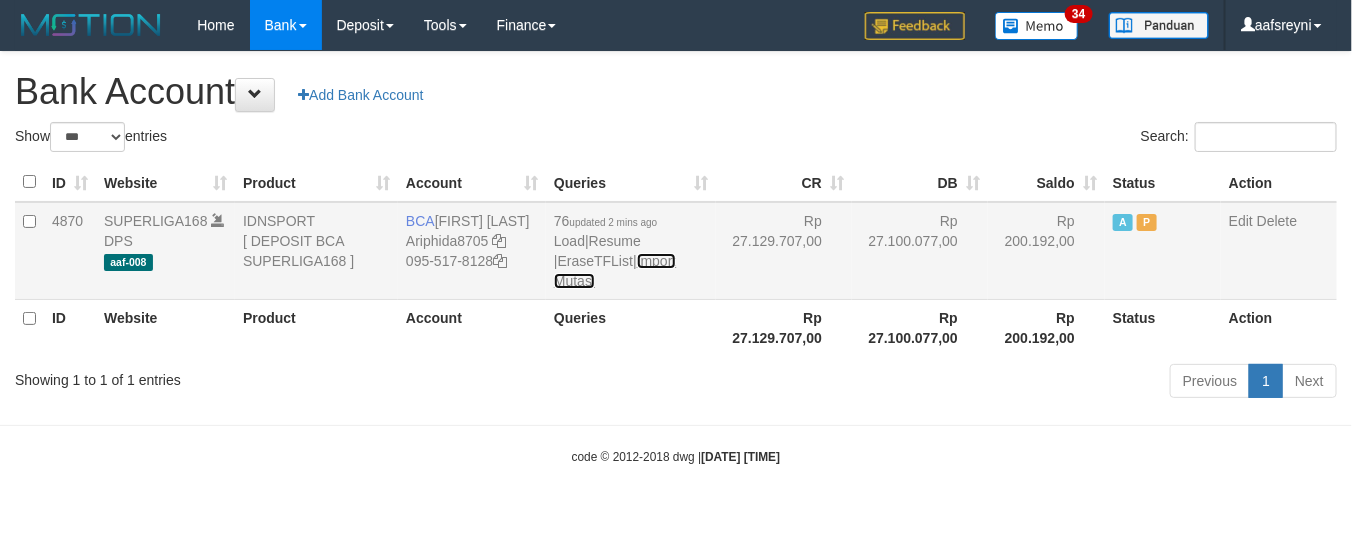 click on "Import Mutasi" at bounding box center (615, 271) 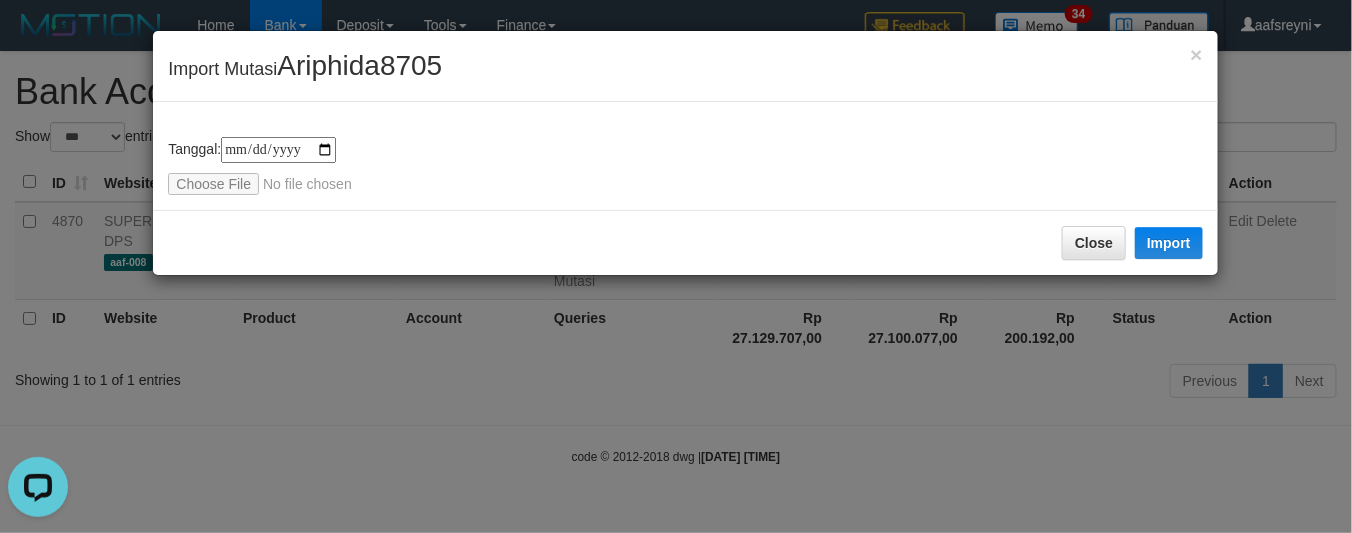 scroll, scrollTop: 0, scrollLeft: 0, axis: both 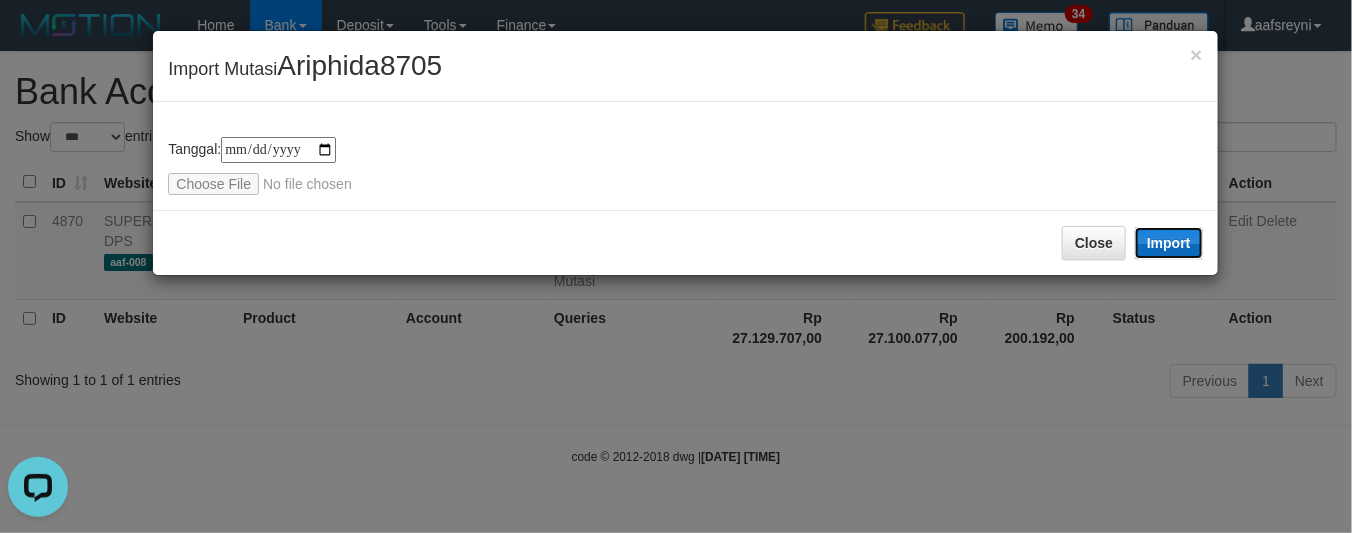 click on "Import" at bounding box center [1169, 243] 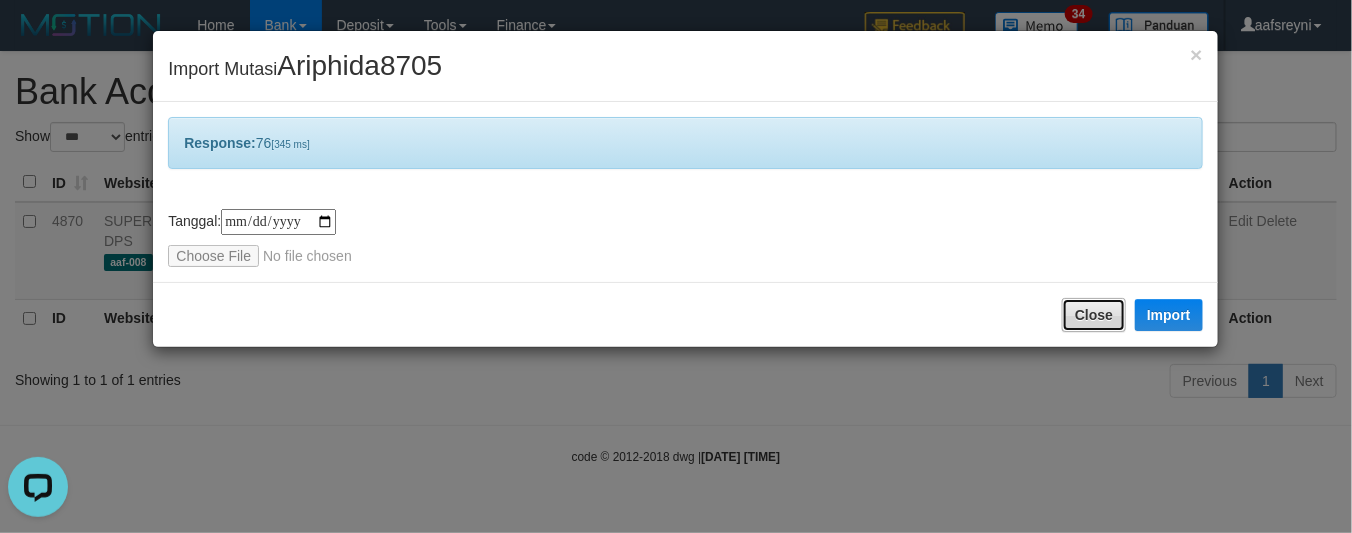 click on "Close" at bounding box center (1094, 315) 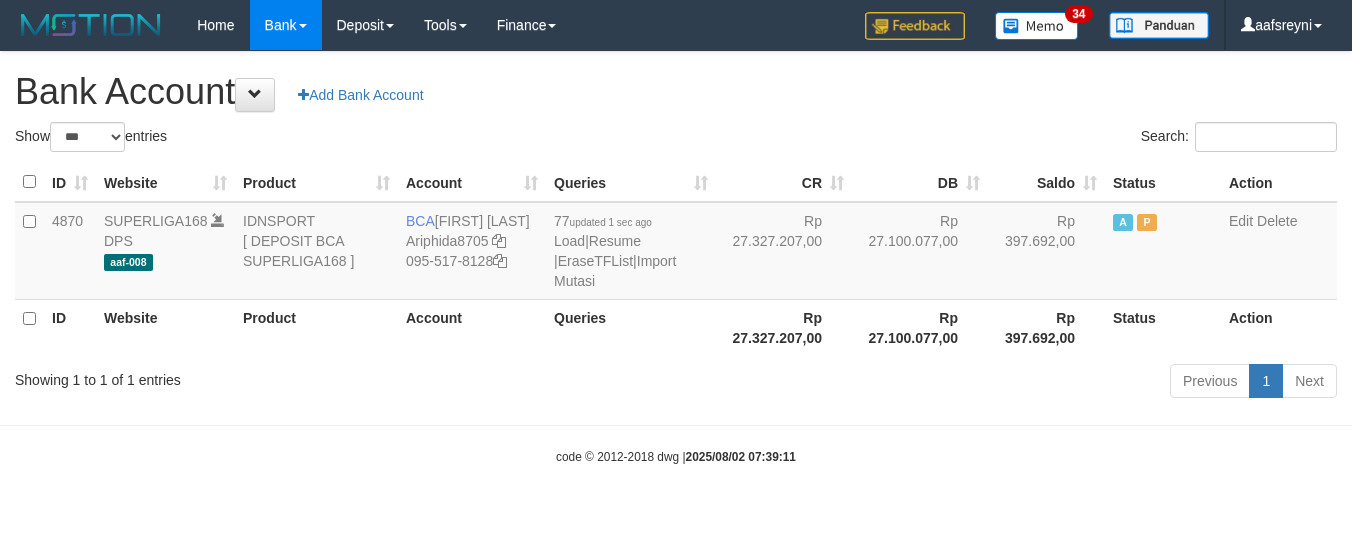 select on "***" 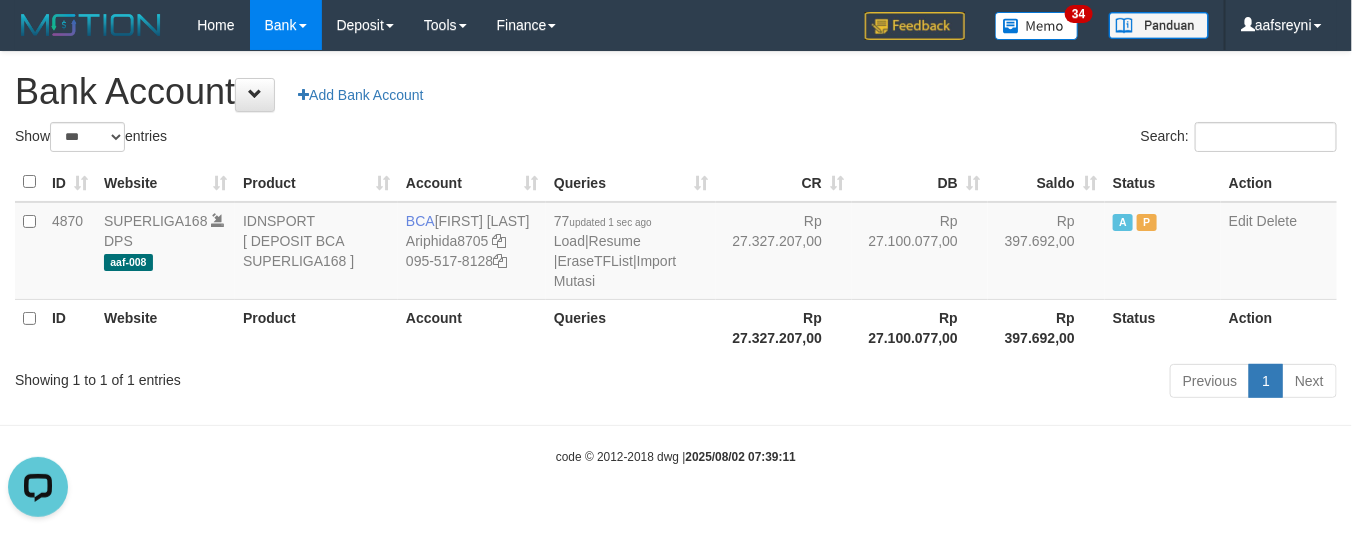 scroll, scrollTop: 0, scrollLeft: 0, axis: both 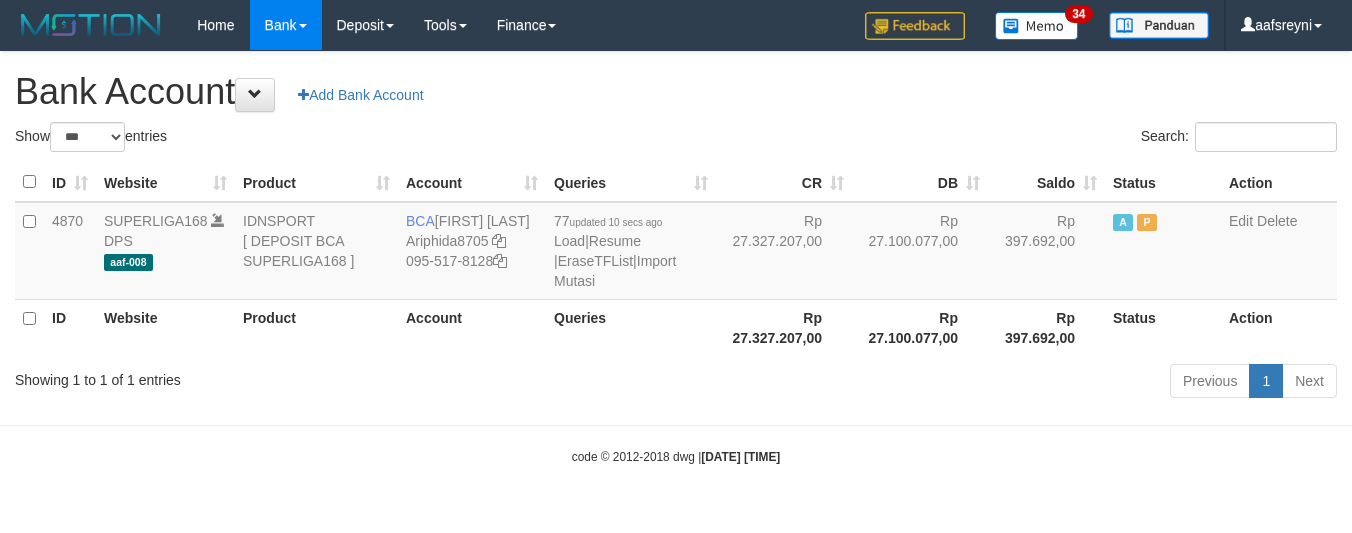 select on "***" 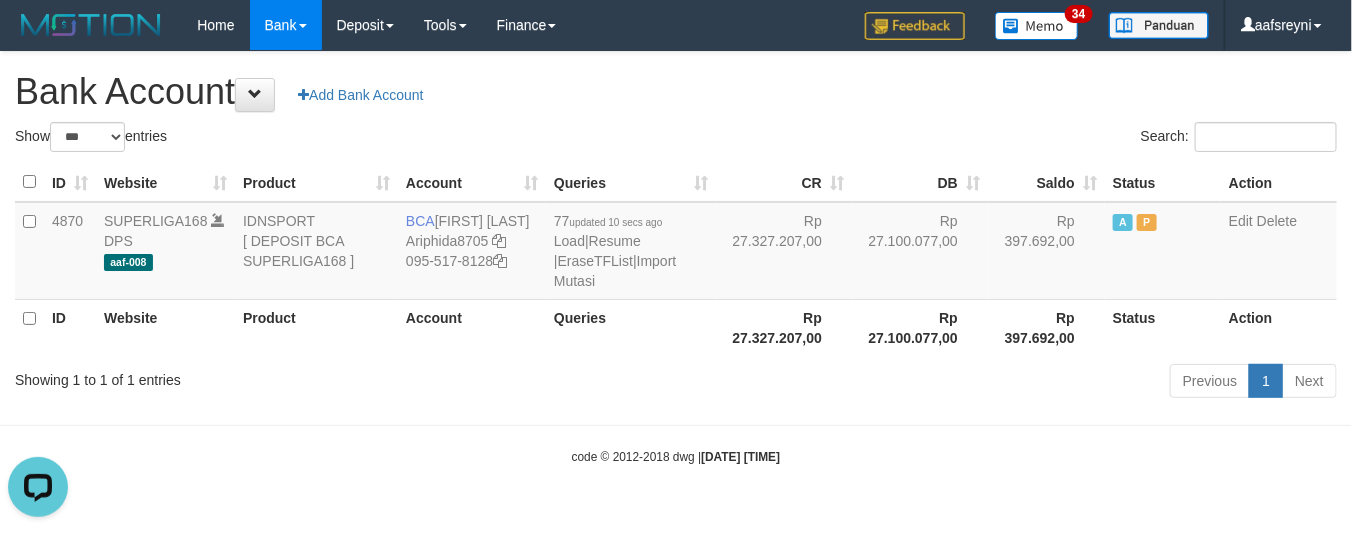 scroll, scrollTop: 0, scrollLeft: 0, axis: both 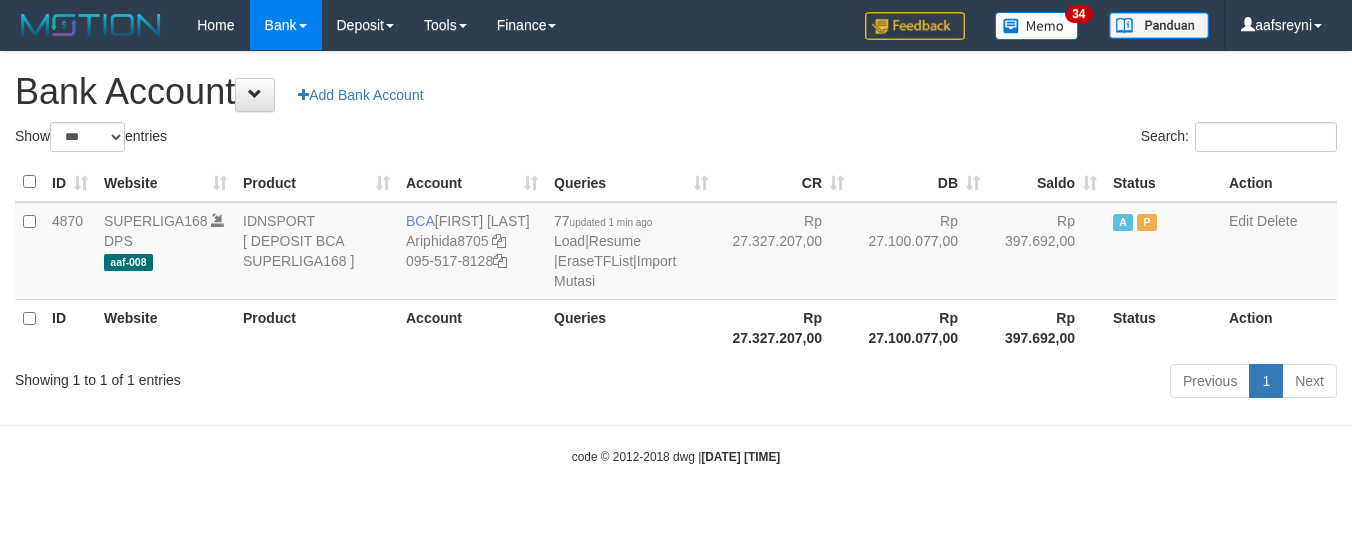 select on "***" 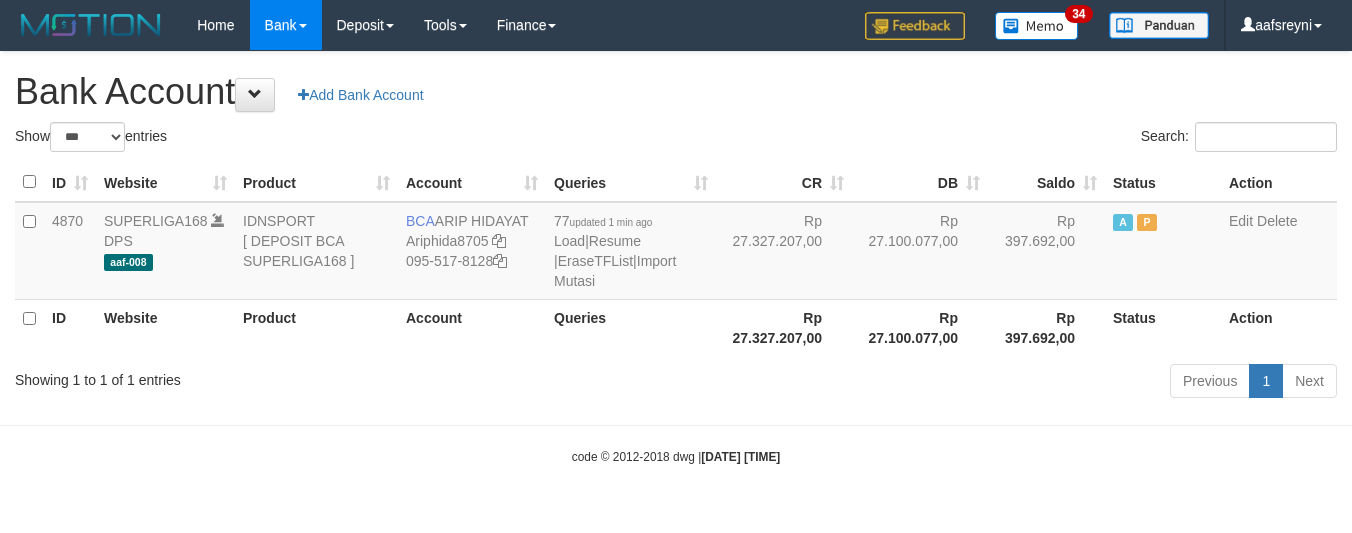 select on "***" 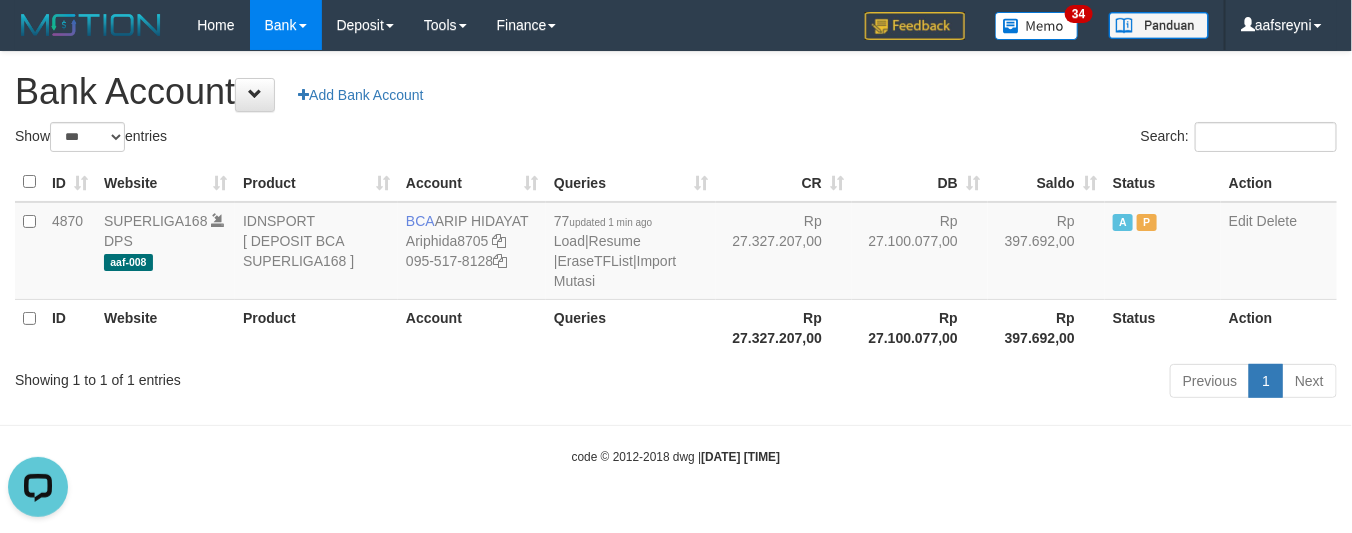 scroll, scrollTop: 0, scrollLeft: 0, axis: both 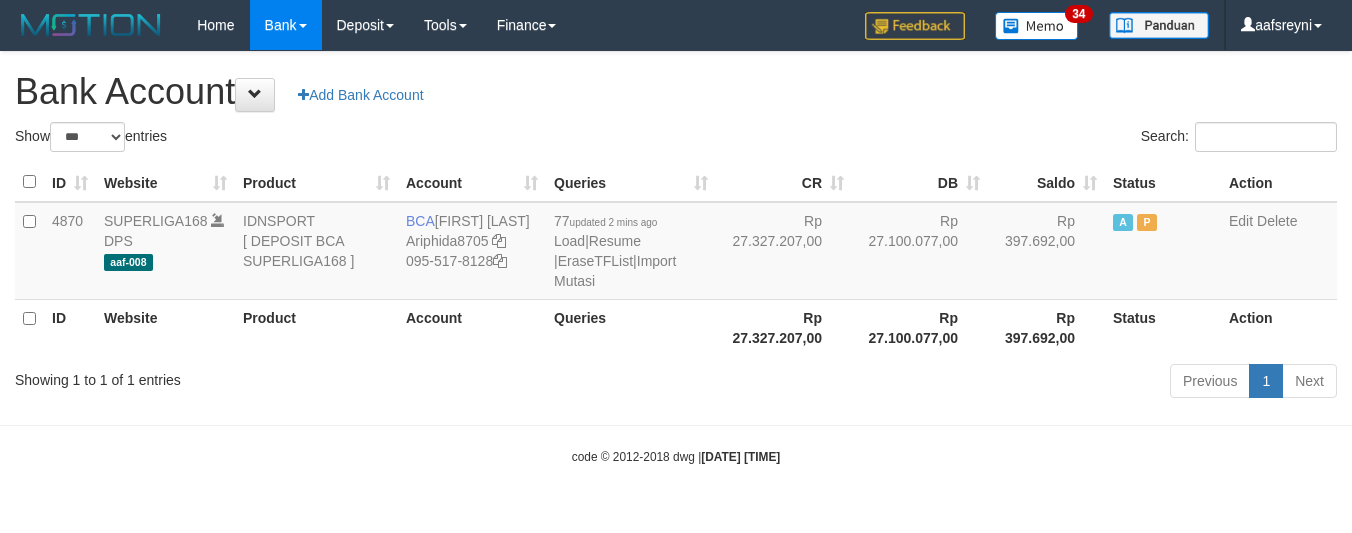 select on "***" 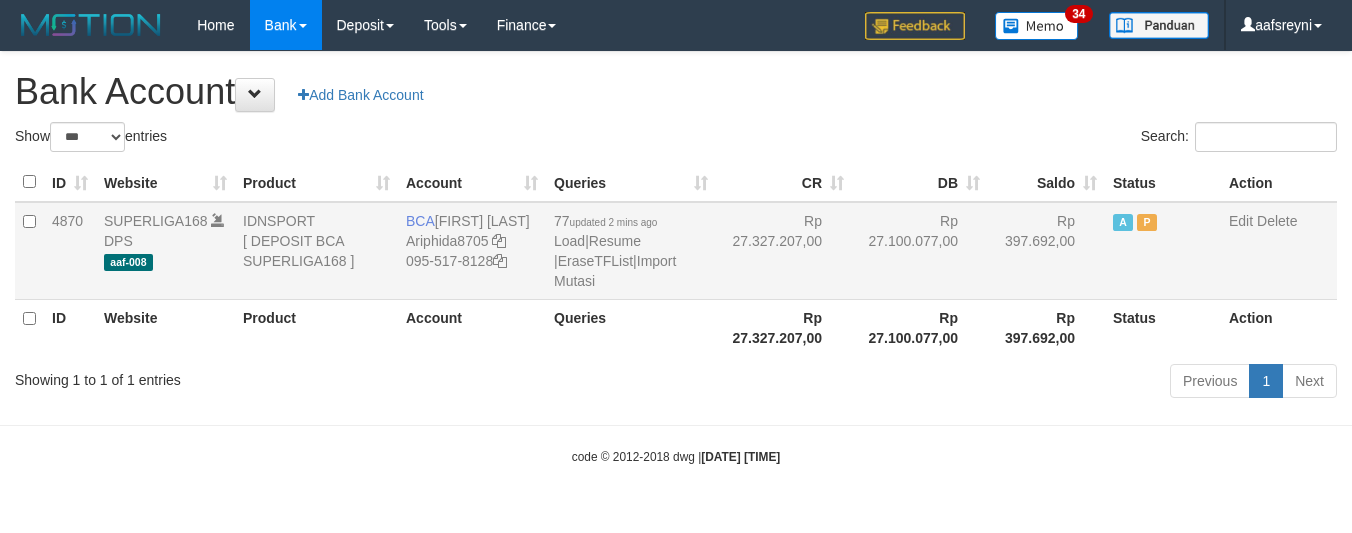 scroll, scrollTop: 0, scrollLeft: 0, axis: both 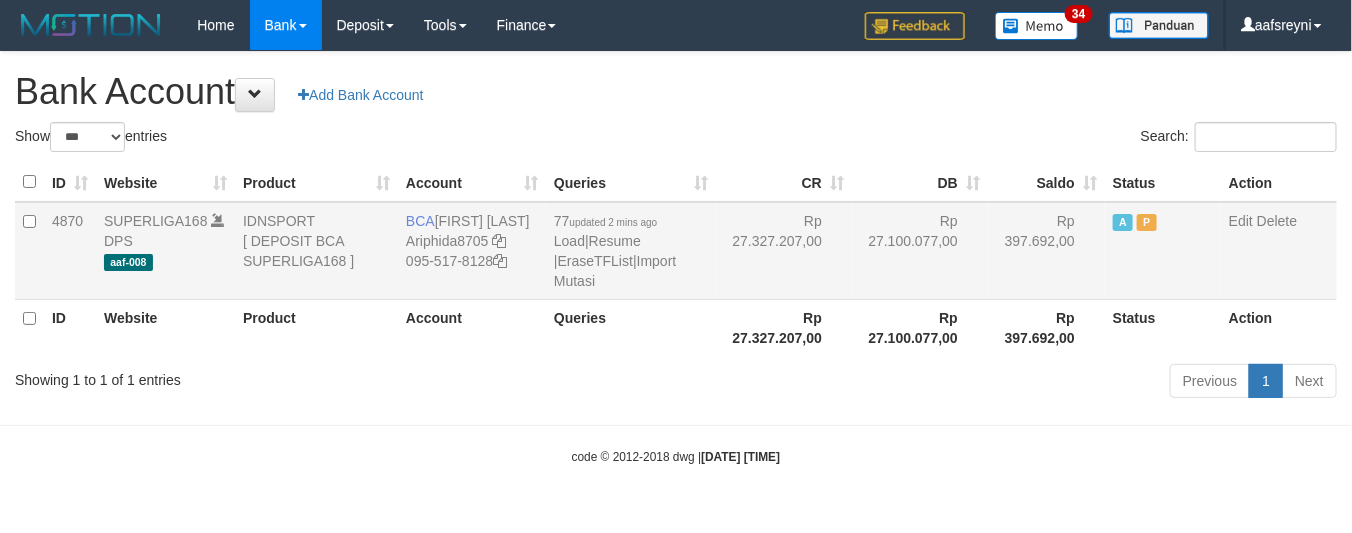 click on "77  updated 2 mins ago
Load
|
Resume
|
EraseTFList
|
Import Mutasi" at bounding box center (631, 251) 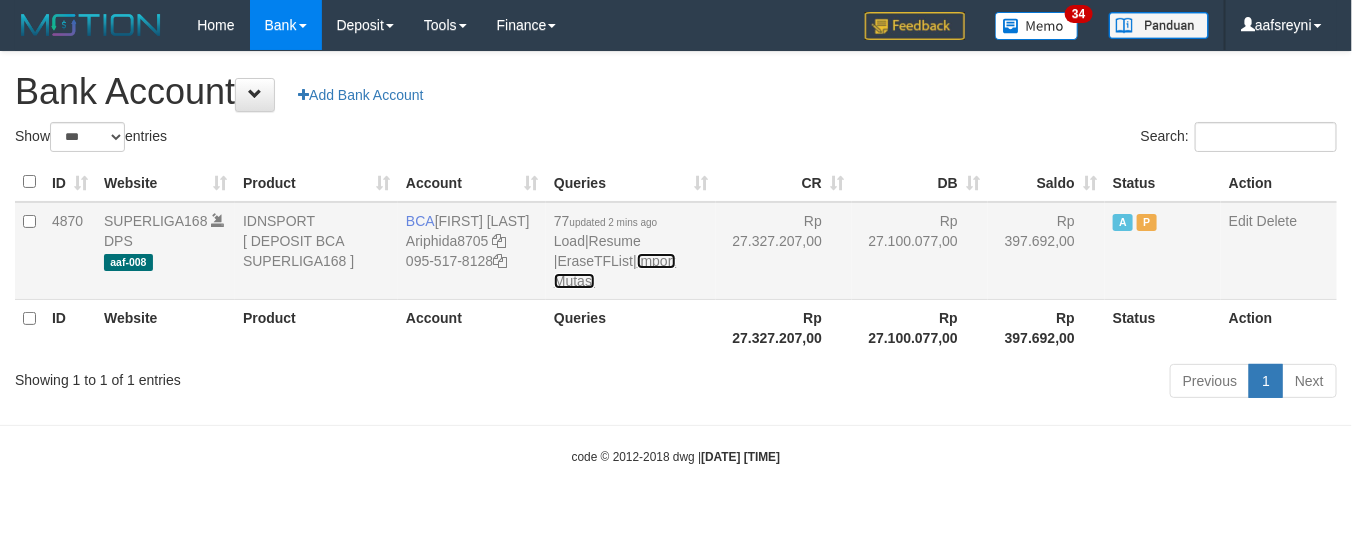 click on "Import Mutasi" at bounding box center (615, 271) 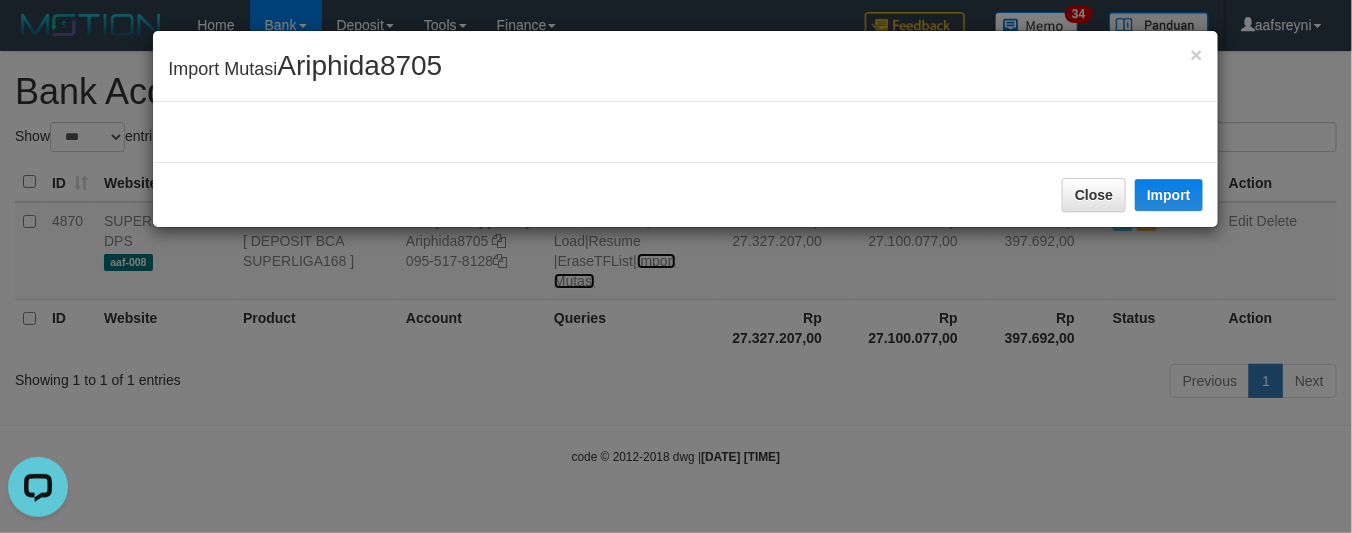 scroll, scrollTop: 0, scrollLeft: 0, axis: both 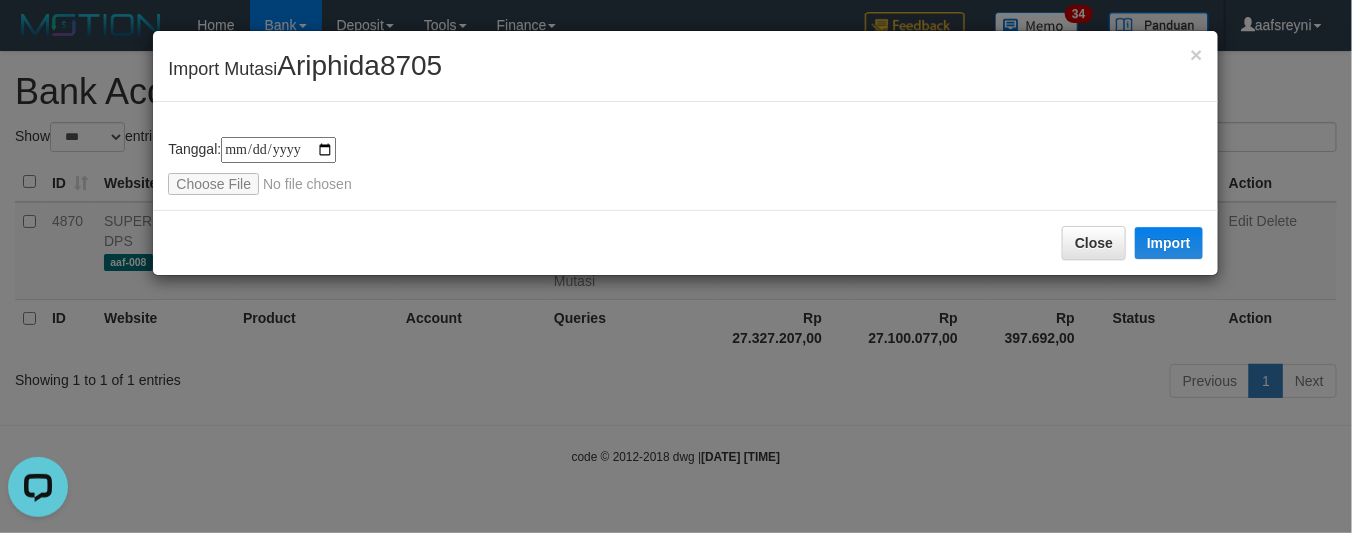drag, startPoint x: 826, startPoint y: 465, endPoint x: 826, endPoint y: 437, distance: 28 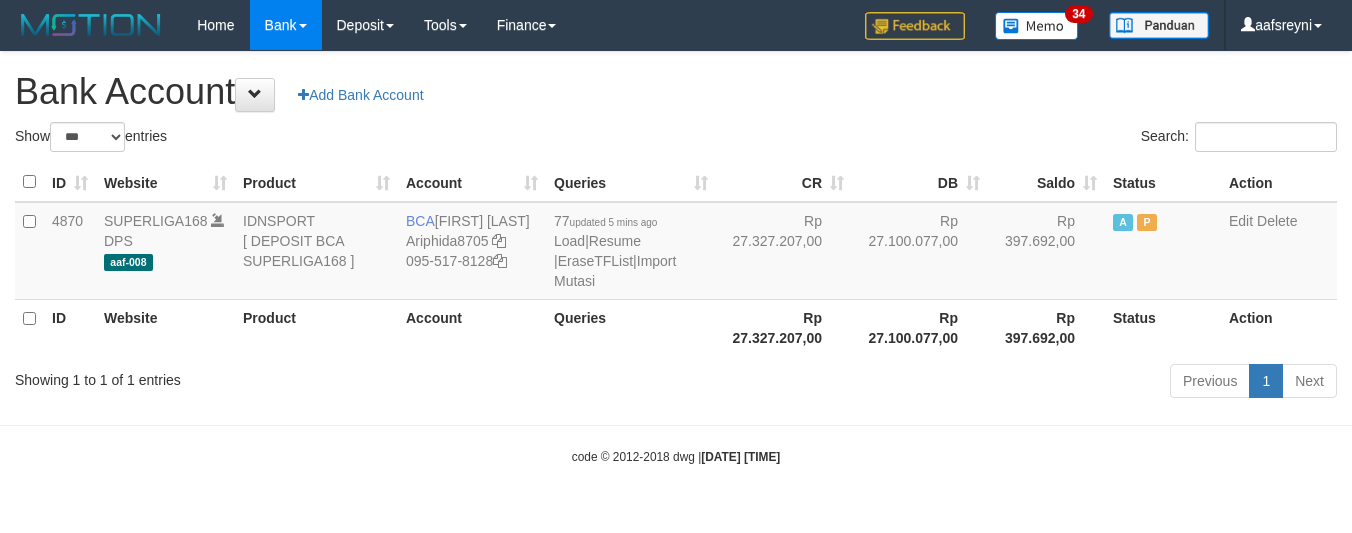 select on "***" 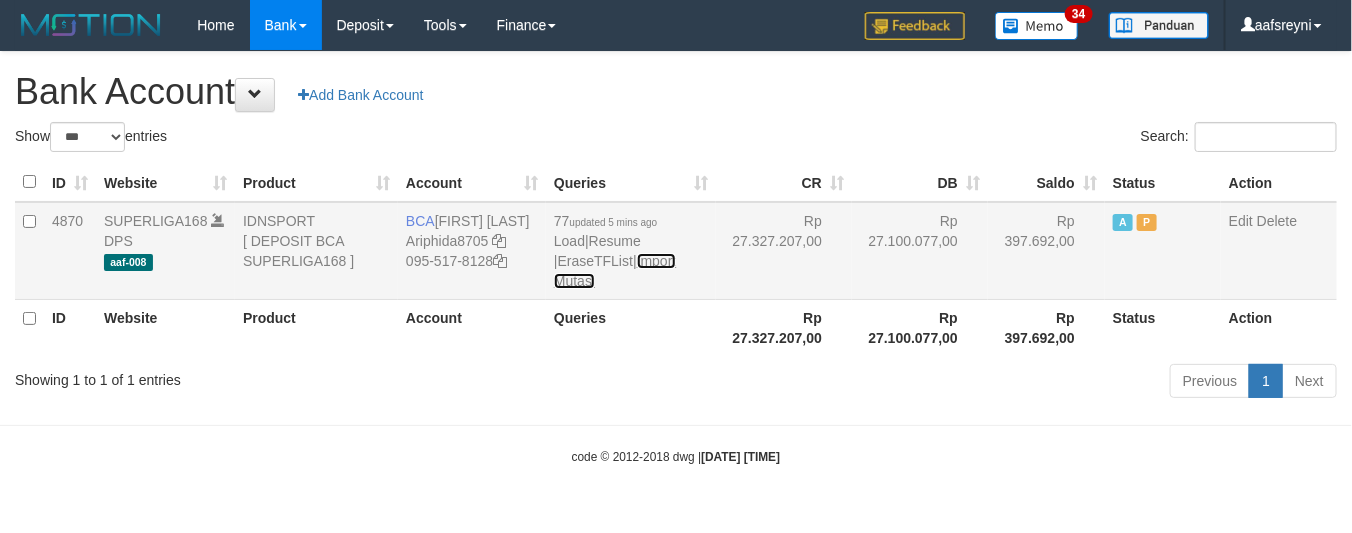 click on "Import Mutasi" at bounding box center [615, 271] 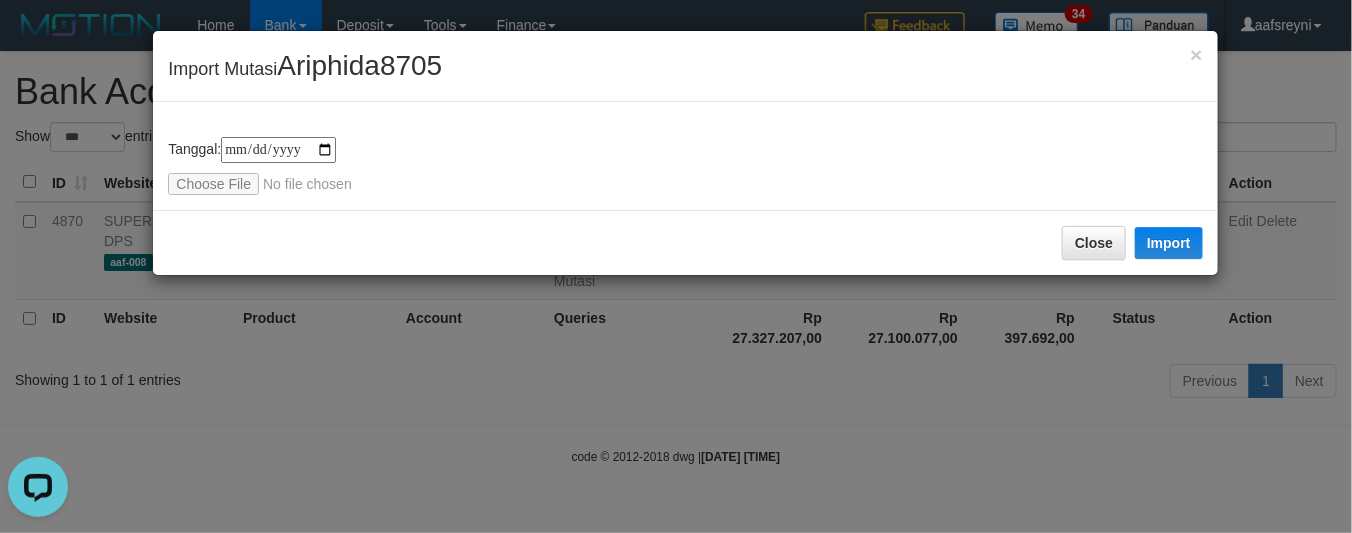 scroll, scrollTop: 0, scrollLeft: 0, axis: both 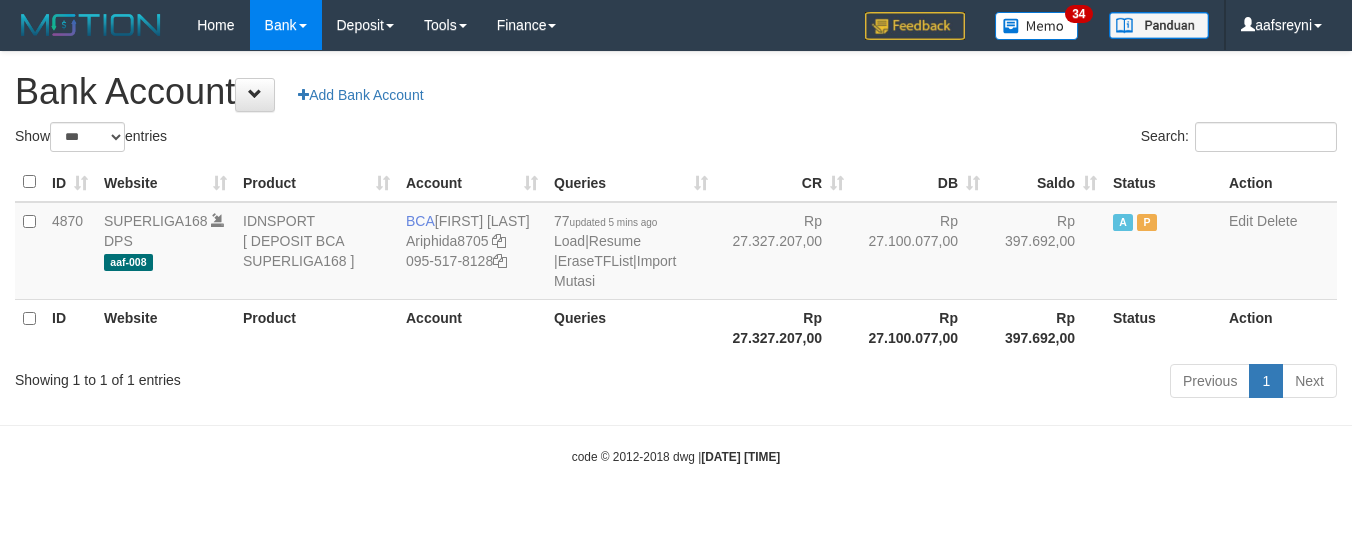 select on "***" 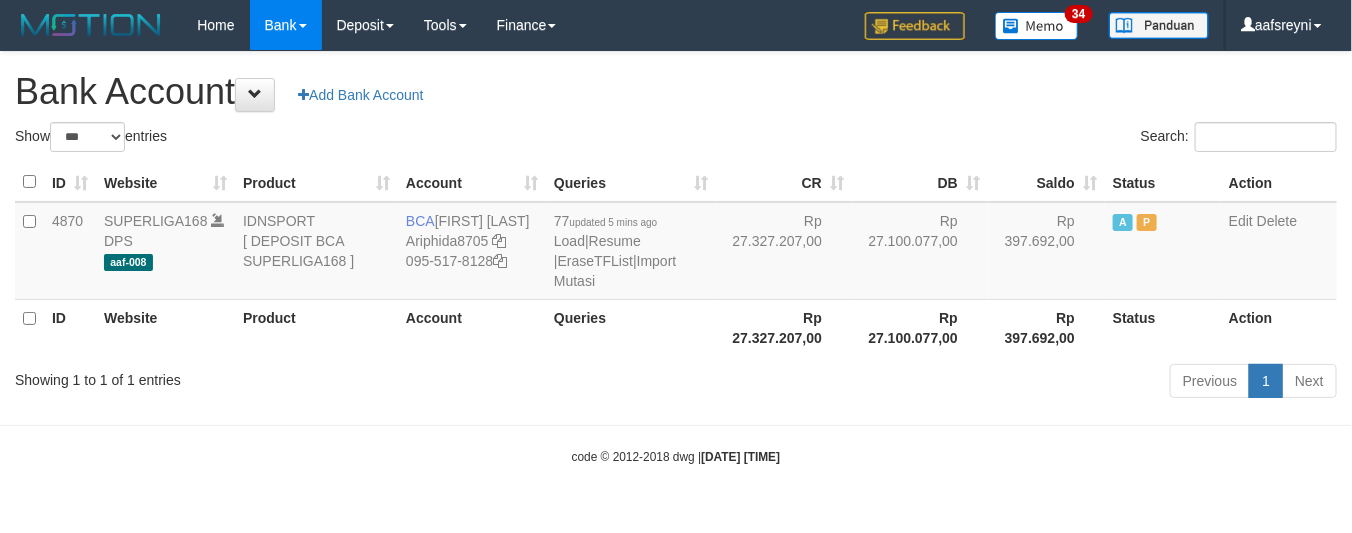 click on "Previous 1 Next" at bounding box center [957, 383] 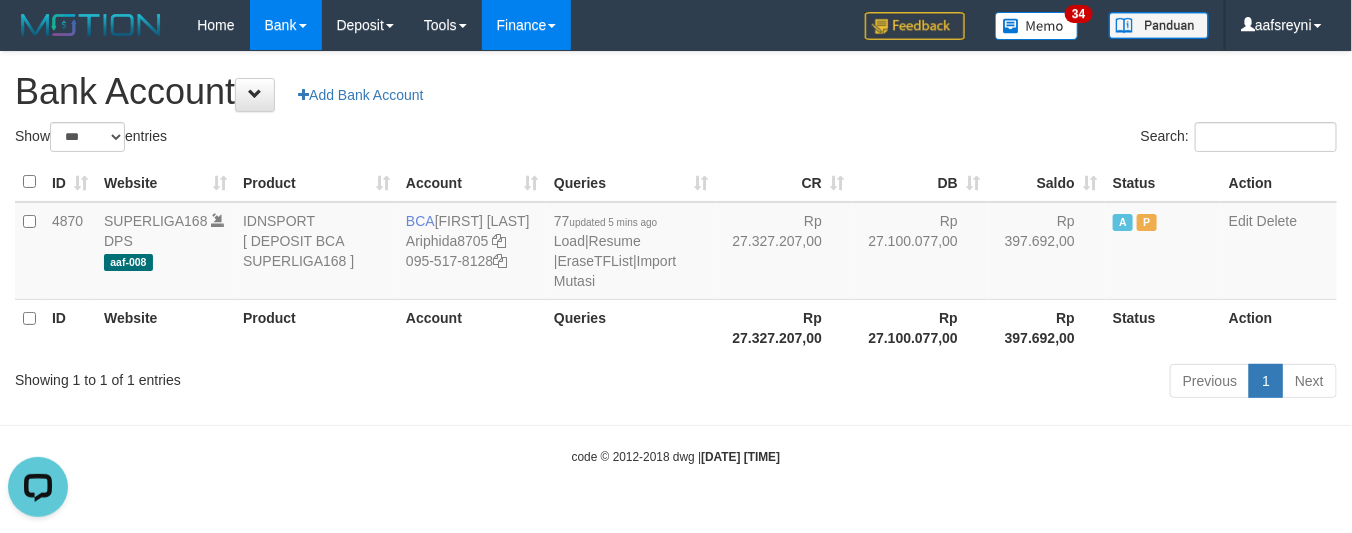 scroll, scrollTop: 0, scrollLeft: 0, axis: both 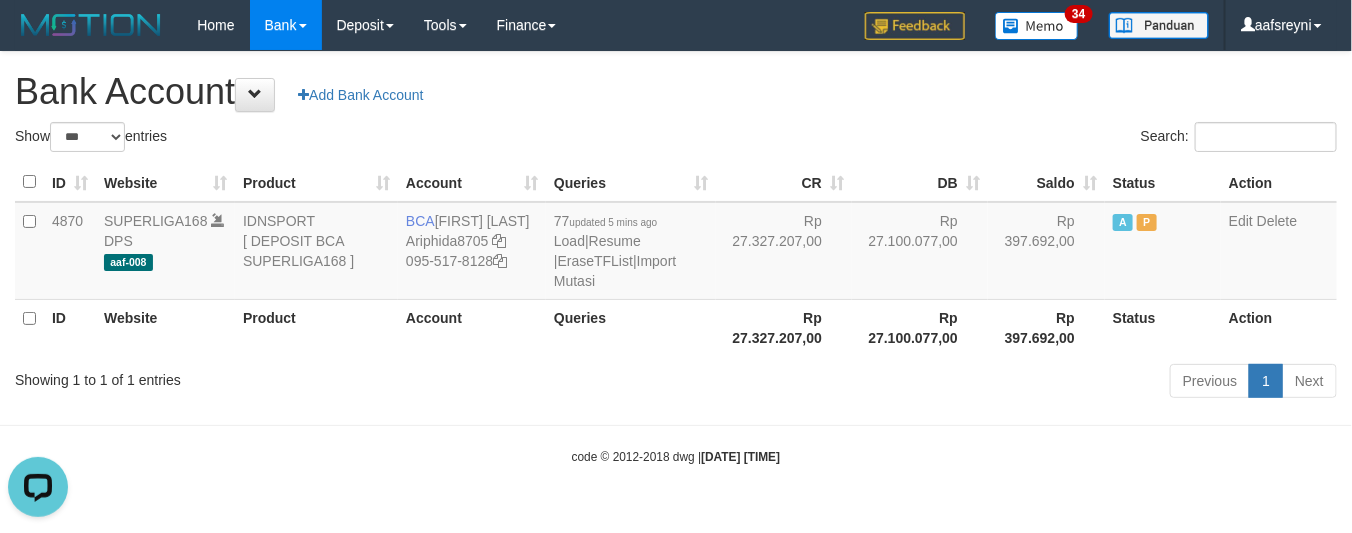 click on "Rp 27.100.077,00" at bounding box center (920, 327) 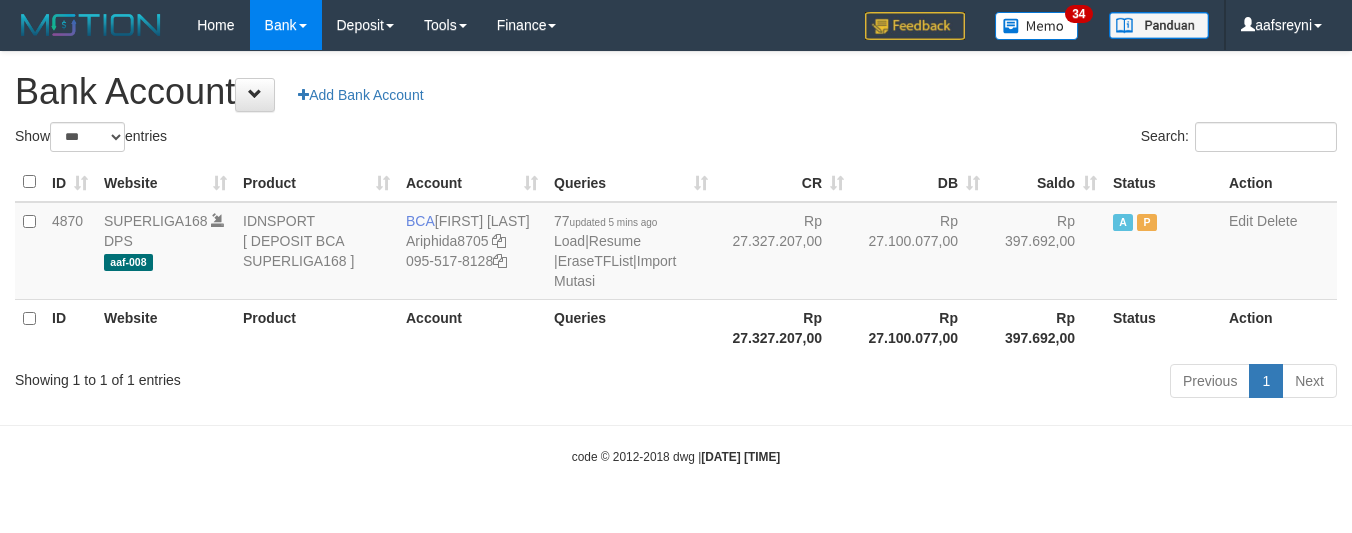select on "***" 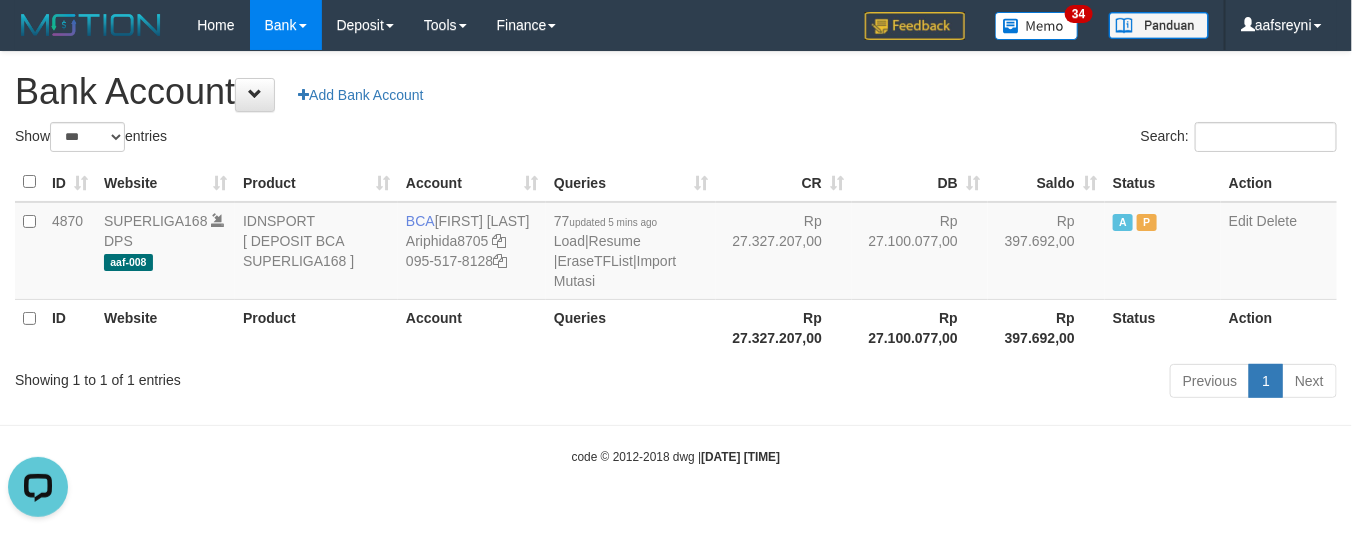 scroll, scrollTop: 0, scrollLeft: 0, axis: both 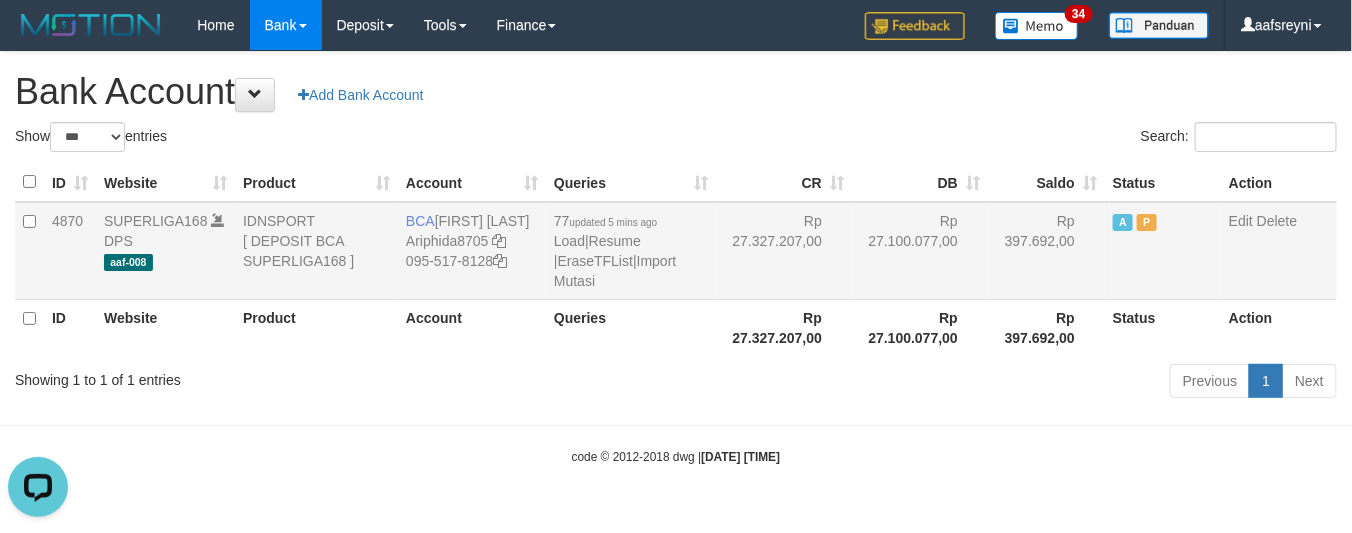 click on "Rp 27.100.077,00" at bounding box center [920, 251] 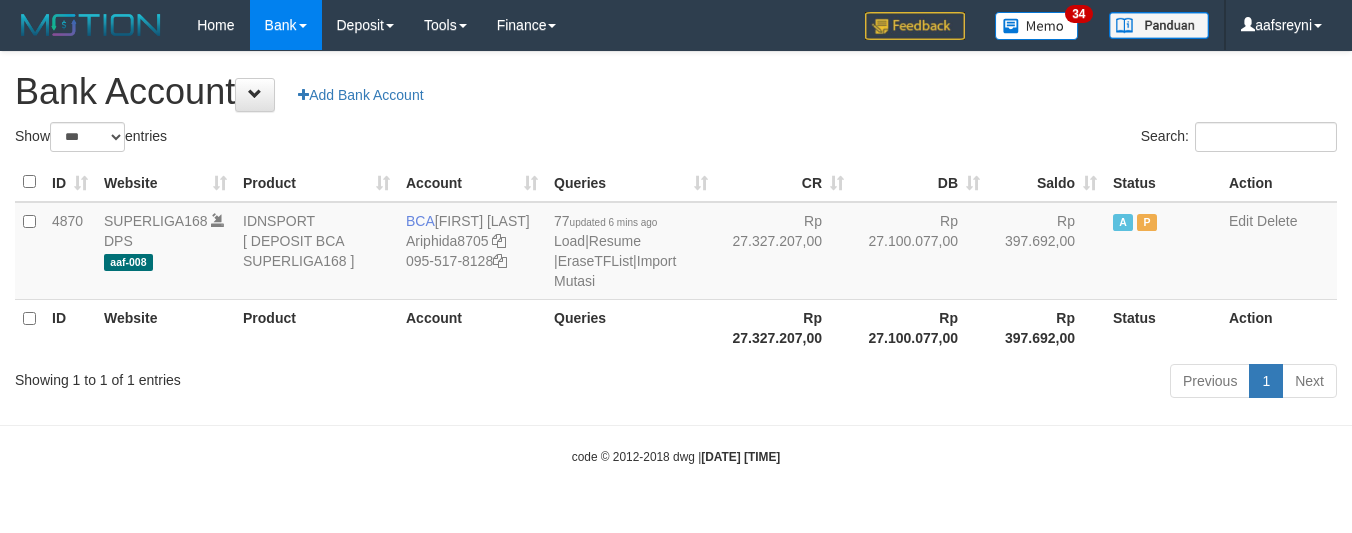 select on "***" 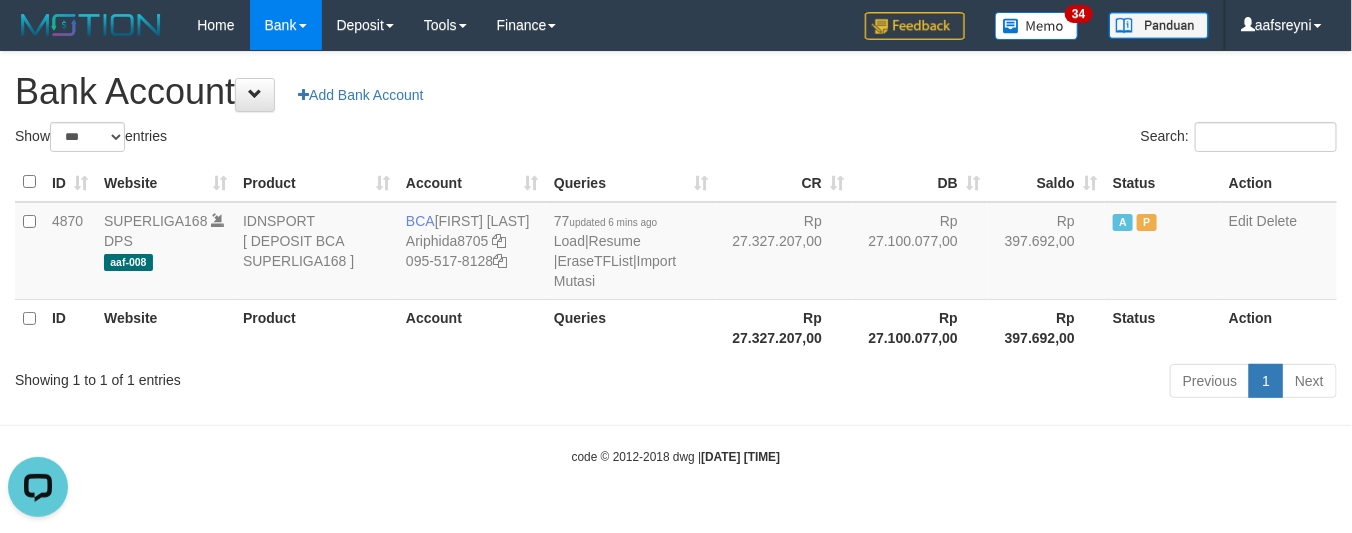 scroll, scrollTop: 0, scrollLeft: 0, axis: both 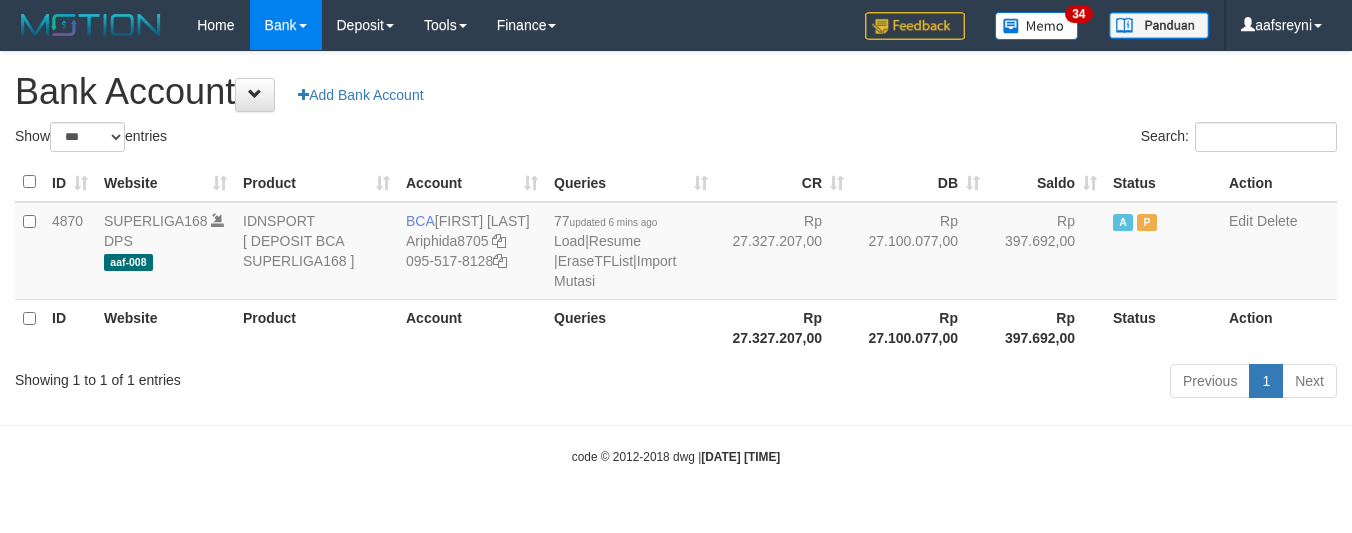 select on "***" 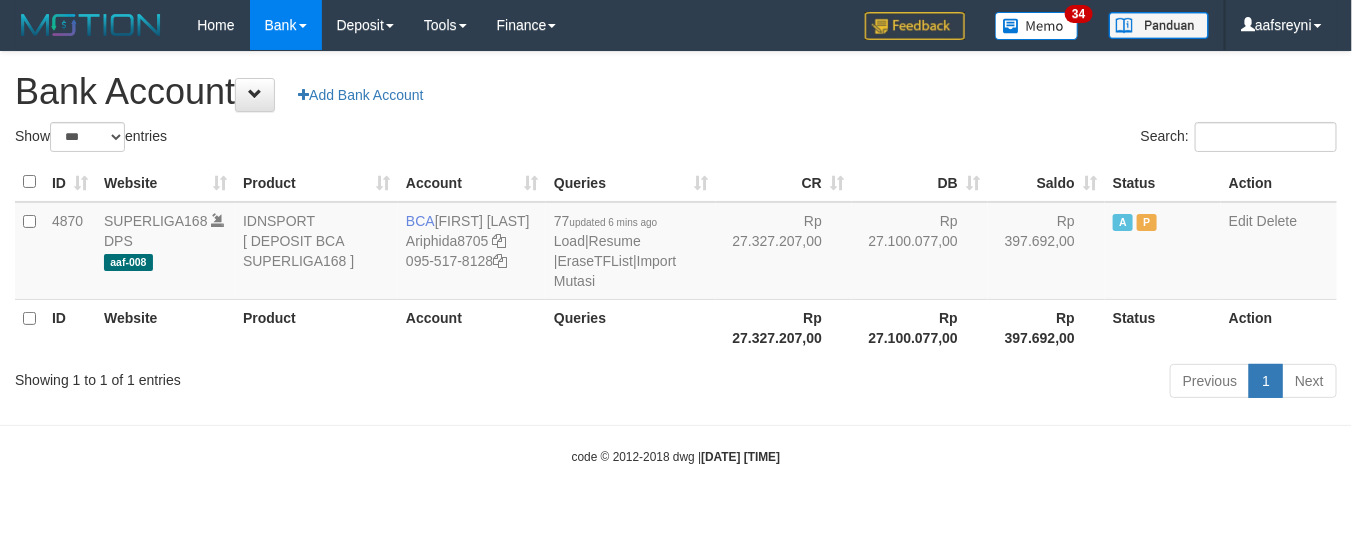 drag, startPoint x: 920, startPoint y: 312, endPoint x: 1308, endPoint y: 315, distance: 388.0116 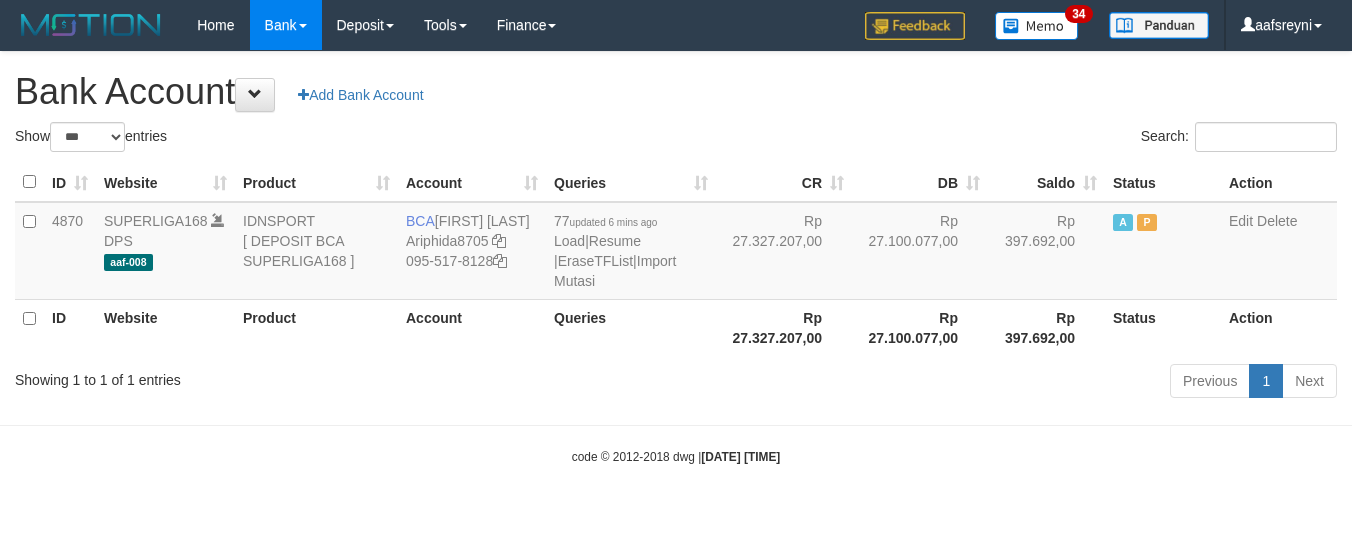 select on "***" 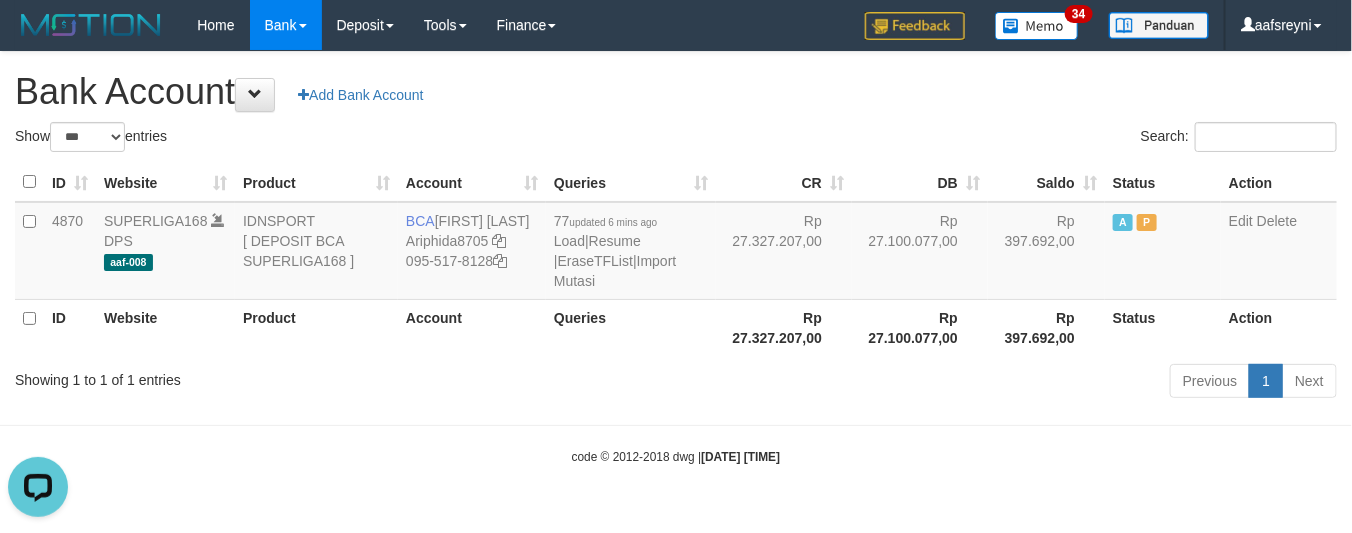 scroll, scrollTop: 0, scrollLeft: 0, axis: both 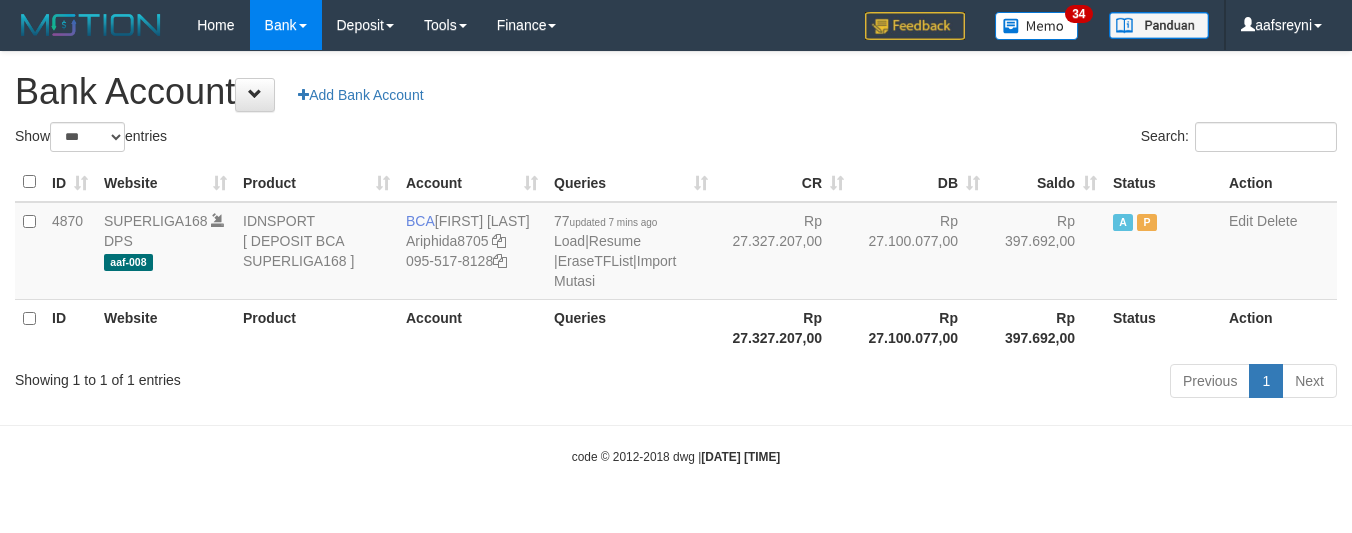 select on "***" 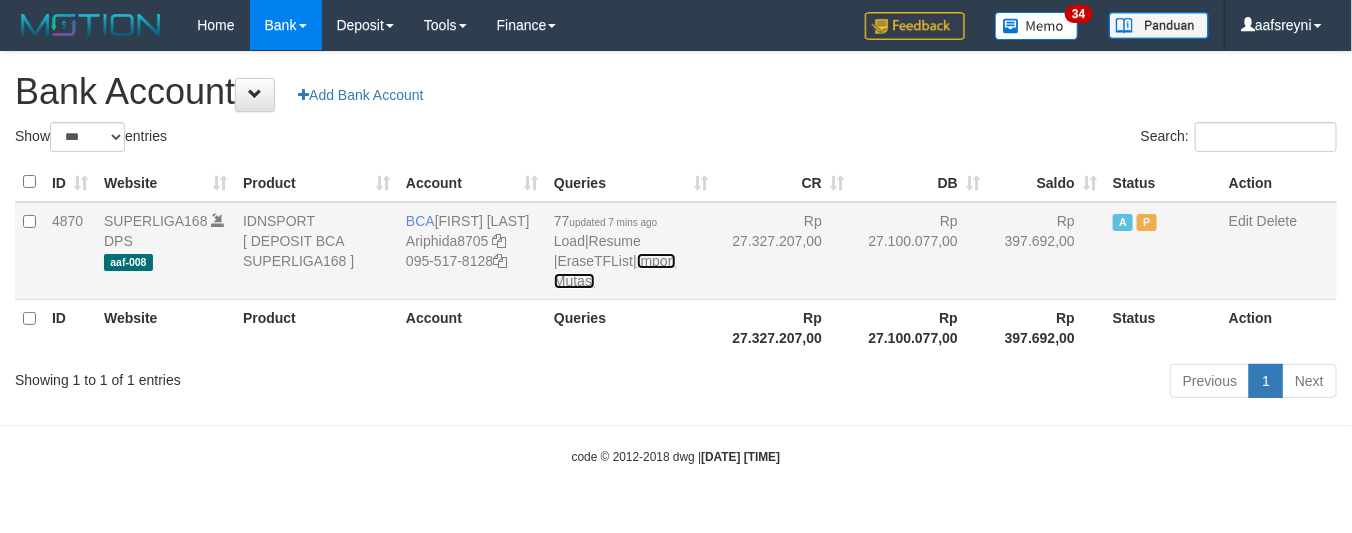 click on "Import Mutasi" at bounding box center [615, 271] 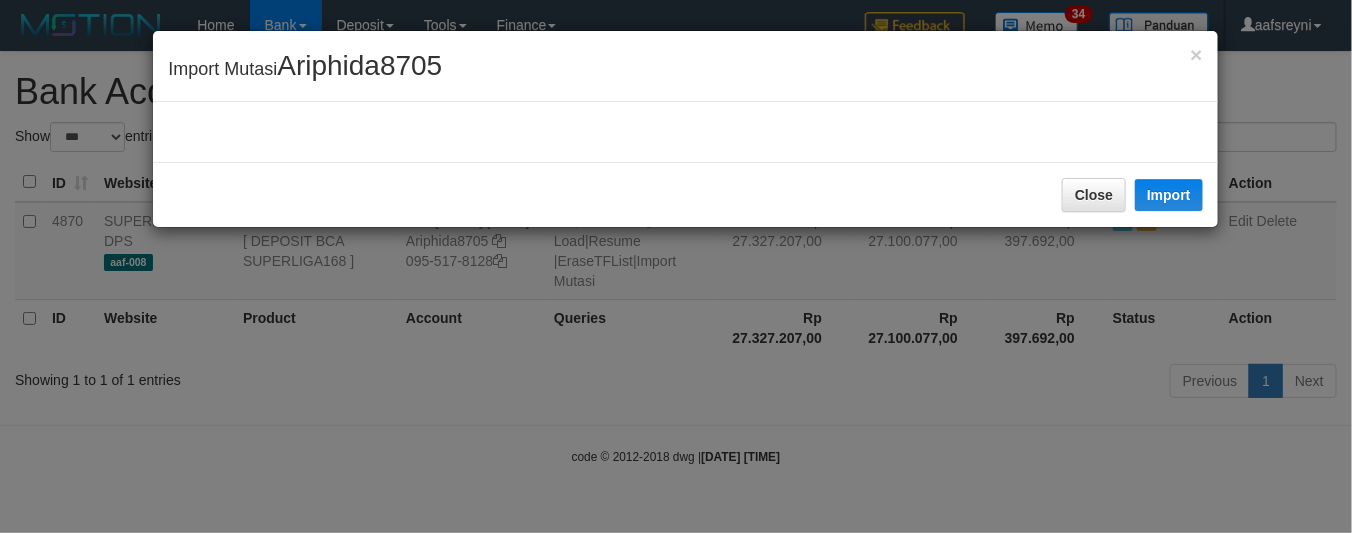 click on "×
Import Mutasi  Ariphida8705
Close
Import" at bounding box center [676, 266] 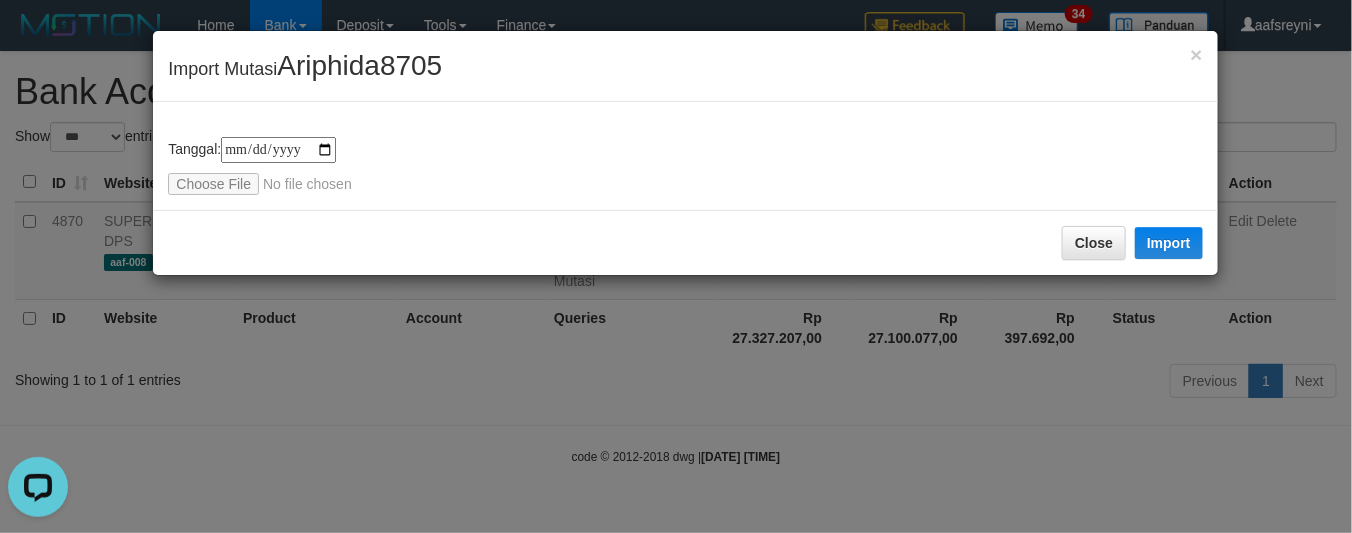 scroll, scrollTop: 0, scrollLeft: 0, axis: both 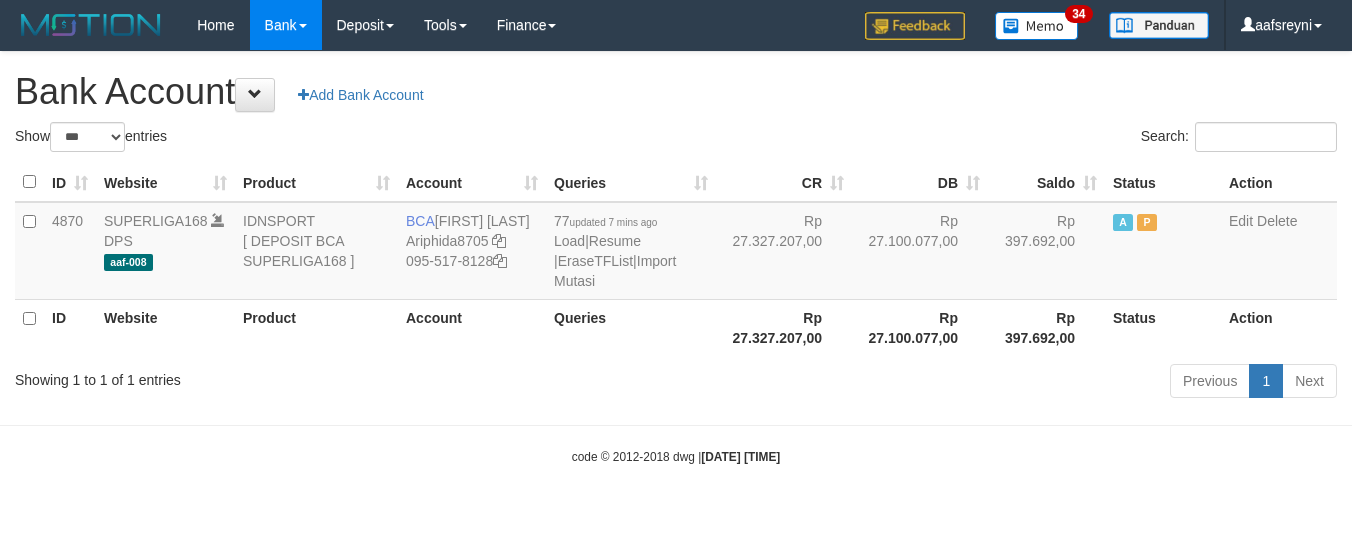 select on "***" 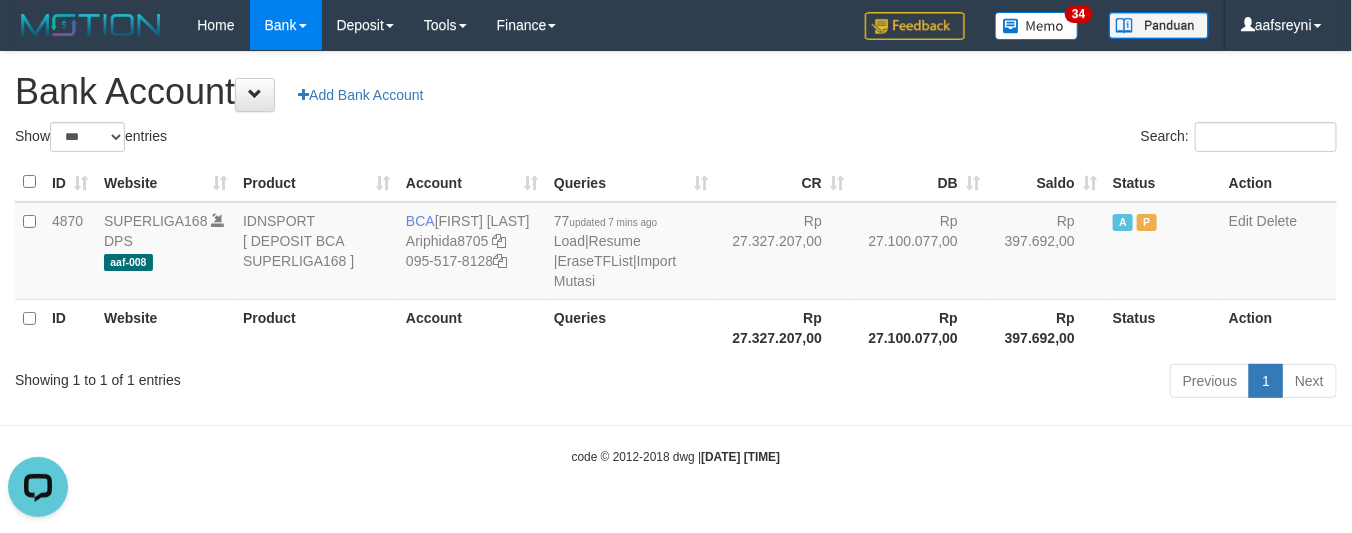scroll, scrollTop: 0, scrollLeft: 0, axis: both 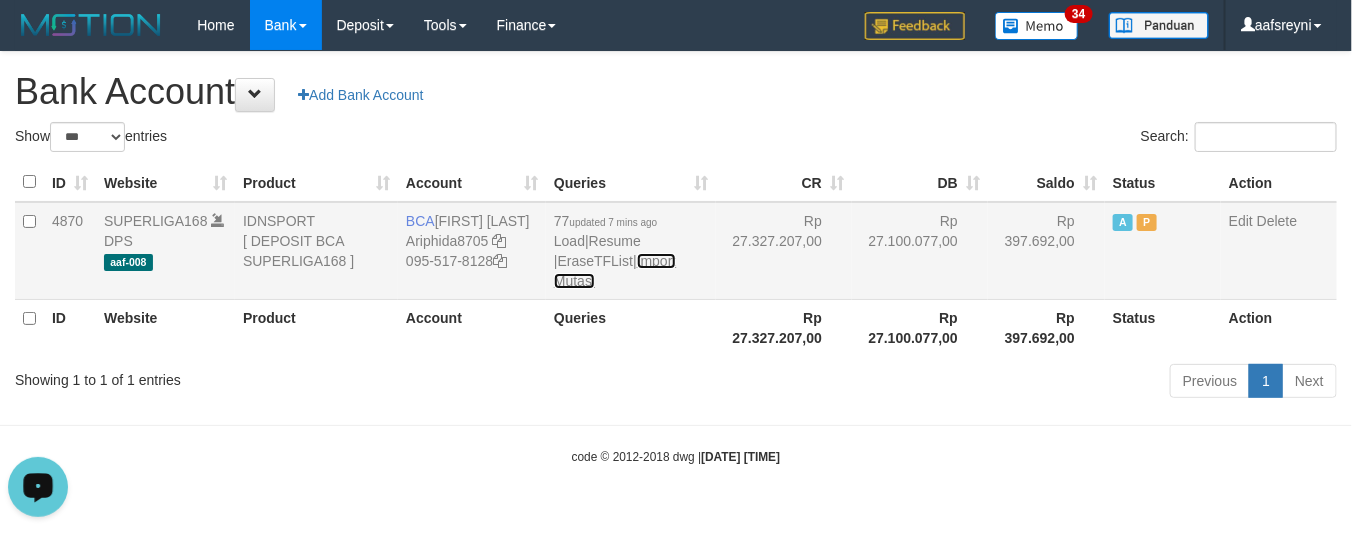 click on "Import Mutasi" at bounding box center (615, 271) 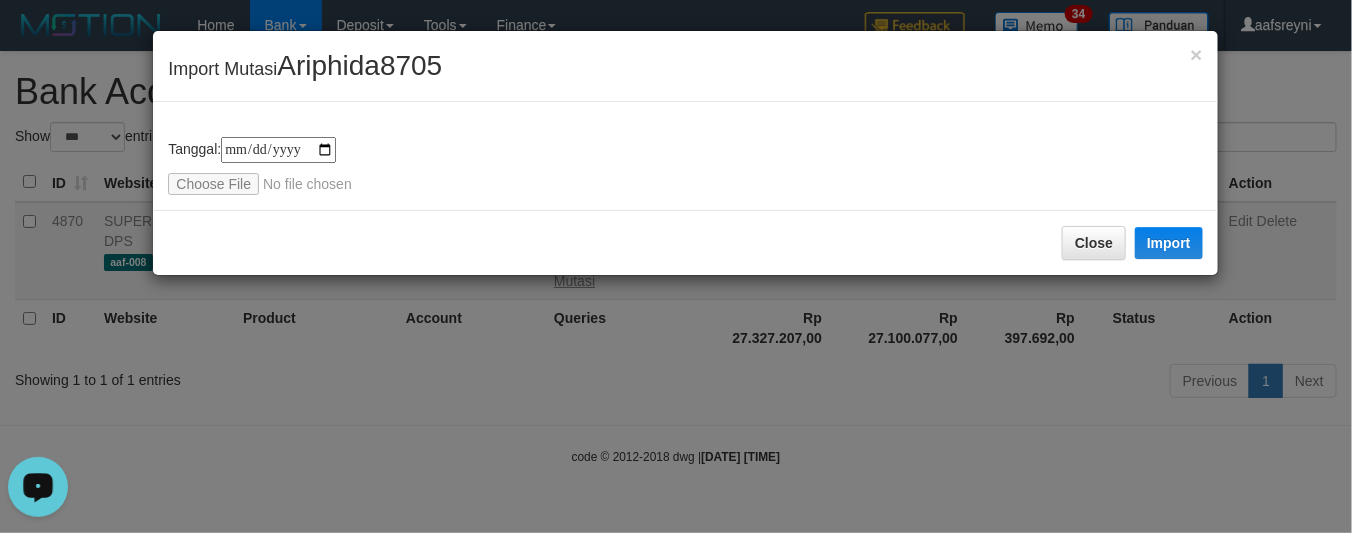 type on "**********" 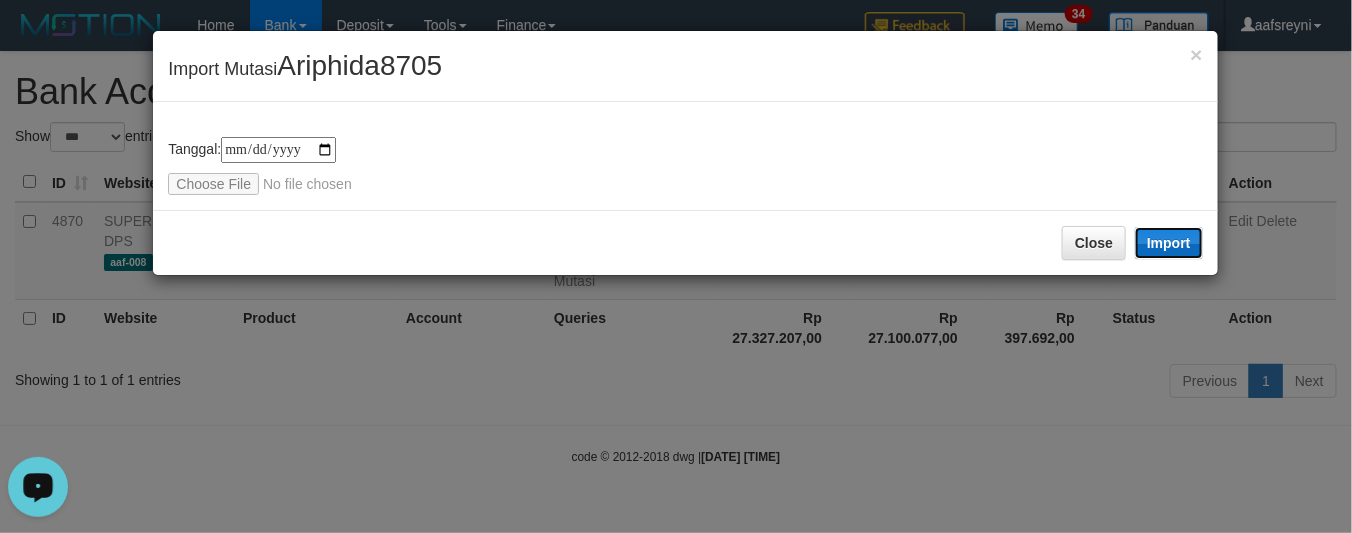 click on "Import" at bounding box center (1169, 243) 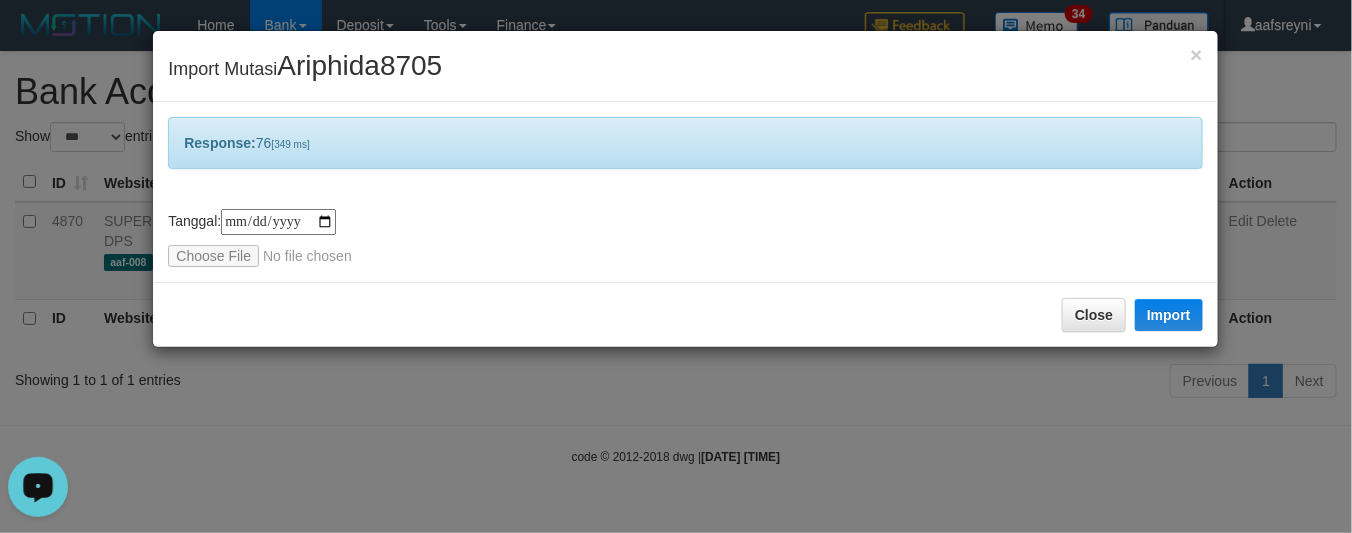 drag, startPoint x: 957, startPoint y: 427, endPoint x: 1118, endPoint y: 408, distance: 162.11725 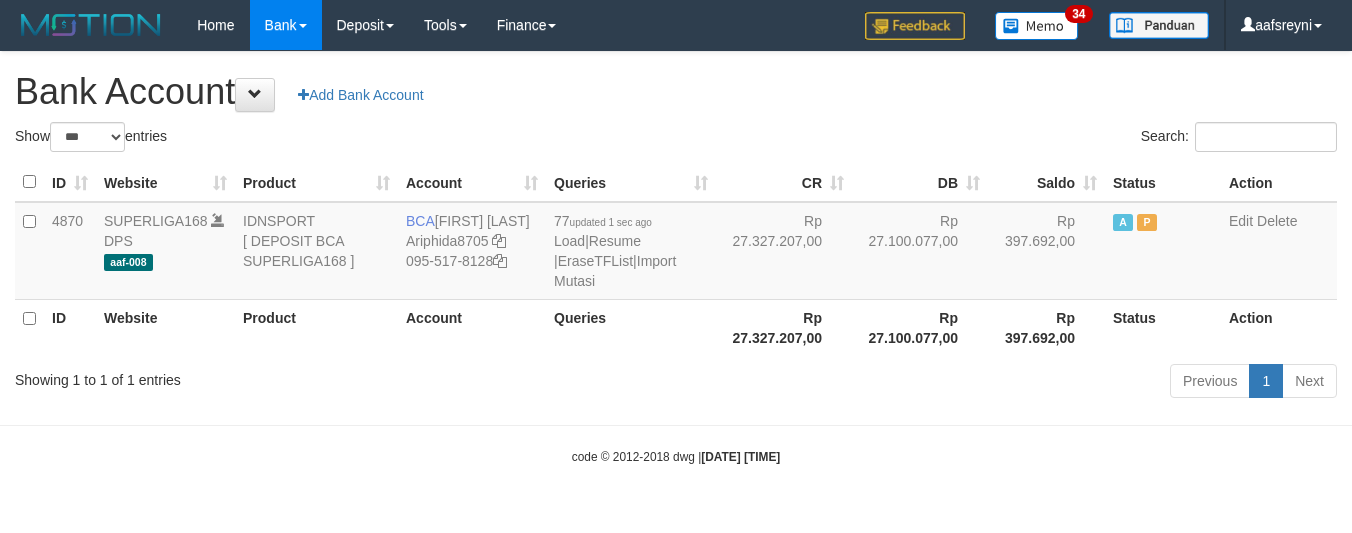 select on "***" 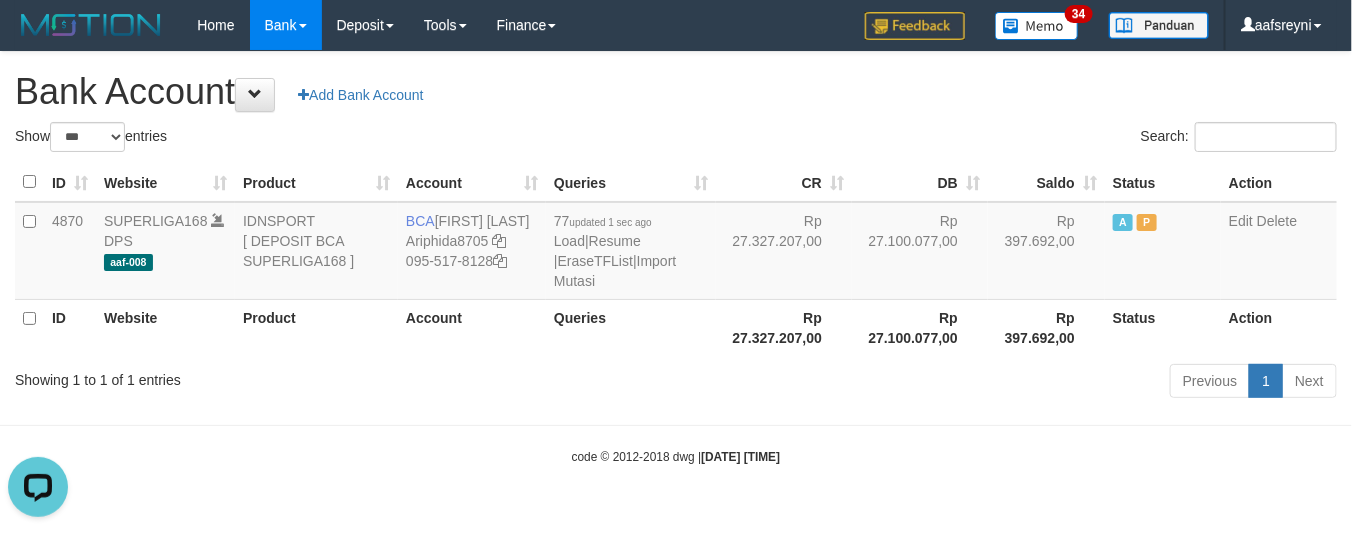 scroll, scrollTop: 0, scrollLeft: 0, axis: both 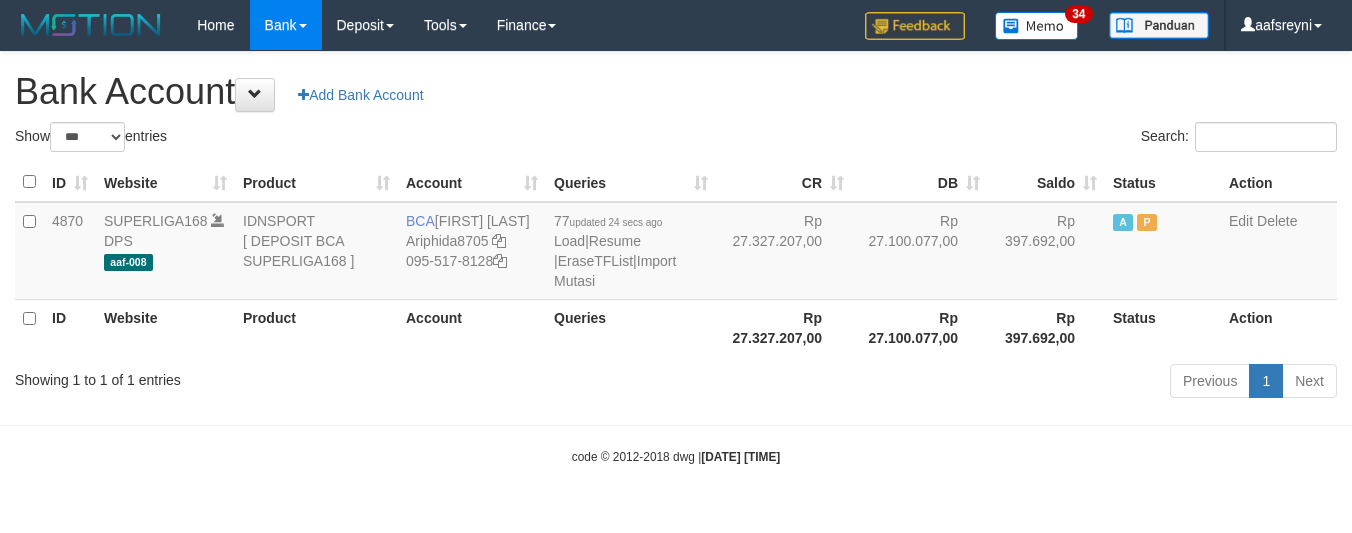 select on "***" 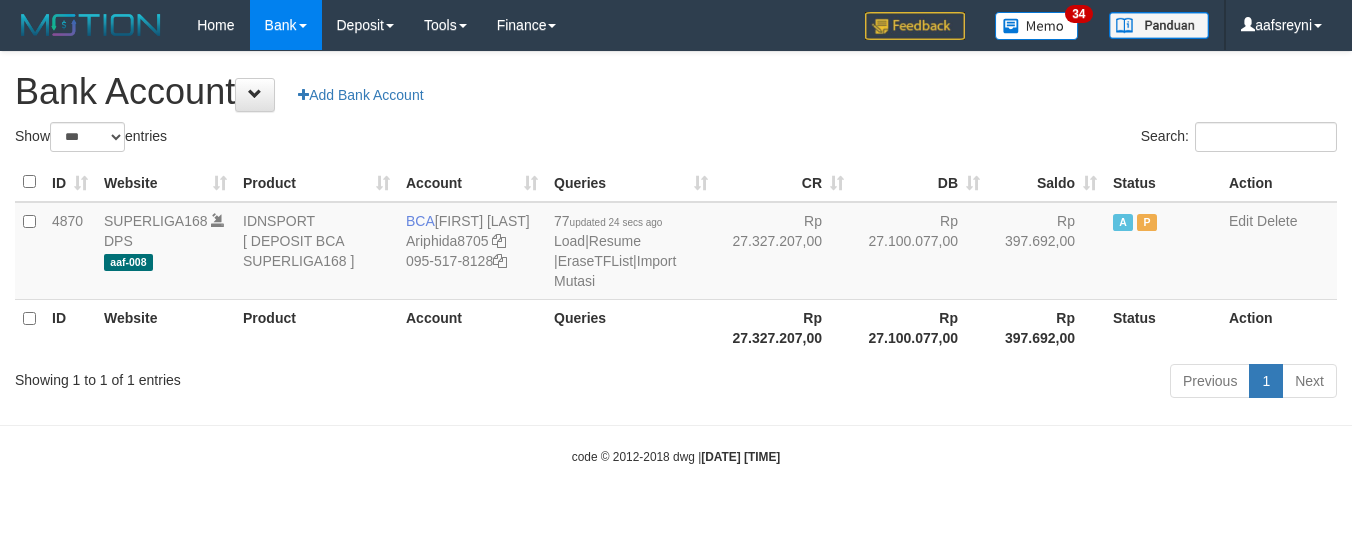 scroll, scrollTop: 0, scrollLeft: 0, axis: both 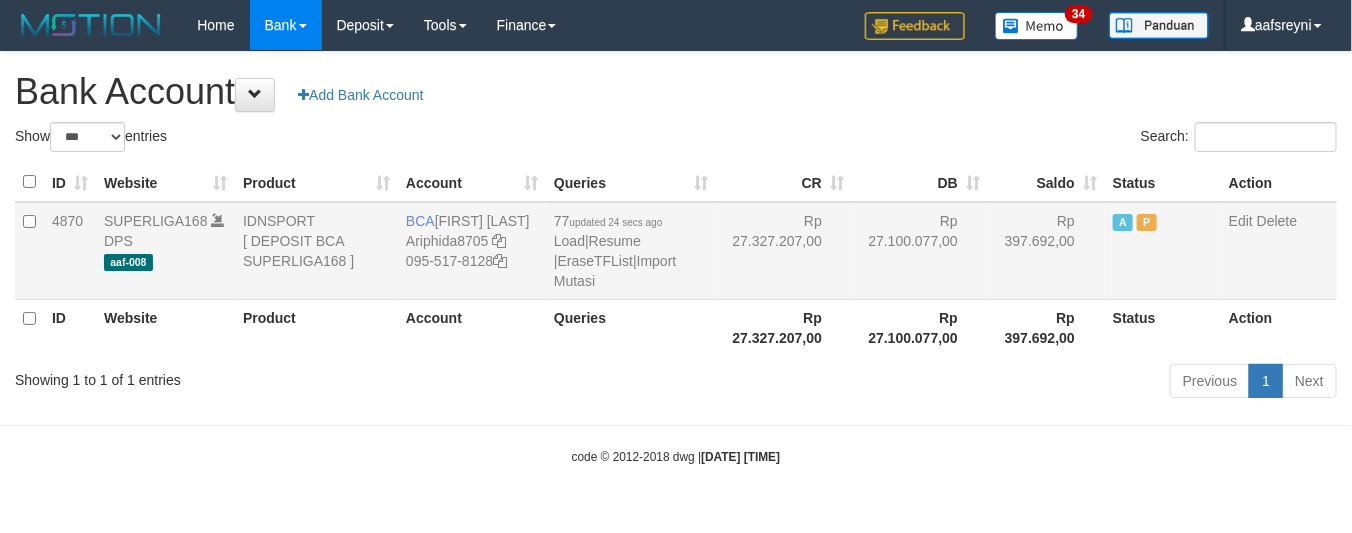 click on "Rp 27.100.077,00" at bounding box center [920, 251] 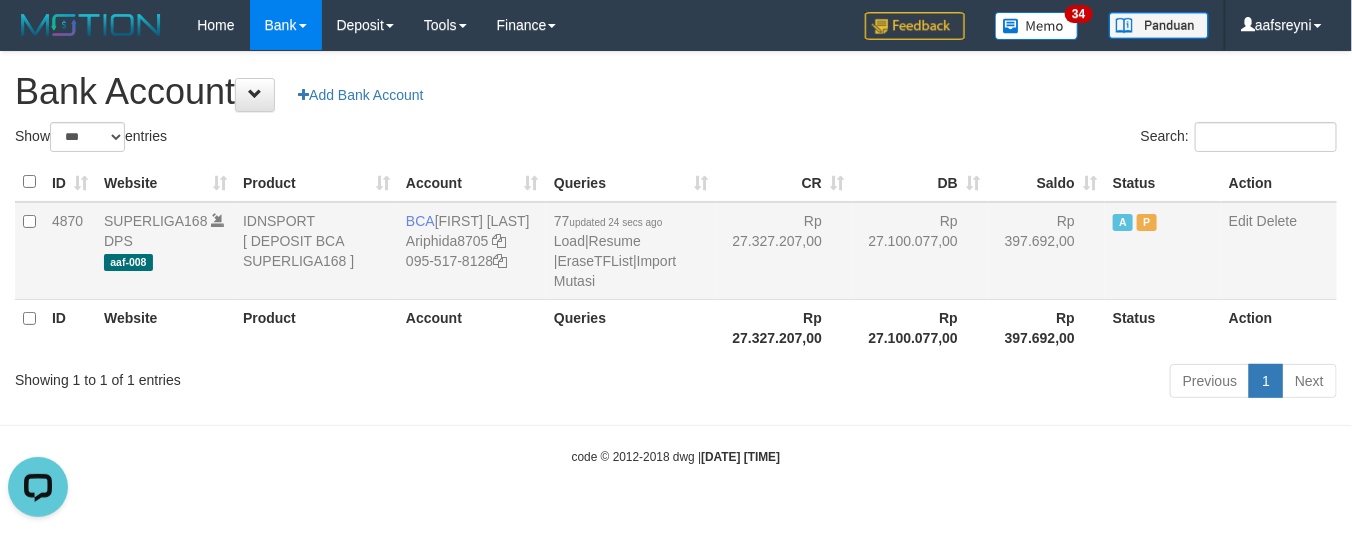 scroll, scrollTop: 0, scrollLeft: 0, axis: both 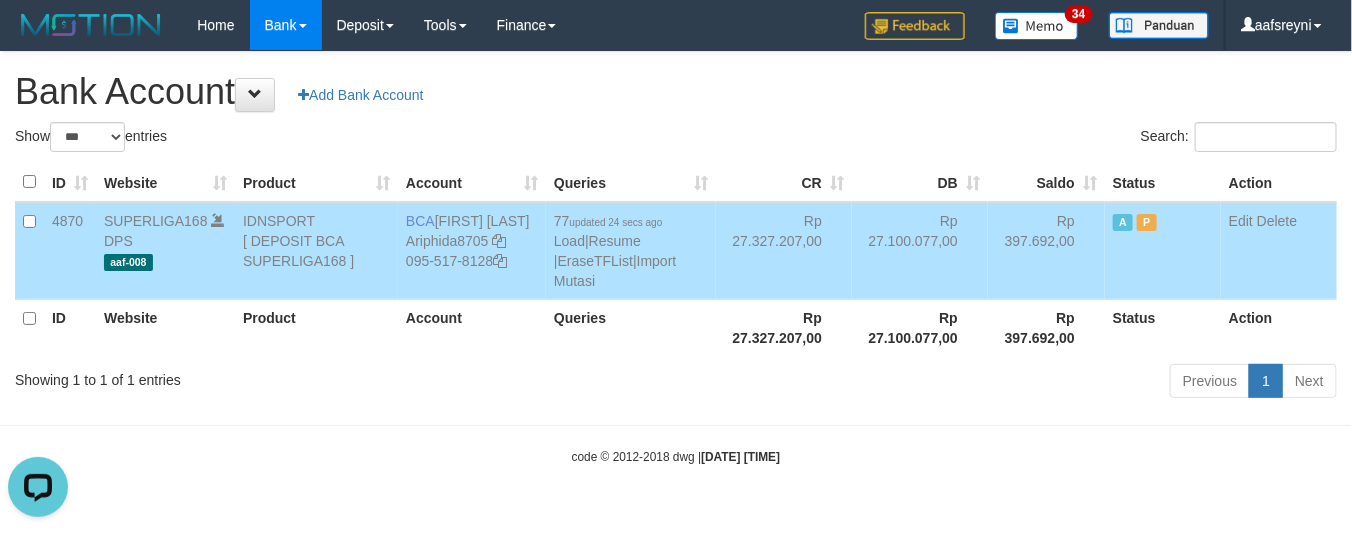 drag, startPoint x: 777, startPoint y: 141, endPoint x: 265, endPoint y: 52, distance: 519.6778 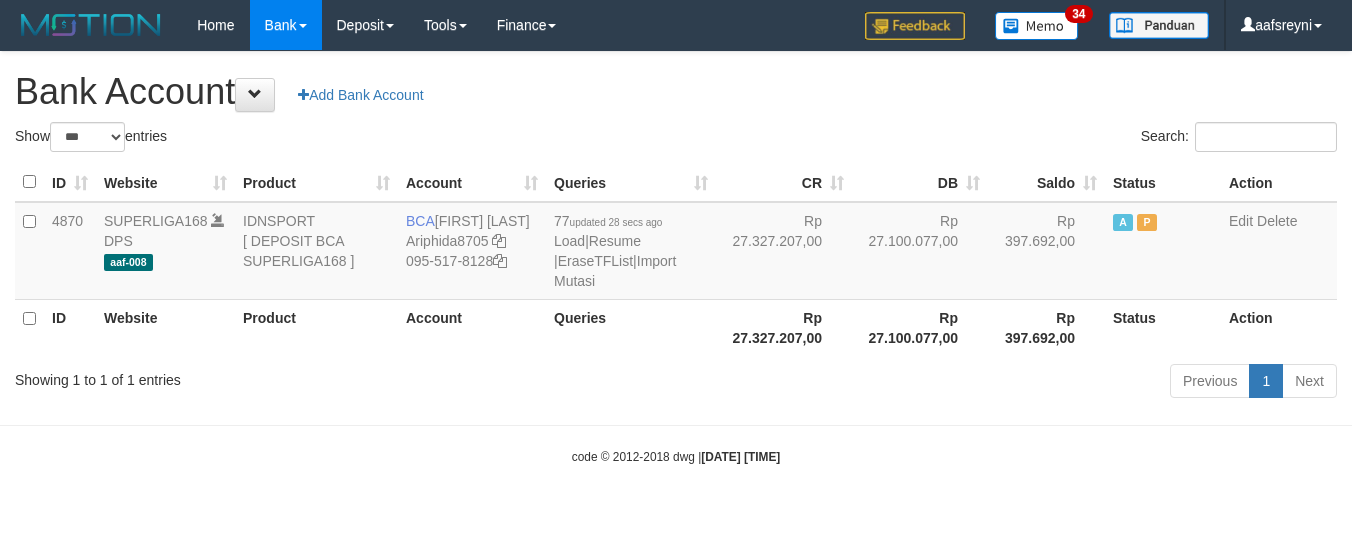select on "***" 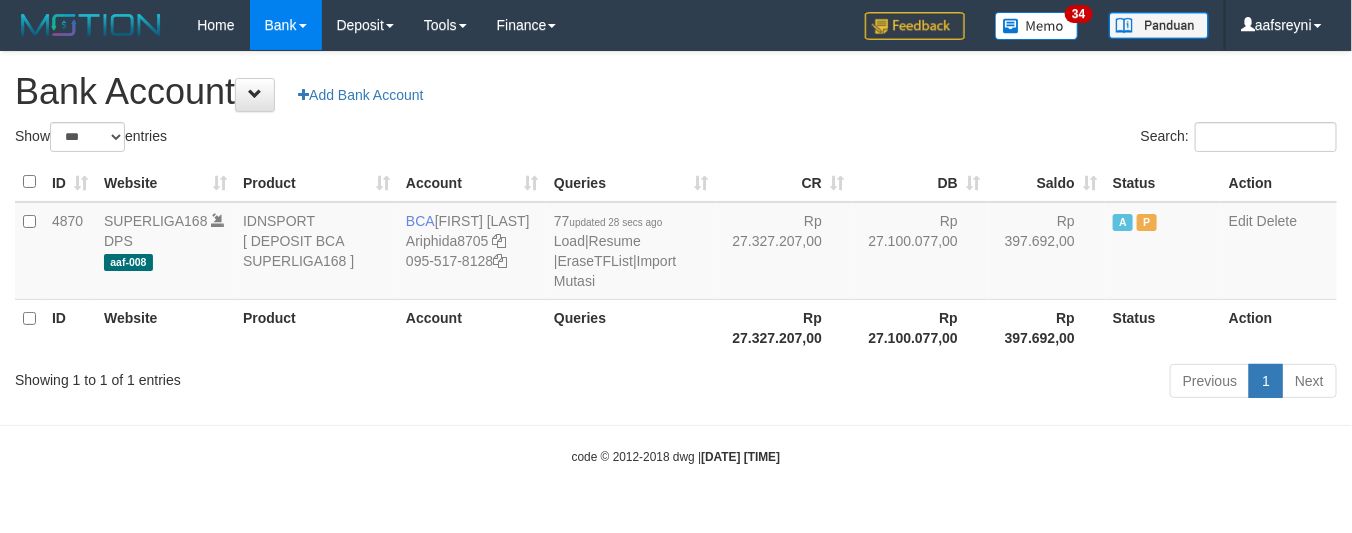 click on "Rp 27.327.207,00" at bounding box center [784, 251] 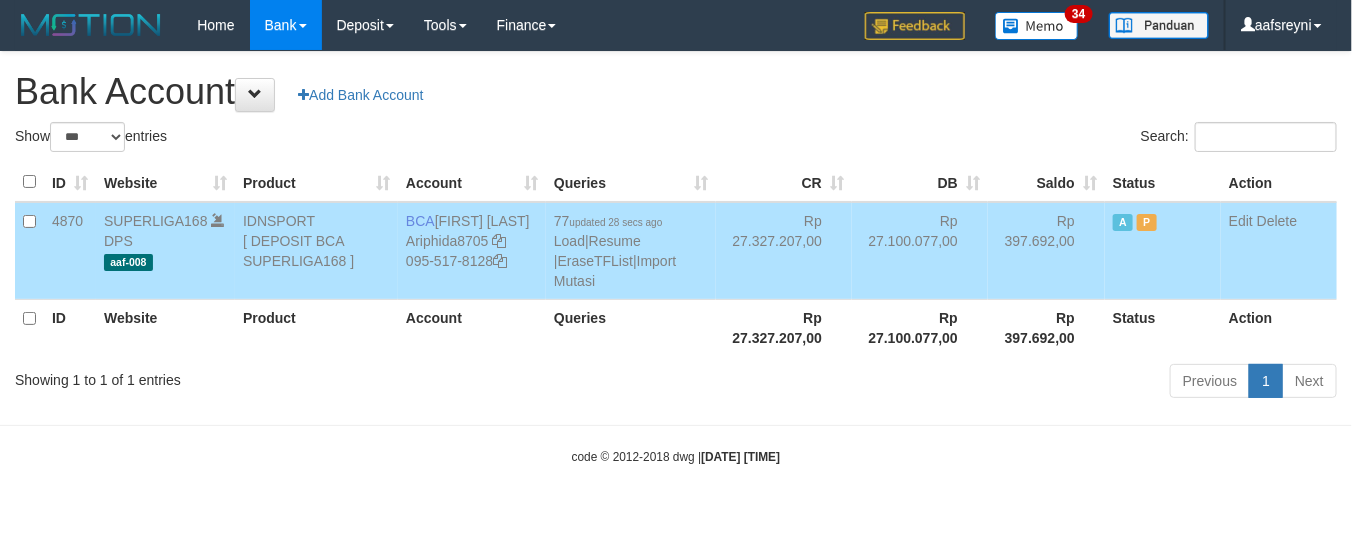 click on "Search:" at bounding box center (1014, 139) 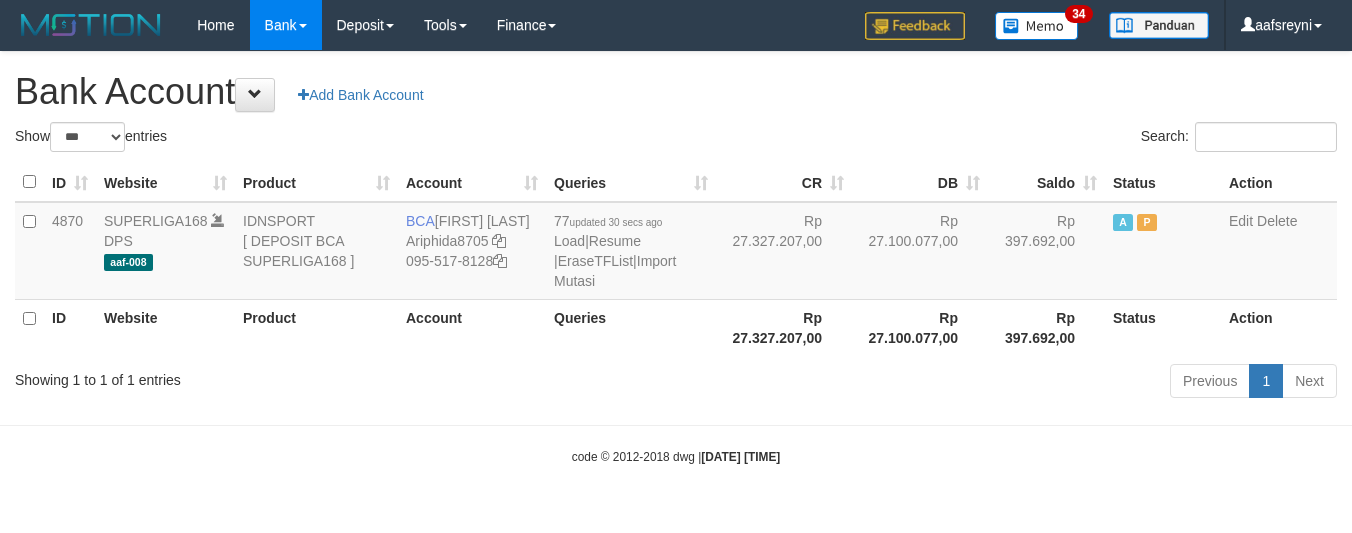 select on "***" 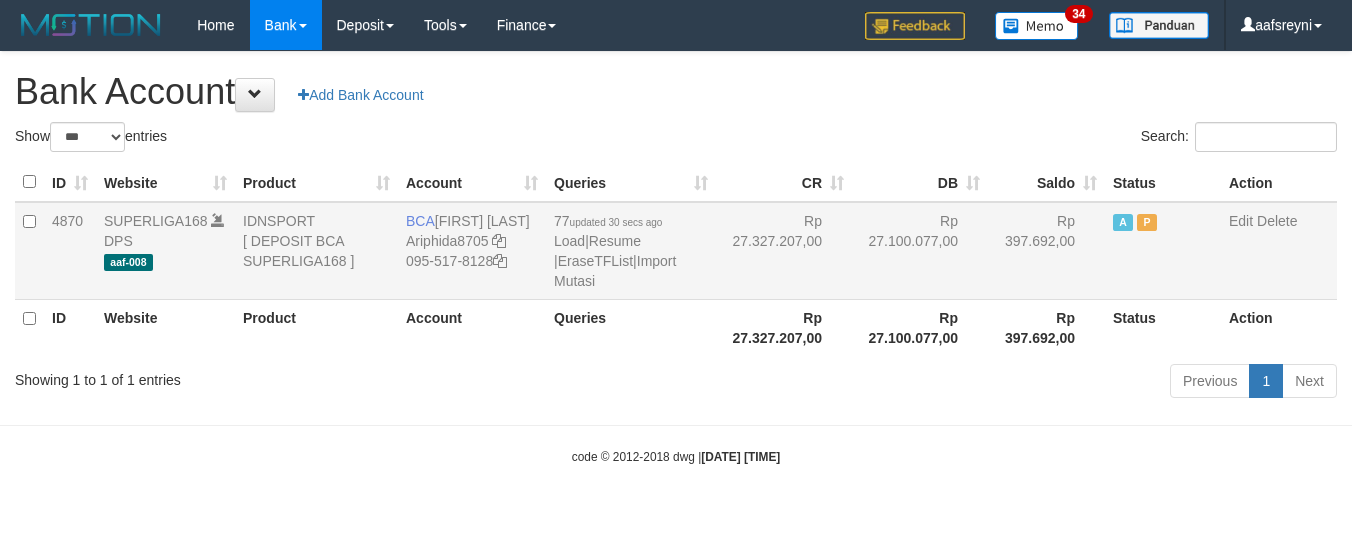 scroll, scrollTop: 0, scrollLeft: 0, axis: both 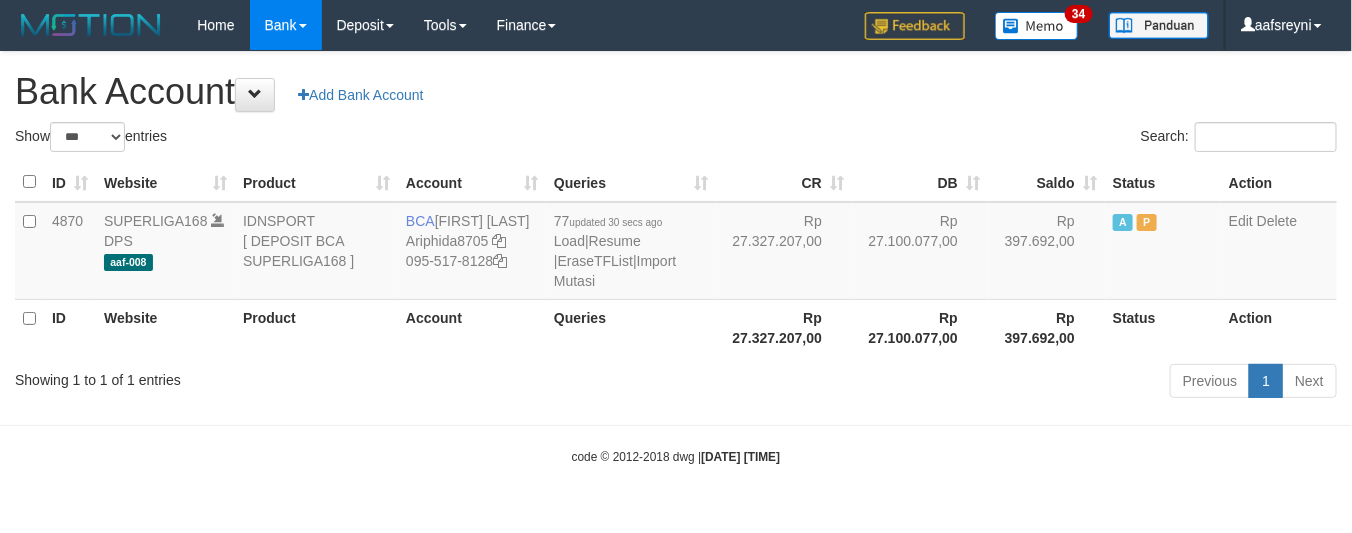 drag, startPoint x: 690, startPoint y: 137, endPoint x: 636, endPoint y: 125, distance: 55.31727 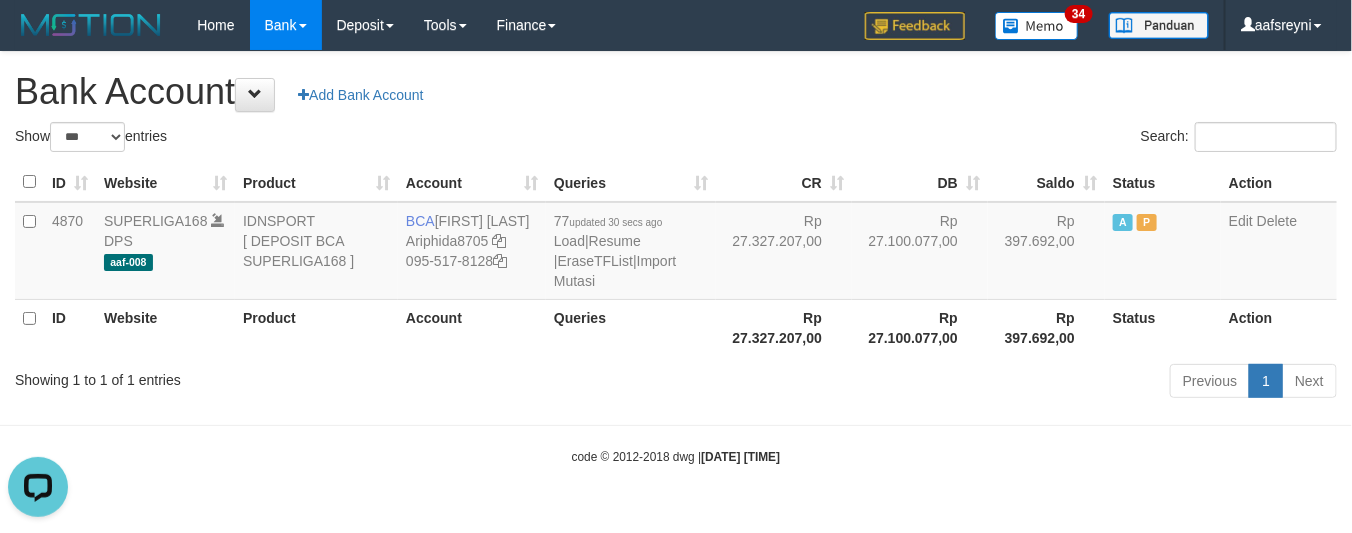 scroll, scrollTop: 0, scrollLeft: 0, axis: both 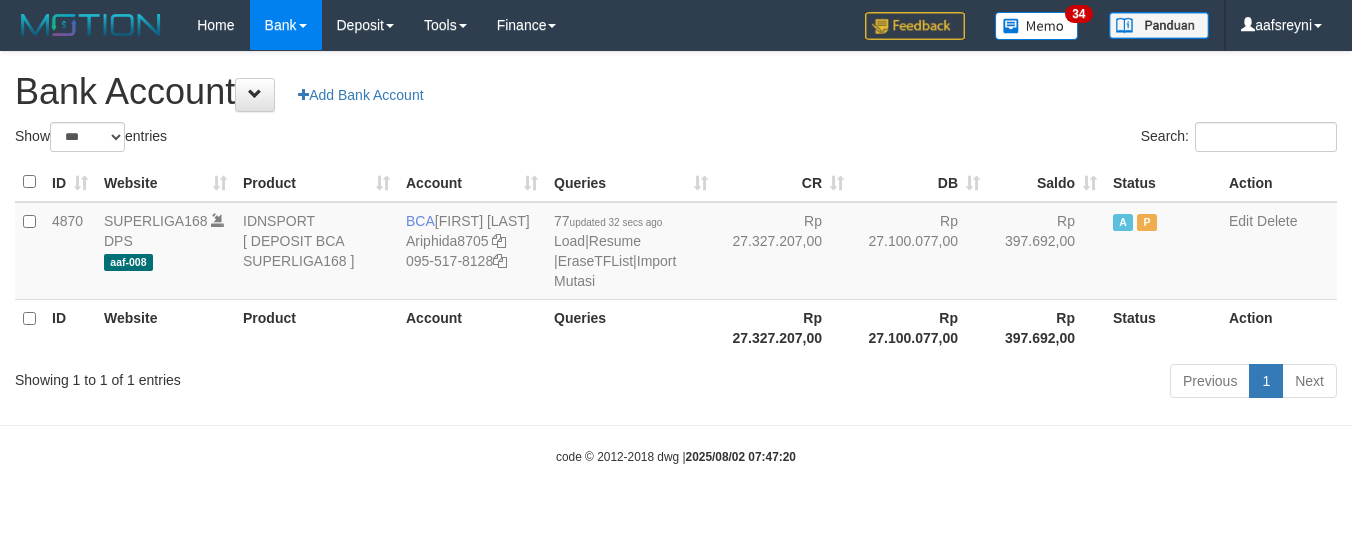 select on "***" 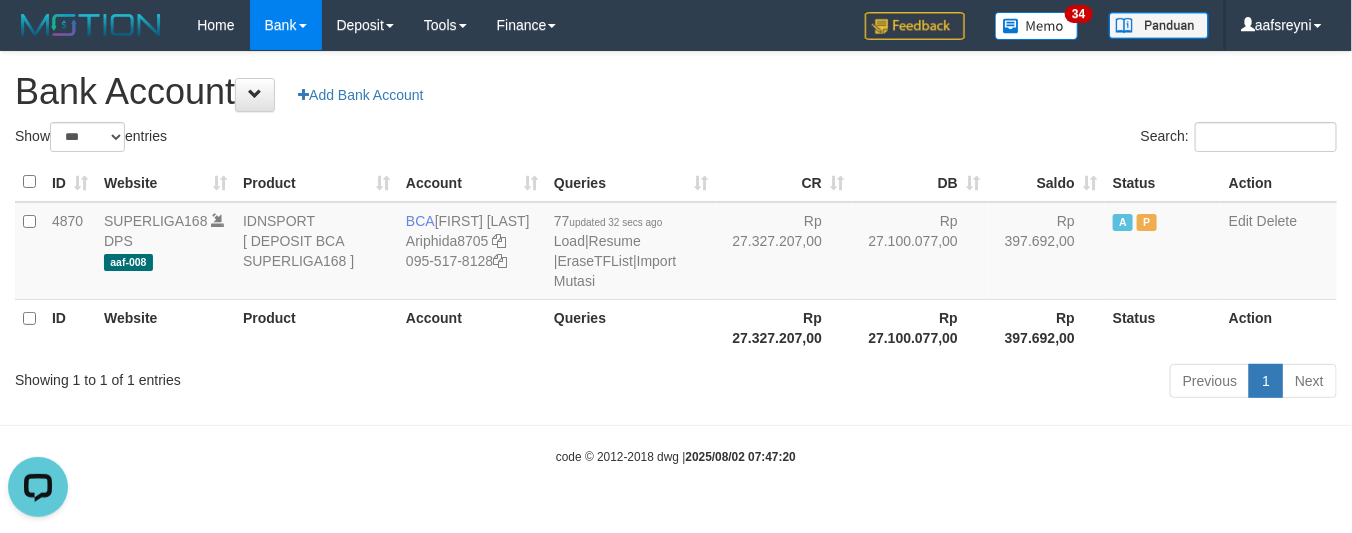 scroll, scrollTop: 0, scrollLeft: 0, axis: both 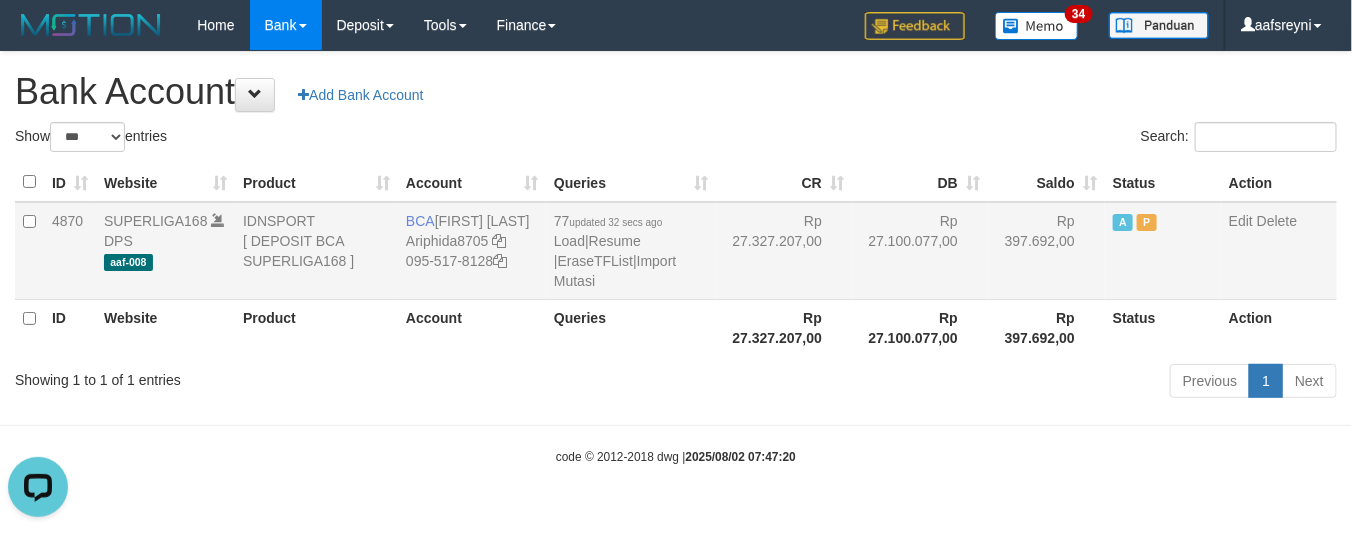 drag, startPoint x: 658, startPoint y: 366, endPoint x: 758, endPoint y: 215, distance: 181.11046 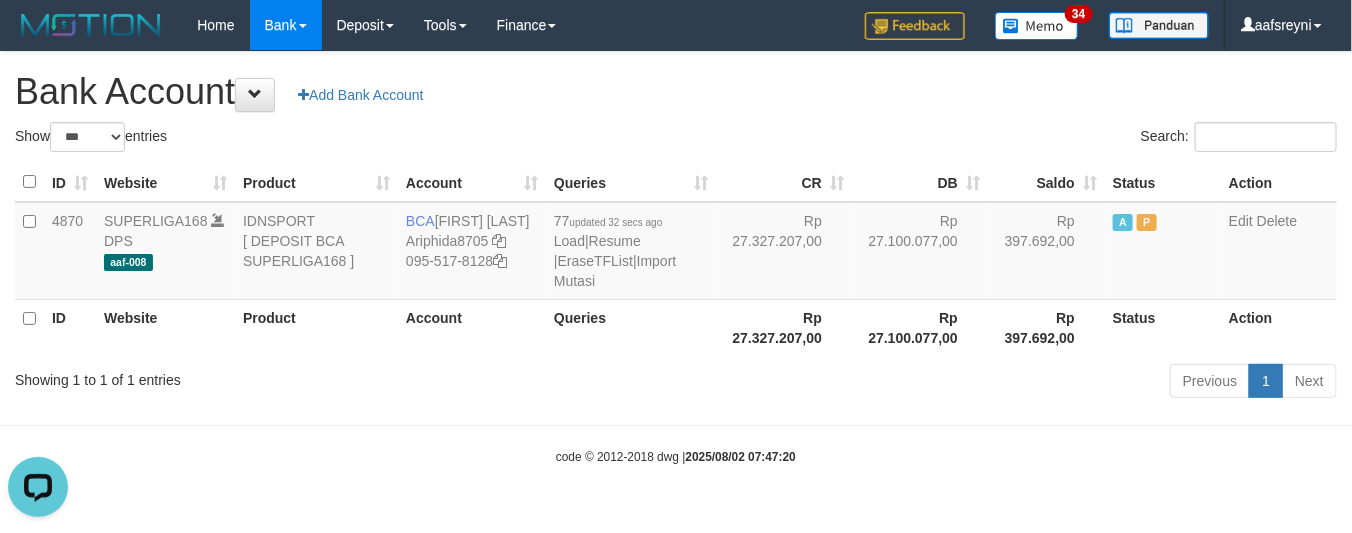 drag, startPoint x: 766, startPoint y: 103, endPoint x: 518, endPoint y: 72, distance: 249.93 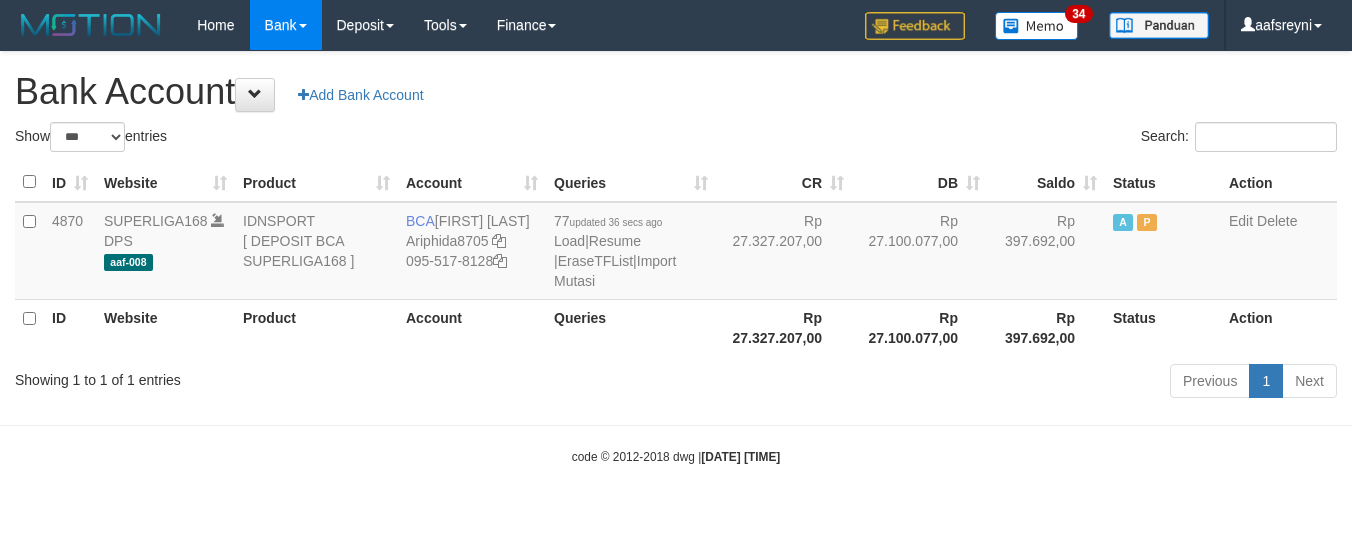select on "***" 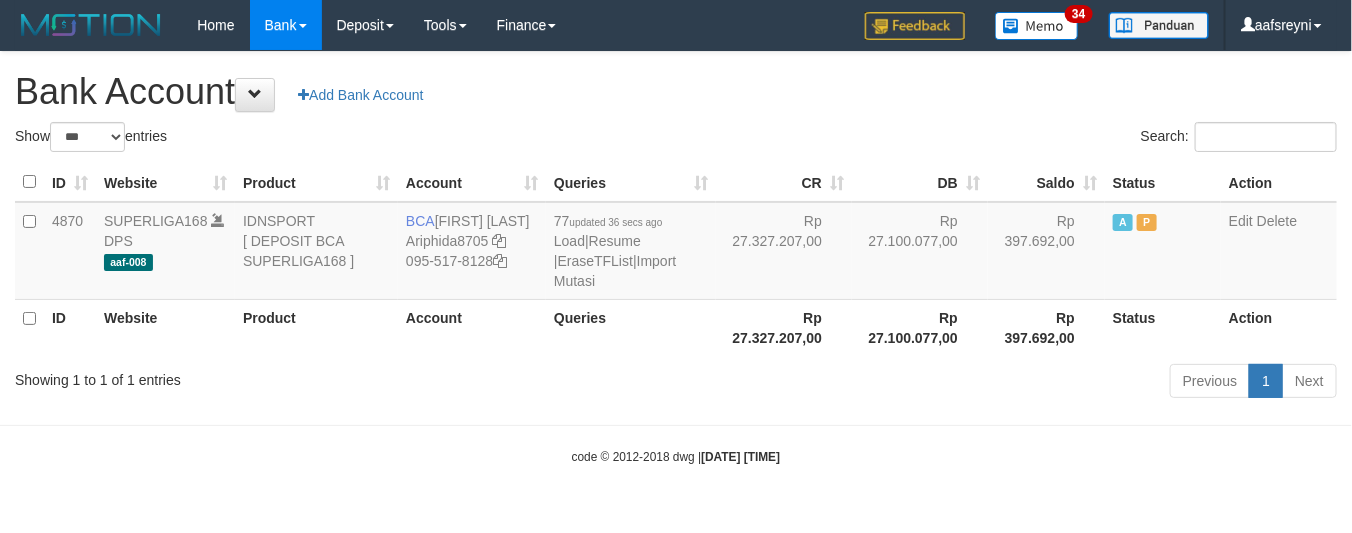 click on "Previous 1 Next" at bounding box center [957, 383] 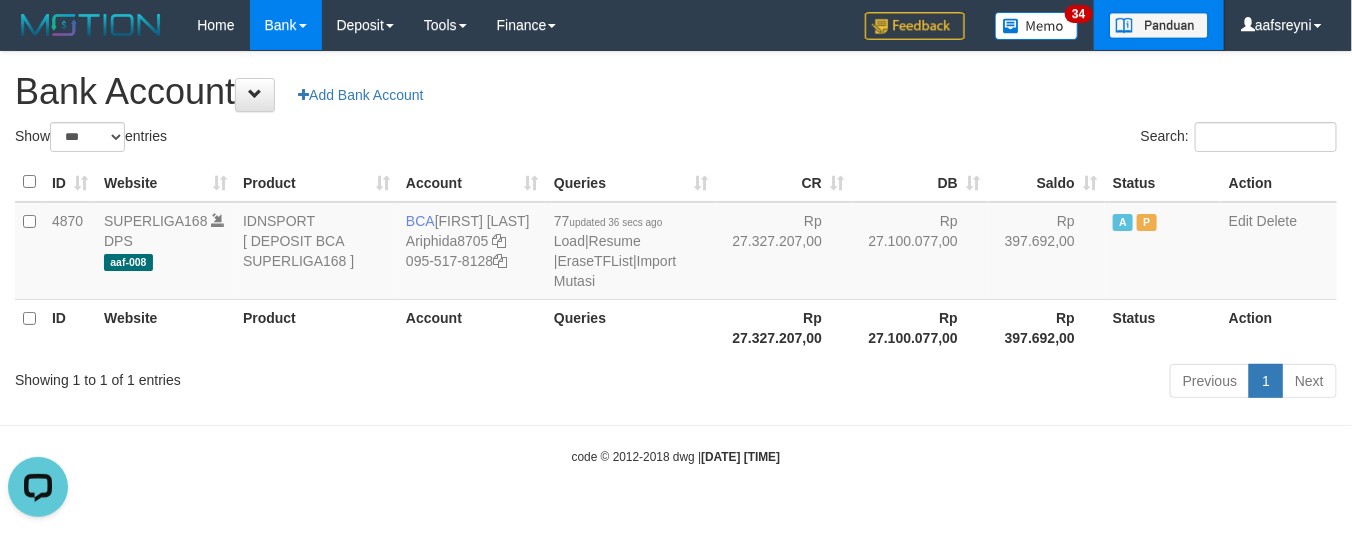 scroll, scrollTop: 0, scrollLeft: 0, axis: both 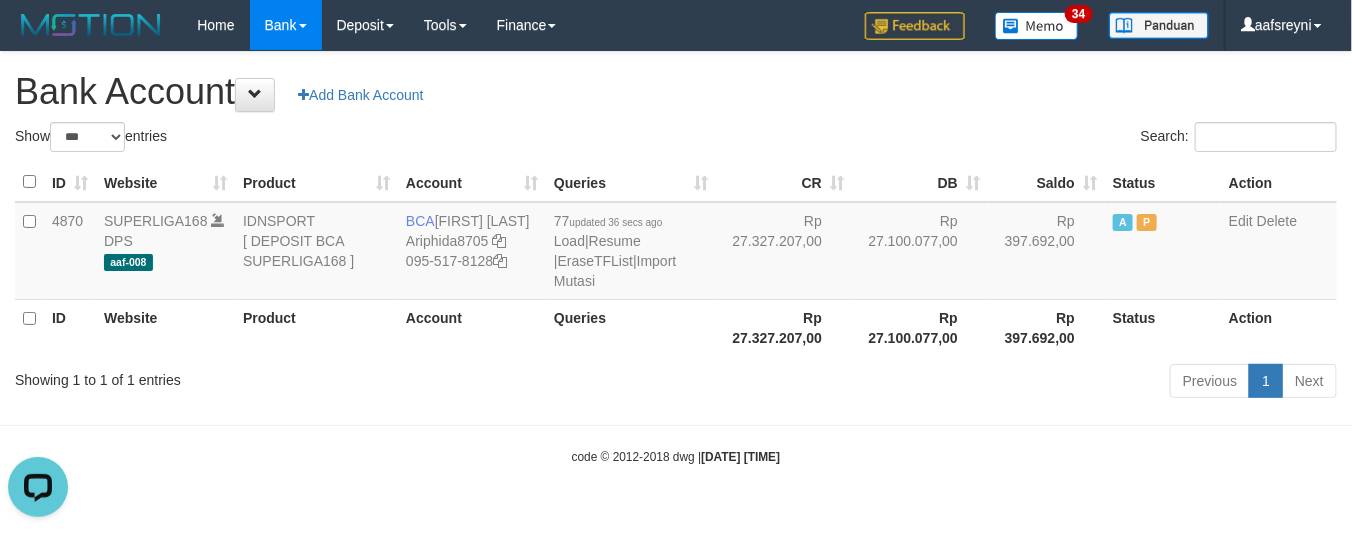 drag, startPoint x: 987, startPoint y: 367, endPoint x: 1003, endPoint y: 361, distance: 17.088007 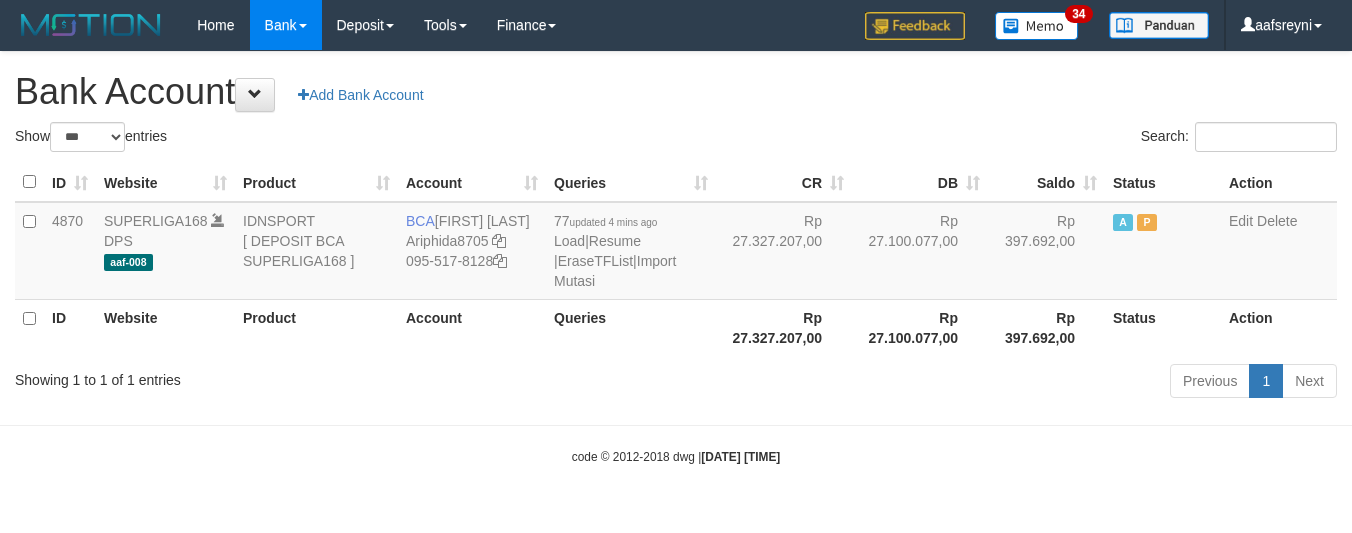 select on "***" 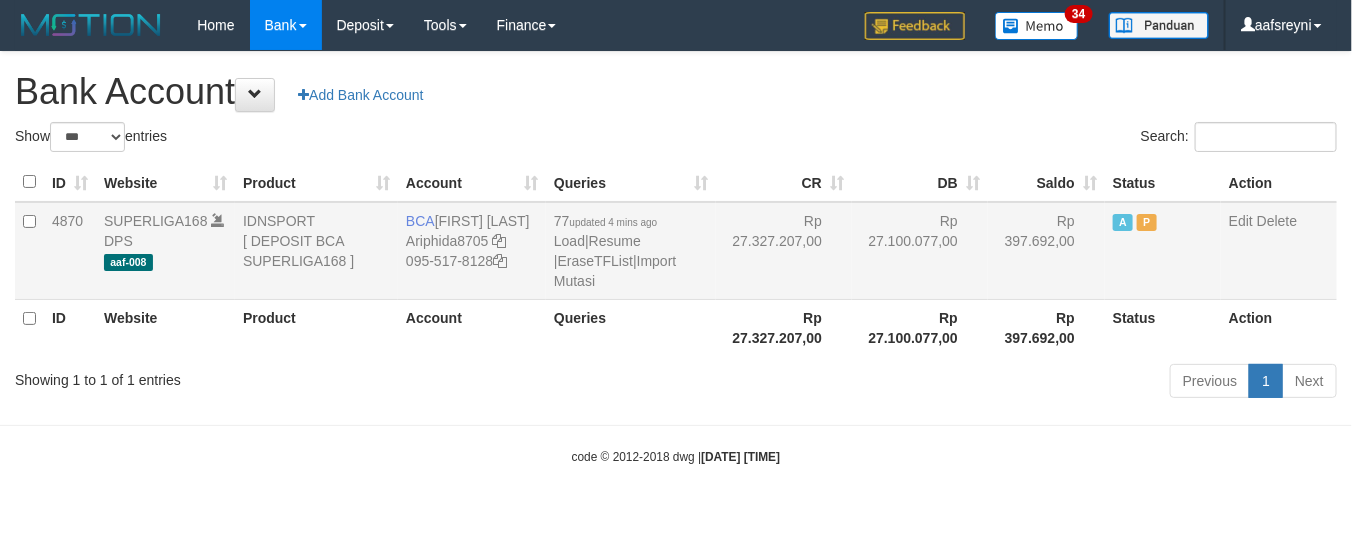 click on "77  updated 4 mins ago
Load
|
Resume
|
EraseTFList
|
Import Mutasi" at bounding box center (631, 251) 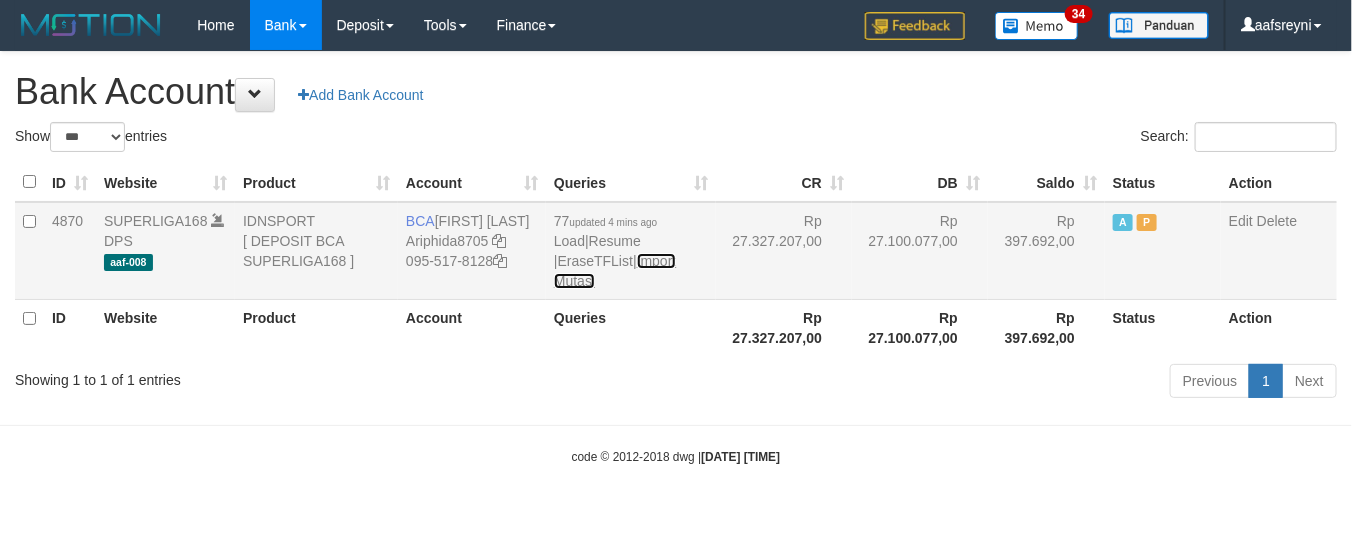 click on "Import Mutasi" at bounding box center [615, 271] 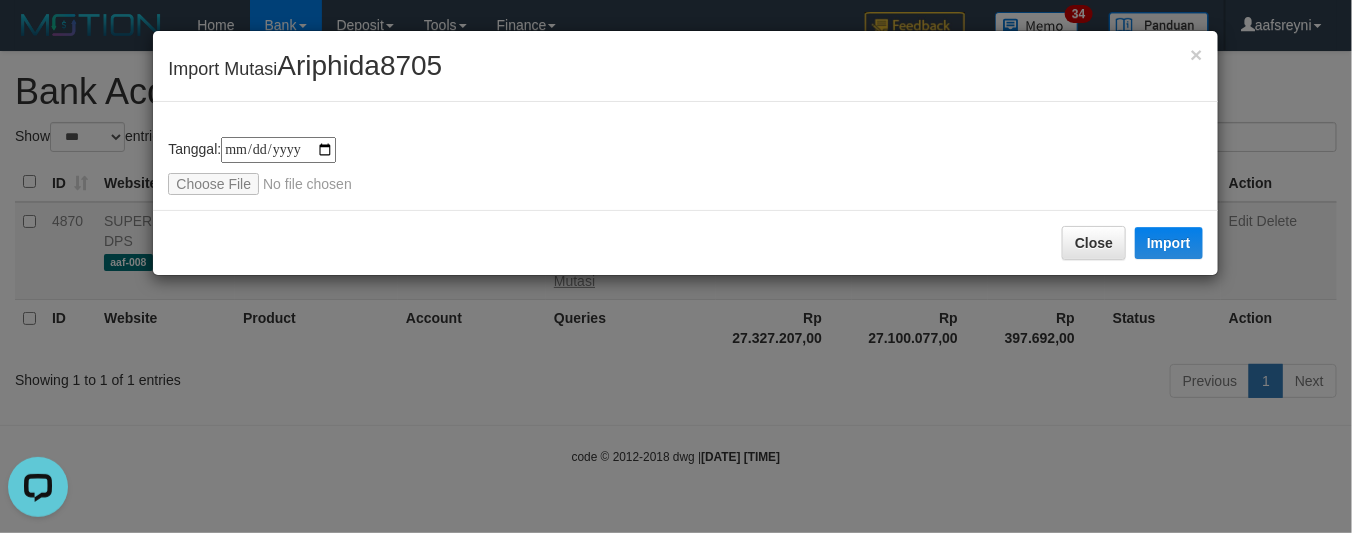 scroll, scrollTop: 0, scrollLeft: 0, axis: both 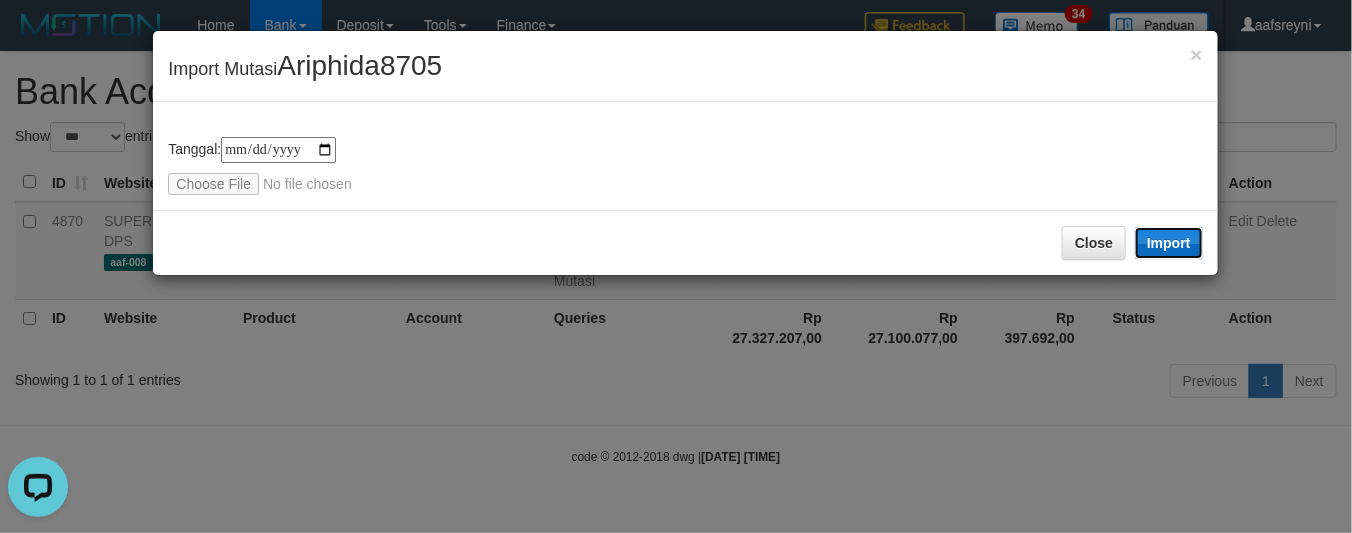 click on "Import" at bounding box center [1169, 243] 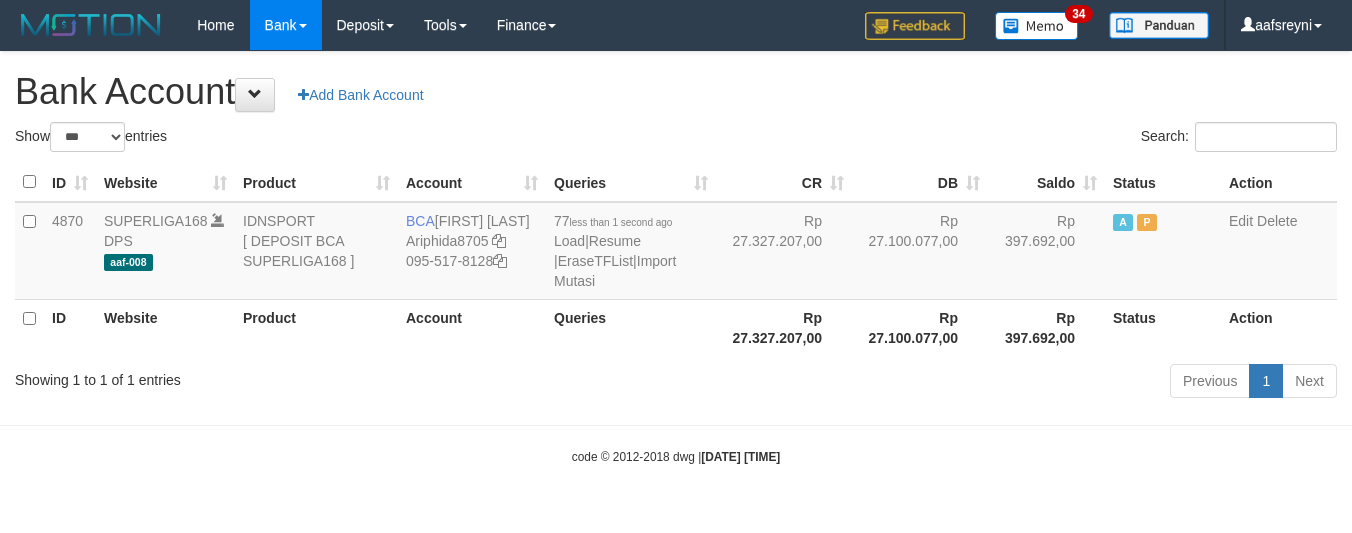 select on "***" 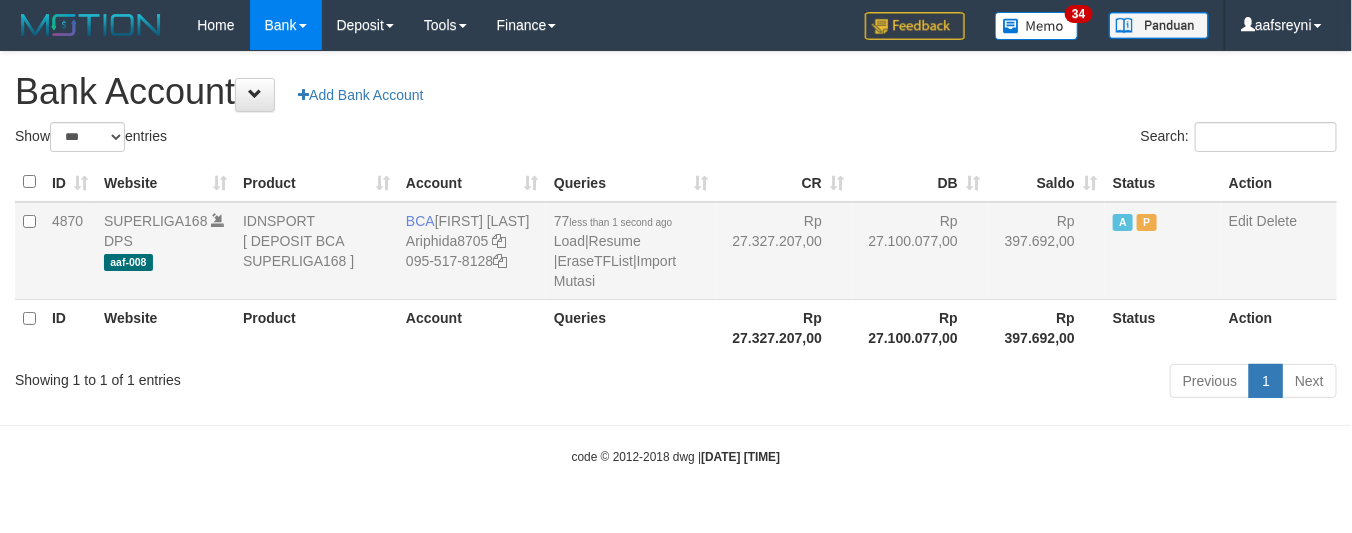 click on "Rp 27.100.077,00" at bounding box center [920, 251] 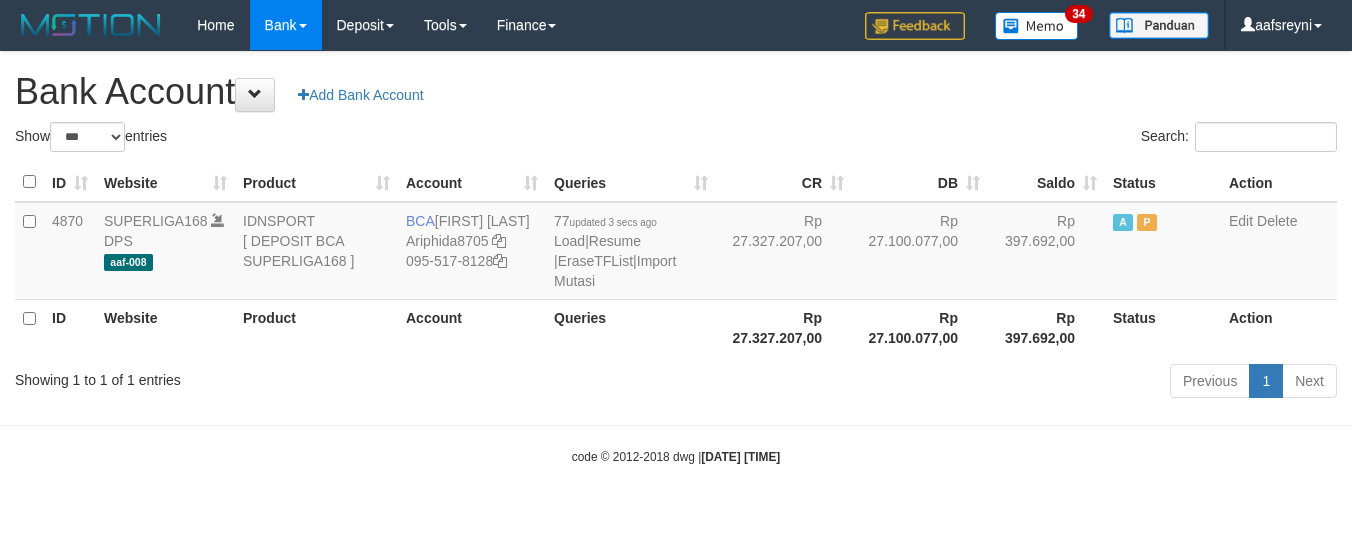 select on "***" 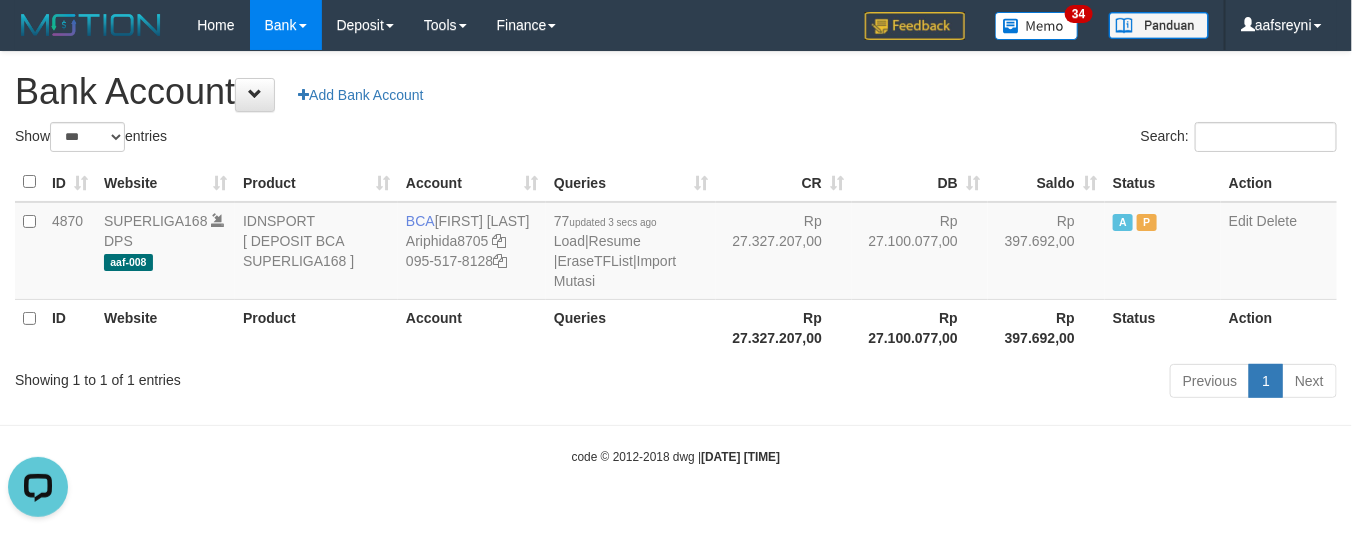 scroll, scrollTop: 0, scrollLeft: 0, axis: both 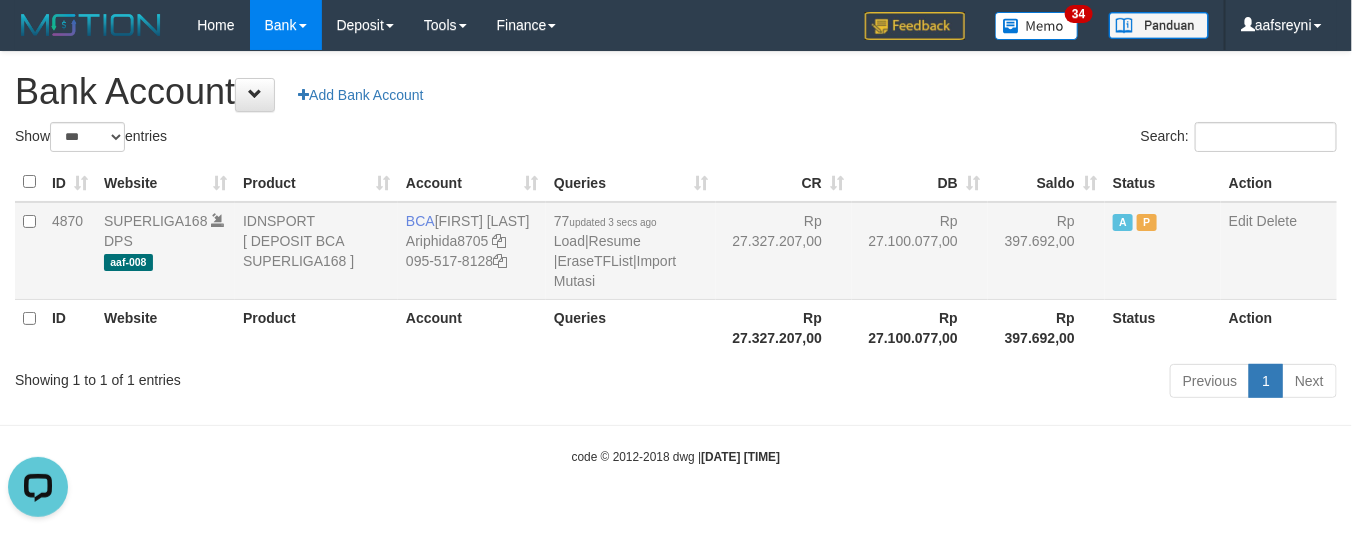 click on "Rp 27.100.077,00" at bounding box center (920, 251) 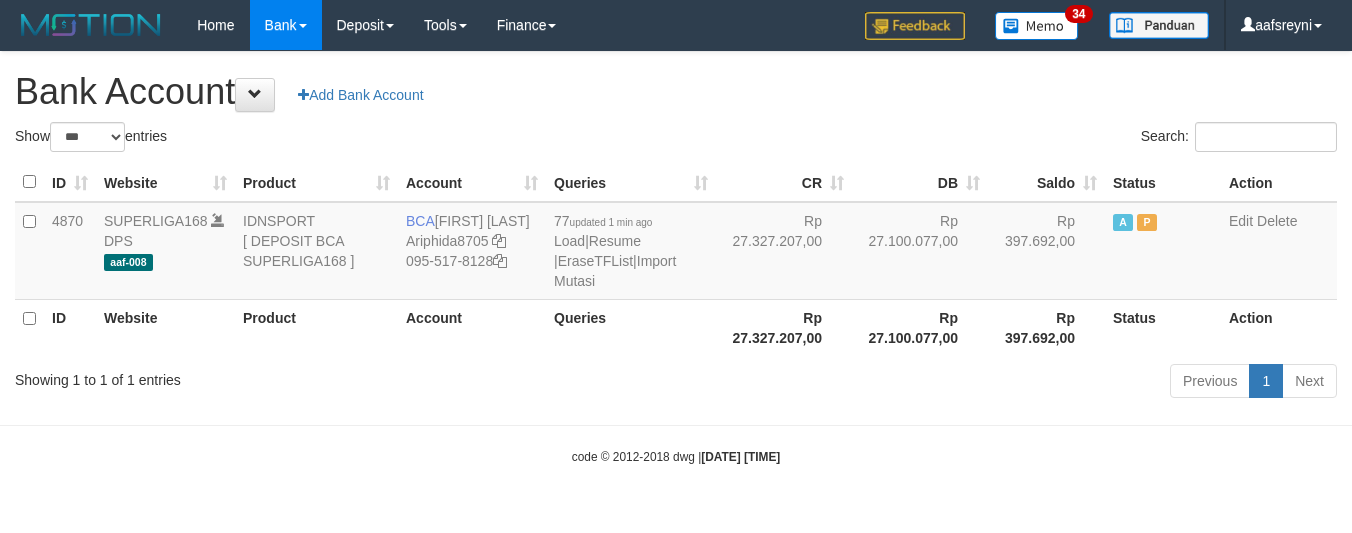 select on "***" 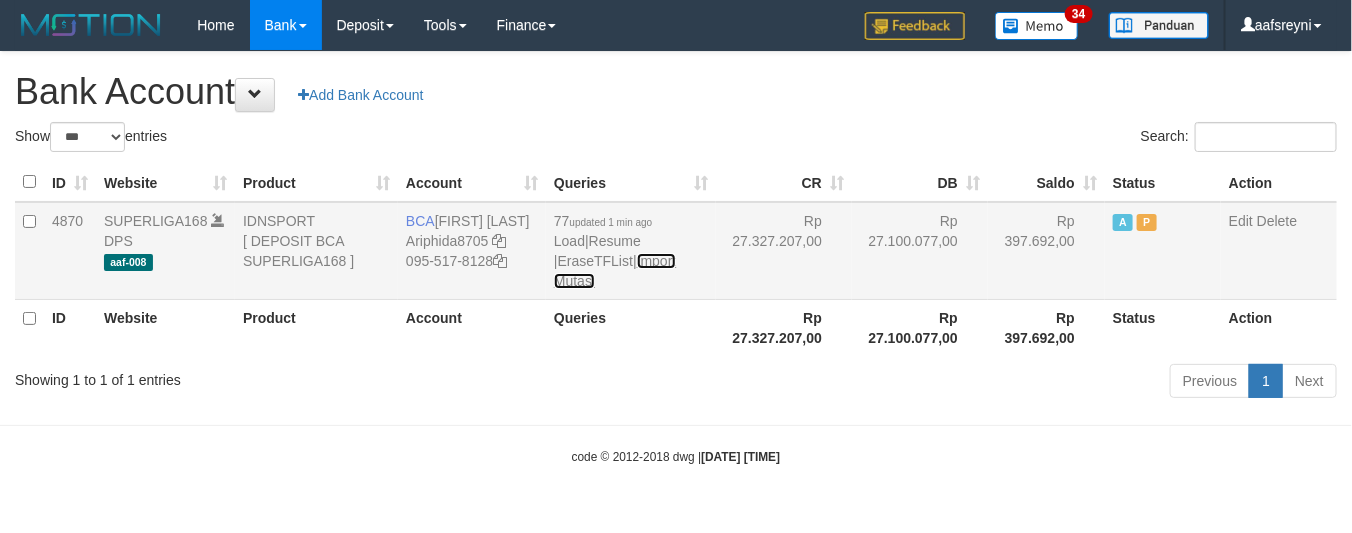click on "Import Mutasi" at bounding box center (615, 271) 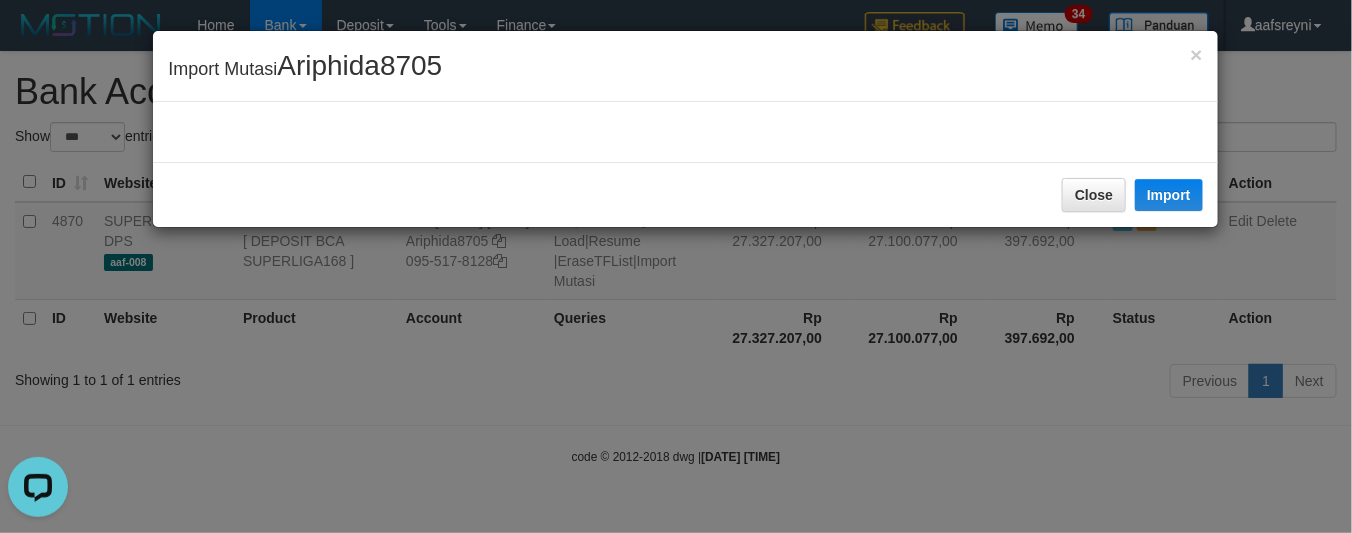 scroll, scrollTop: 0, scrollLeft: 0, axis: both 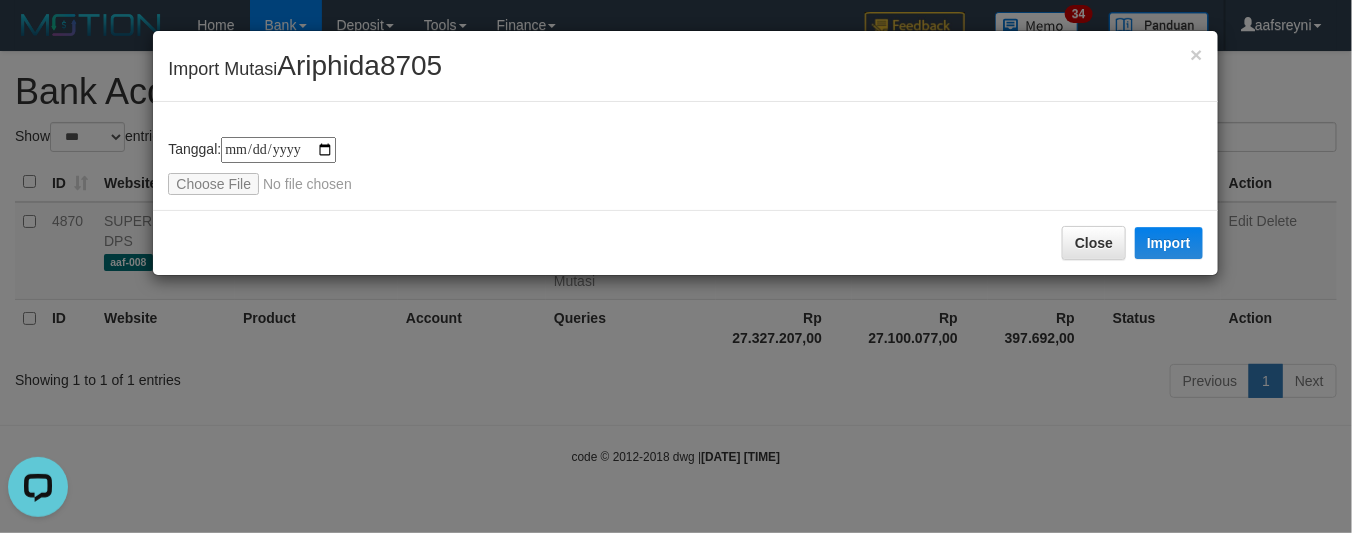 type on "**********" 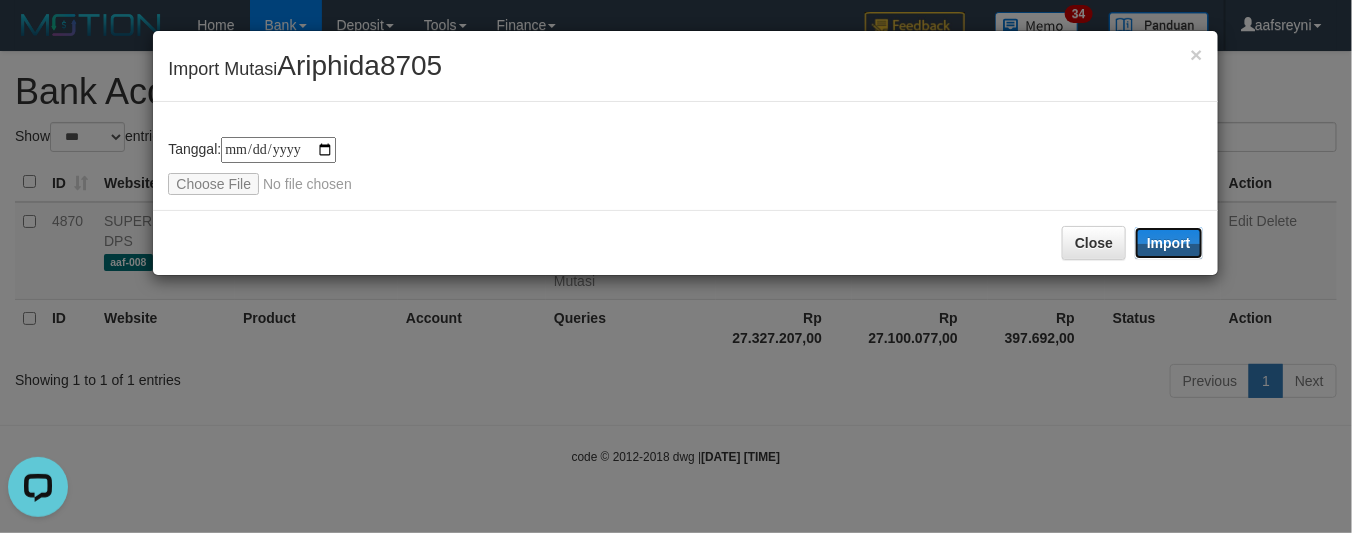 drag, startPoint x: 1156, startPoint y: 243, endPoint x: 721, endPoint y: 26, distance: 486.1214 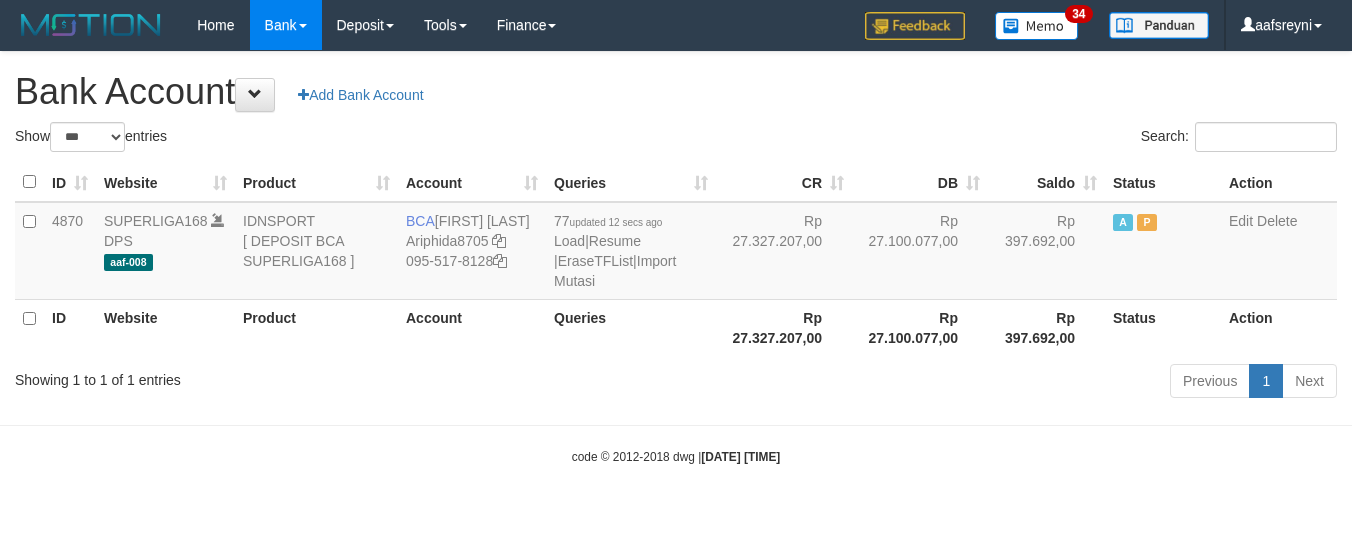 select on "***" 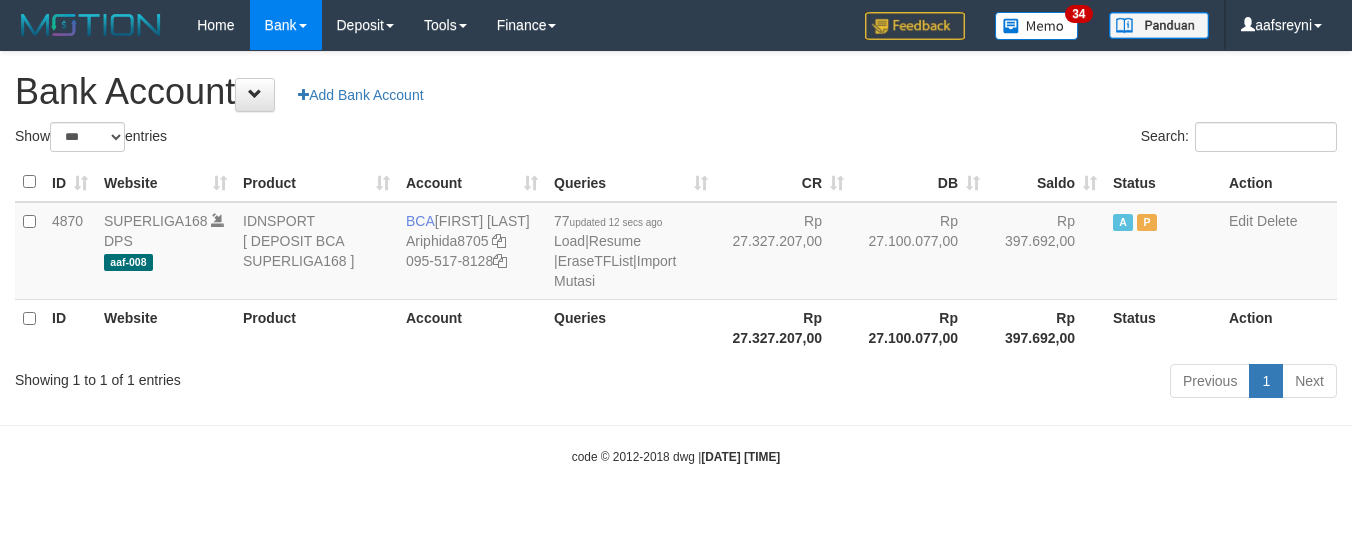 scroll, scrollTop: 0, scrollLeft: 0, axis: both 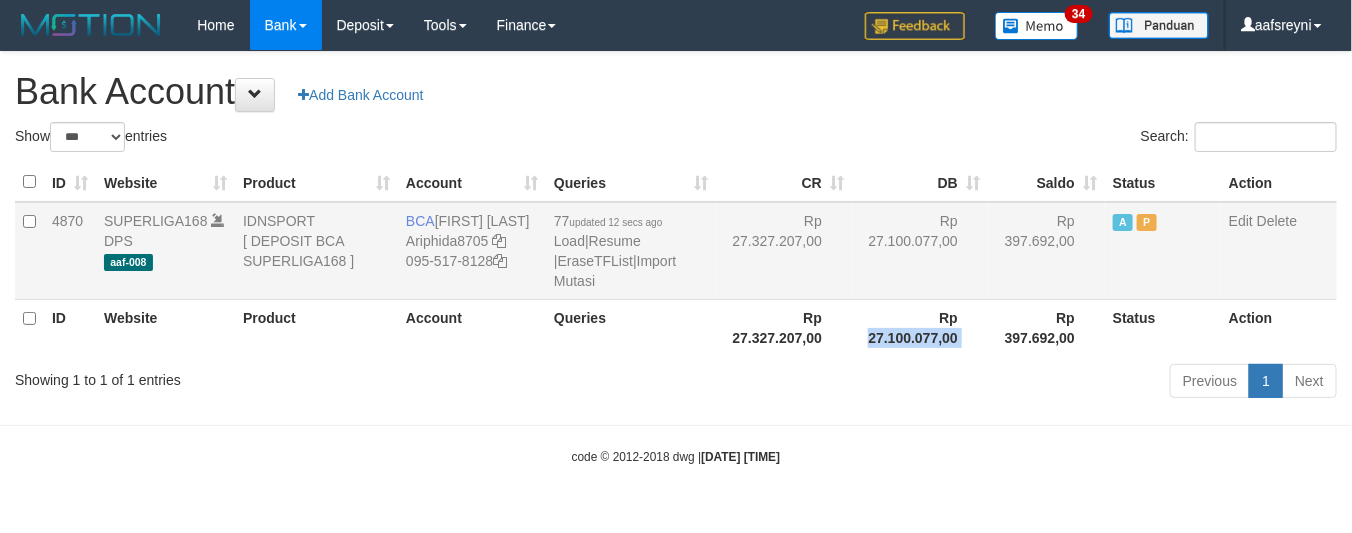 click on "ID Website Product Account Queries CR DB Saldo Status Action
4870
SUPERLIGA168
DPS
aaf-008
IDNSPORT
[ DEPOSIT BCA SUPERLIGA168 ]
BCA
[FIRST] [LAST]
Ariphida8705
[PHONE]
77 updated 12 secs ago
Load
|
Resume
|
EraseTFList
|
Import Mutasi
Rp 27.327.207,00
Rp 27.100.077,00
Rp 397.692,00
A
P
Edit
Delete
ID Website Product Account QueriesRp 27.327.207,00 Rp 27.100.077,00" at bounding box center (676, 259) 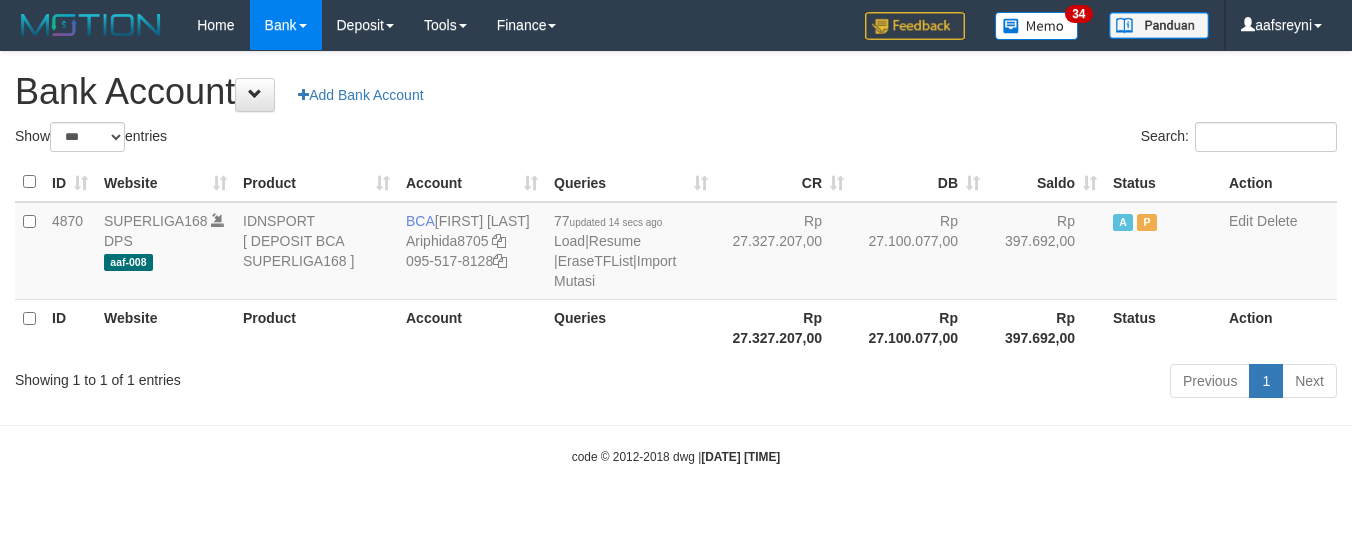 select on "***" 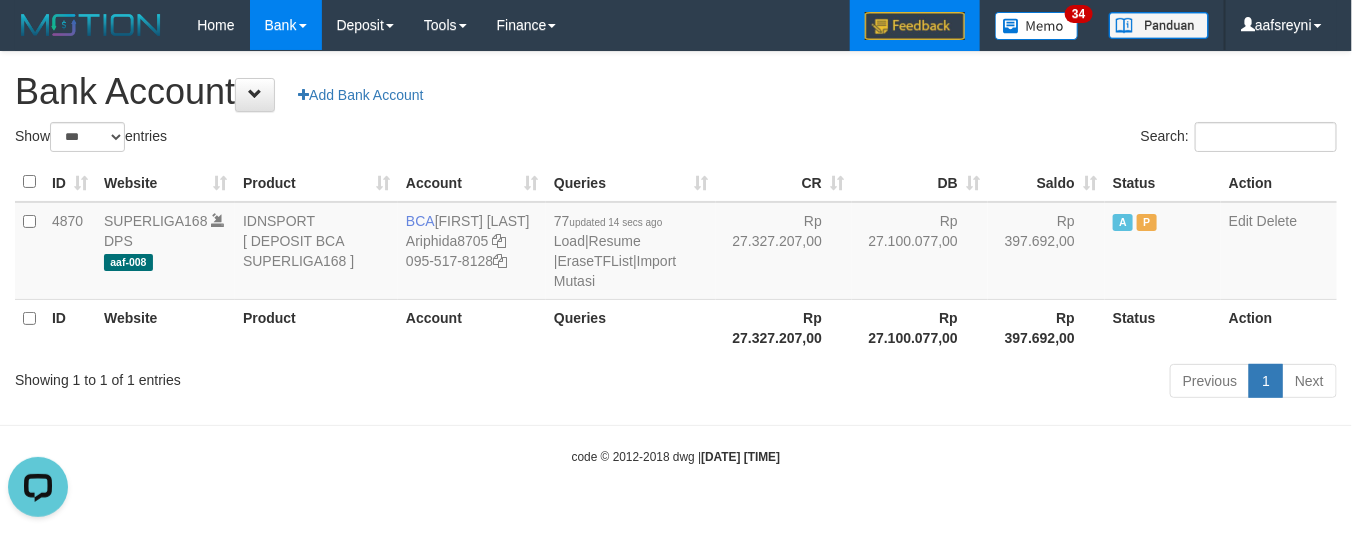 scroll, scrollTop: 0, scrollLeft: 0, axis: both 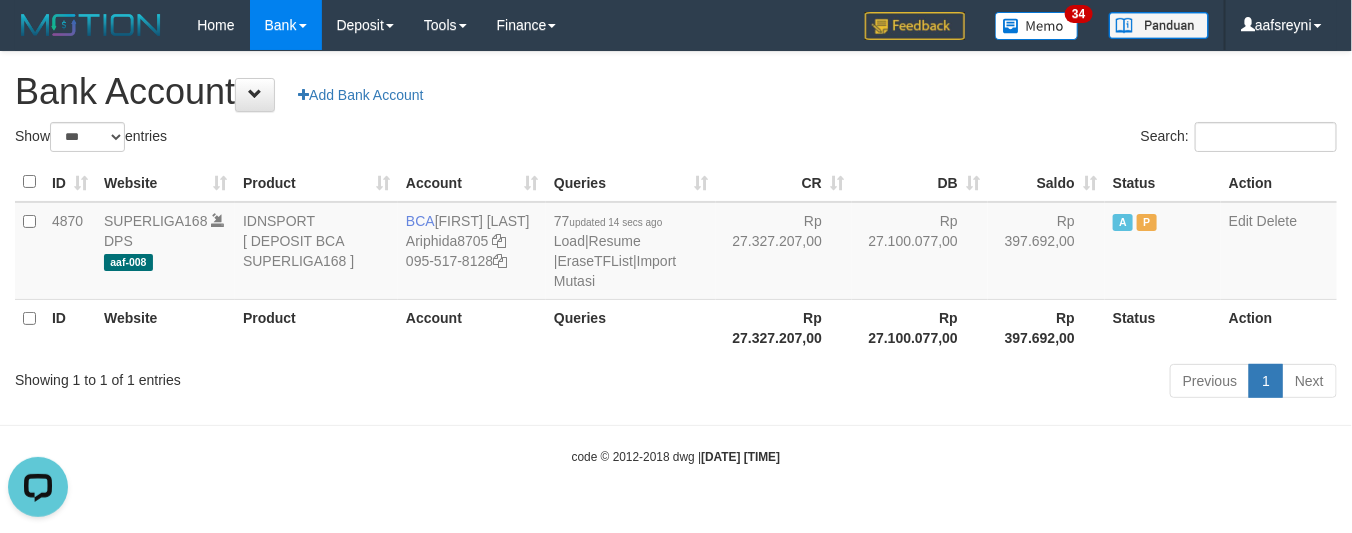 click on "Rp 397.692,00" at bounding box center [1046, 327] 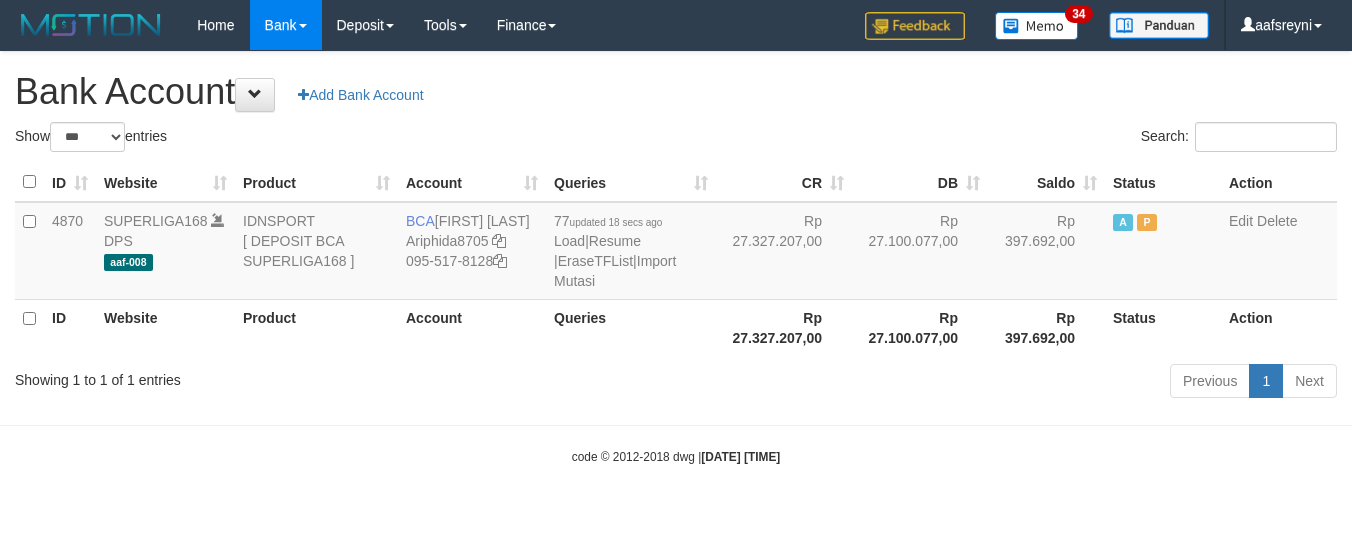 select on "***" 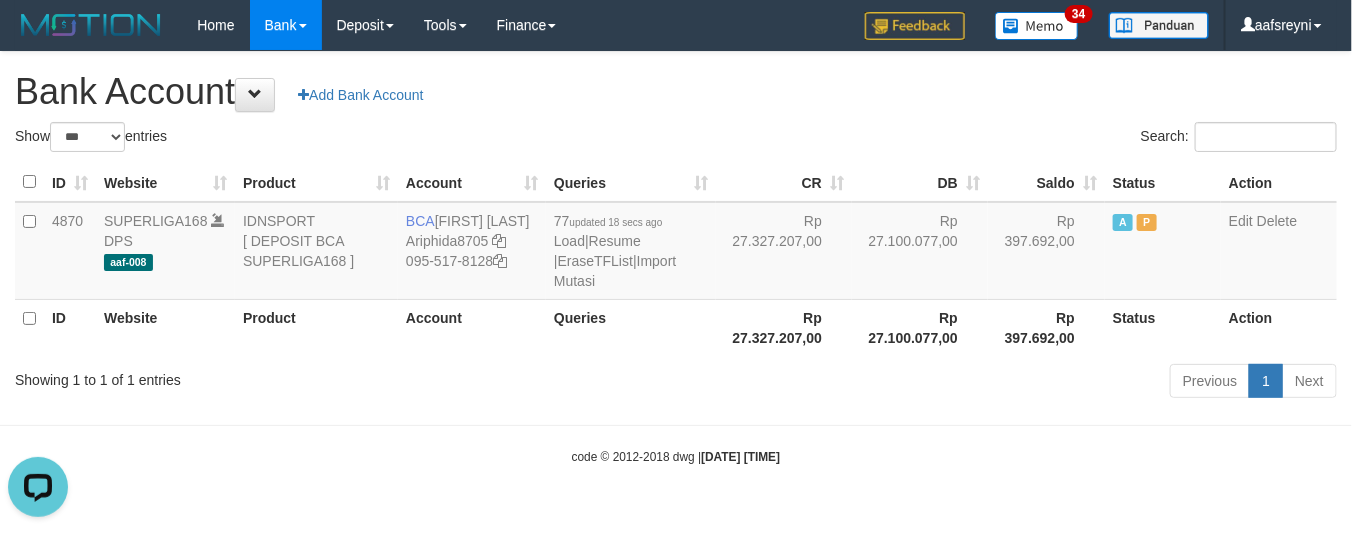 scroll, scrollTop: 0, scrollLeft: 0, axis: both 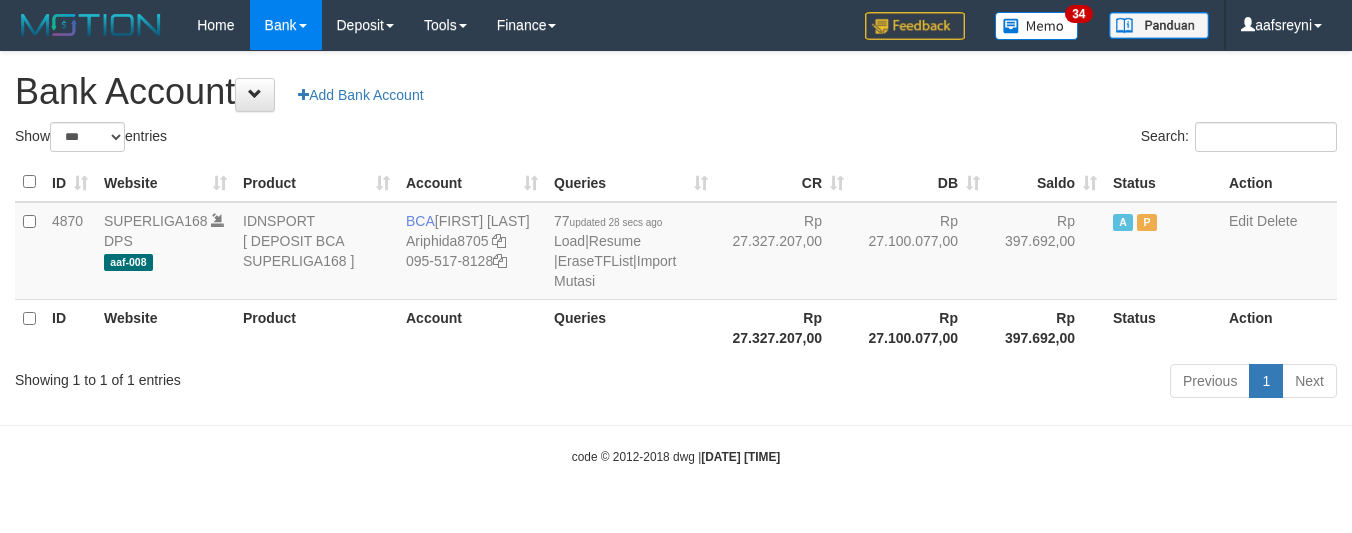 select on "***" 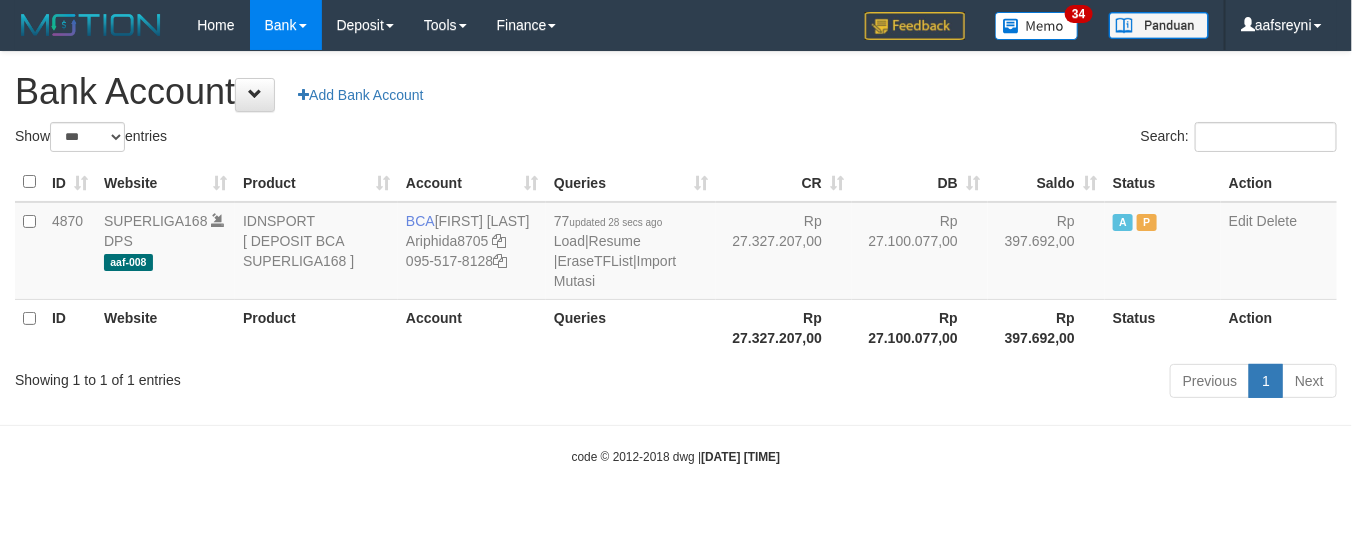 click on "DB" at bounding box center (920, 182) 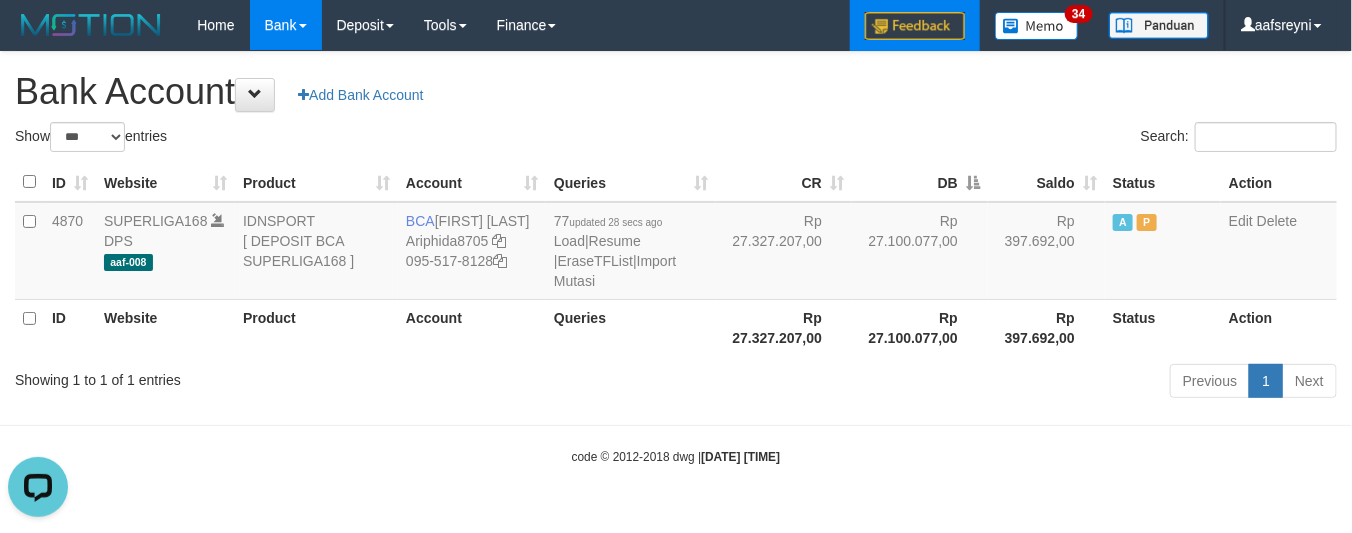 scroll, scrollTop: 0, scrollLeft: 0, axis: both 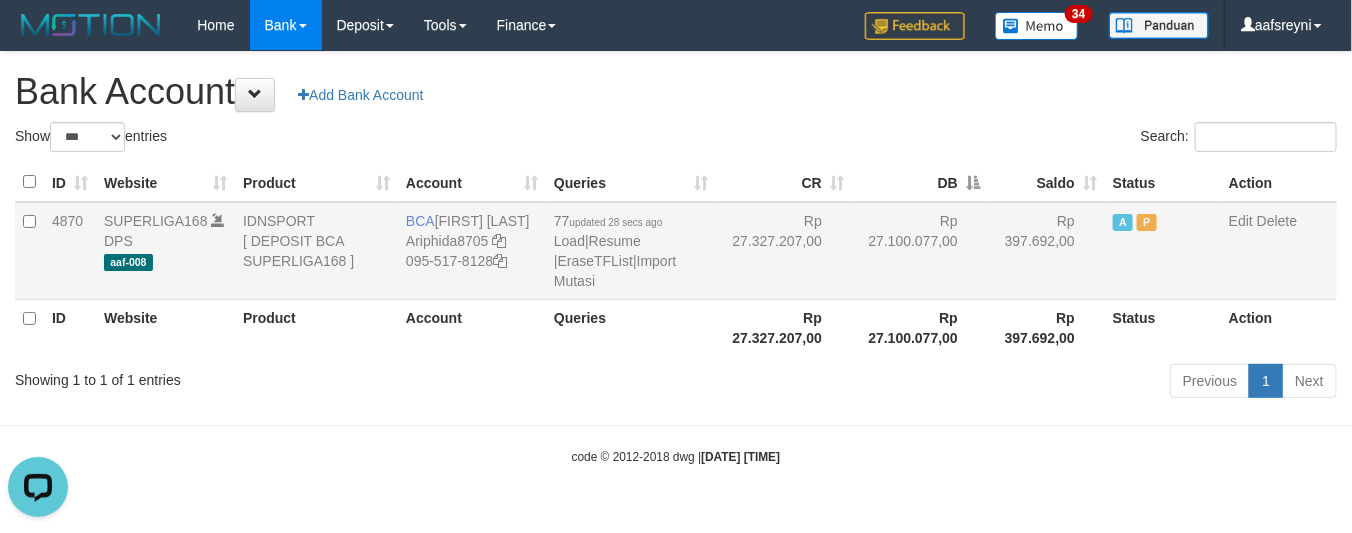 click on "Rp 397.692,00" at bounding box center [1046, 251] 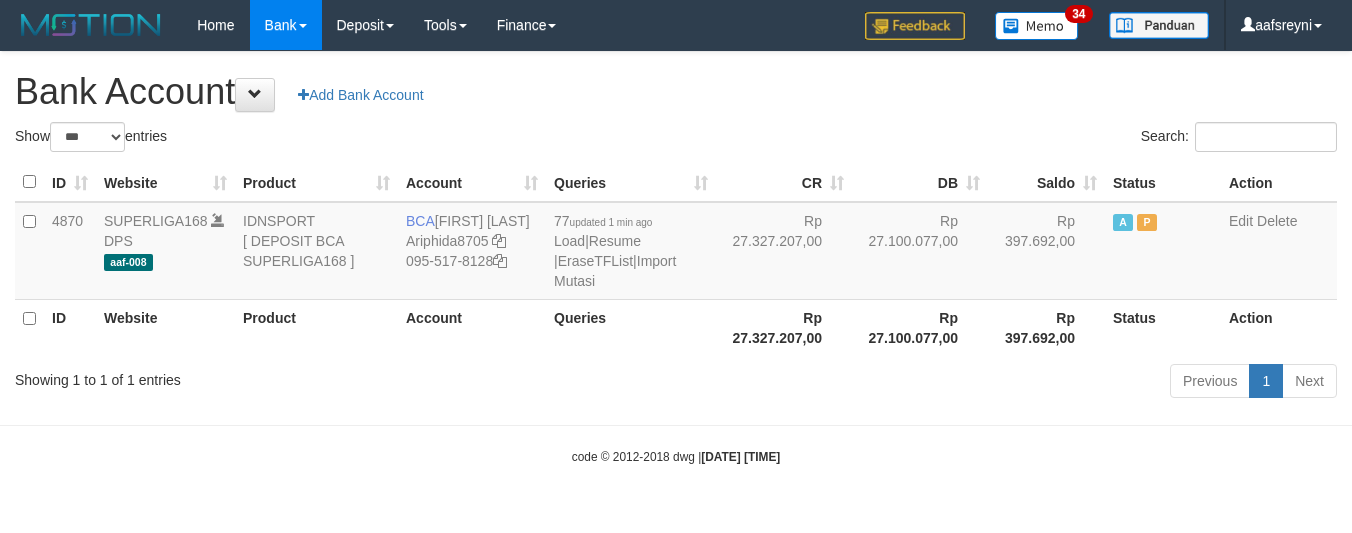 select on "***" 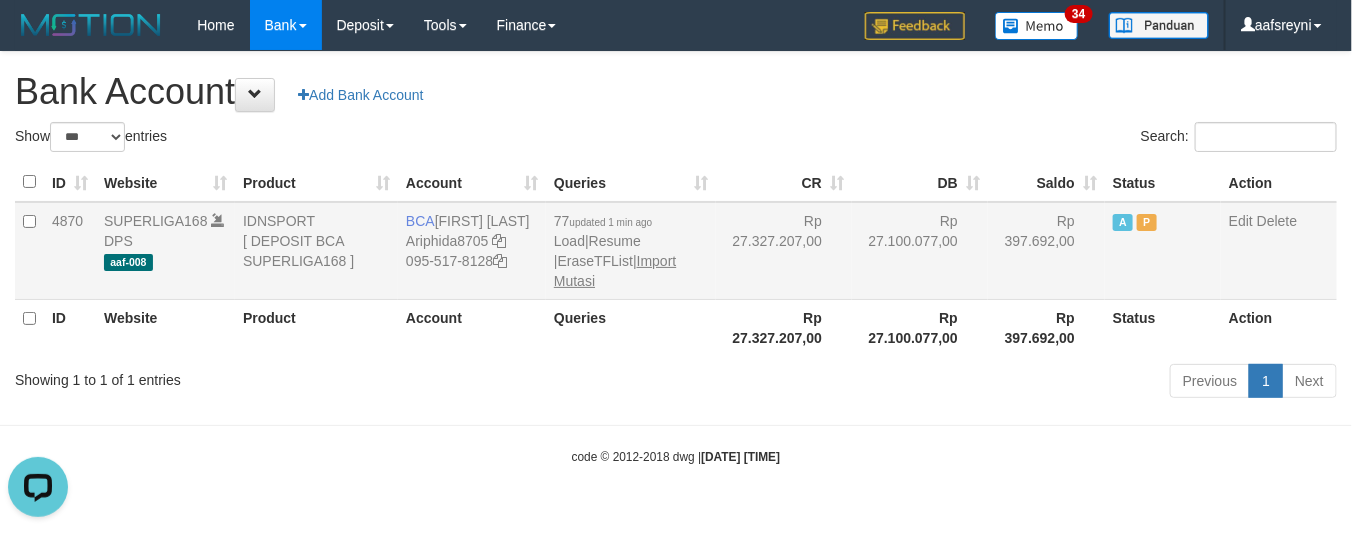 scroll, scrollTop: 0, scrollLeft: 0, axis: both 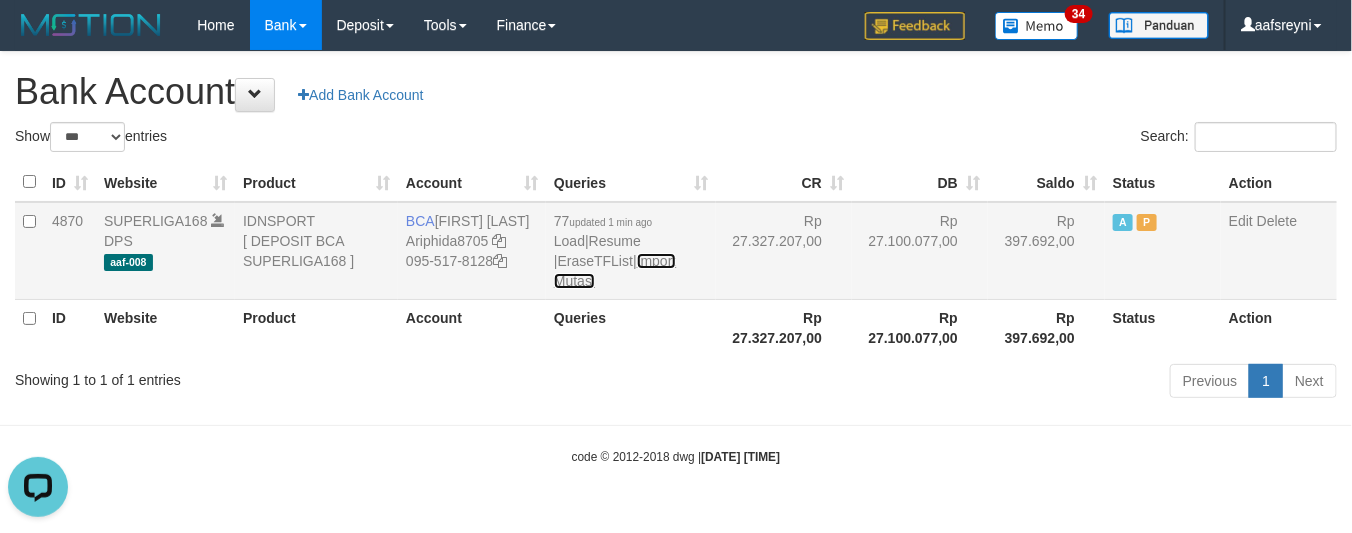 click on "Import Mutasi" at bounding box center [615, 271] 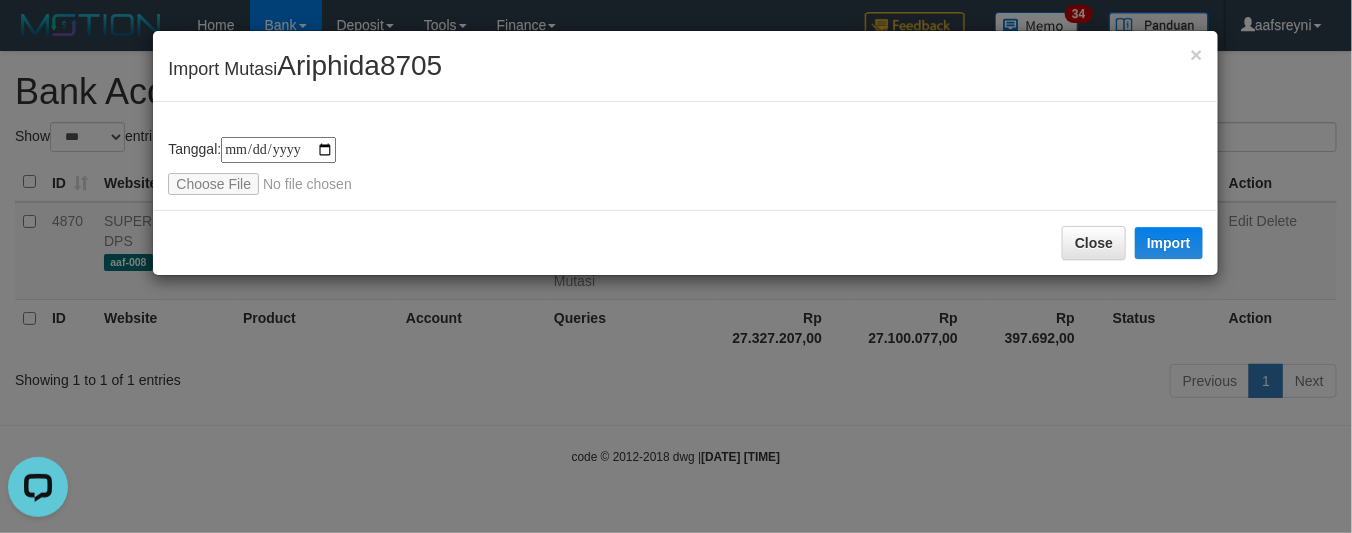 type on "**********" 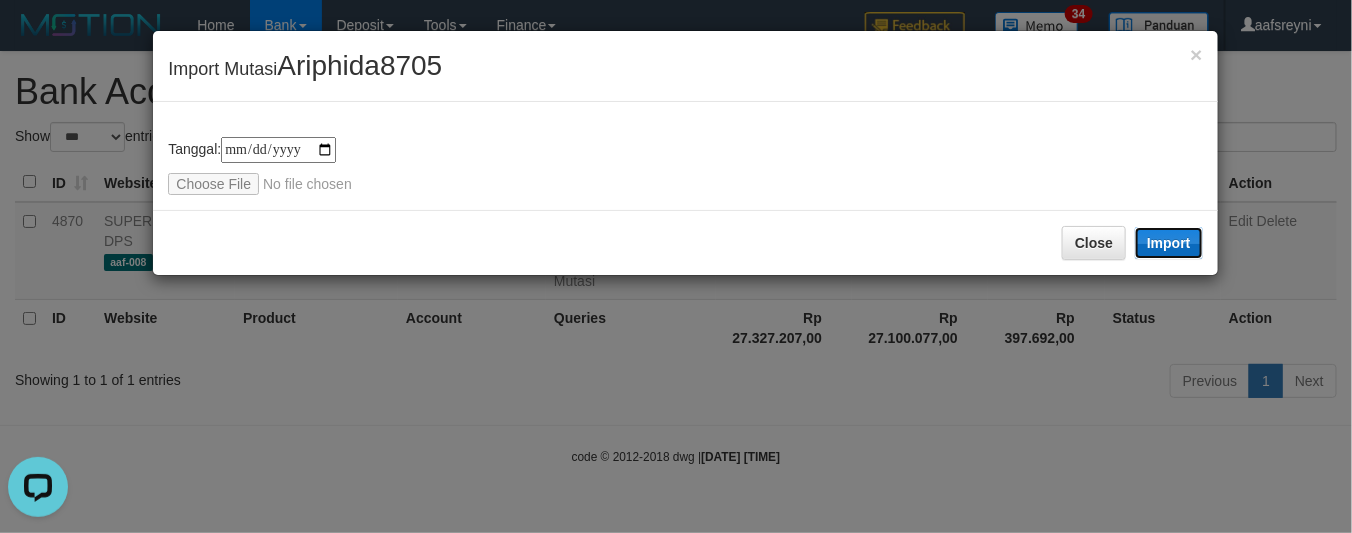 click on "Import" at bounding box center [1169, 243] 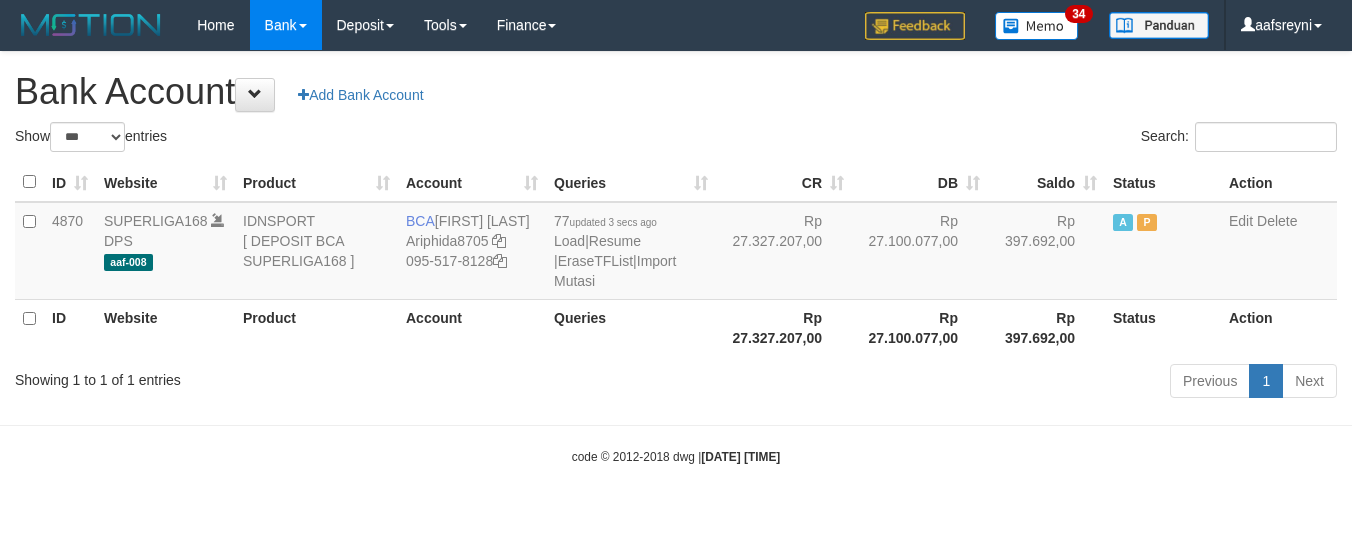 select on "***" 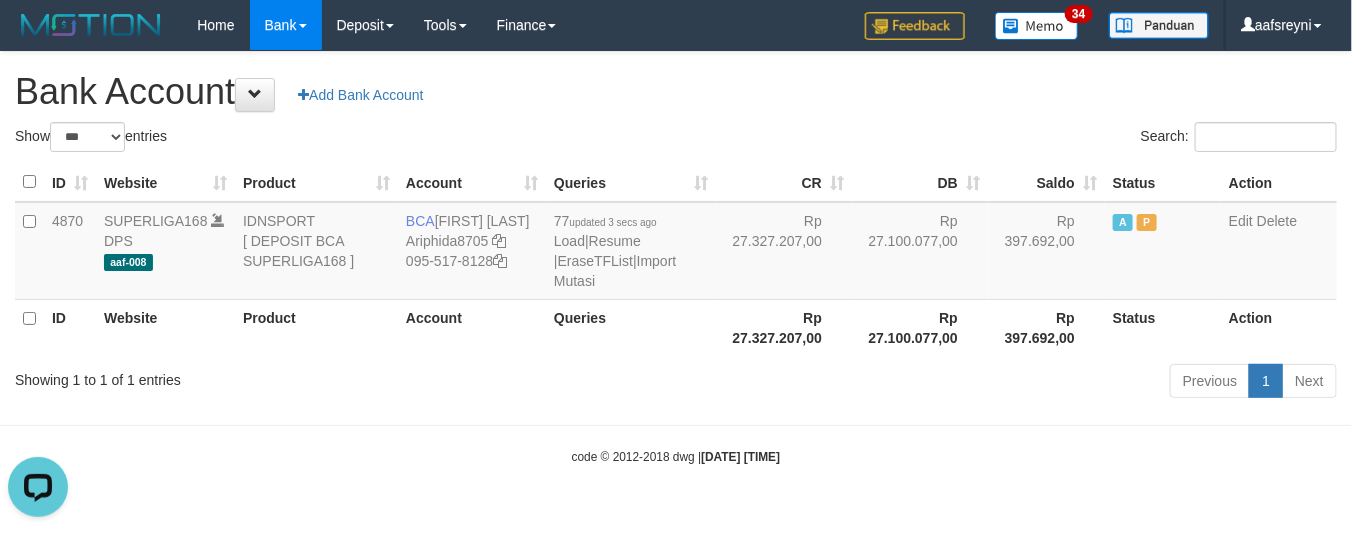 scroll, scrollTop: 0, scrollLeft: 0, axis: both 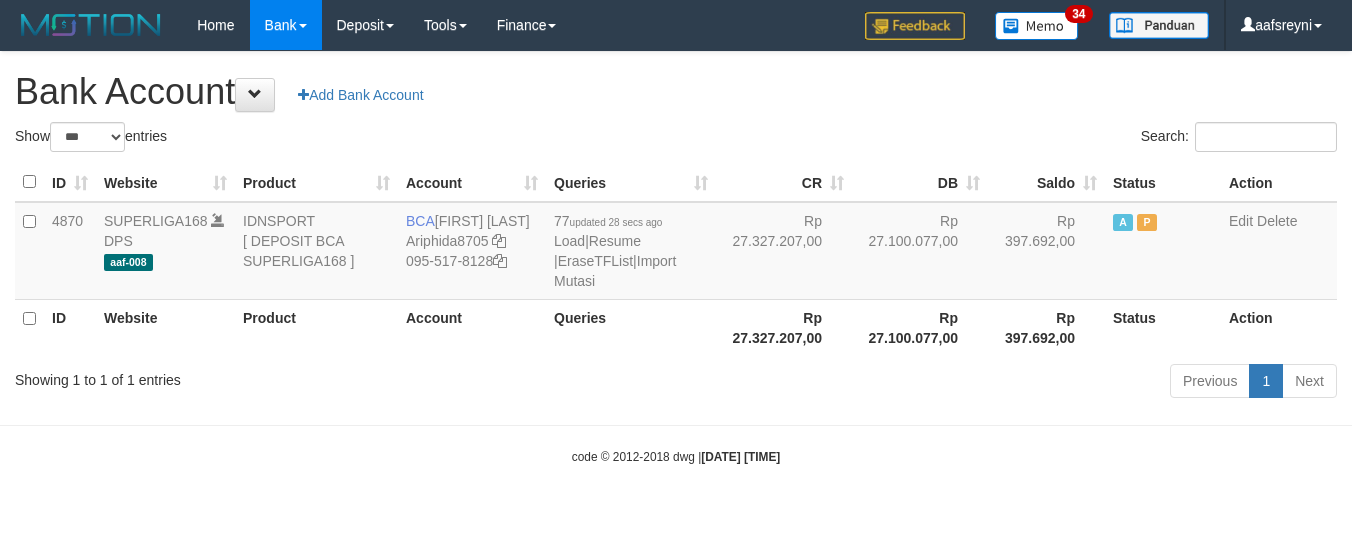 select on "***" 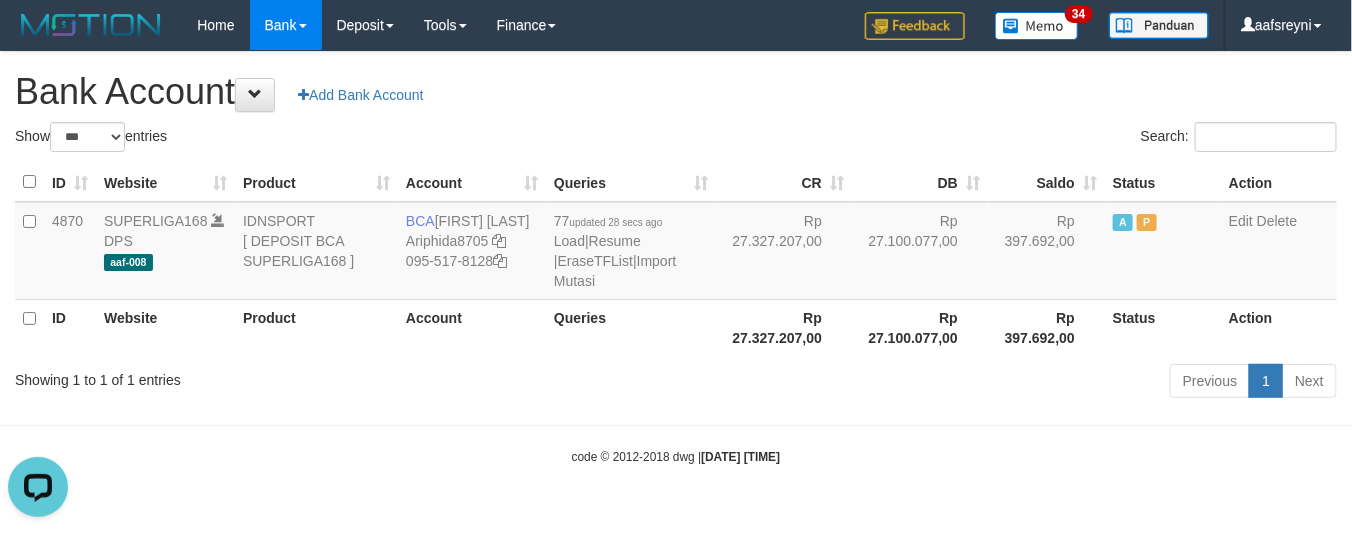 scroll, scrollTop: 0, scrollLeft: 0, axis: both 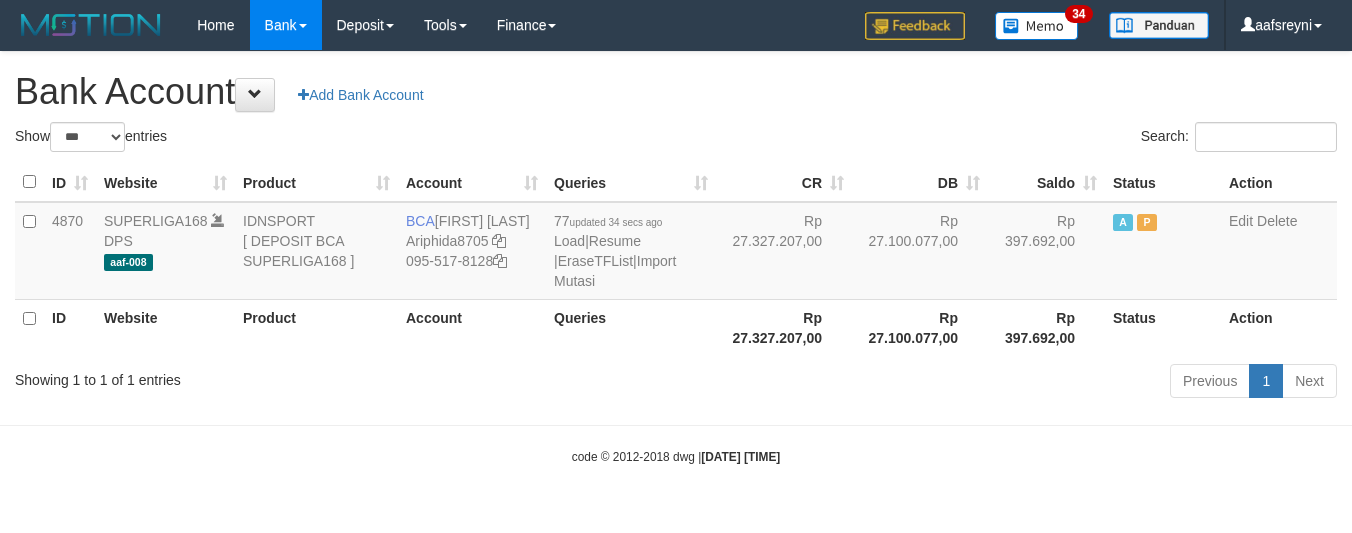 select on "***" 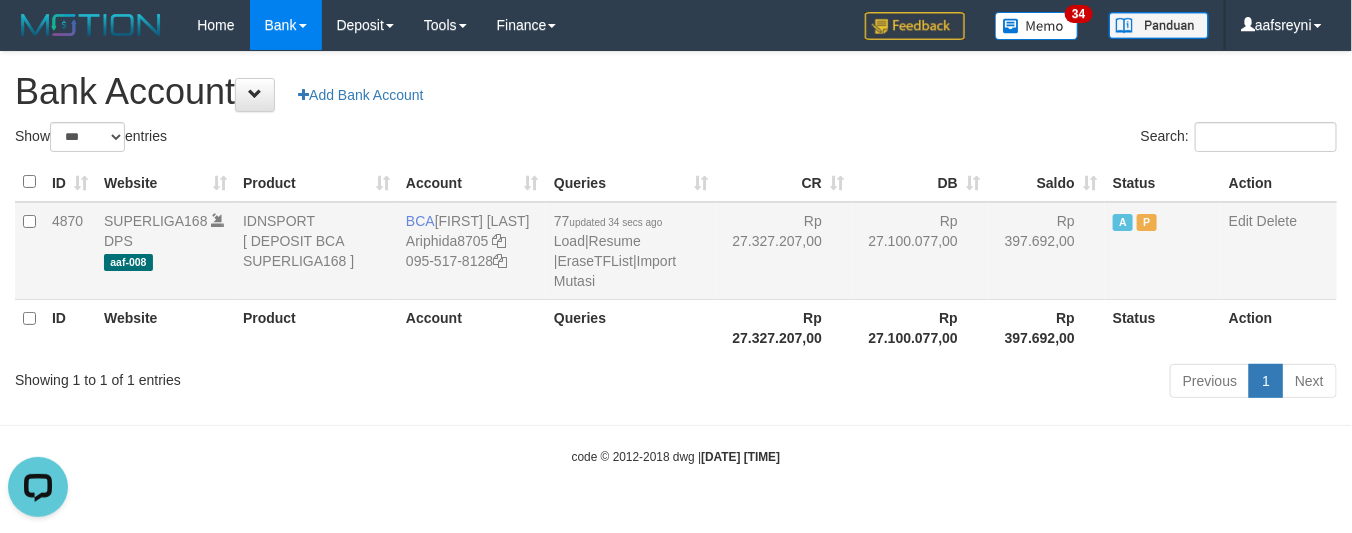 scroll, scrollTop: 0, scrollLeft: 0, axis: both 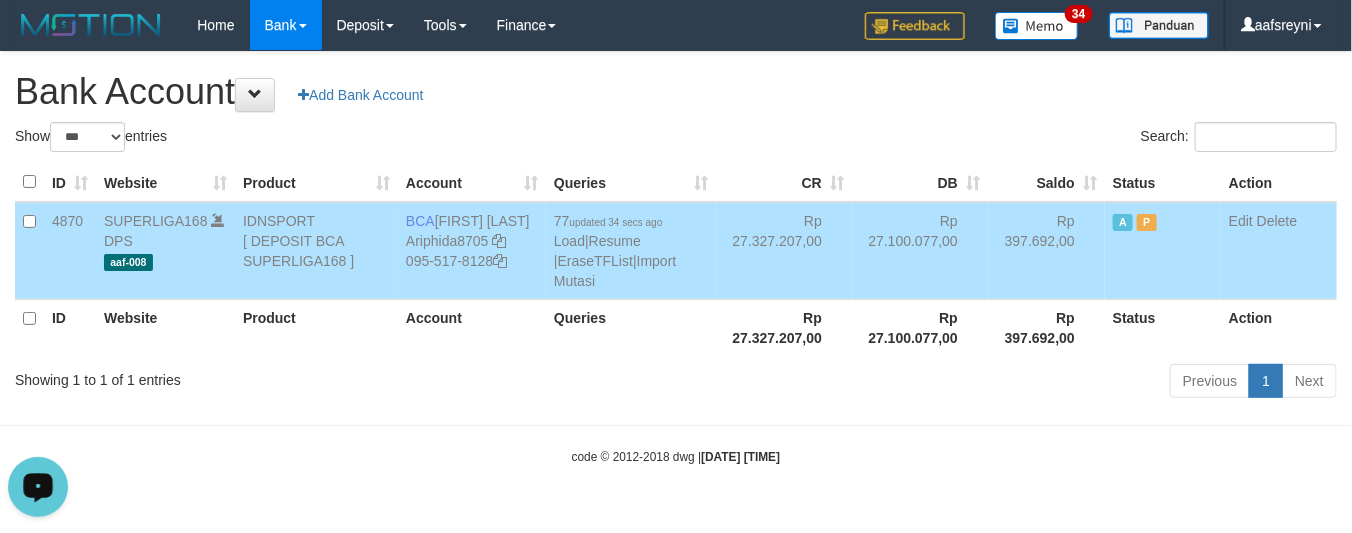 click on "DB" at bounding box center (920, 182) 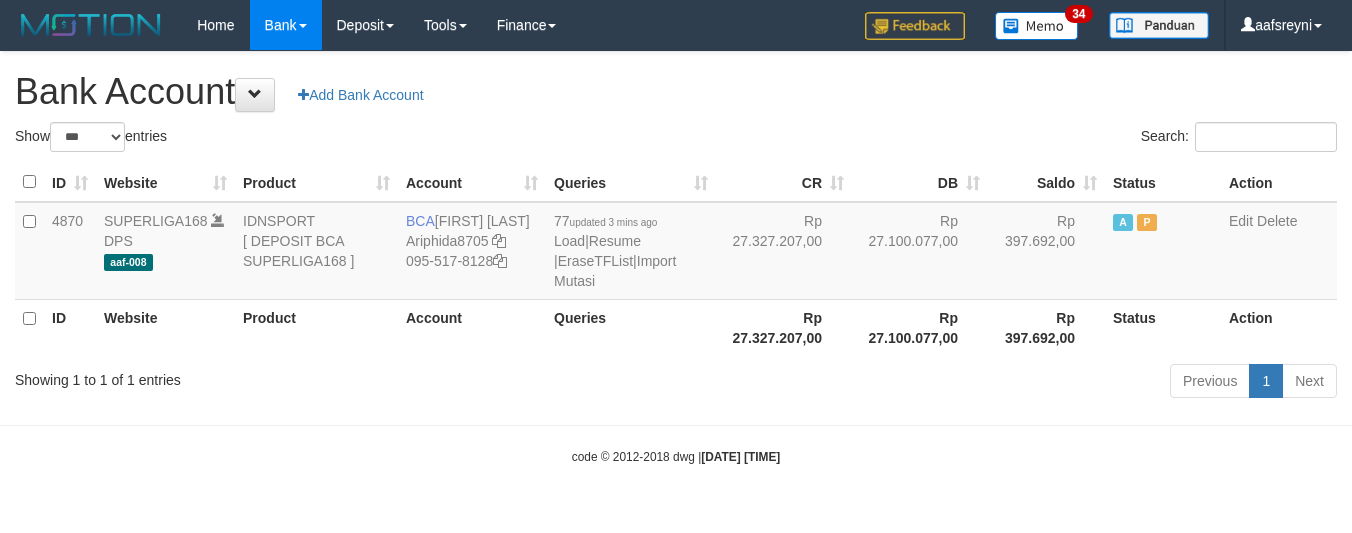 select on "***" 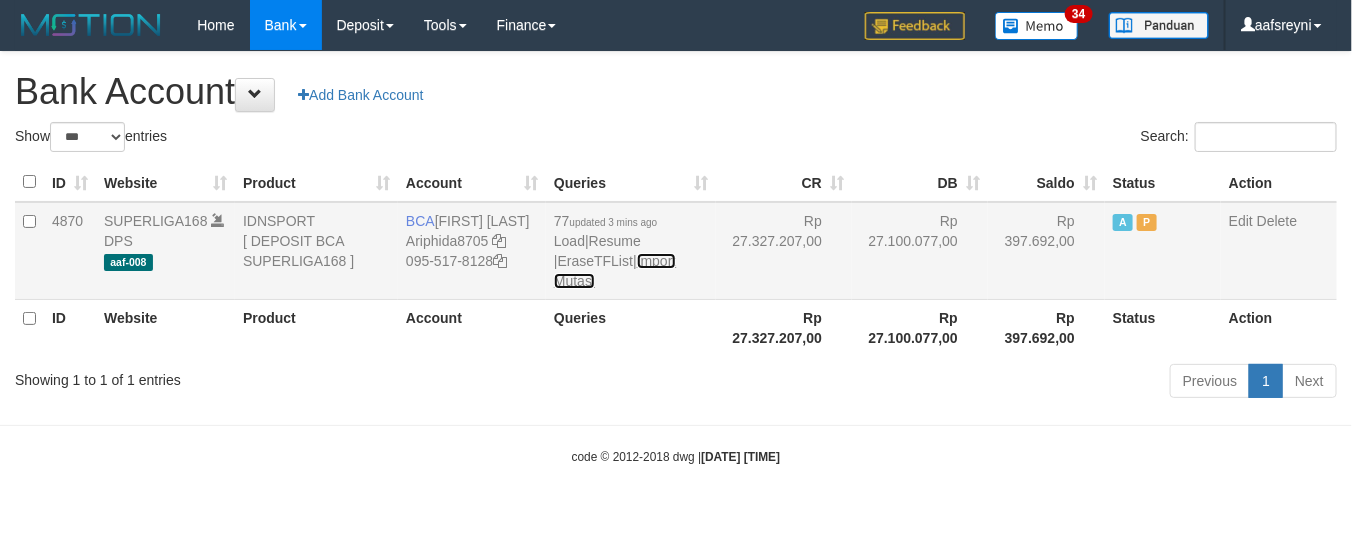 click on "Import Mutasi" at bounding box center [615, 271] 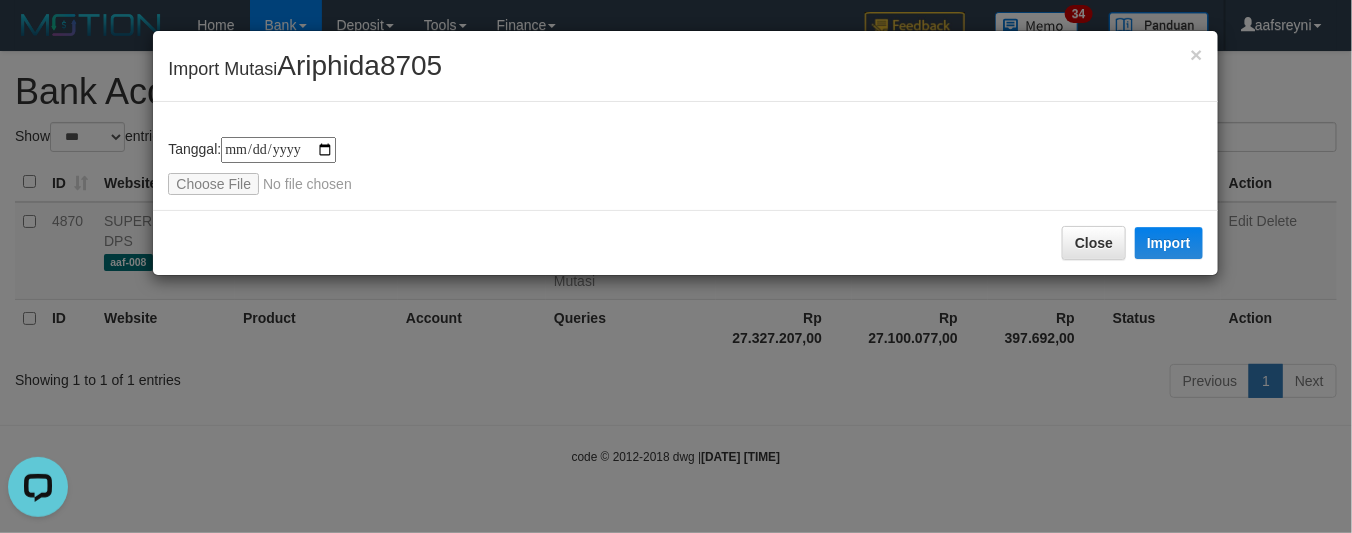 scroll, scrollTop: 0, scrollLeft: 0, axis: both 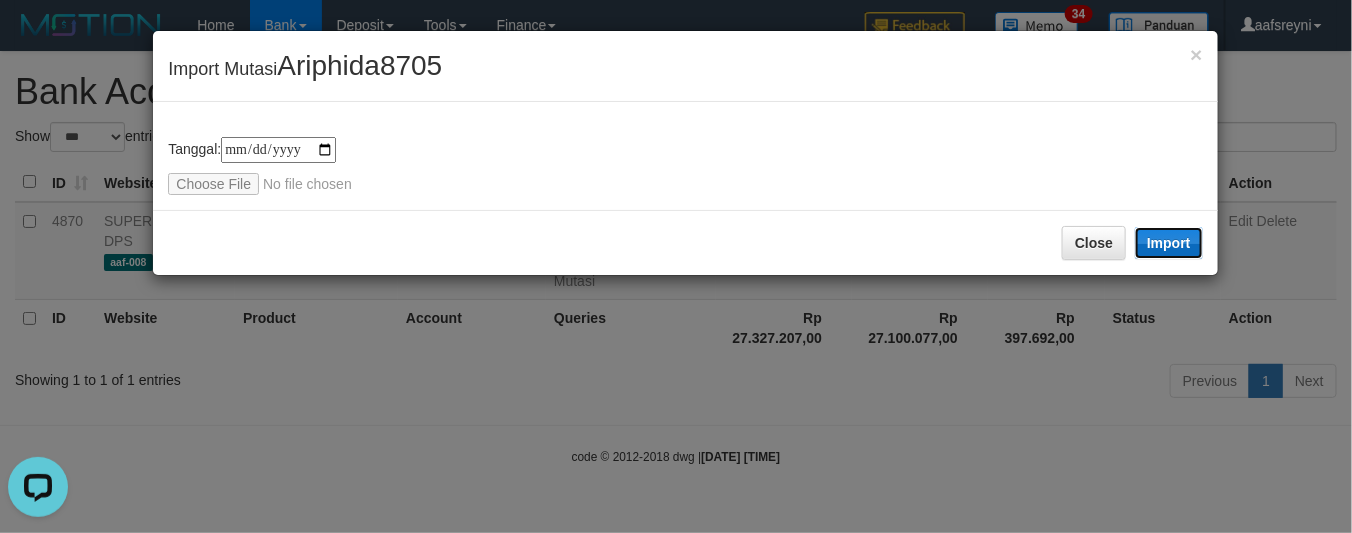 click on "Import" at bounding box center [1169, 243] 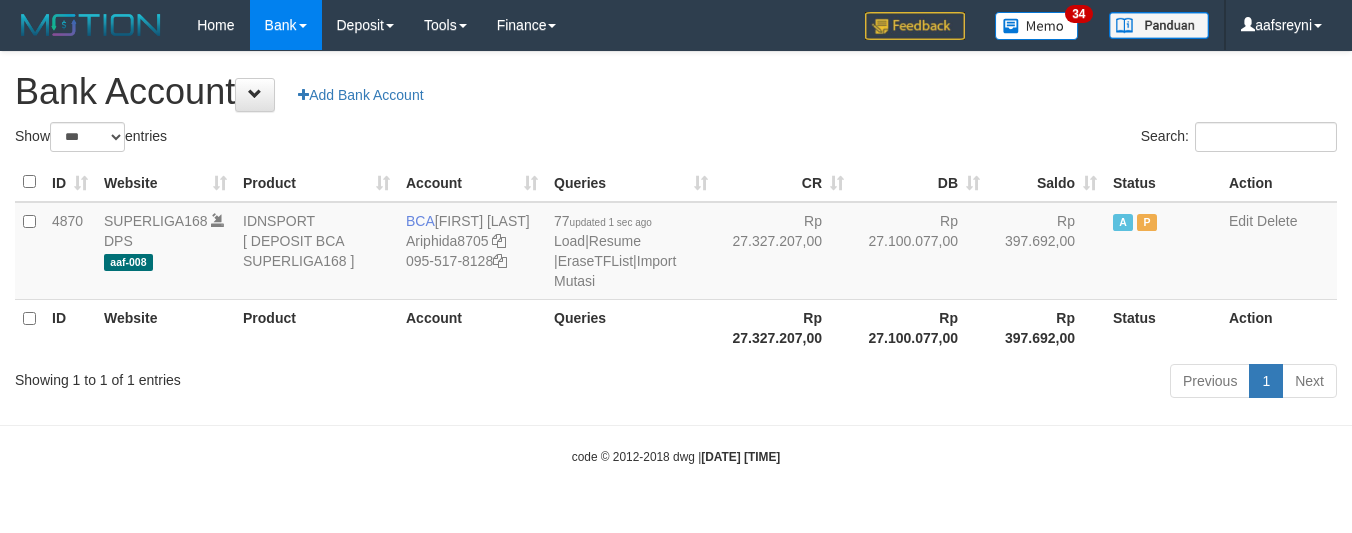 select on "***" 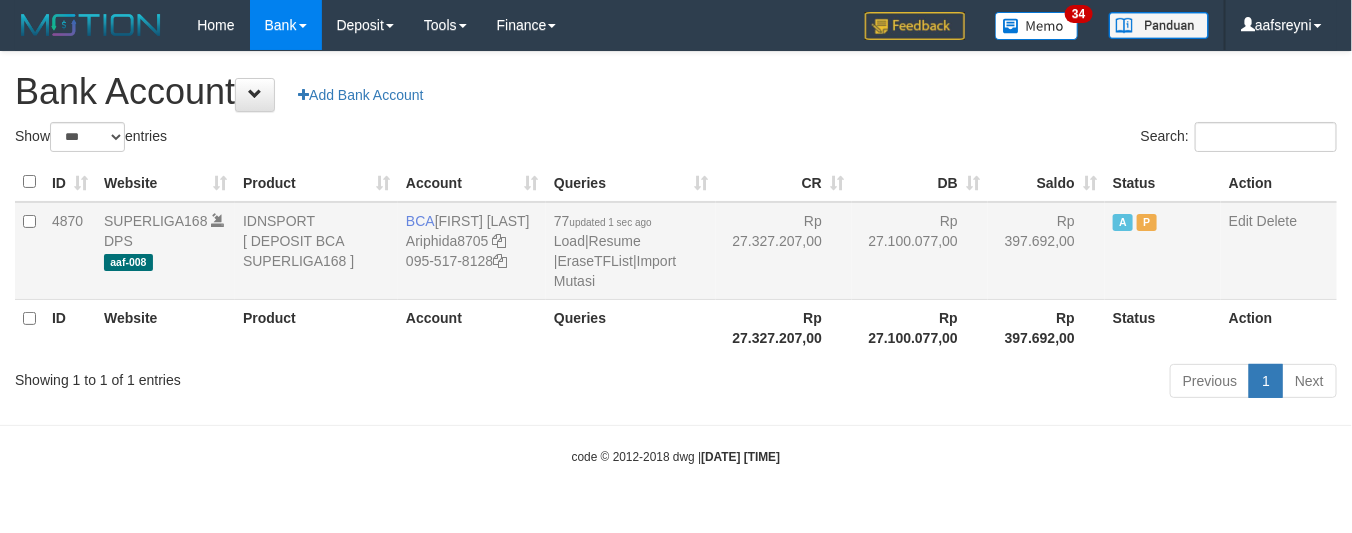 click on "Rp 27.100.077,00" at bounding box center [920, 251] 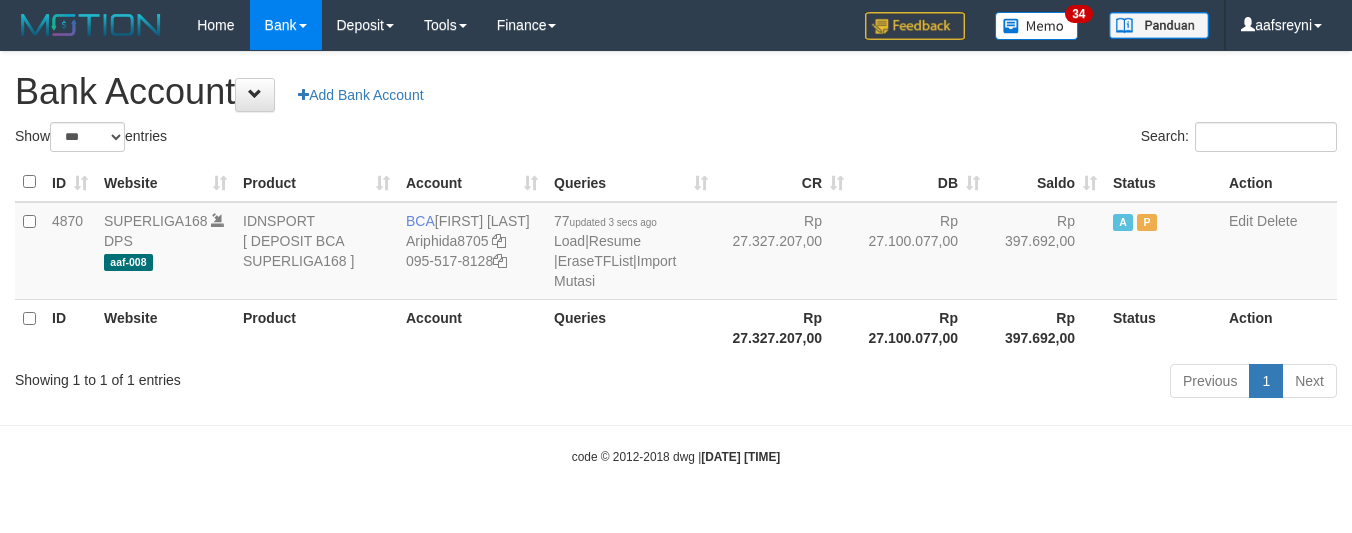 select on "***" 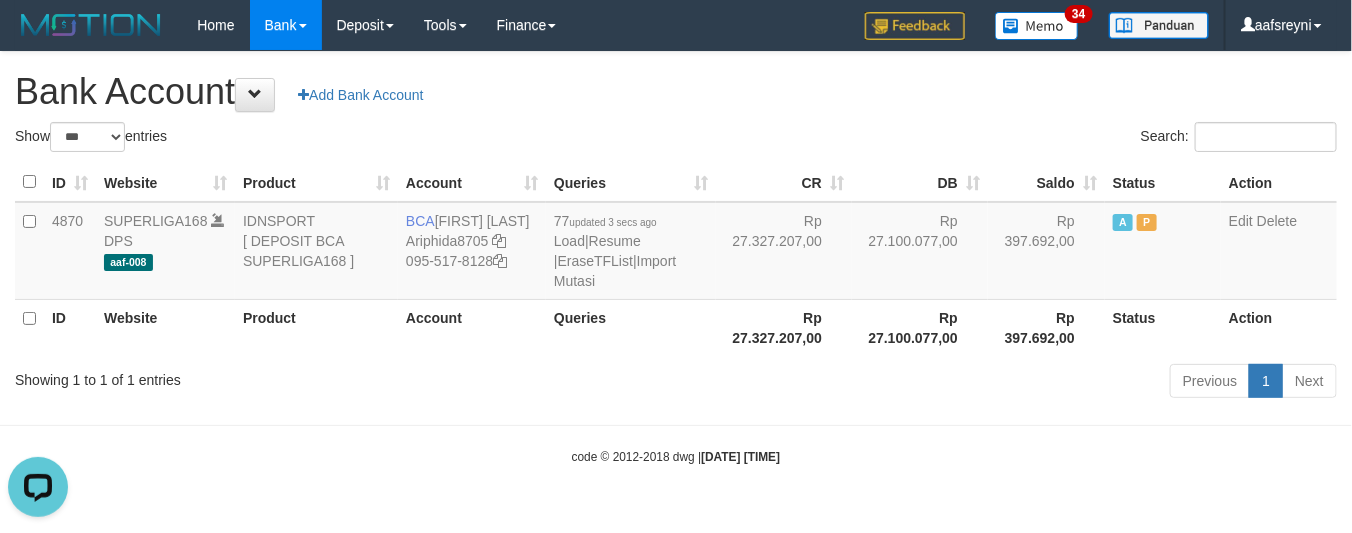 scroll, scrollTop: 0, scrollLeft: 0, axis: both 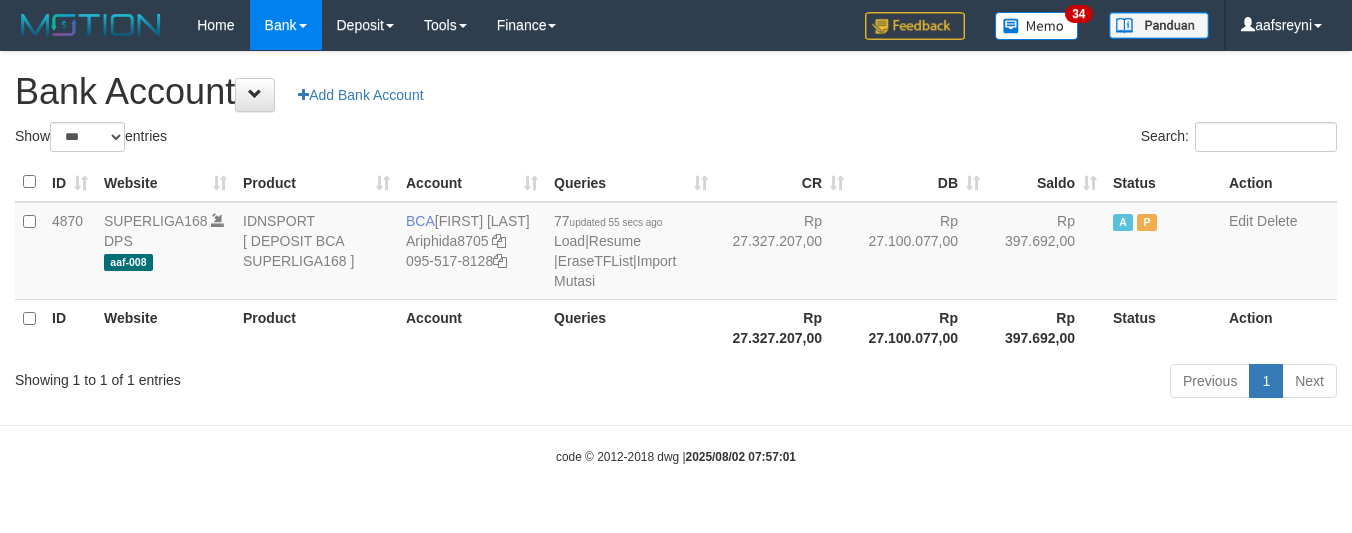 select on "***" 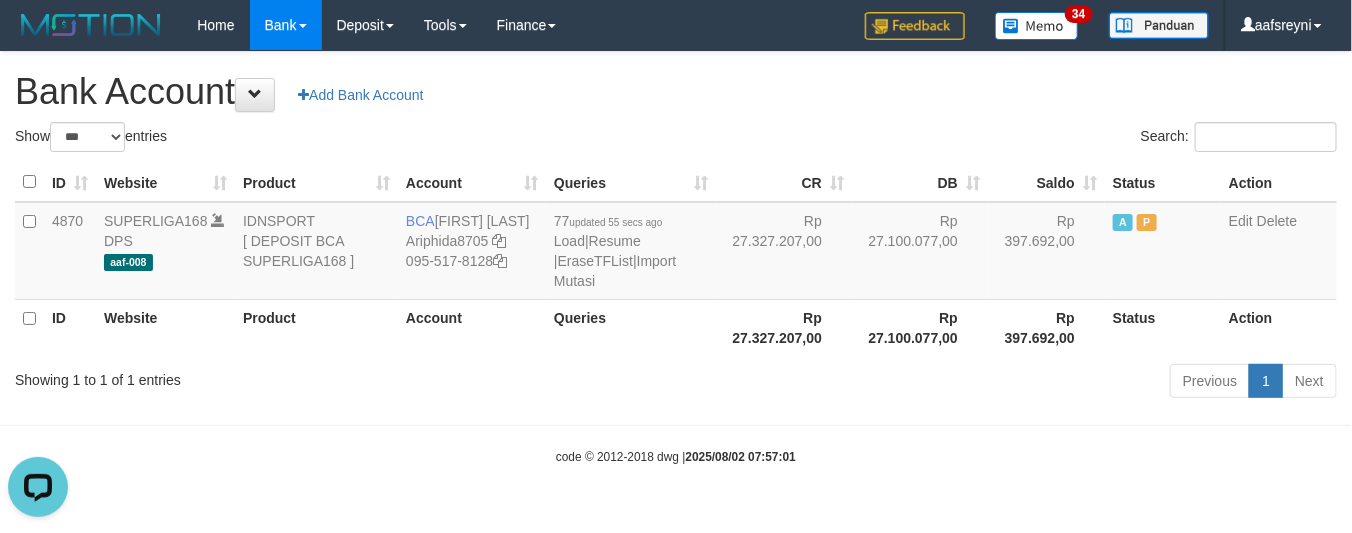 scroll, scrollTop: 0, scrollLeft: 0, axis: both 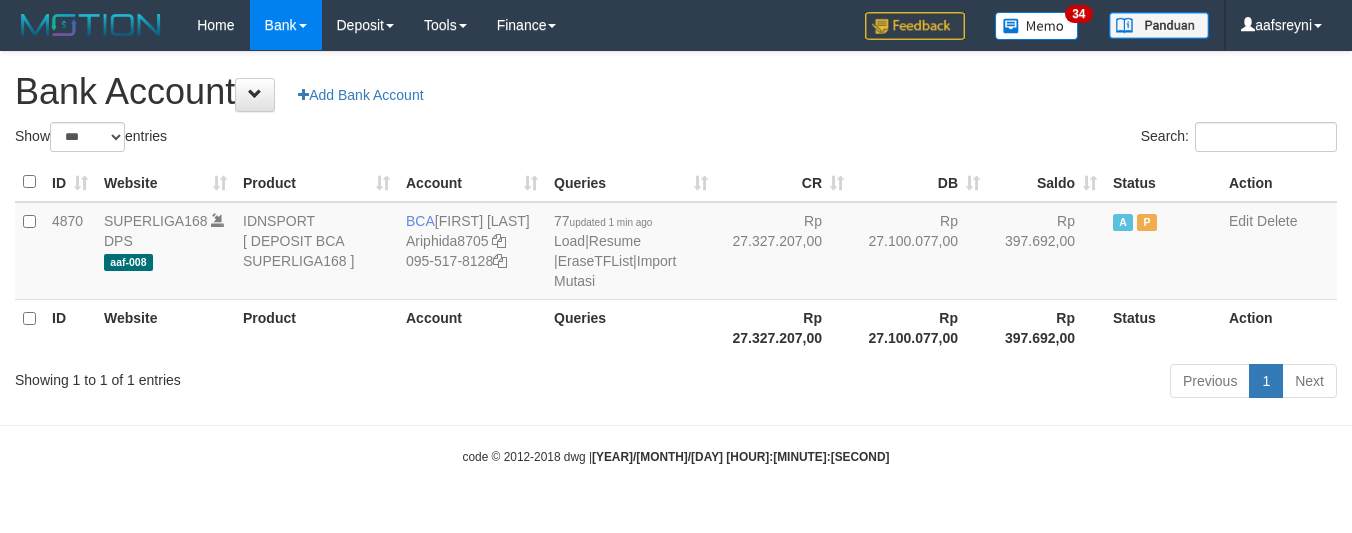 select on "***" 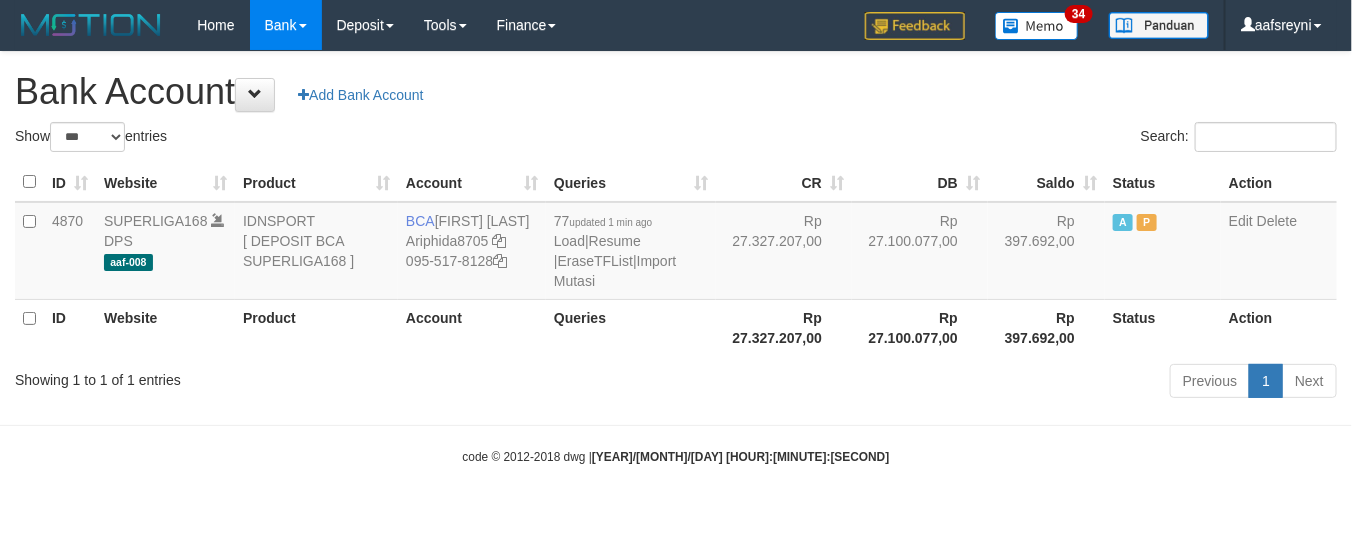 click on "**********" at bounding box center [676, 228] 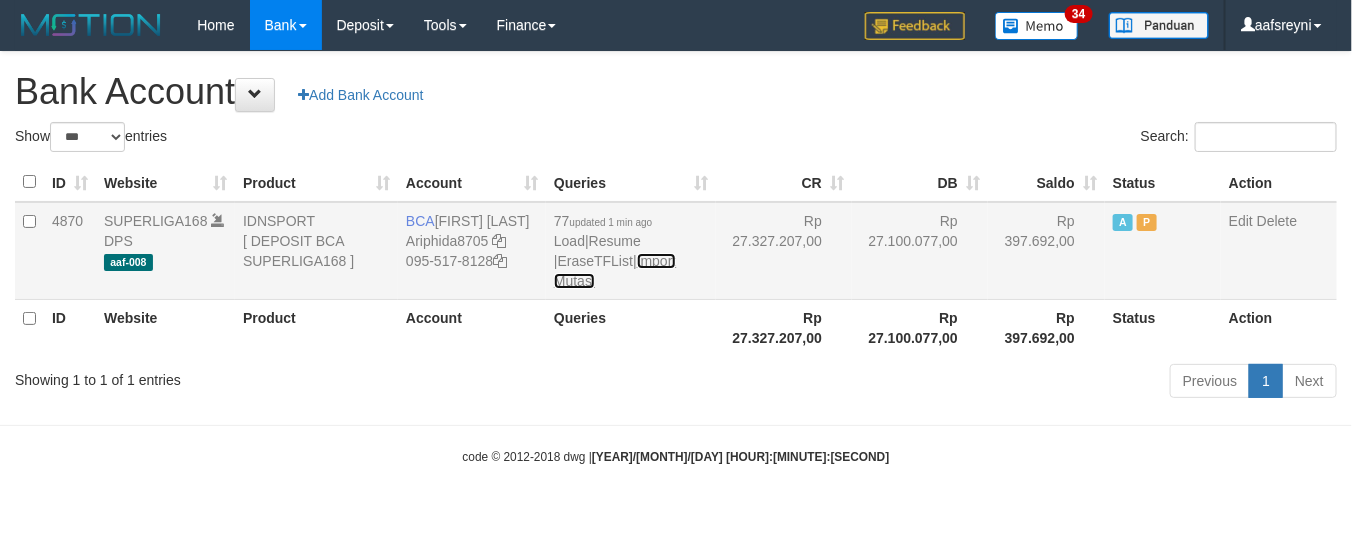 click on "Import Mutasi" at bounding box center (615, 271) 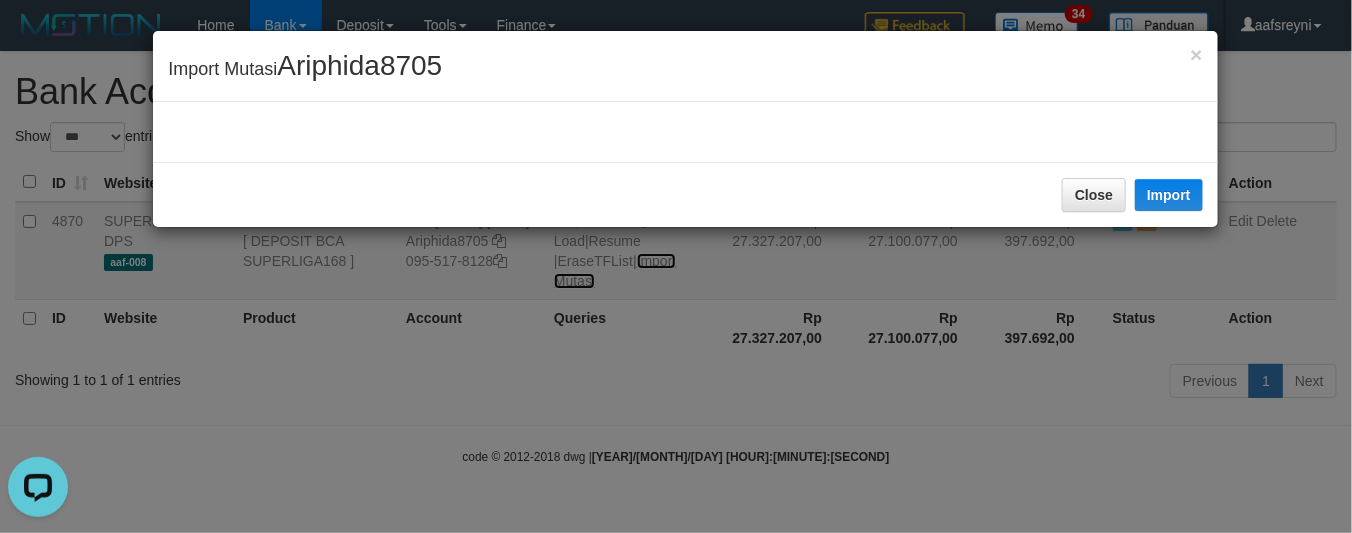 scroll, scrollTop: 0, scrollLeft: 0, axis: both 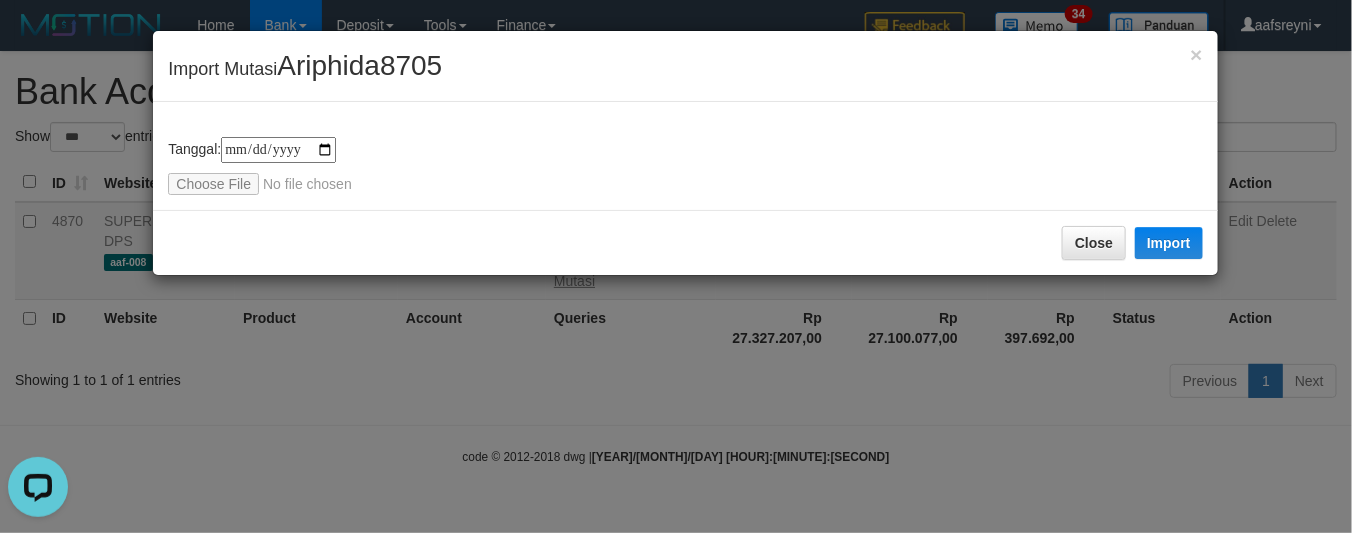 type on "**********" 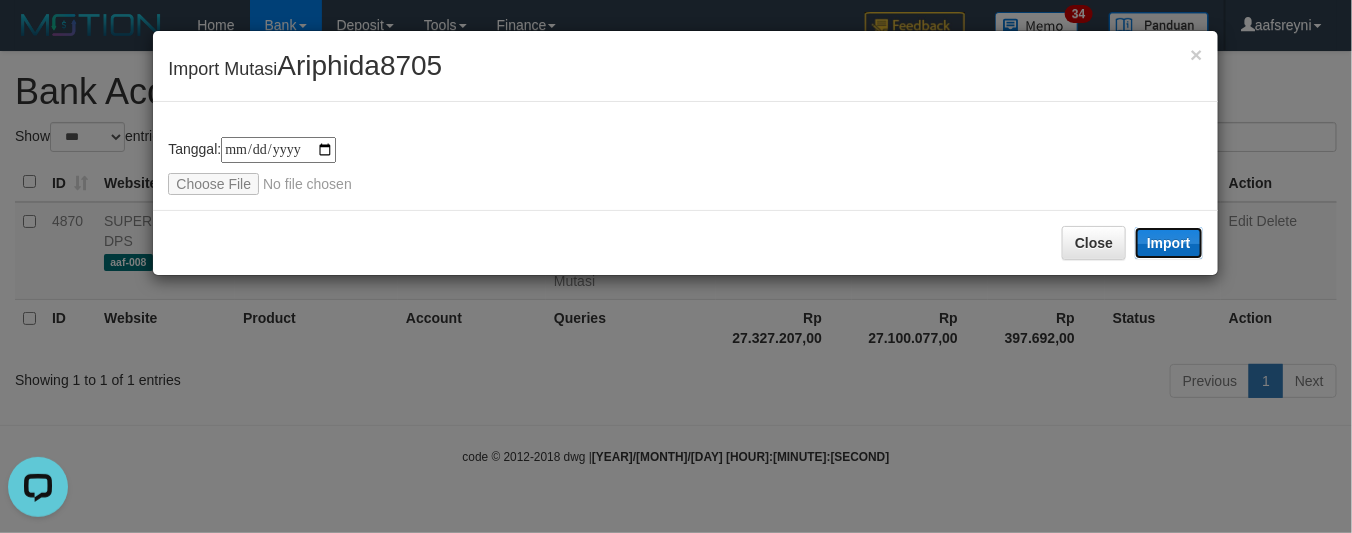 click on "Import" at bounding box center (1169, 243) 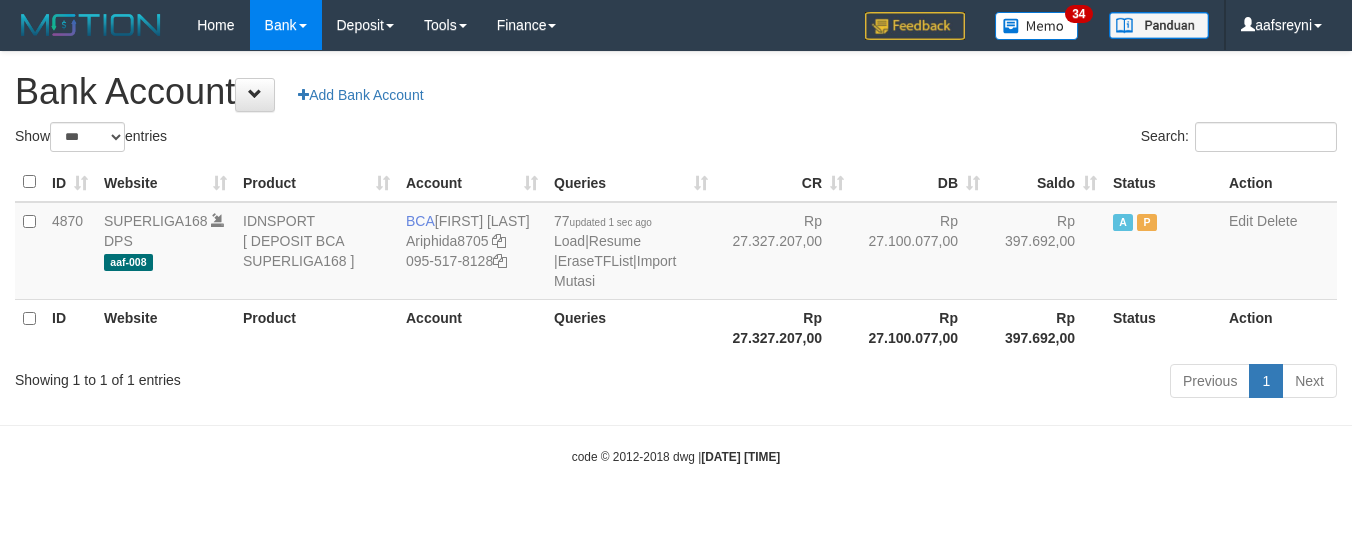 select on "***" 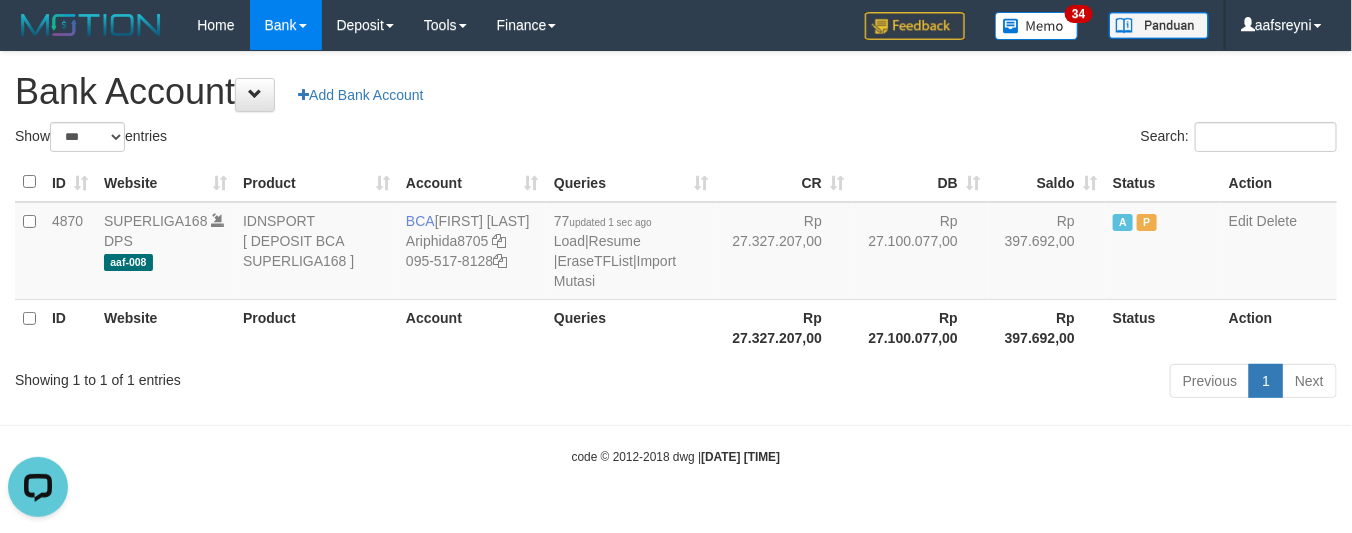 scroll, scrollTop: 0, scrollLeft: 0, axis: both 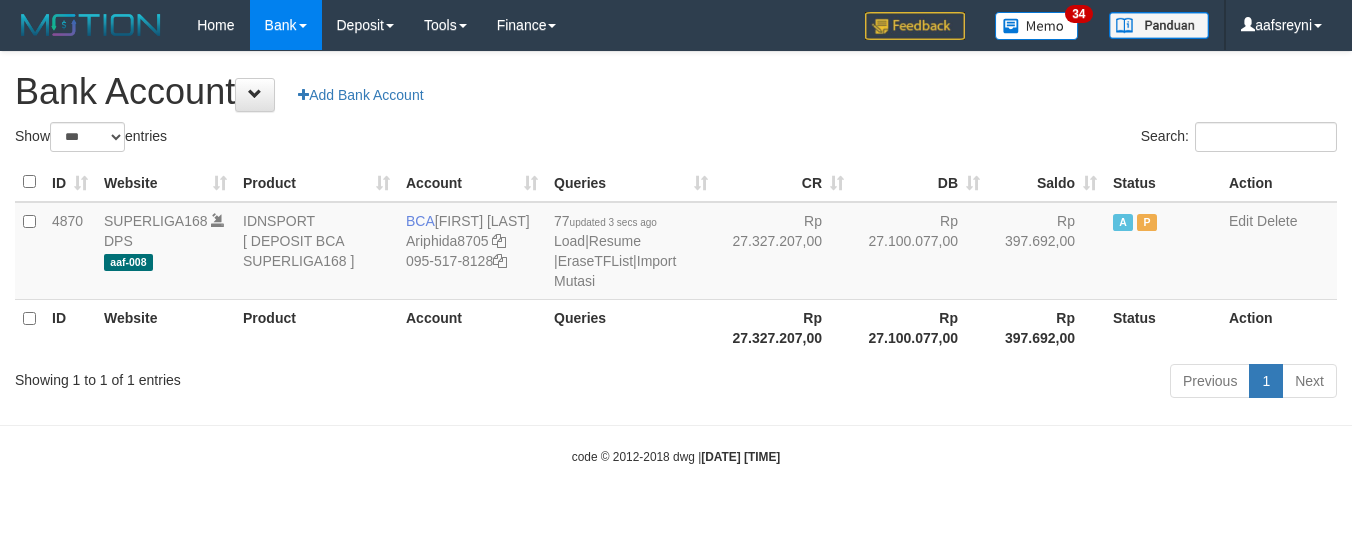 select on "***" 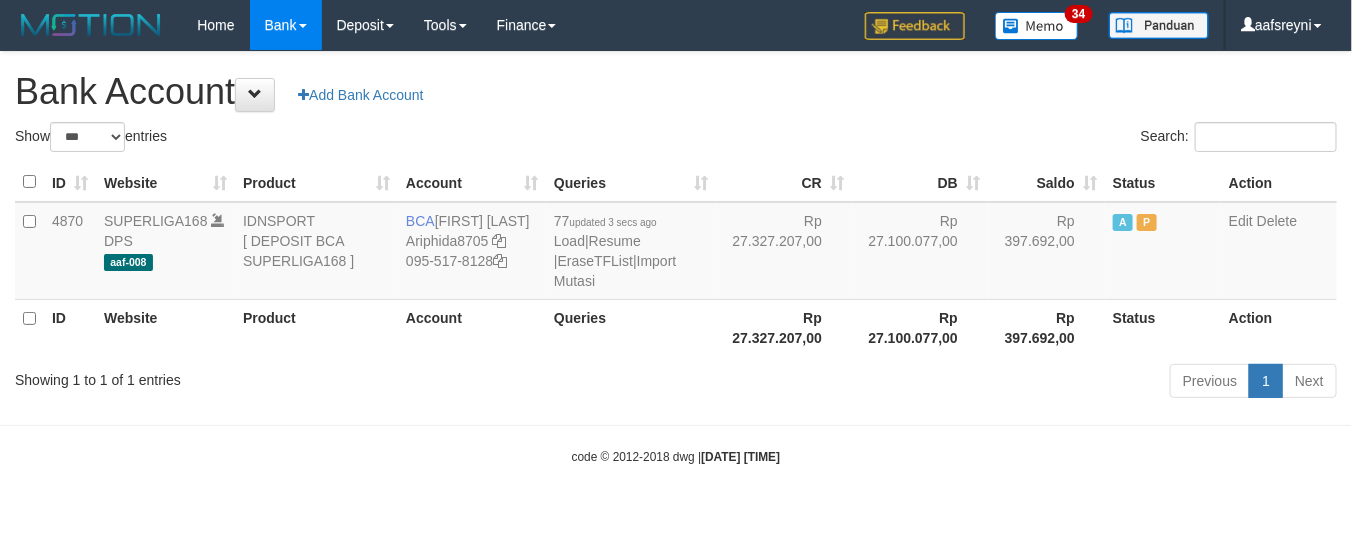 drag, startPoint x: 700, startPoint y: 138, endPoint x: 438, endPoint y: 116, distance: 262.92203 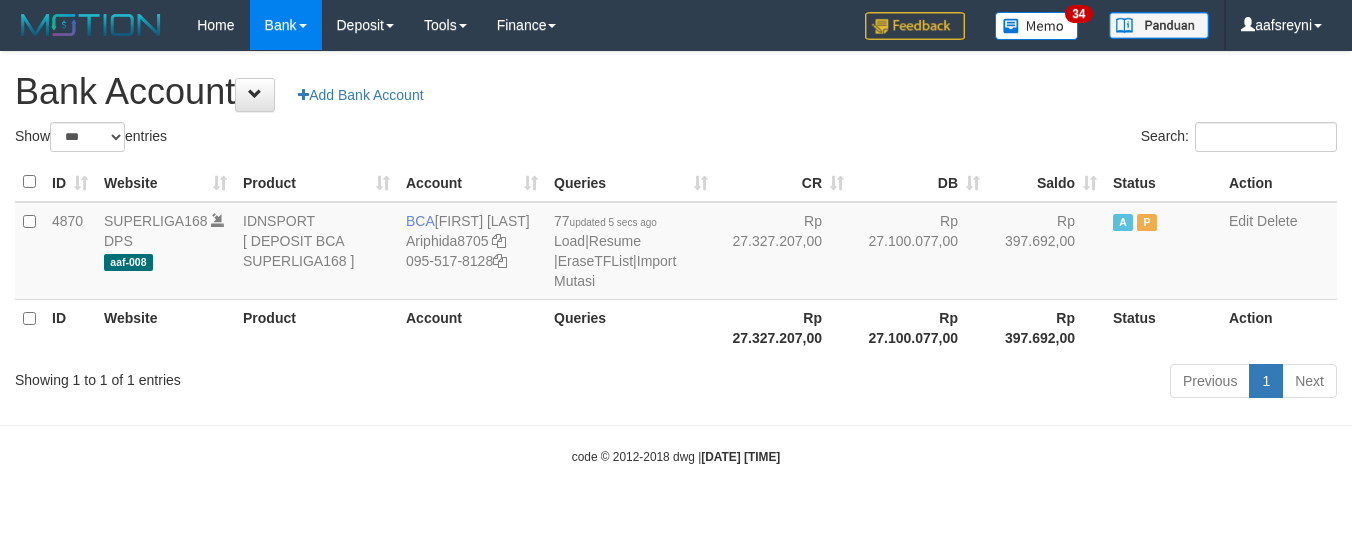 select on "***" 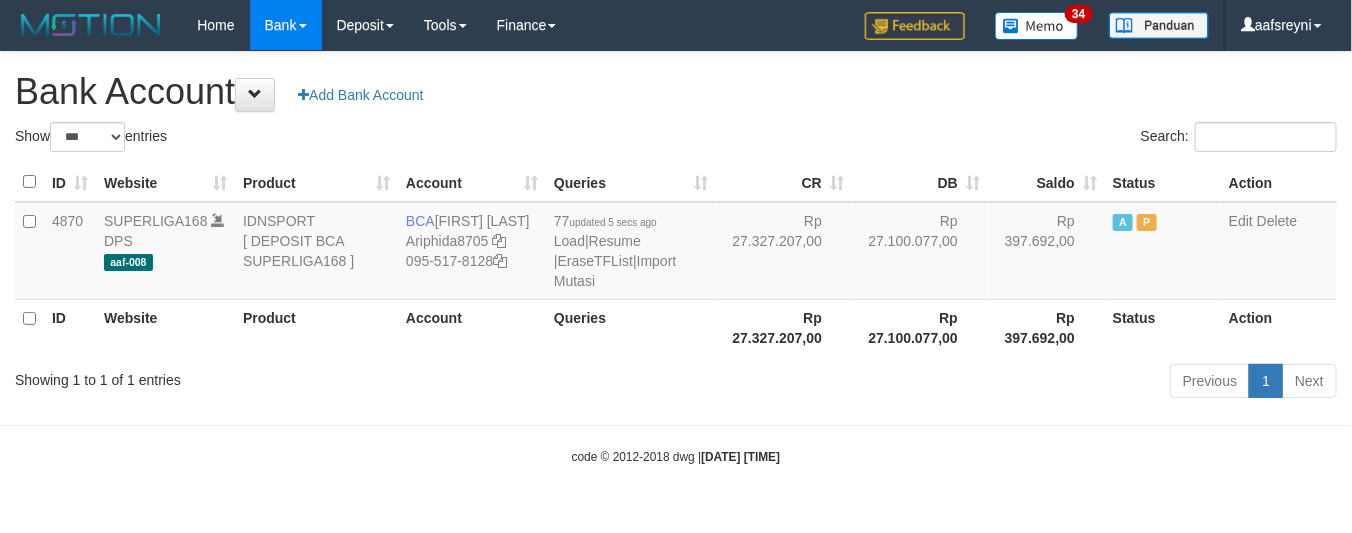 click on "Previous 1 Next" at bounding box center [957, 383] 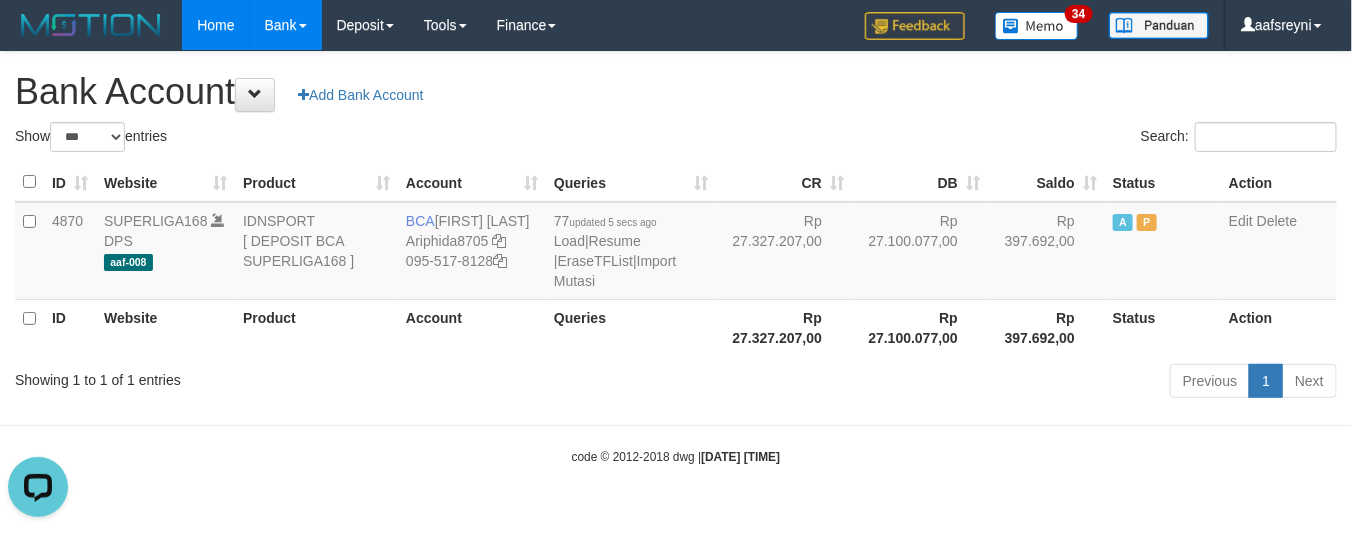 scroll, scrollTop: 0, scrollLeft: 0, axis: both 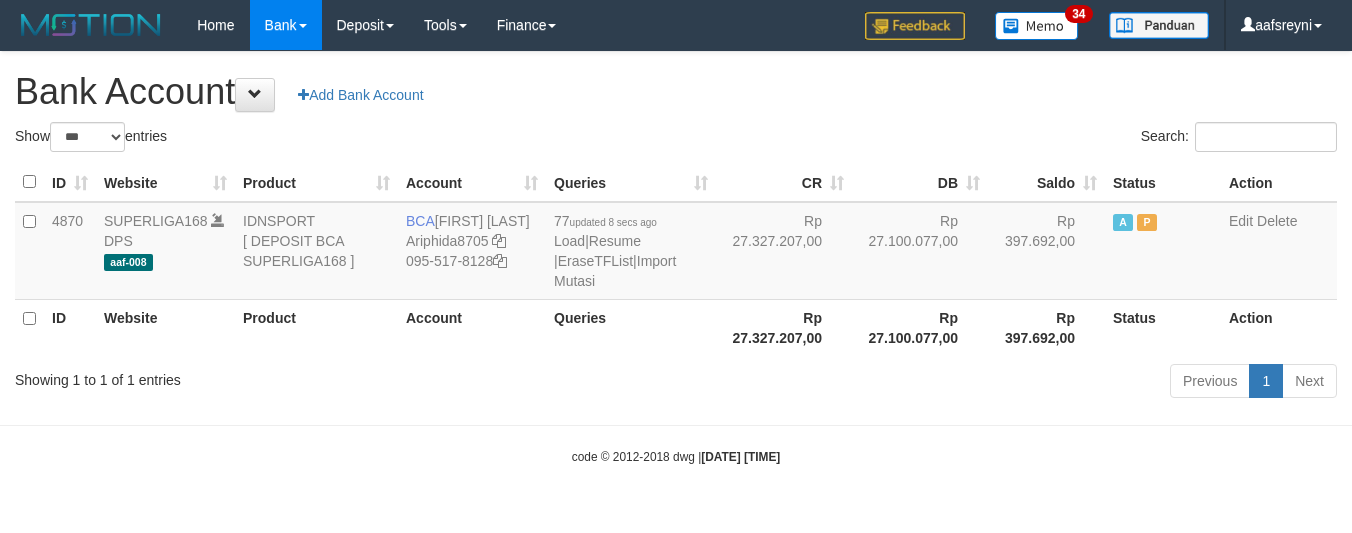 select on "***" 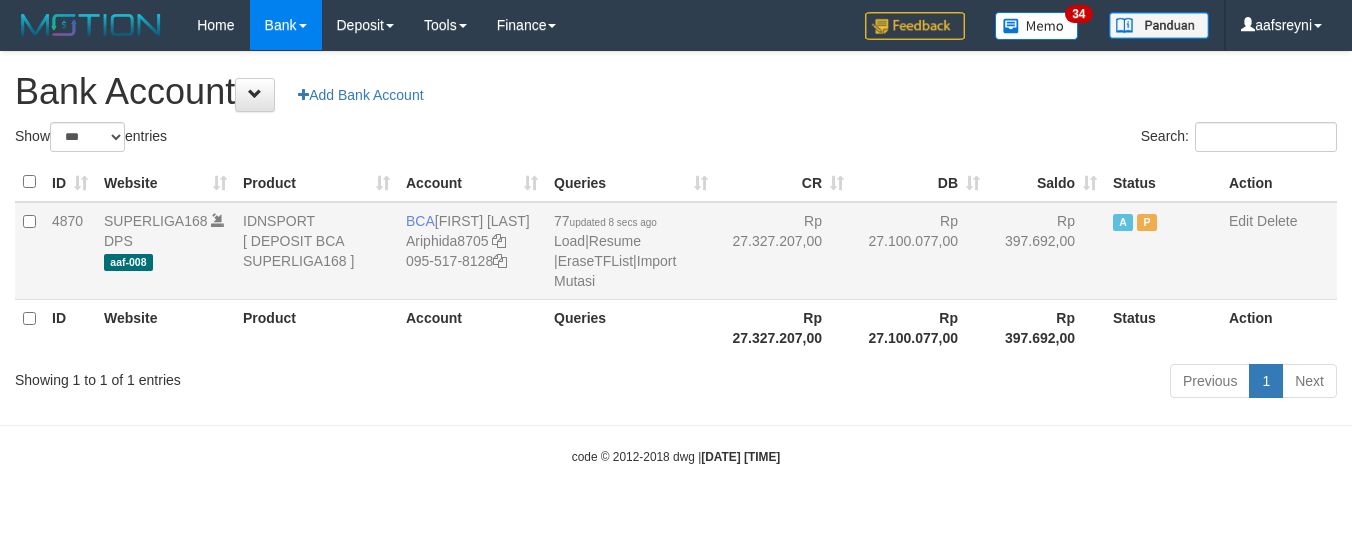 scroll, scrollTop: 0, scrollLeft: 0, axis: both 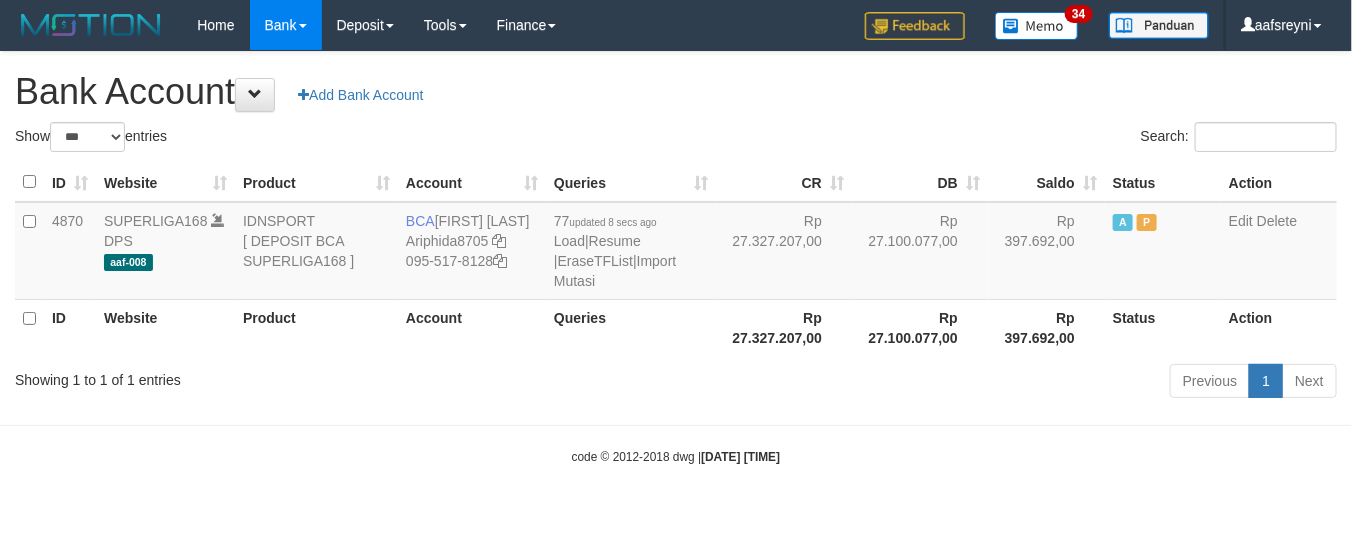 click on "Rp 27.327.207,00" at bounding box center (784, 327) 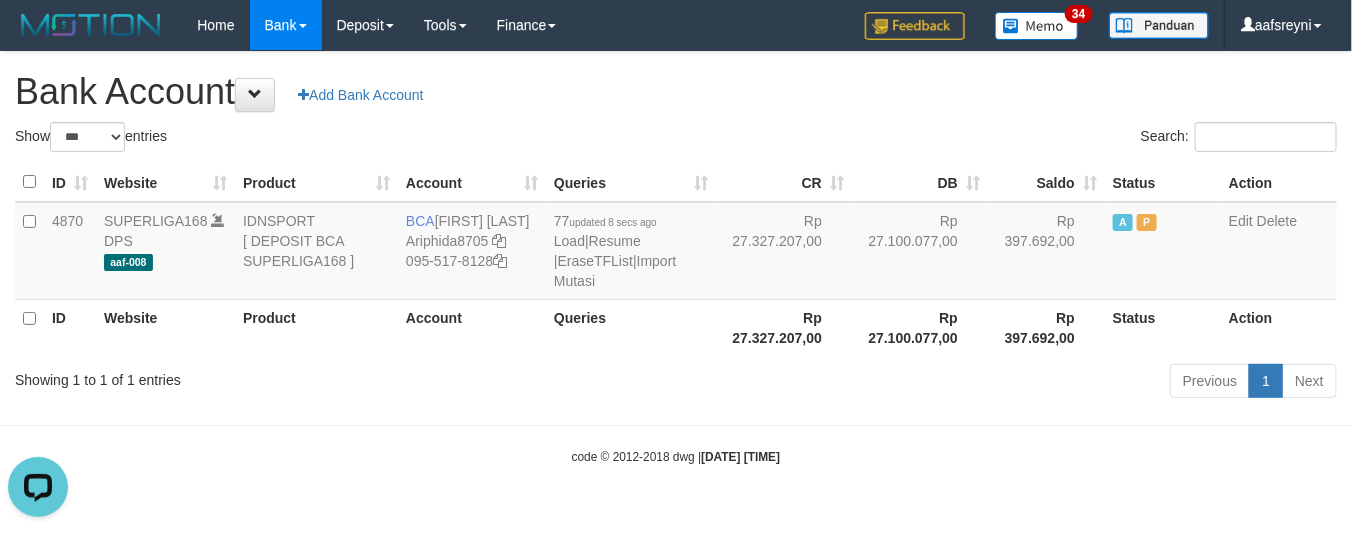 scroll, scrollTop: 0, scrollLeft: 0, axis: both 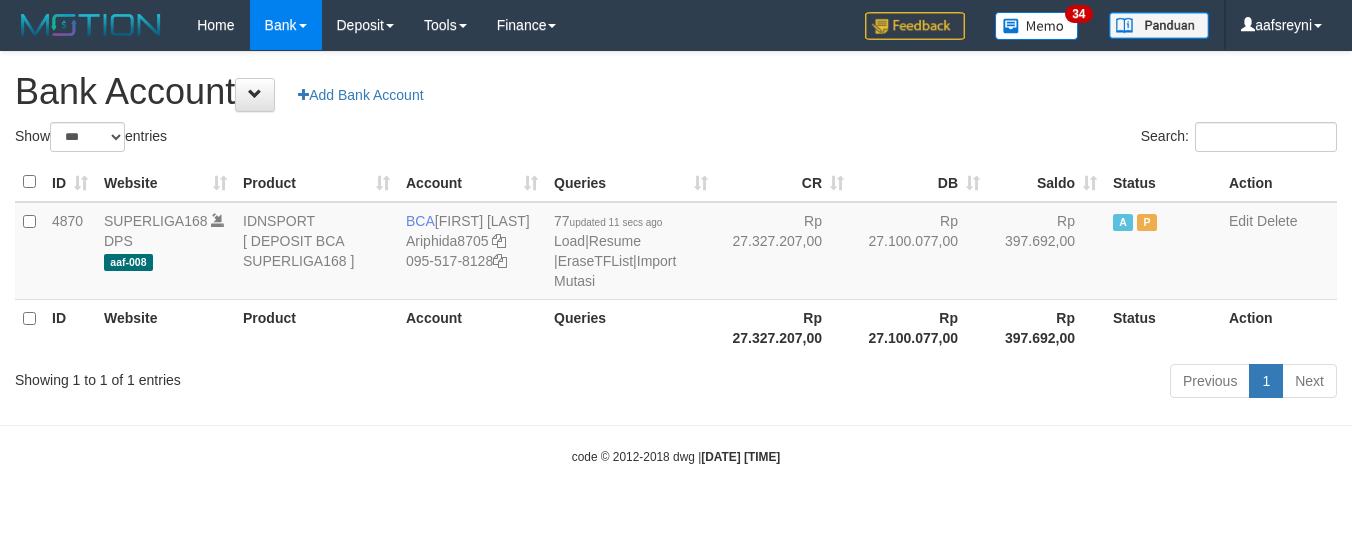 select on "***" 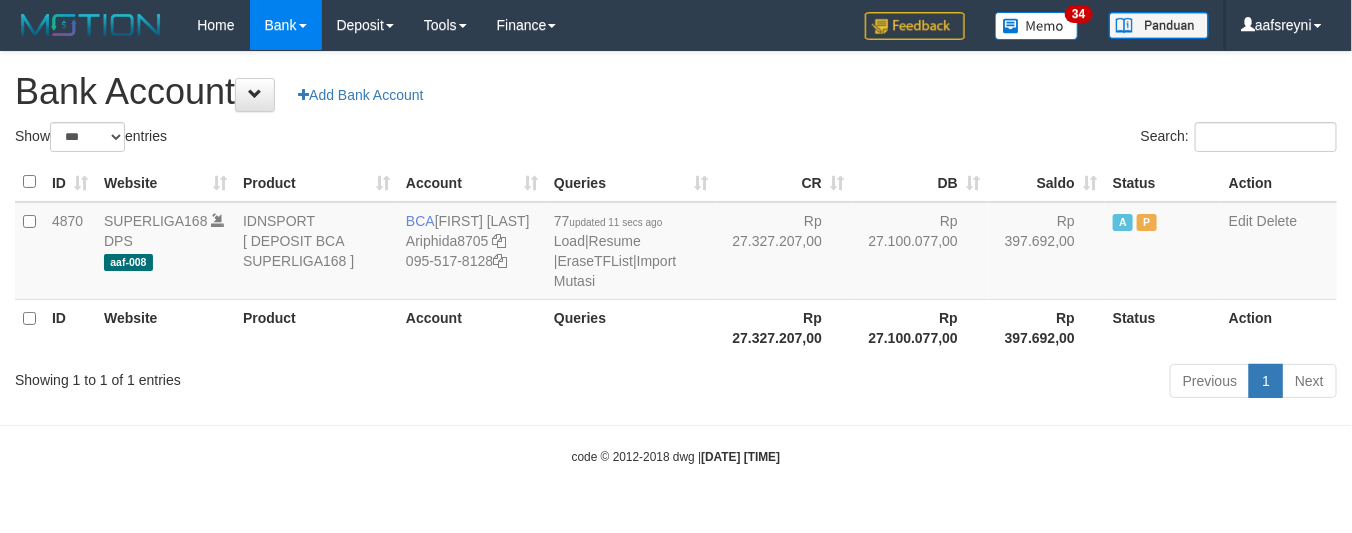 click on "CR" at bounding box center (784, 182) 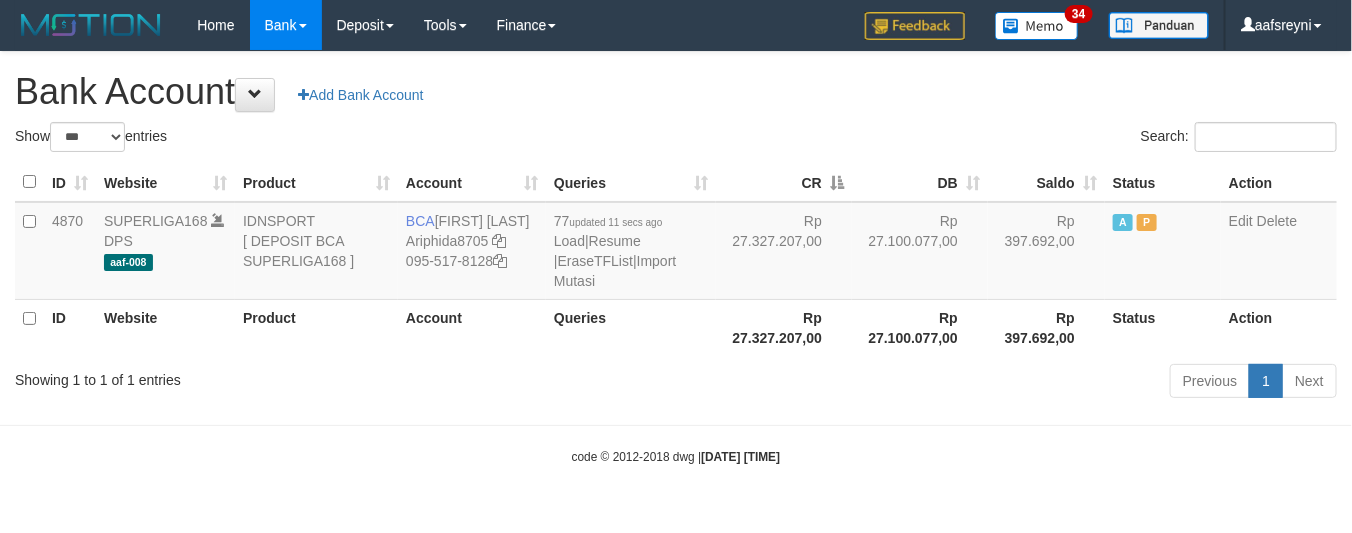 click on "CR" at bounding box center (784, 182) 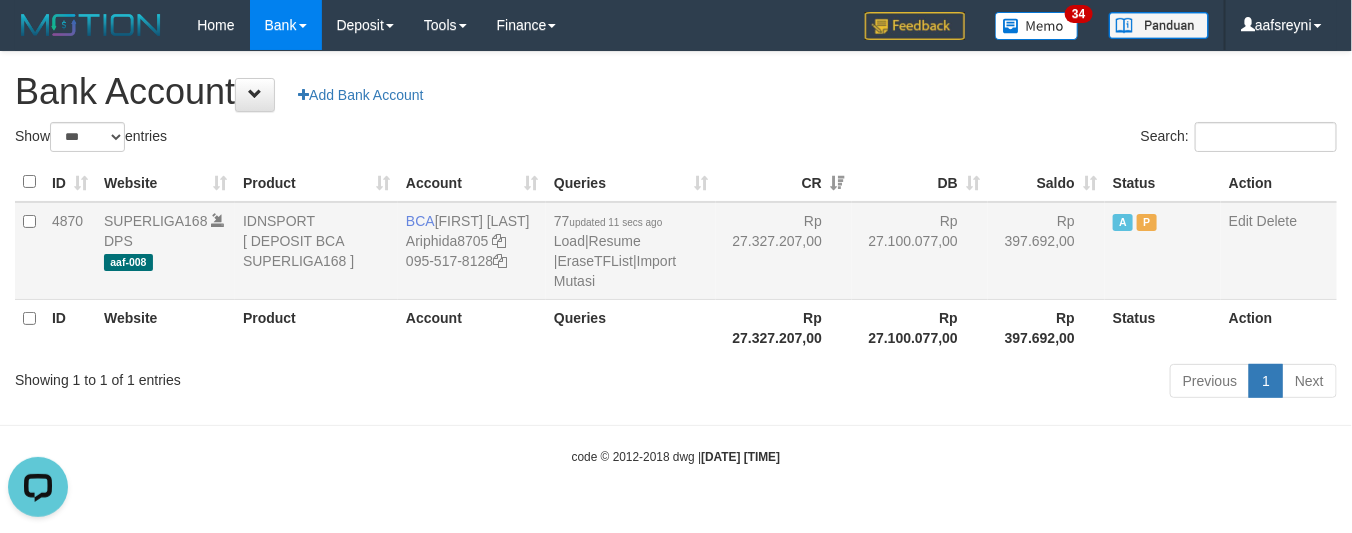 scroll, scrollTop: 0, scrollLeft: 0, axis: both 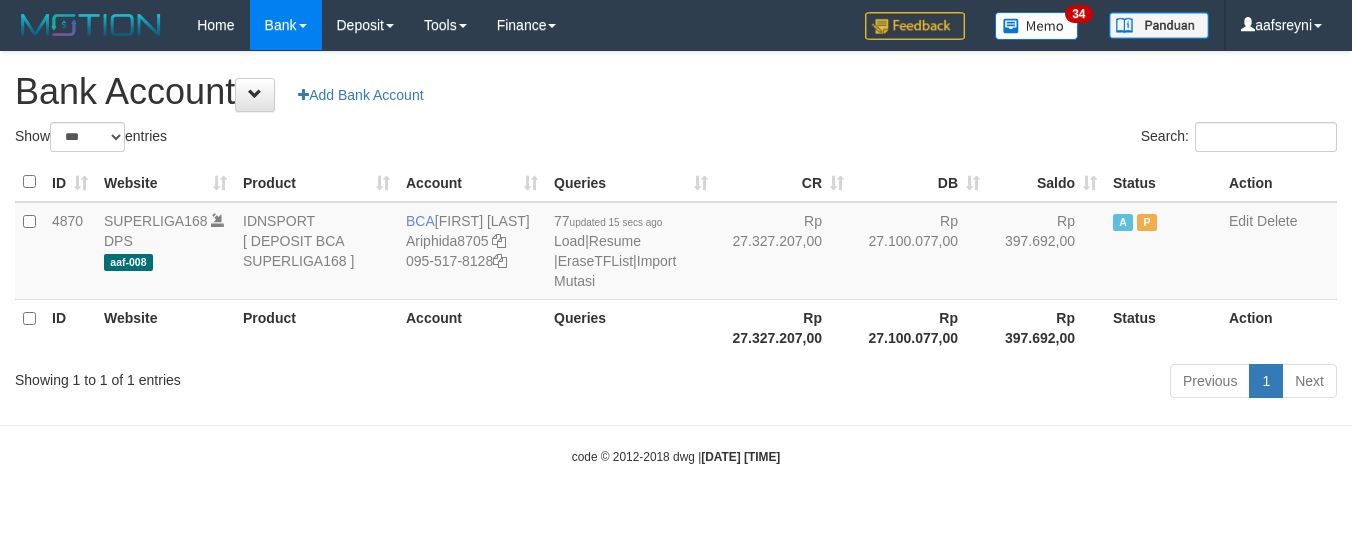 select on "***" 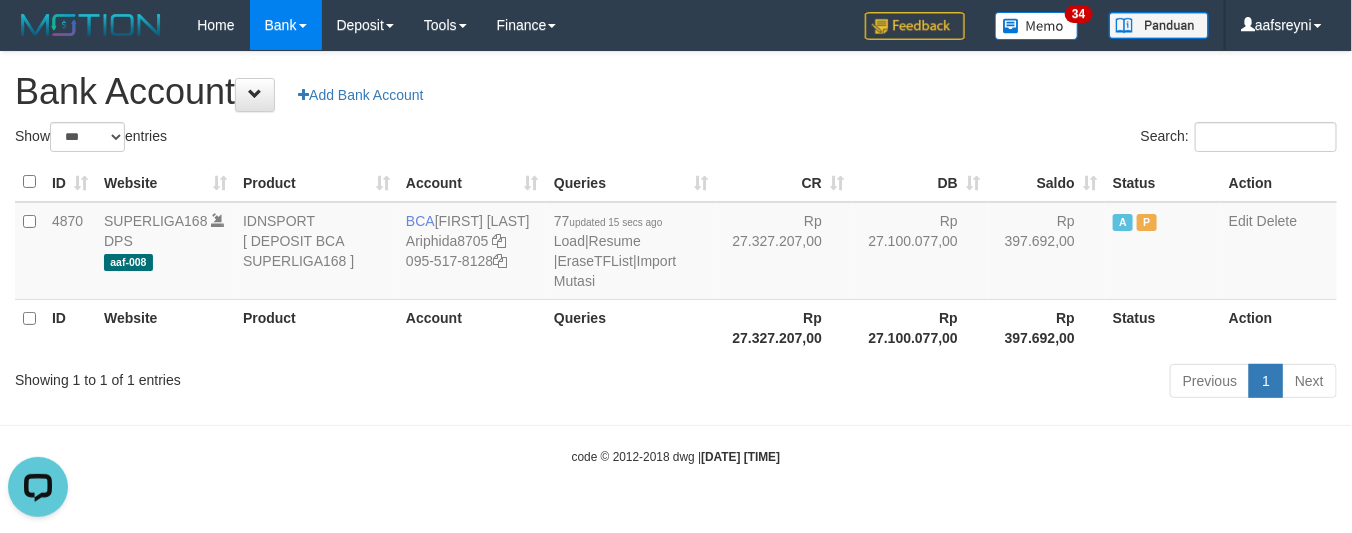 scroll, scrollTop: 0, scrollLeft: 0, axis: both 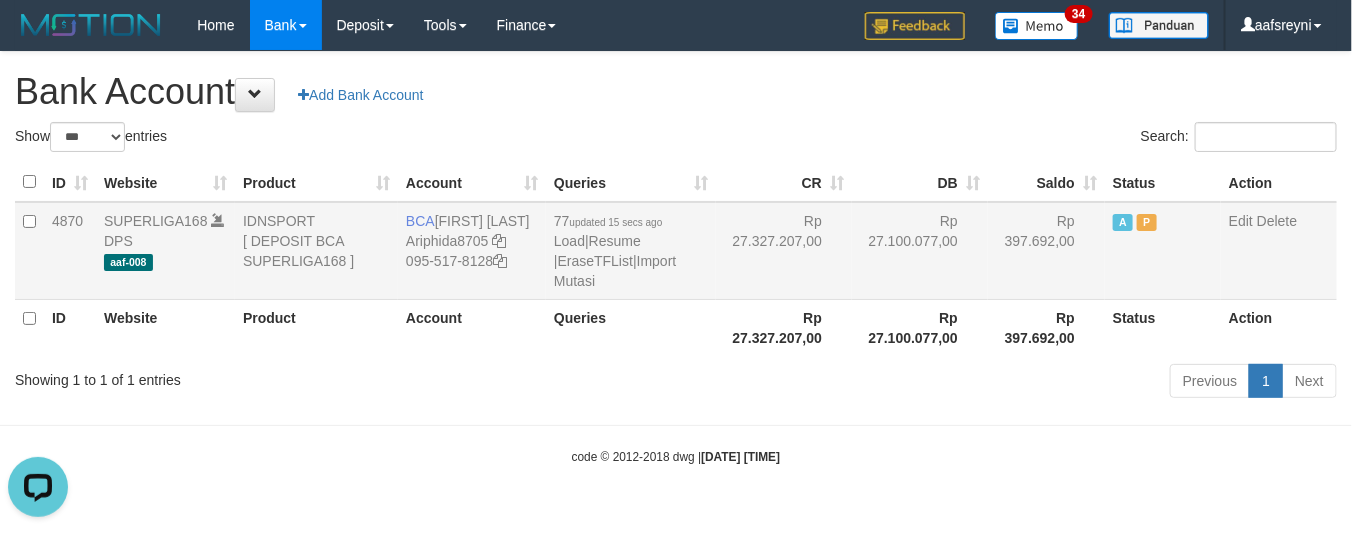 click on "Rp 27.327.207,00" at bounding box center (784, 251) 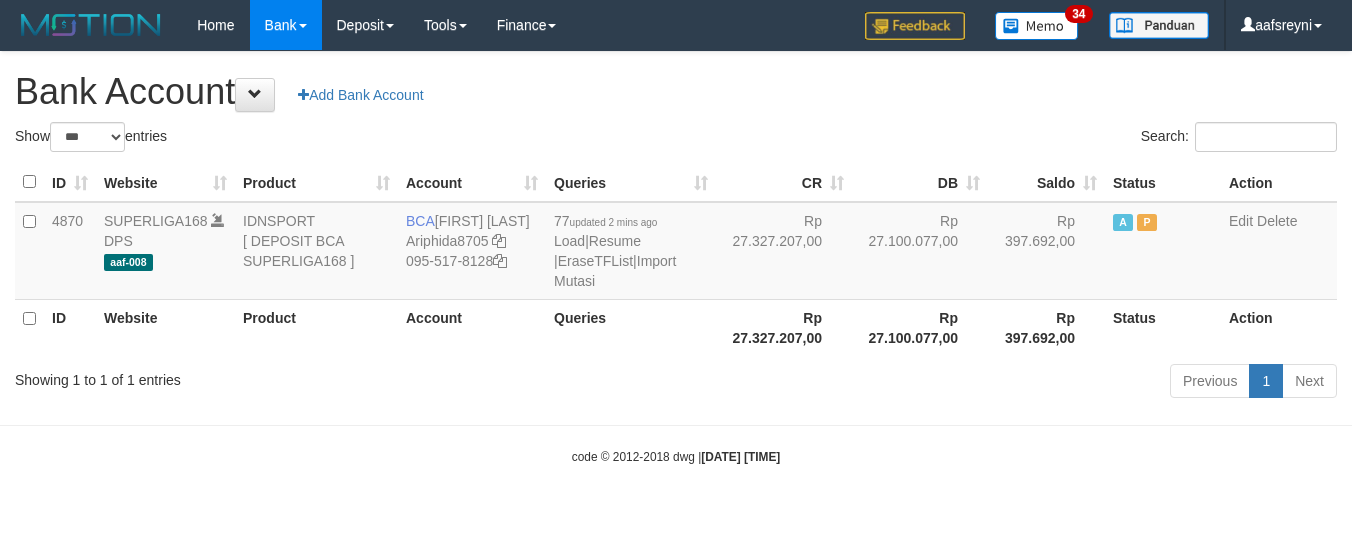 select on "***" 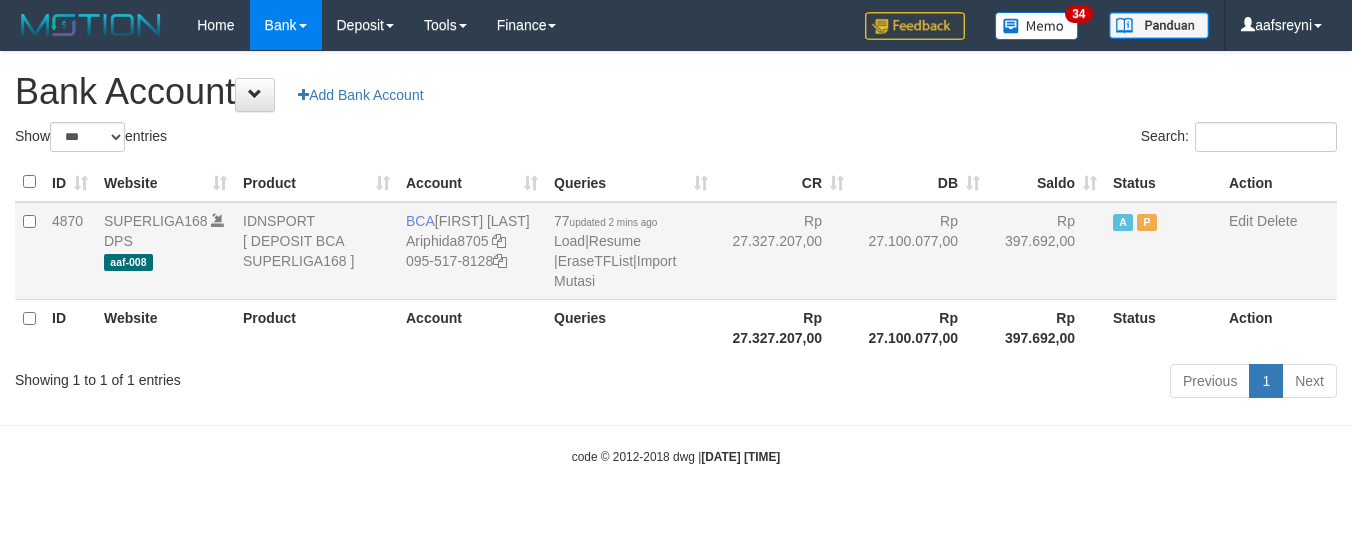 scroll, scrollTop: 0, scrollLeft: 0, axis: both 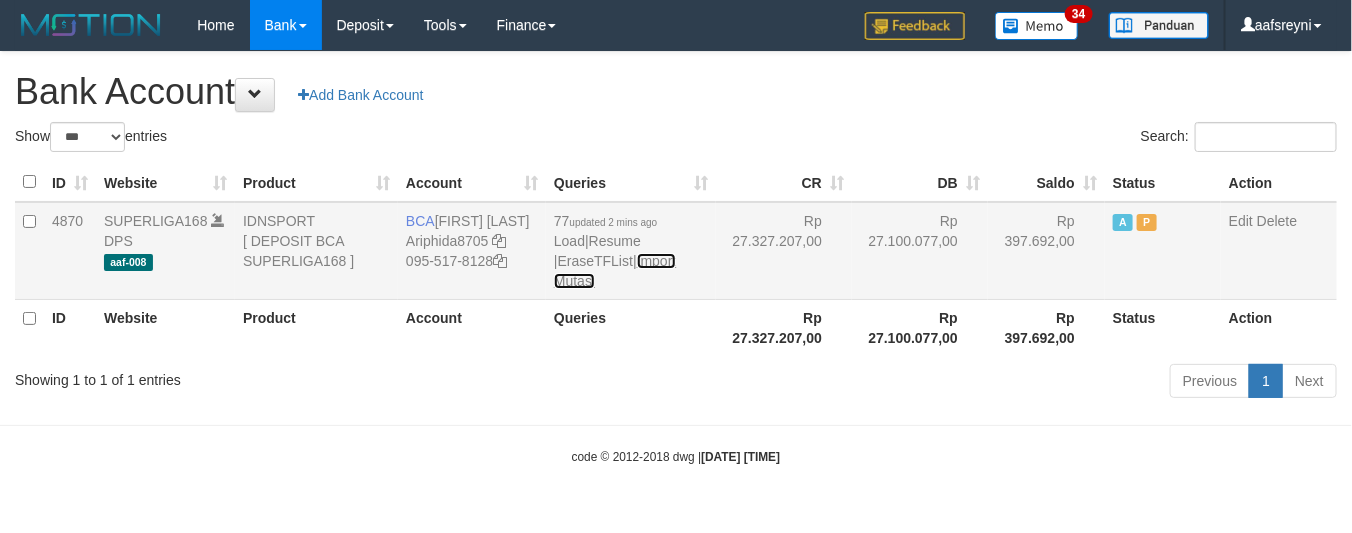 click on "Import Mutasi" at bounding box center (615, 271) 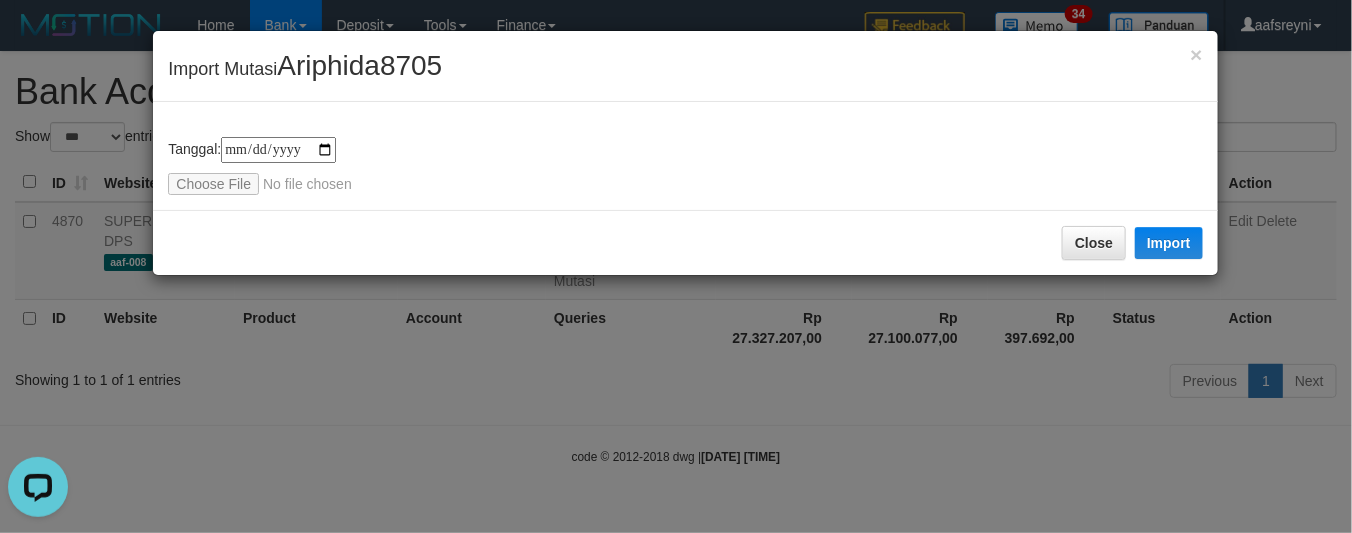 scroll, scrollTop: 0, scrollLeft: 0, axis: both 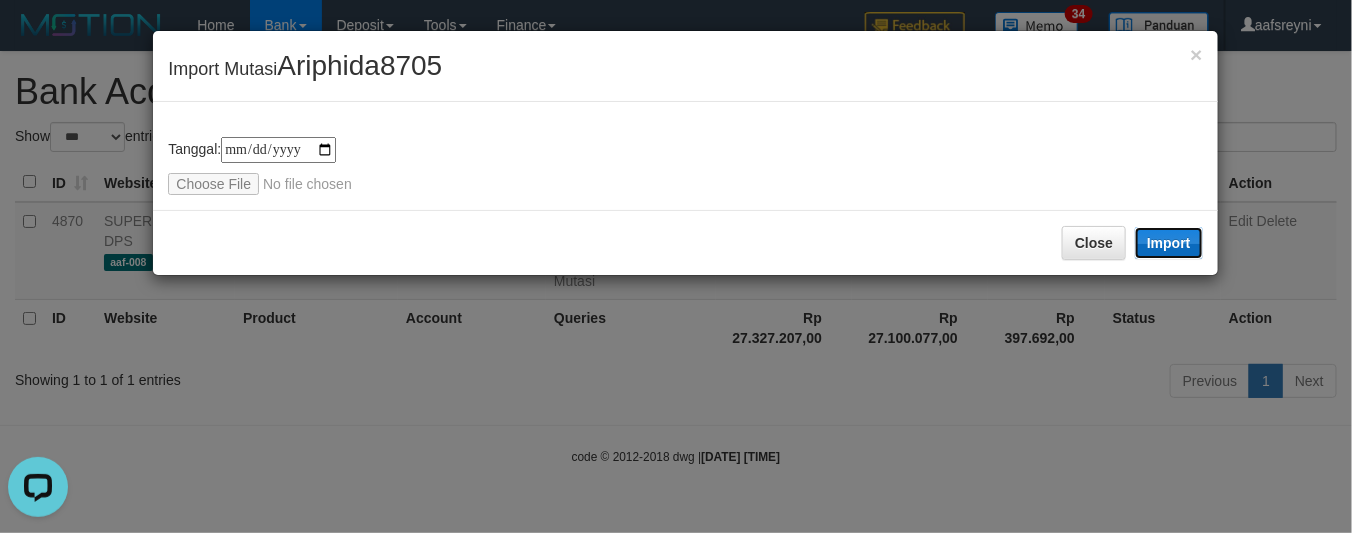 click on "Import" at bounding box center [1169, 243] 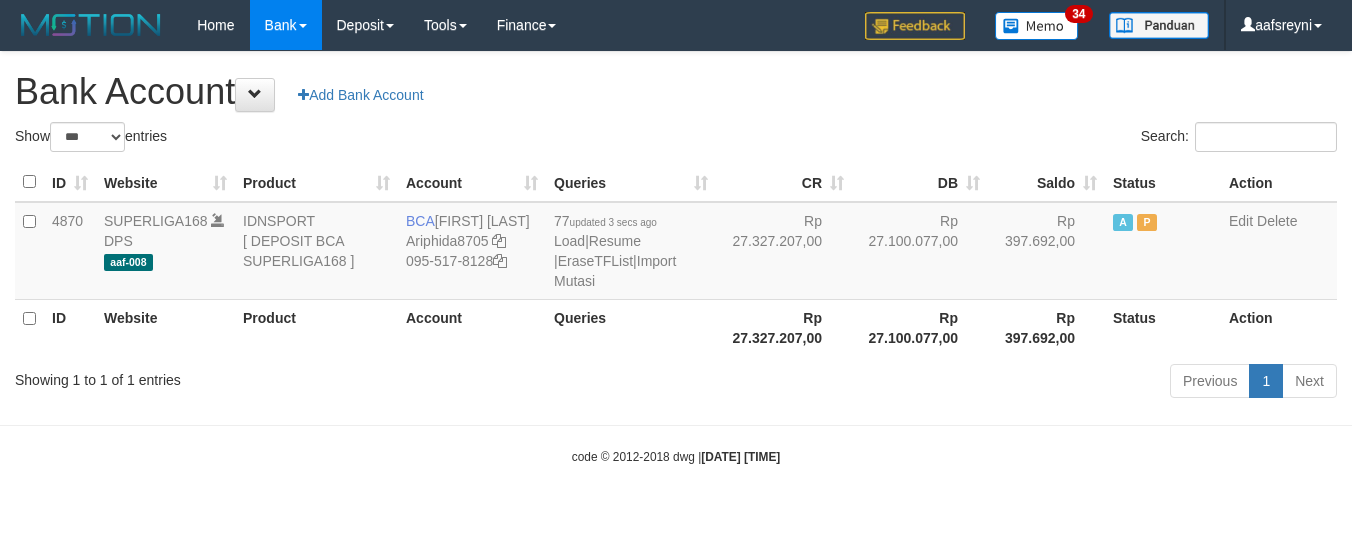 select on "***" 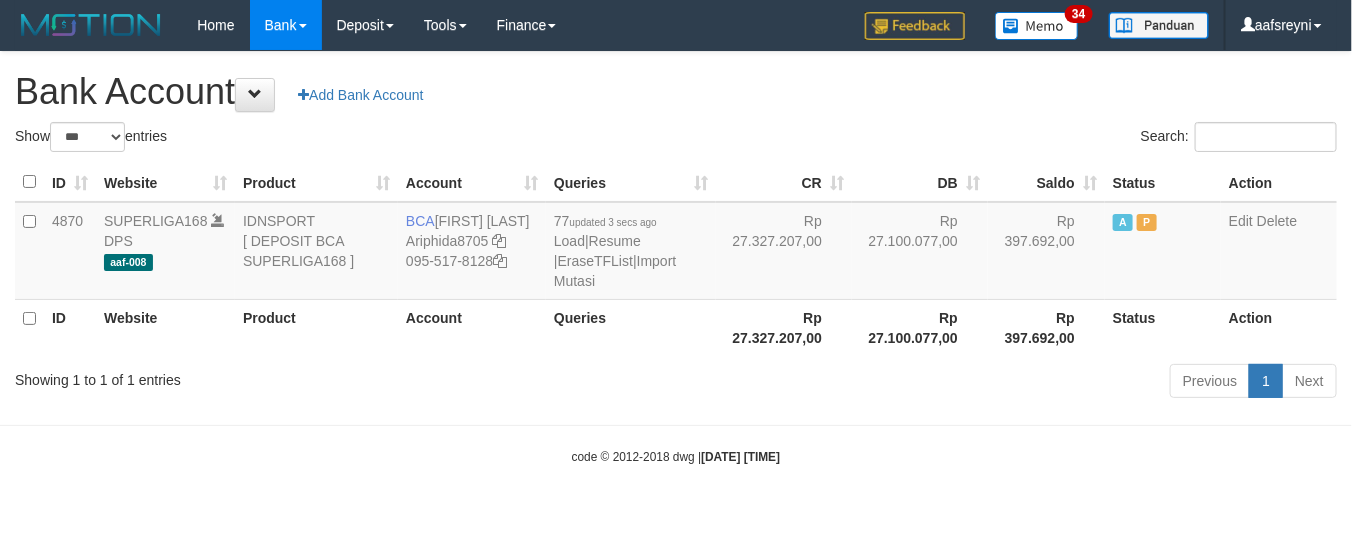 click on "Toggle navigation
Home
Bank
Account List
Load
By Website
Group
[ISPORT]													SUPERLIGA168
By Load Group (DPS)
34" at bounding box center (676, 258) 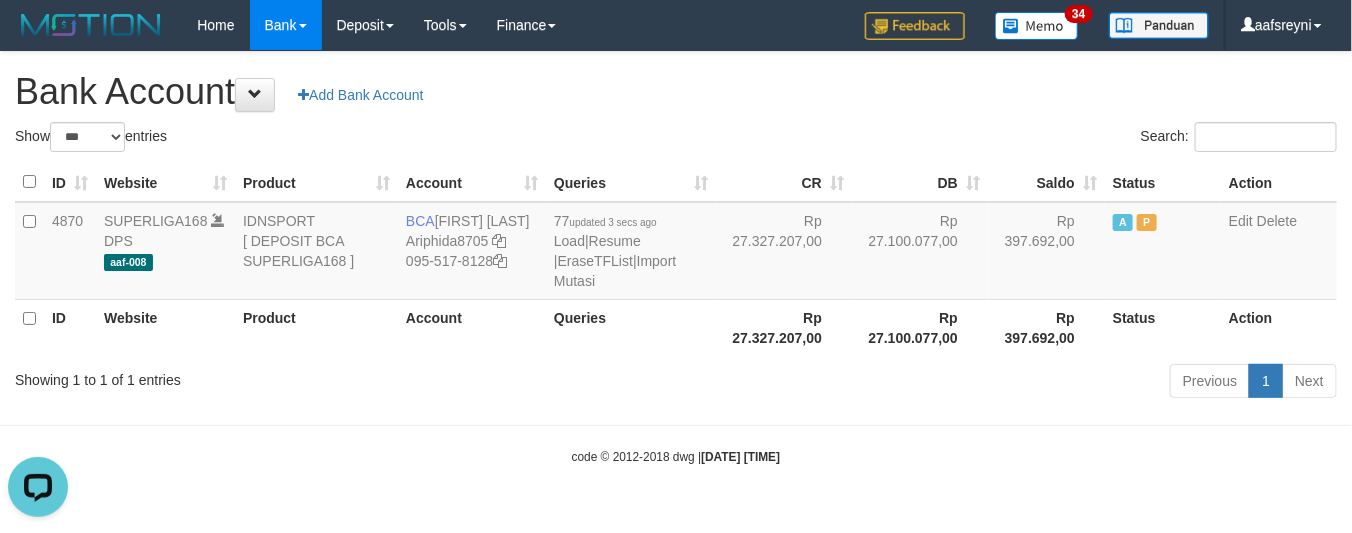 scroll, scrollTop: 0, scrollLeft: 0, axis: both 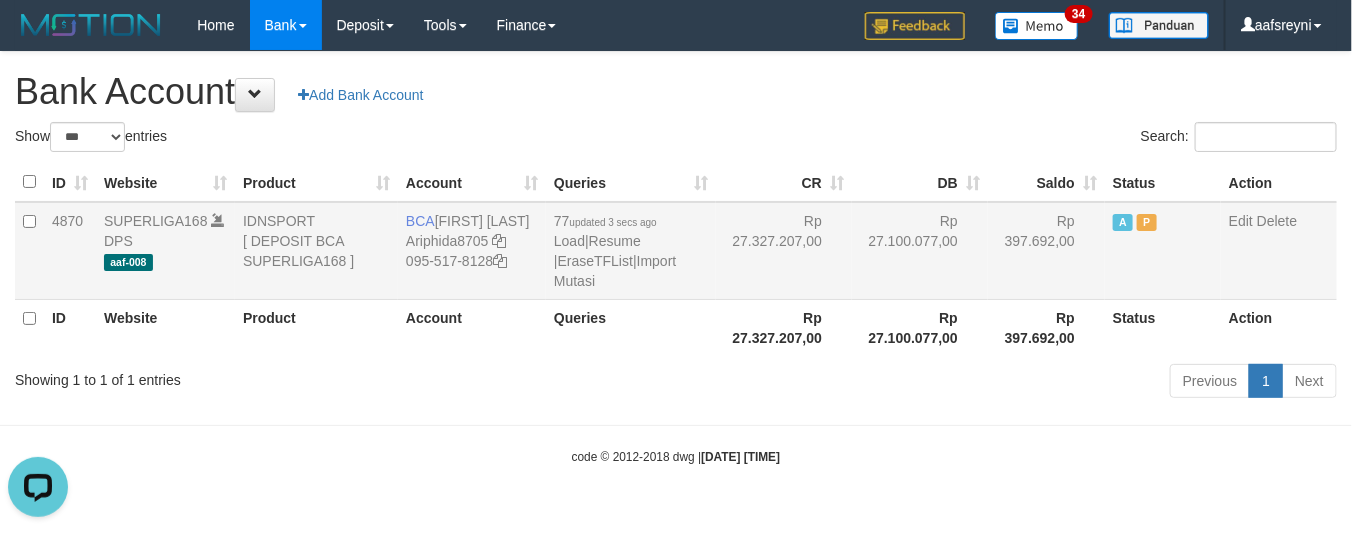 click on "Rp 27.100.077,00" at bounding box center [920, 251] 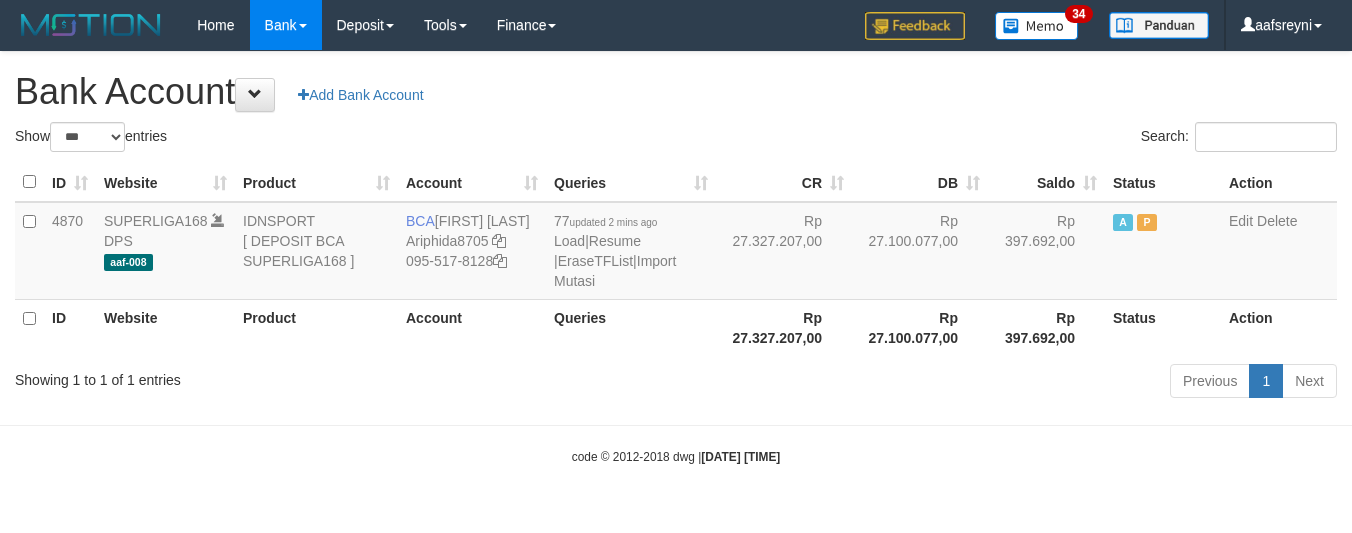 select on "***" 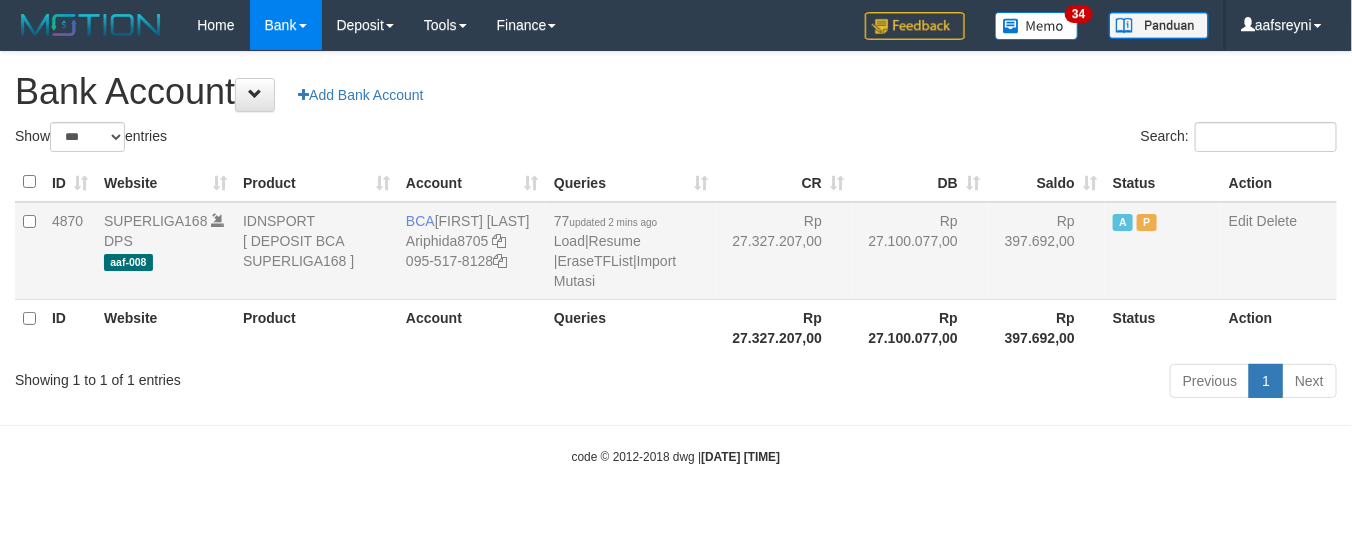 click on "77  updated 2 mins ago
Load
|
Resume
|
EraseTFList
|
Import Mutasi" at bounding box center [631, 251] 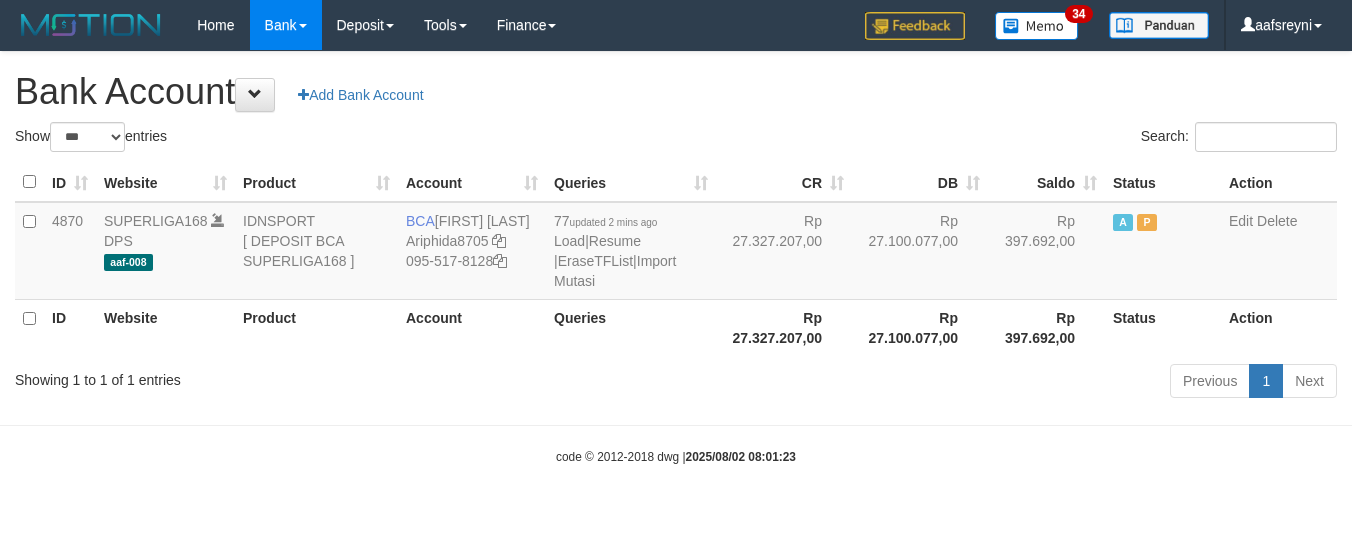 select on "***" 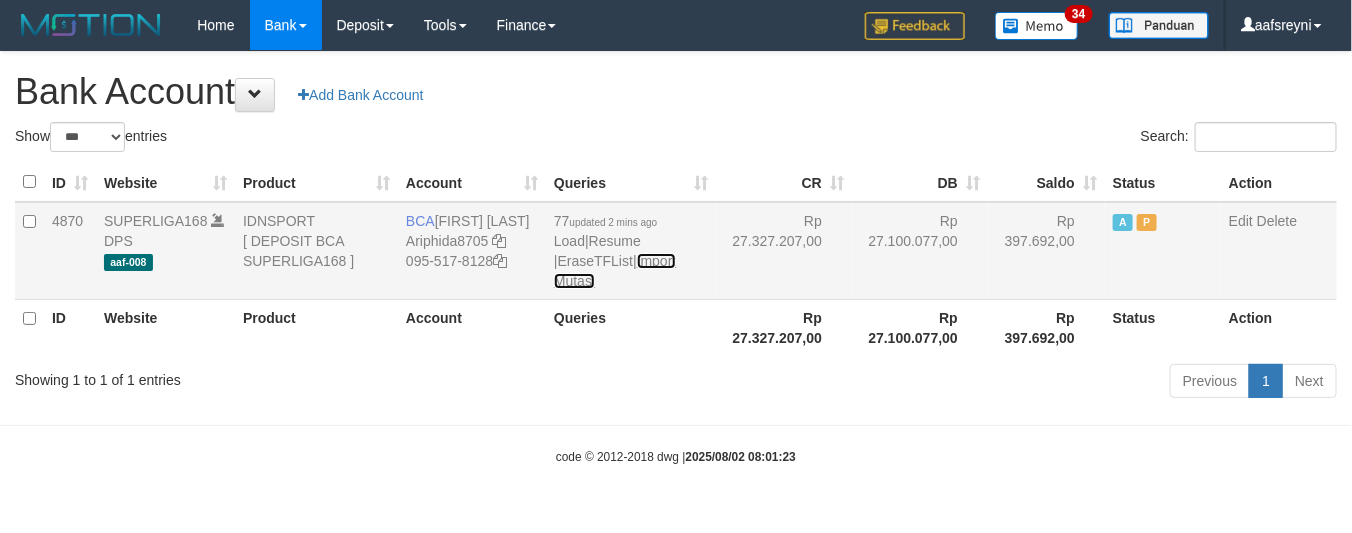 click on "Import Mutasi" at bounding box center (615, 271) 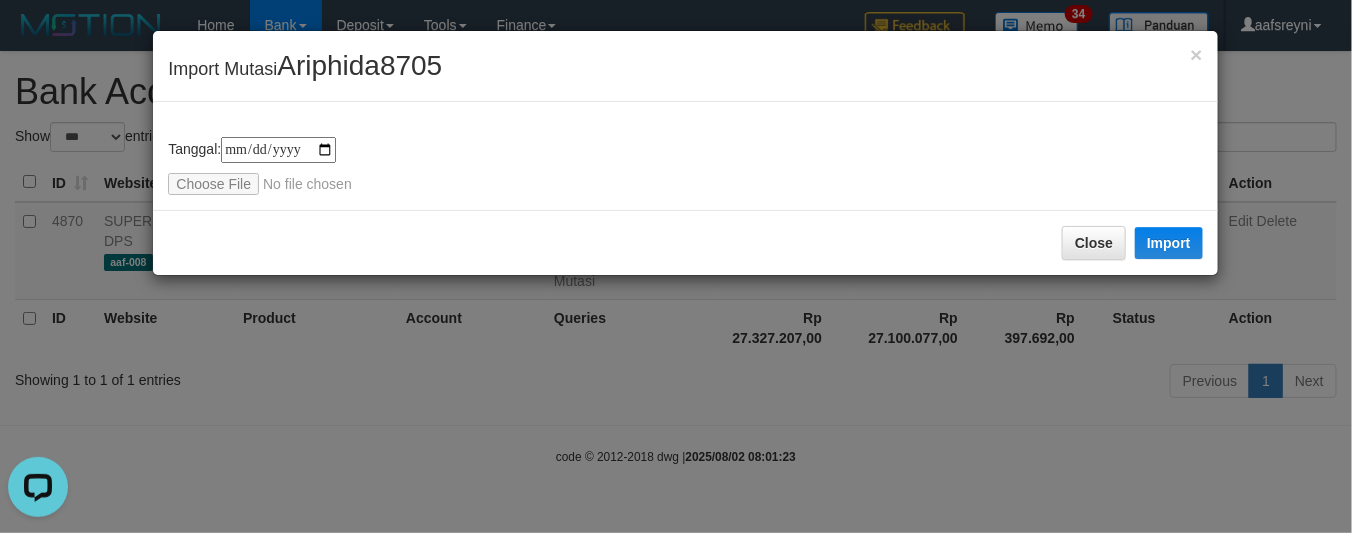 scroll, scrollTop: 0, scrollLeft: 0, axis: both 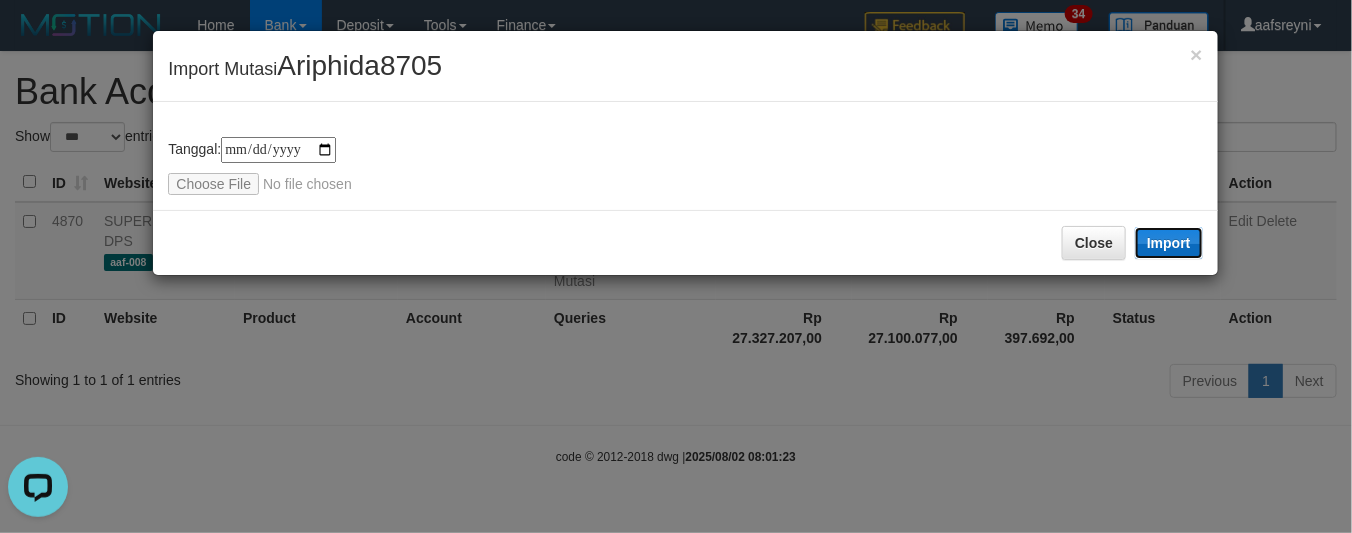 click on "Import" at bounding box center (1169, 243) 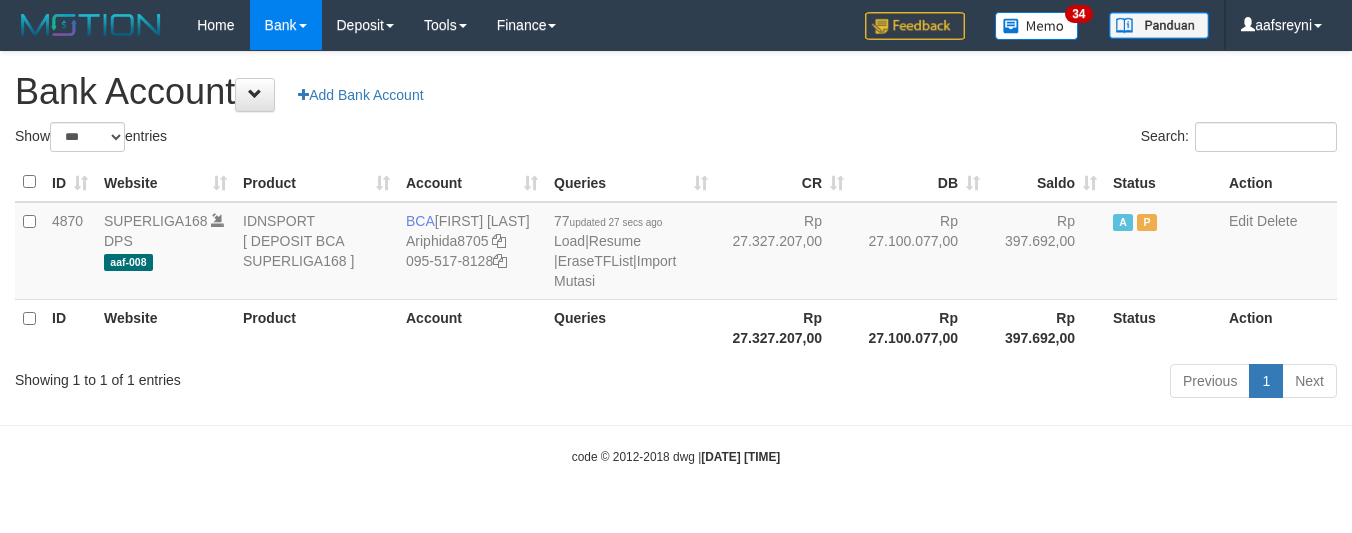 select on "***" 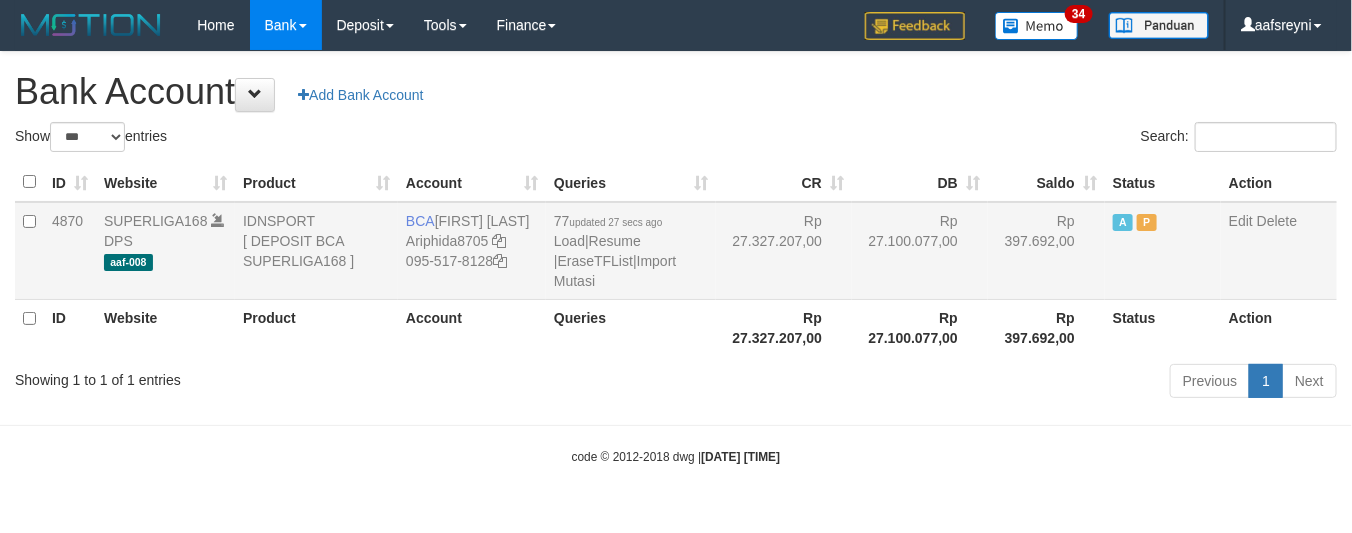 click on "Rp 27.327.207,00" at bounding box center [784, 251] 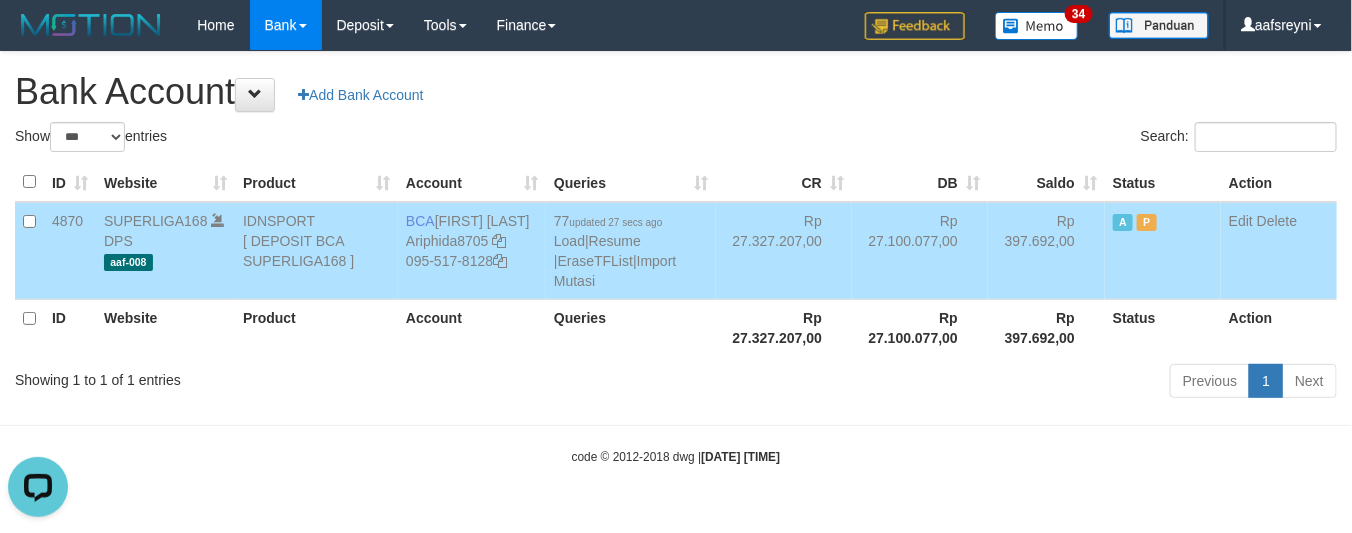 scroll, scrollTop: 0, scrollLeft: 0, axis: both 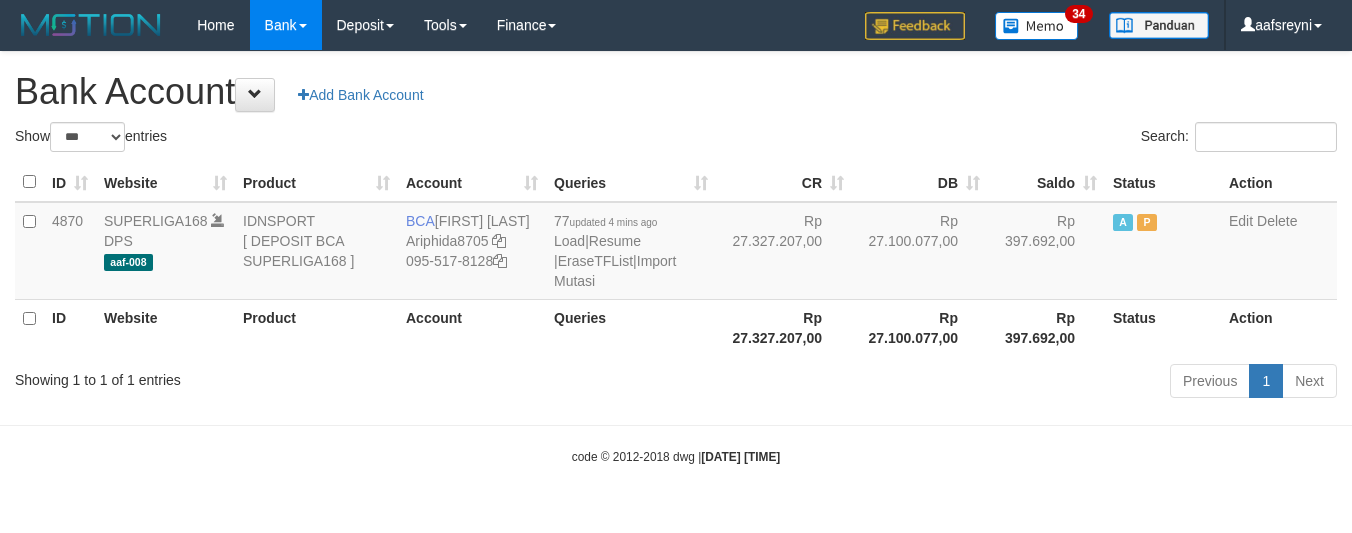 select on "***" 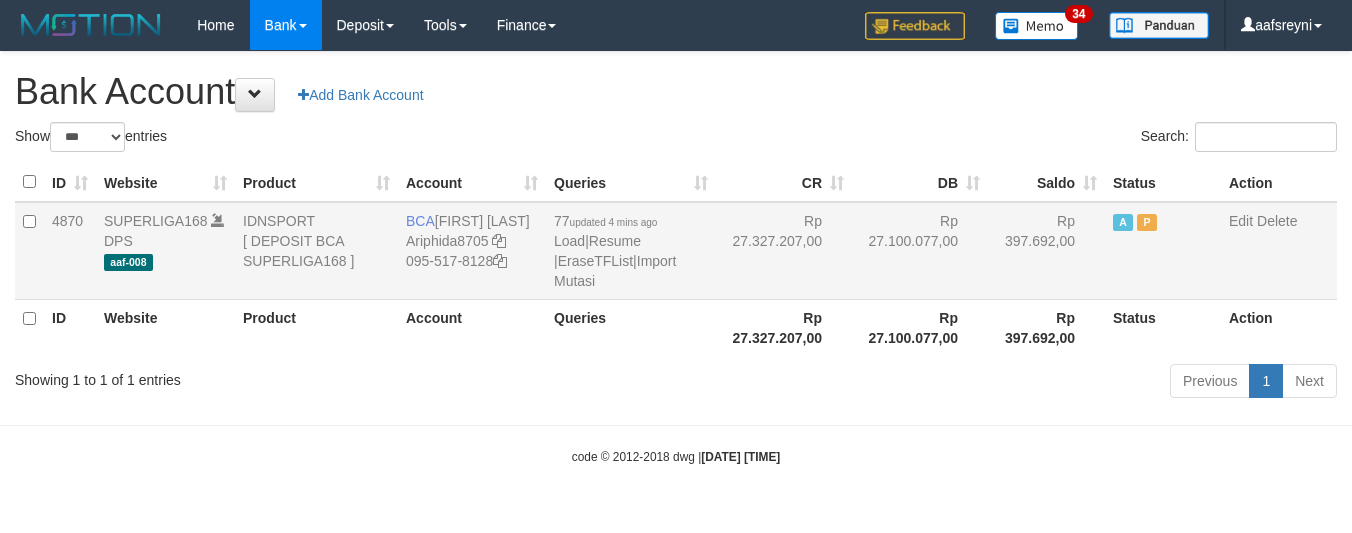 scroll, scrollTop: 0, scrollLeft: 0, axis: both 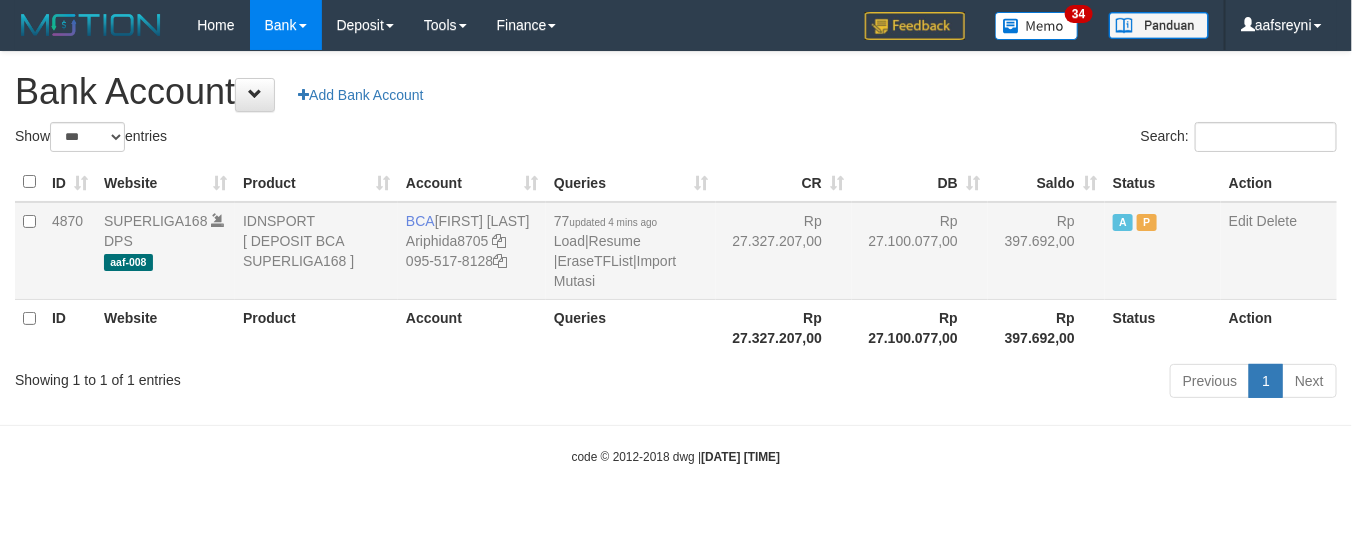 click on "77  updated 4 mins ago
Load
|
Resume
|
EraseTFList
|
Import Mutasi" at bounding box center (631, 251) 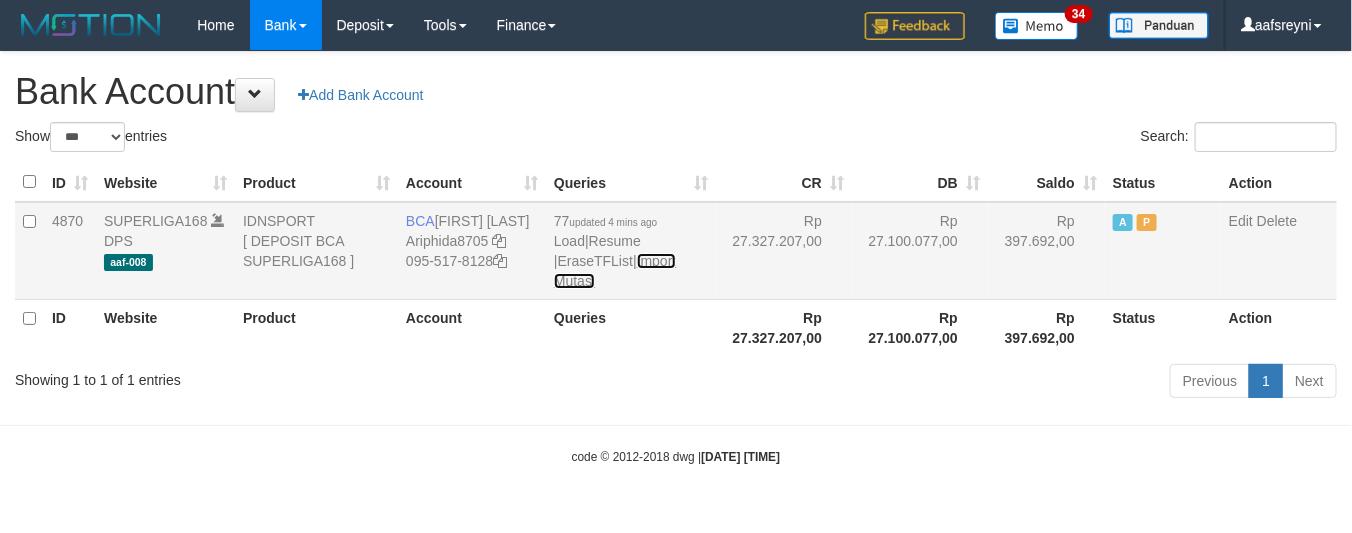 click on "Import Mutasi" at bounding box center (615, 271) 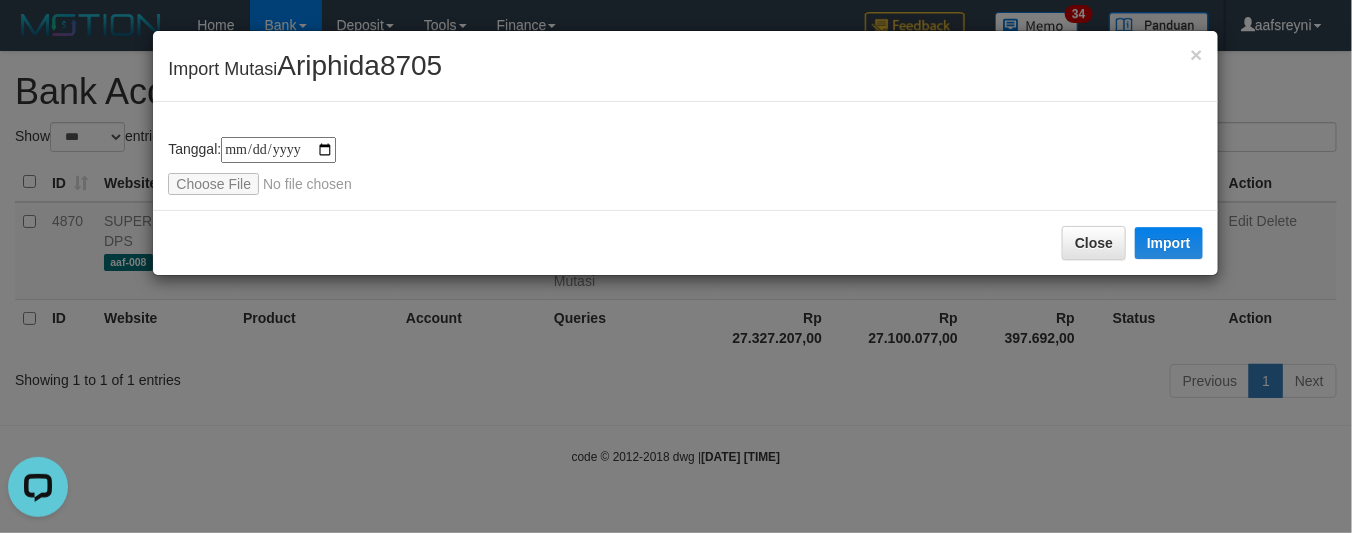 scroll, scrollTop: 0, scrollLeft: 0, axis: both 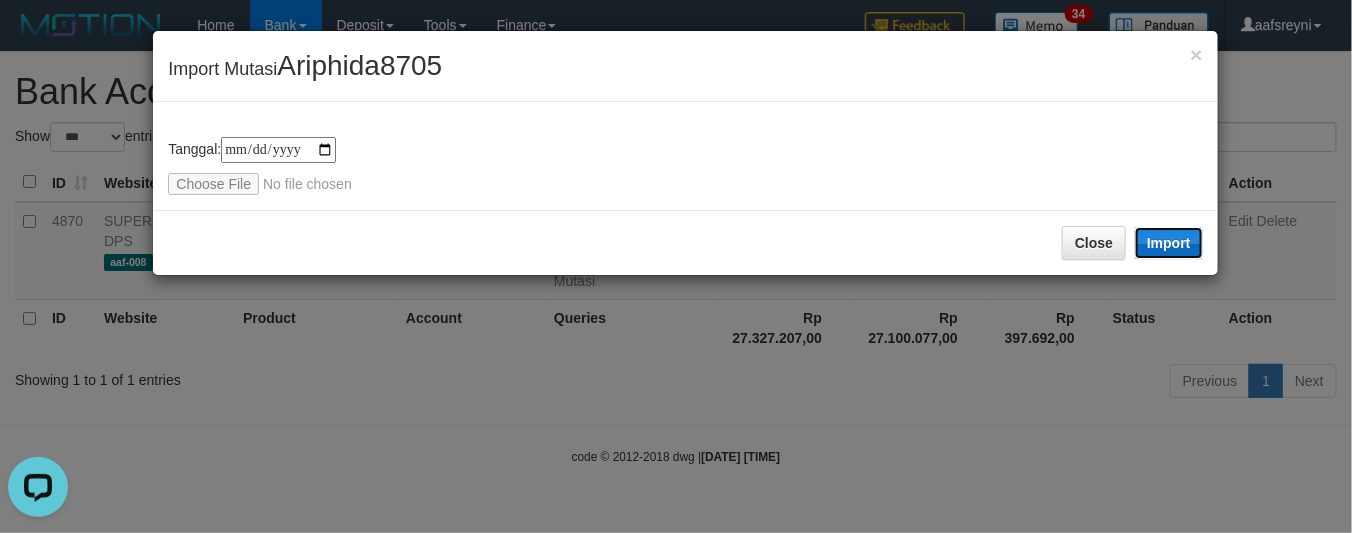 click on "Import" at bounding box center (1169, 243) 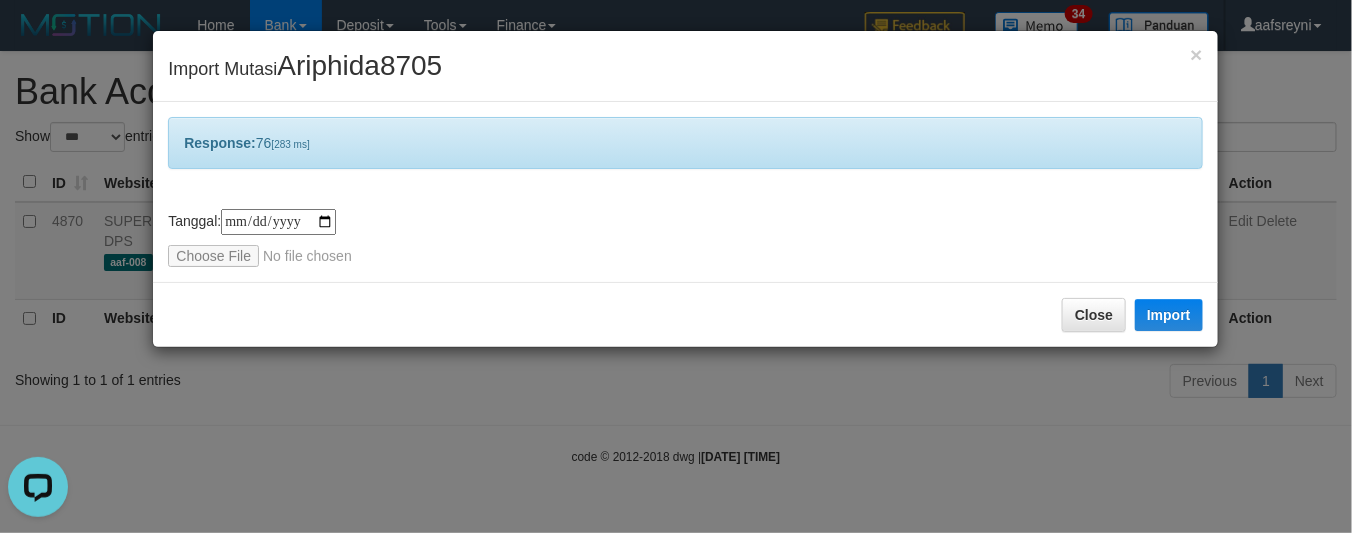 click on "×
Import Mutasi  [USERNAME]
Response:  76  [283 ms]
tanggal transaksi debet kredit saldo 1 2 3 4 5 6 7 8 9 10 11 12 13 14 15 16 17 18 19 20 21   tanggal transaksi debet kredit saldo   1 2 3 4 5 6 7 8 9 10 11 12 13 14 15 16 17 18 19 20 21
Tanggal:  [DATE]
Close
Import" at bounding box center [676, 266] 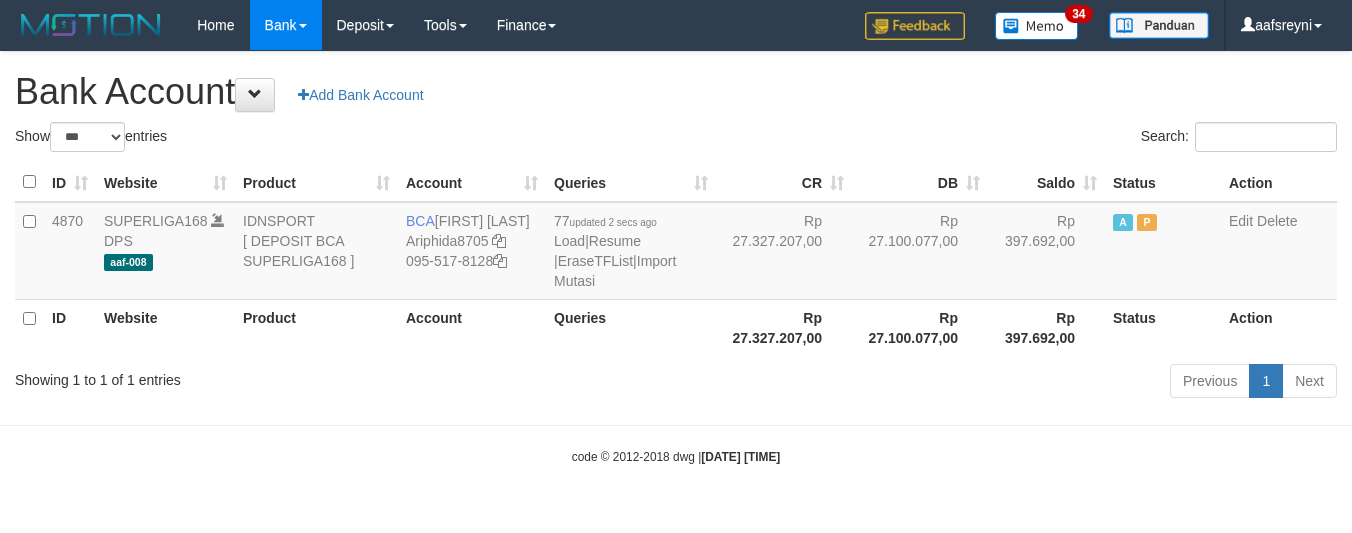 select on "***" 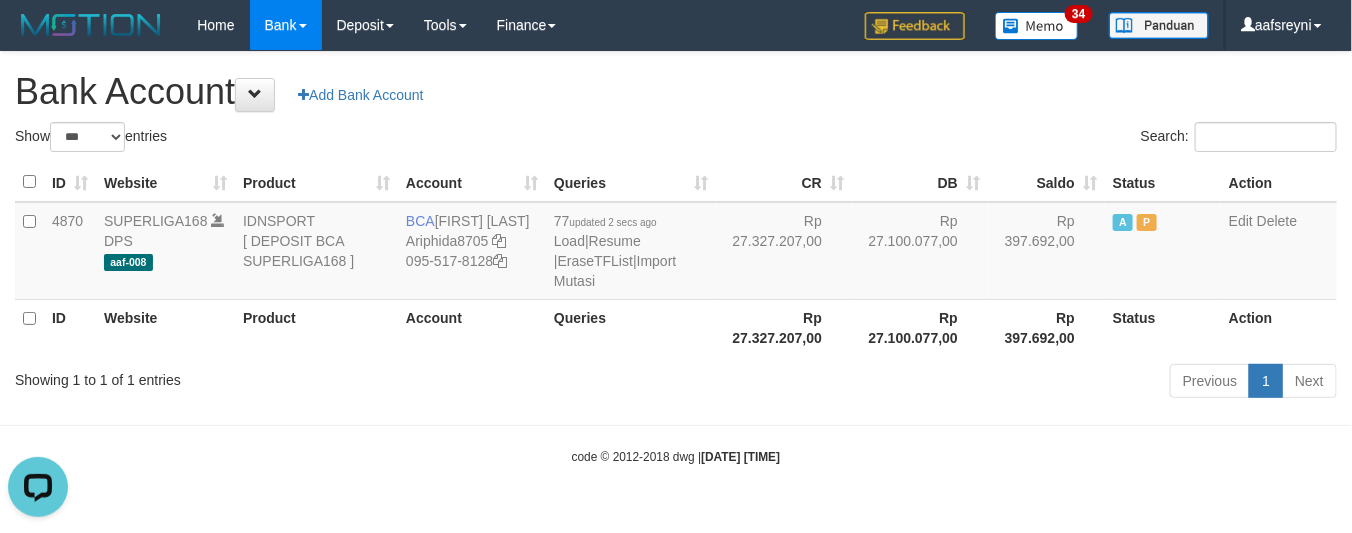 scroll, scrollTop: 0, scrollLeft: 0, axis: both 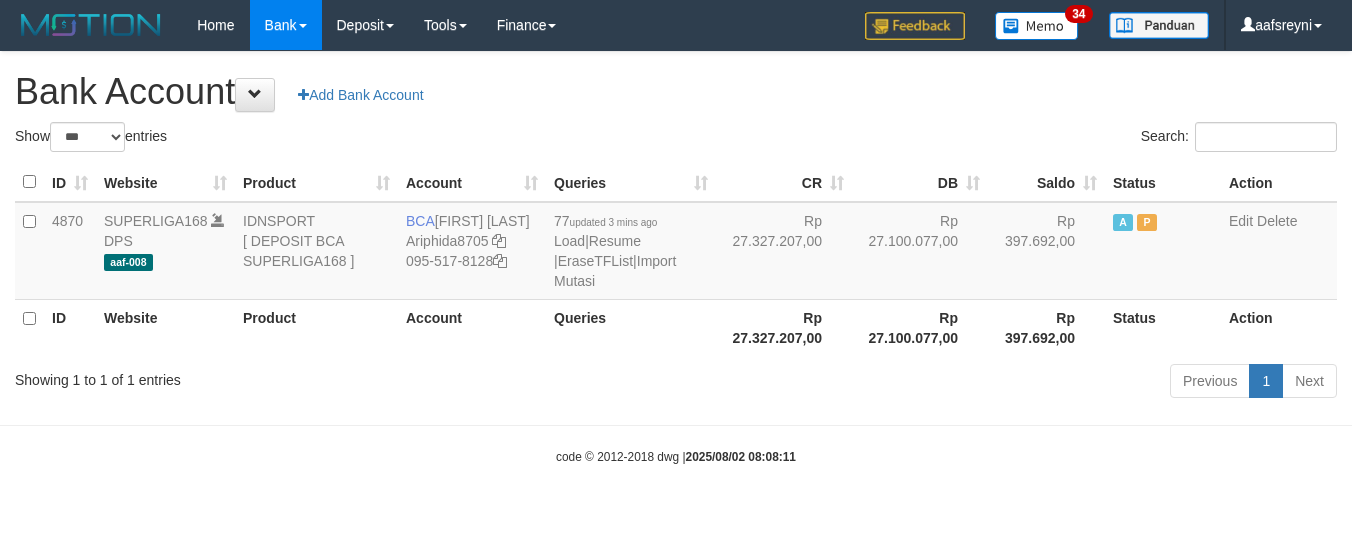 select on "***" 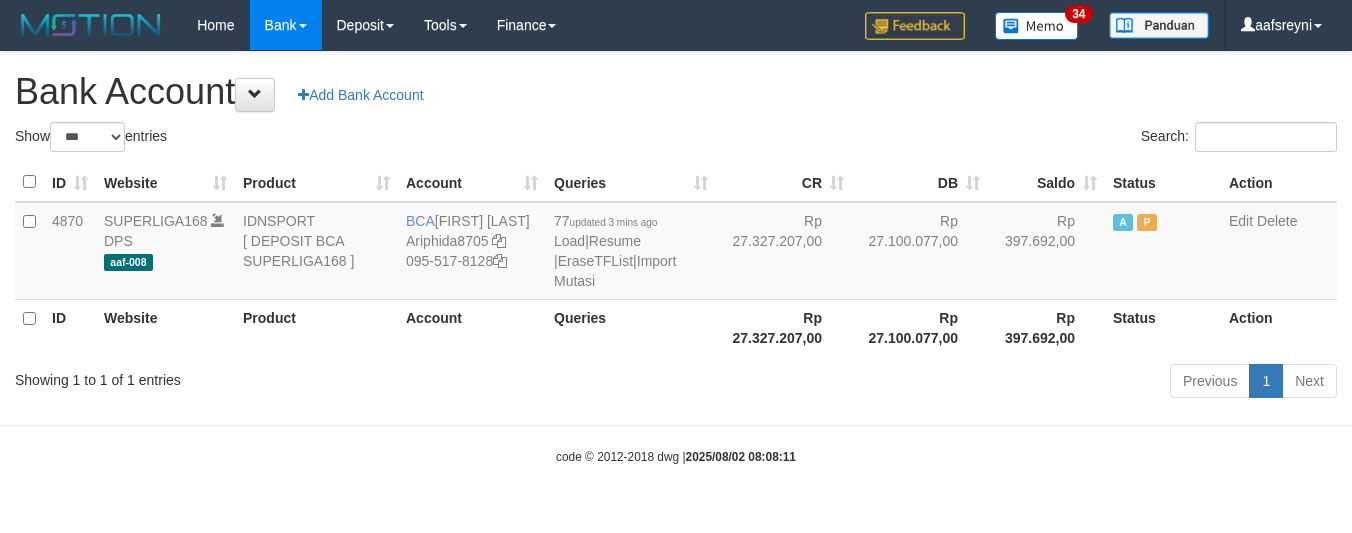 scroll, scrollTop: 0, scrollLeft: 0, axis: both 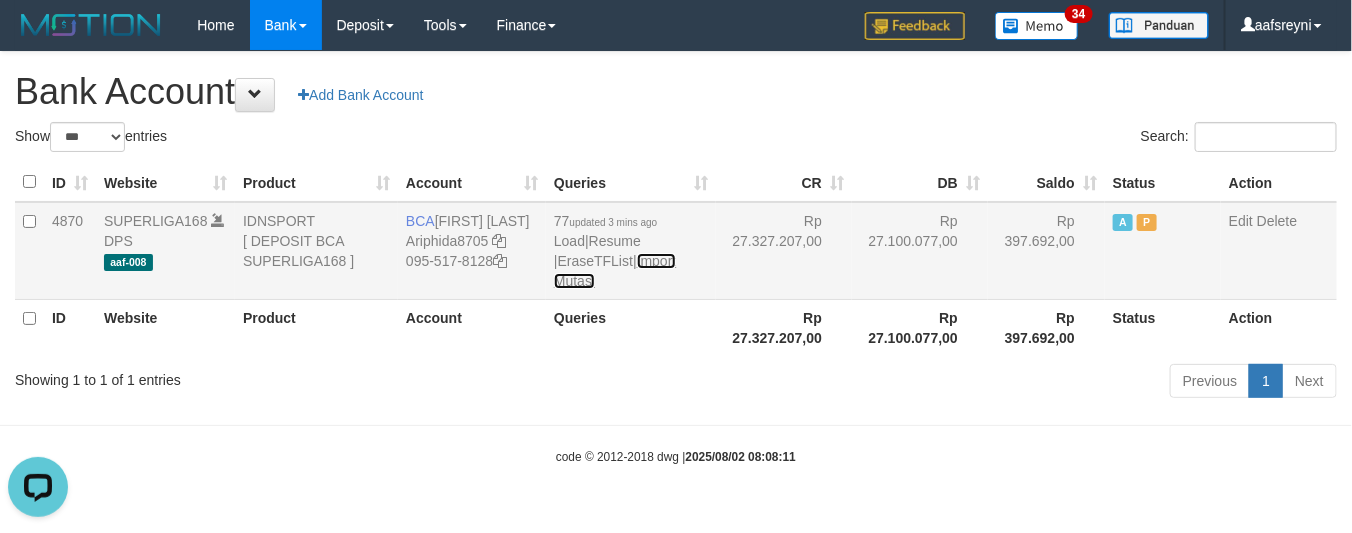 click on "Import Mutasi" at bounding box center [615, 271] 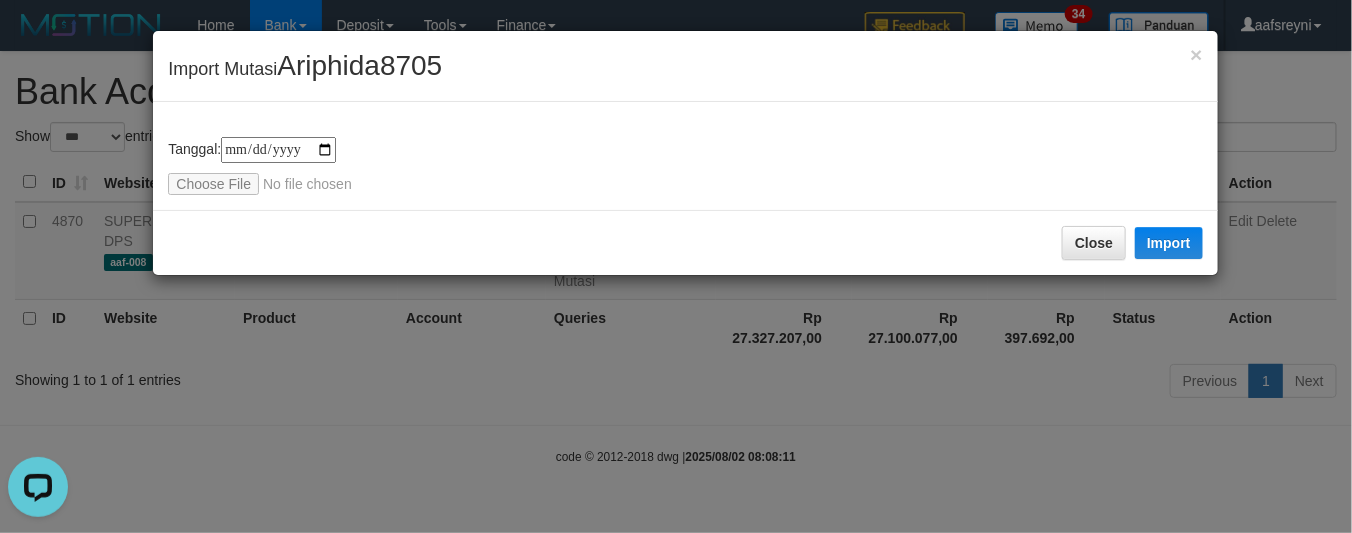 type on "**********" 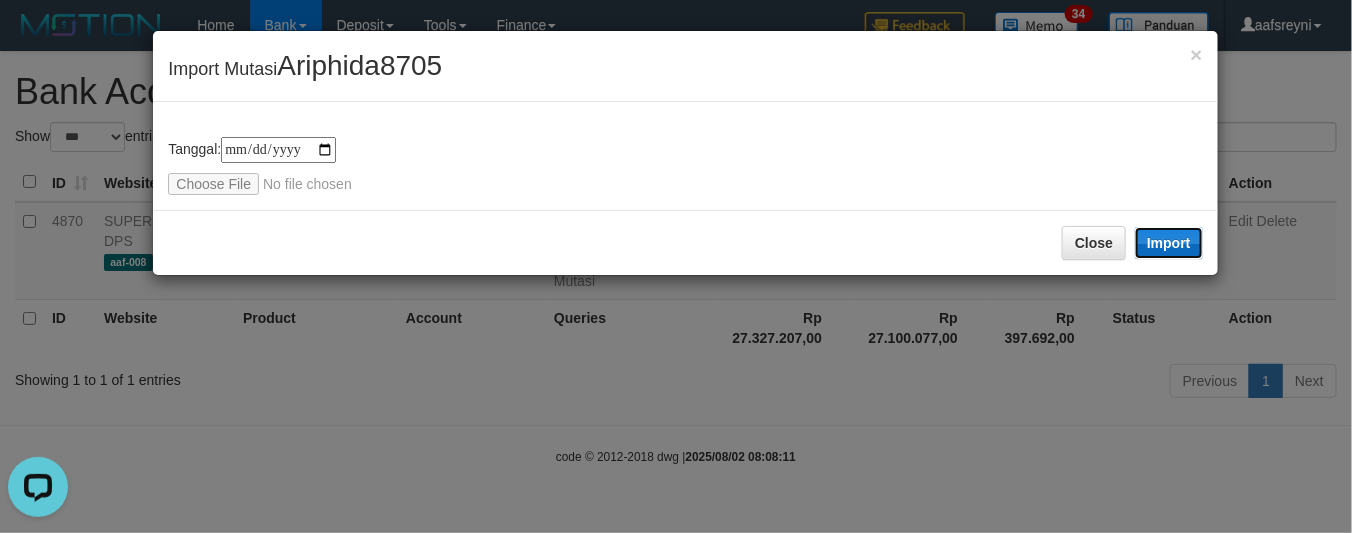 click on "Import" at bounding box center [1169, 243] 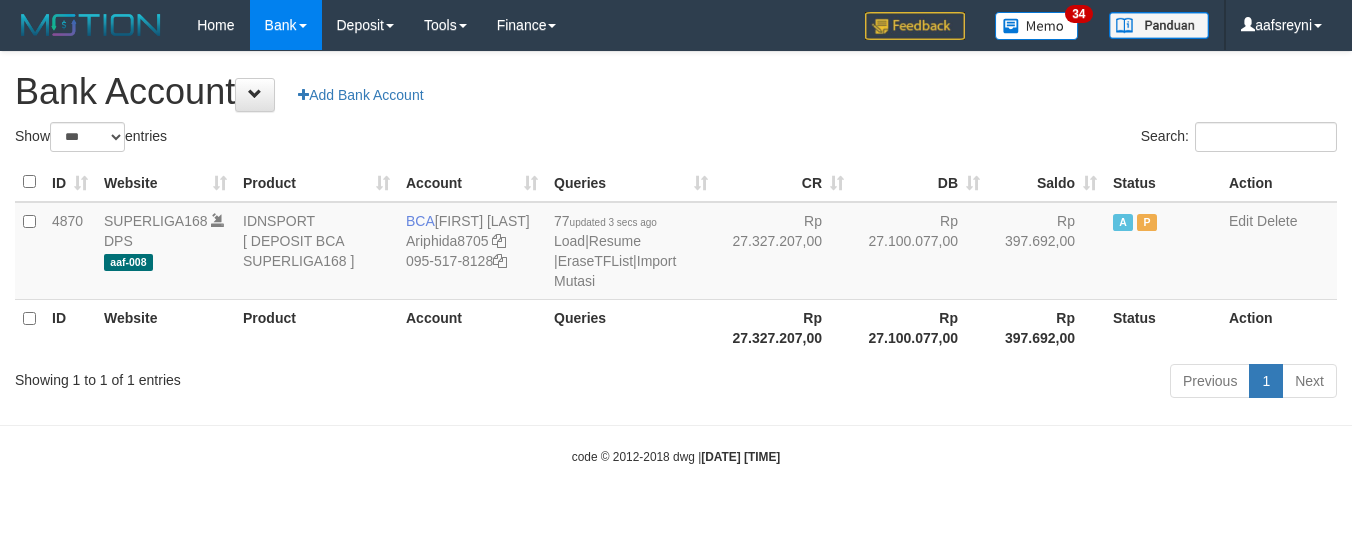 select on "***" 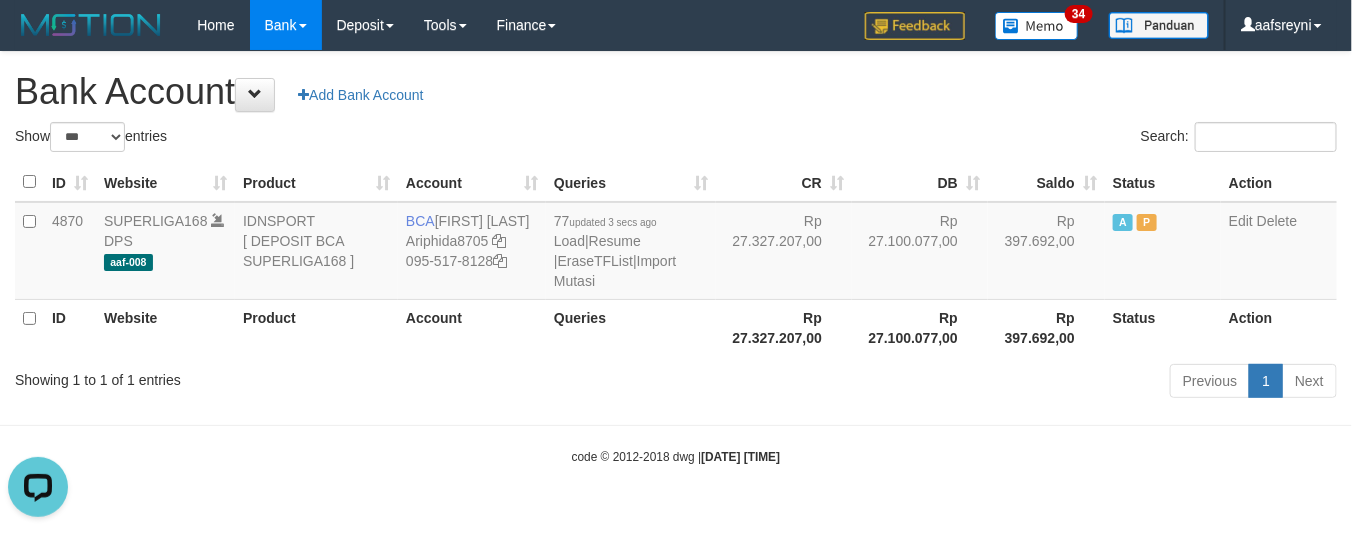 scroll, scrollTop: 0, scrollLeft: 0, axis: both 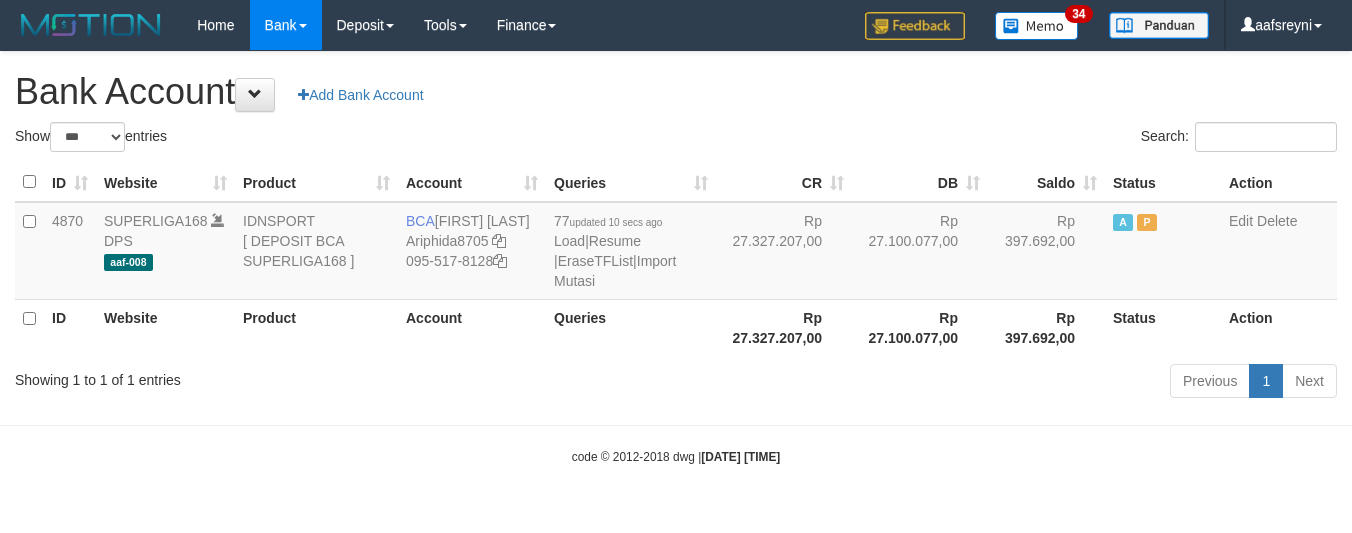 select on "***" 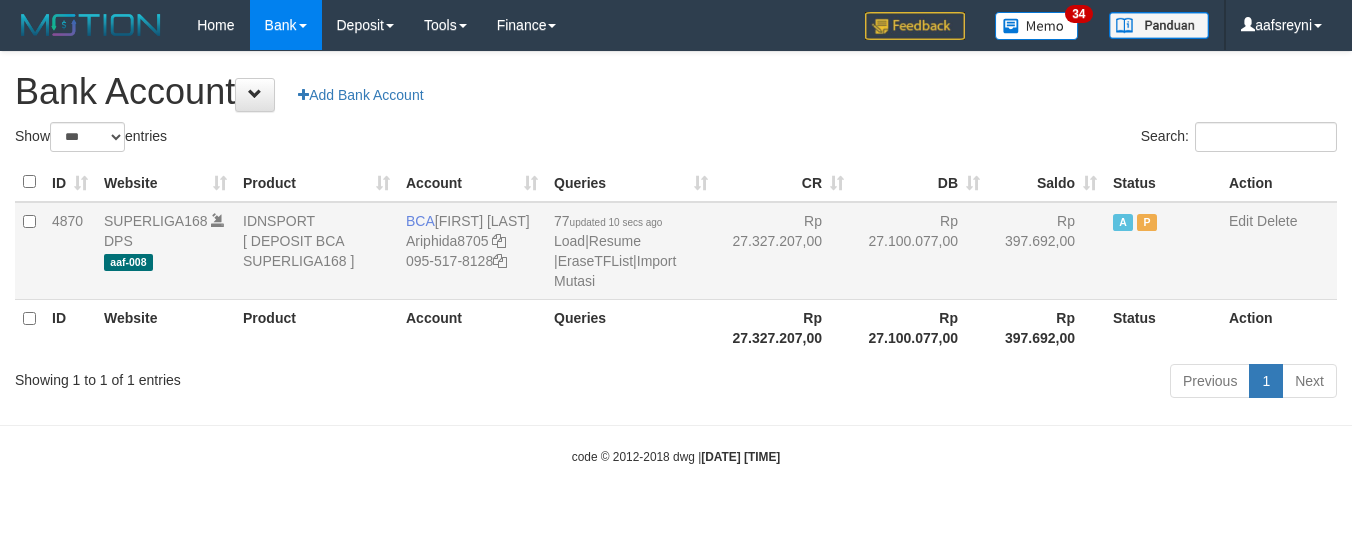 scroll, scrollTop: 0, scrollLeft: 0, axis: both 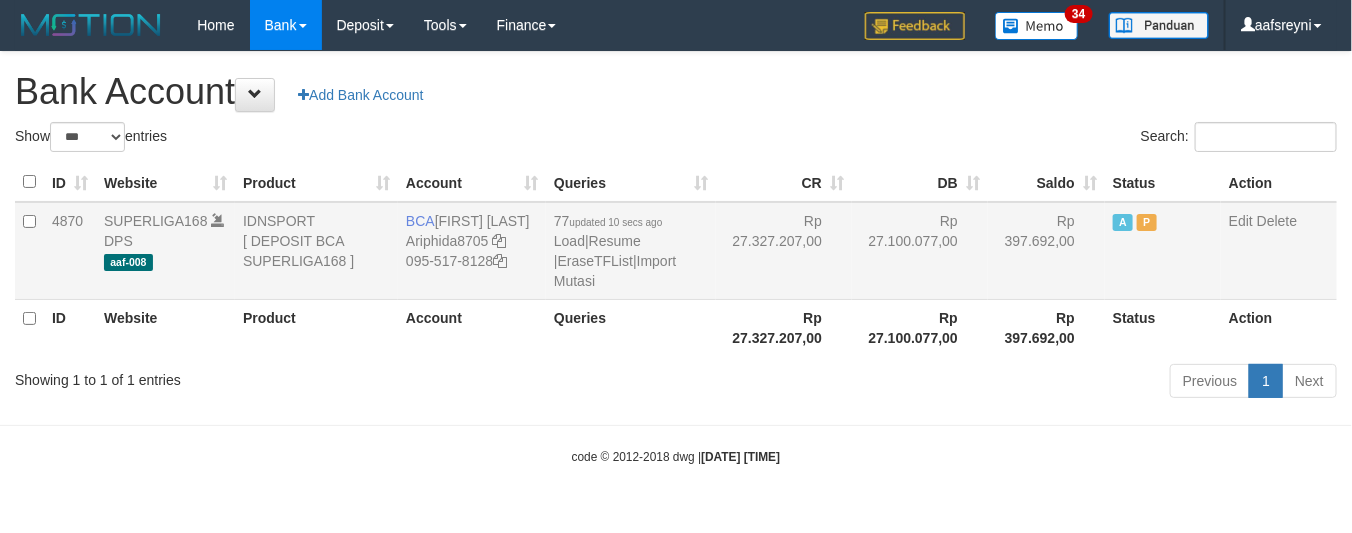 click on "Rp 27.327.207,00" at bounding box center (784, 251) 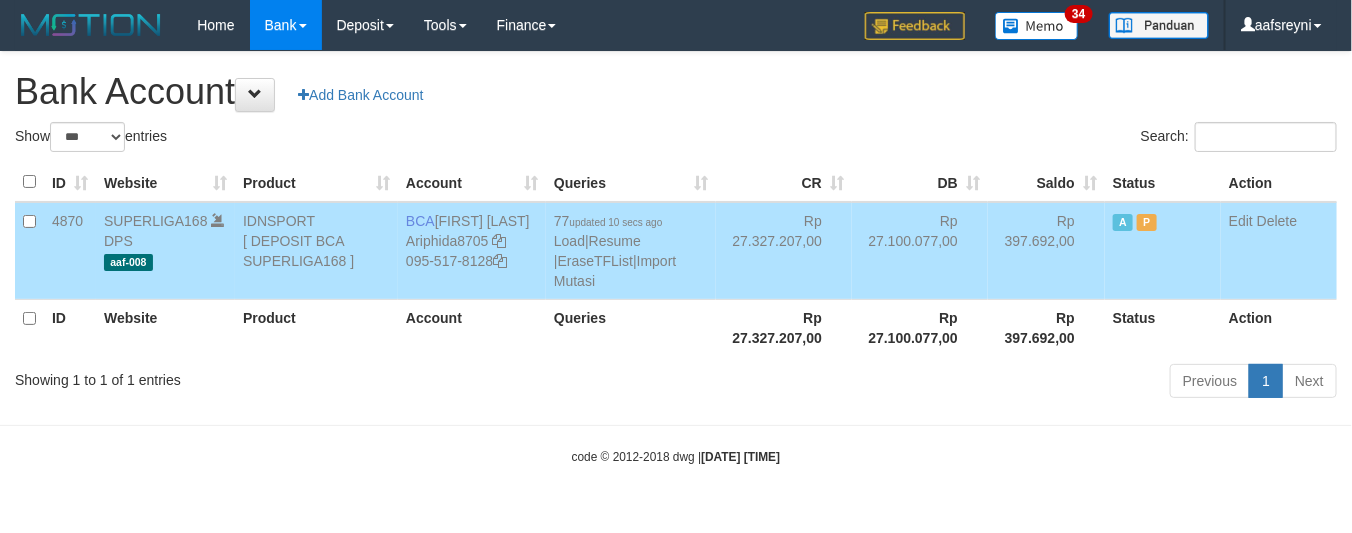 drag, startPoint x: 736, startPoint y: 133, endPoint x: 621, endPoint y: 125, distance: 115.27792 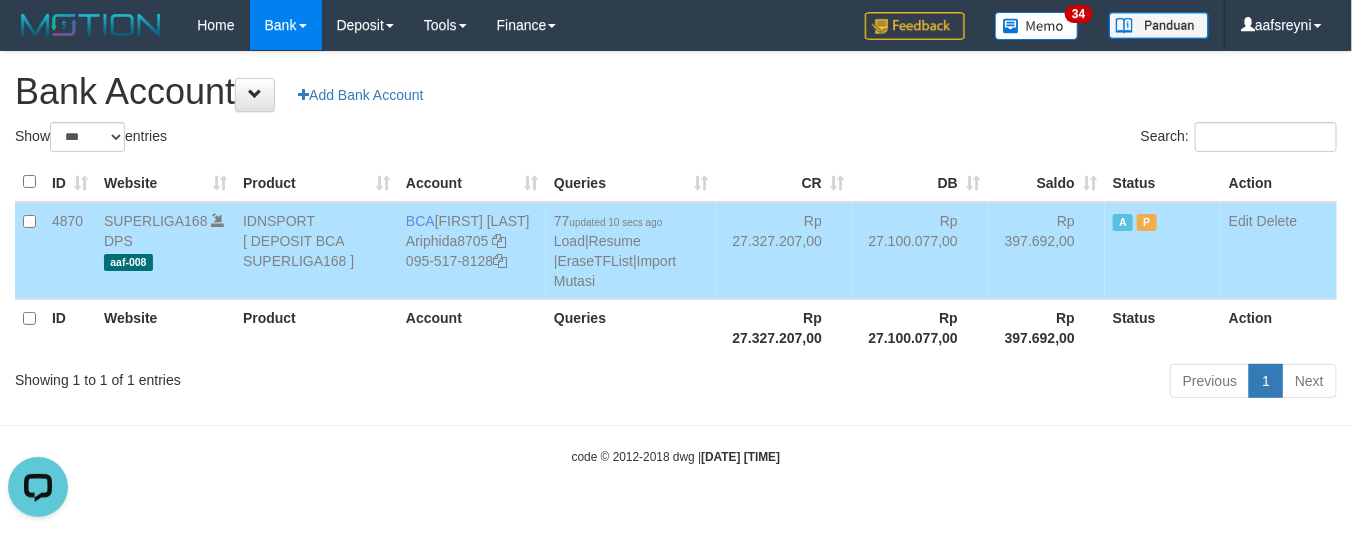 scroll, scrollTop: 0, scrollLeft: 0, axis: both 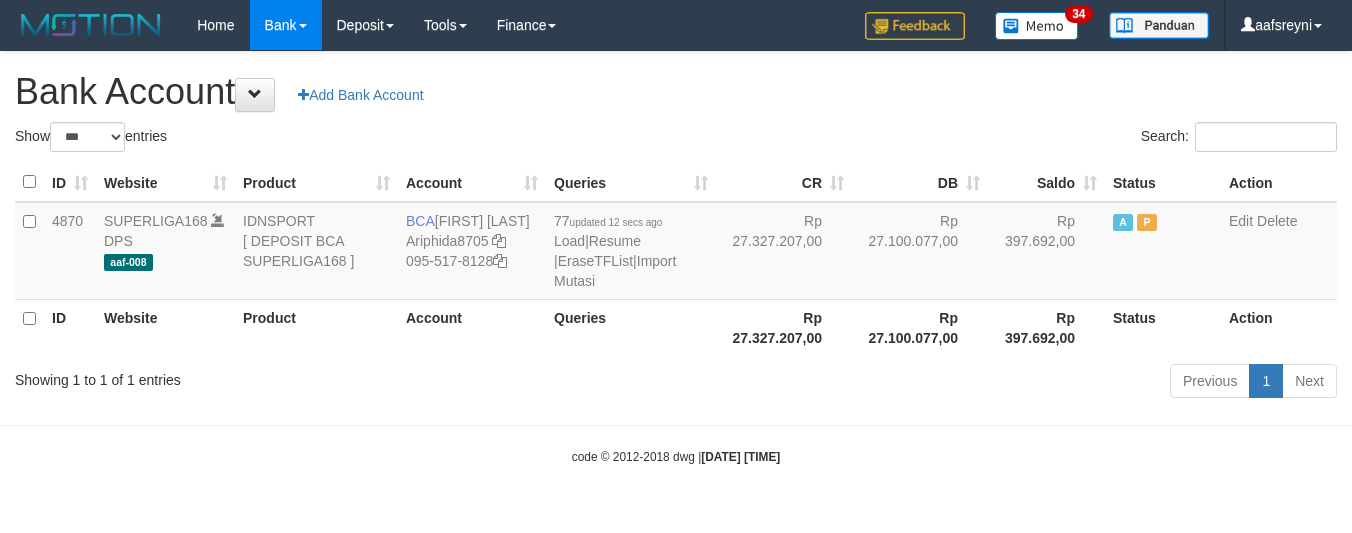 select on "***" 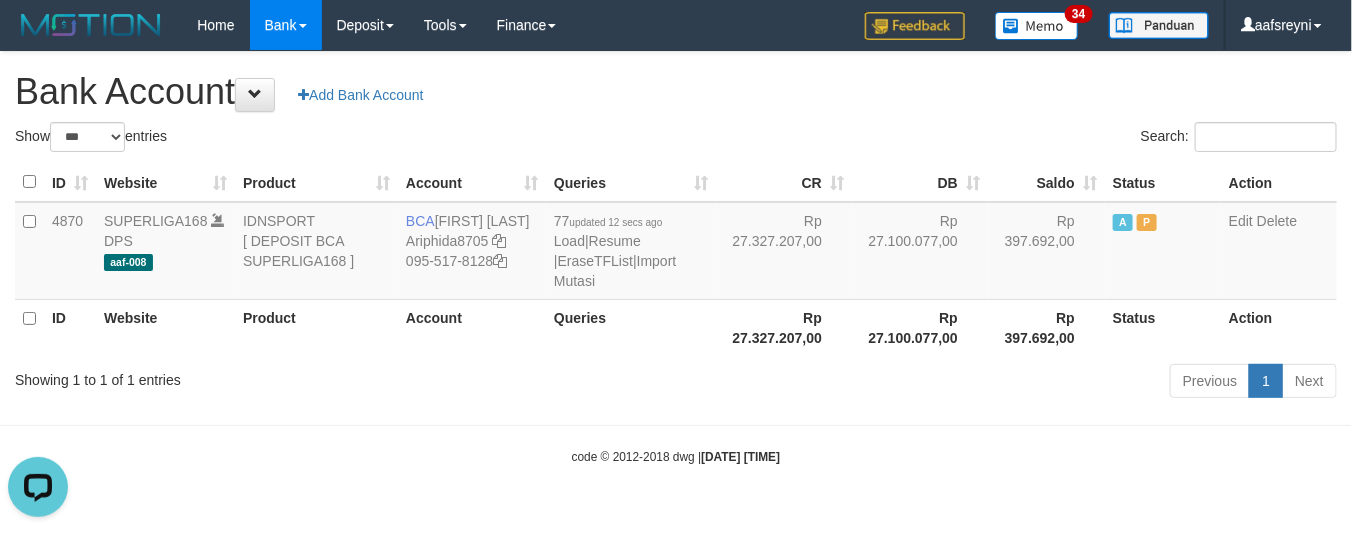 scroll, scrollTop: 0, scrollLeft: 0, axis: both 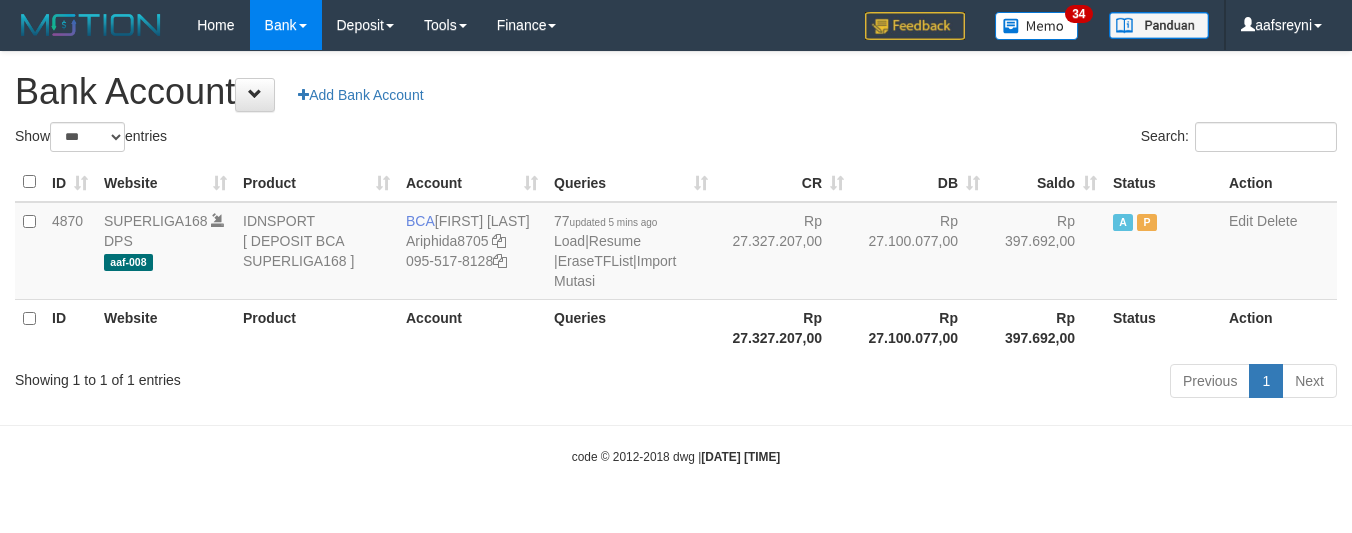 select on "***" 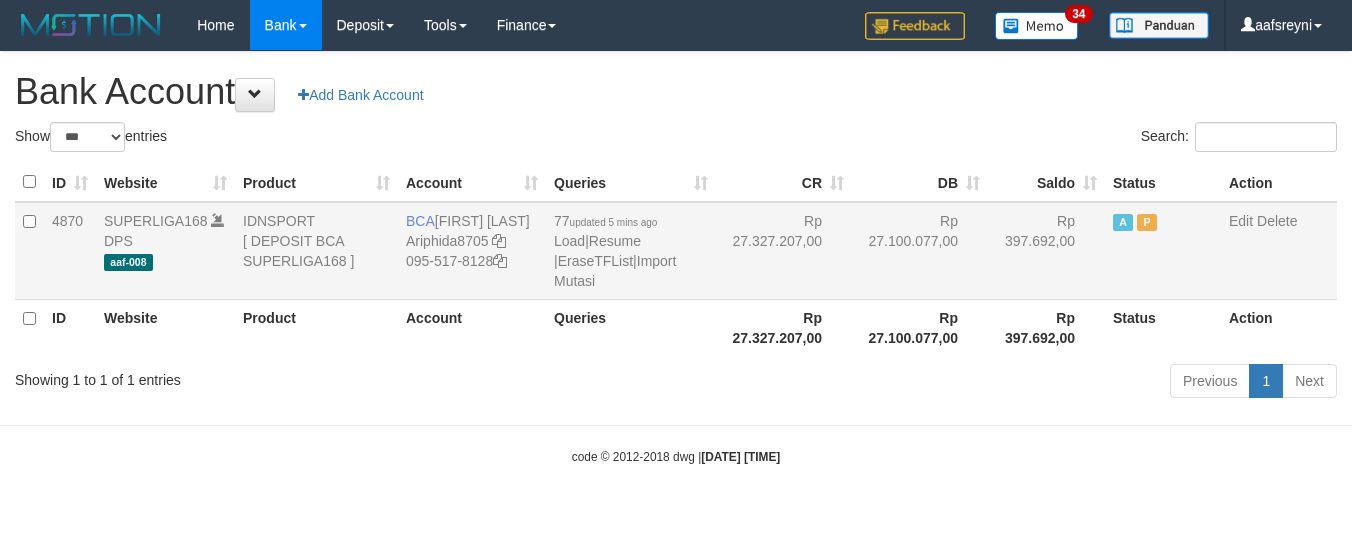 scroll, scrollTop: 0, scrollLeft: 0, axis: both 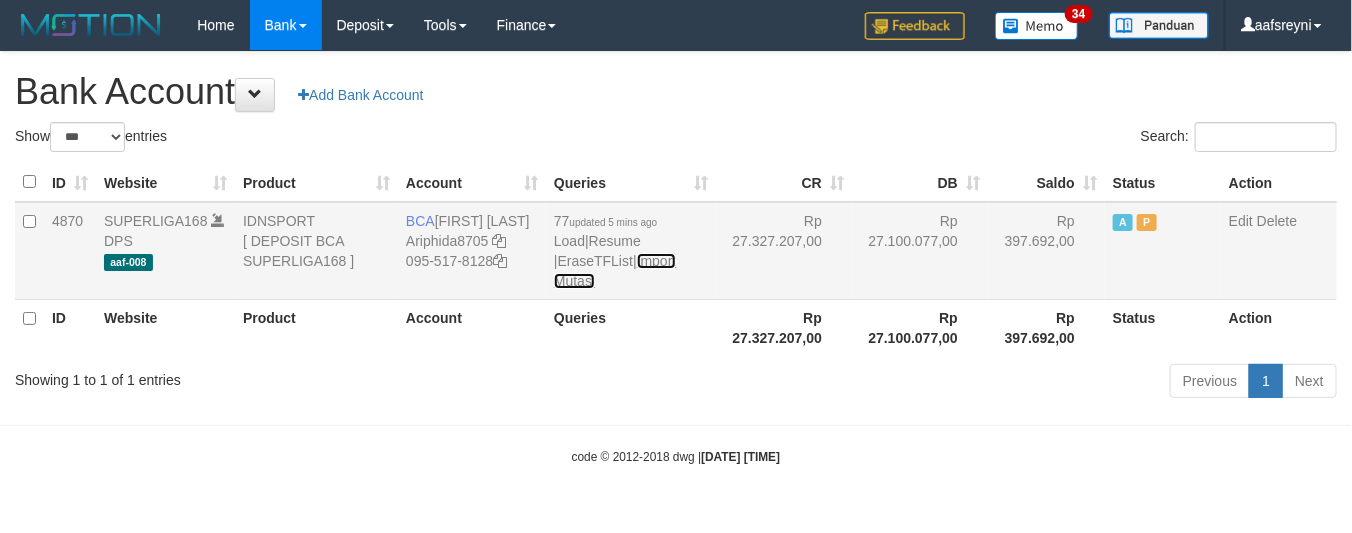click on "Import Mutasi" at bounding box center [615, 271] 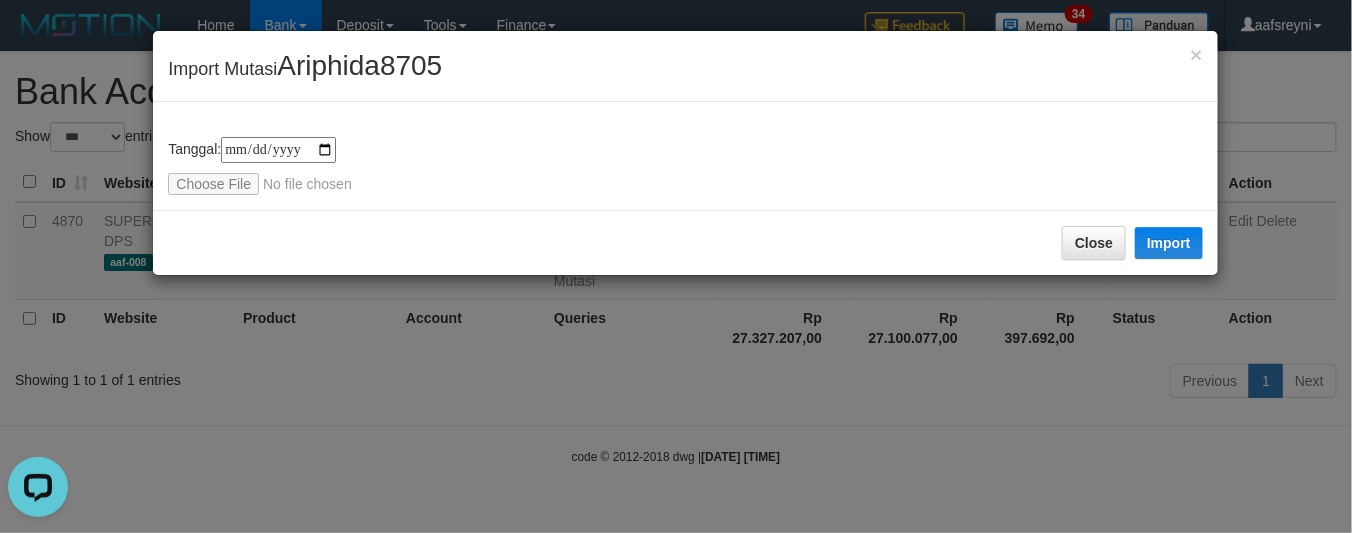 scroll, scrollTop: 0, scrollLeft: 0, axis: both 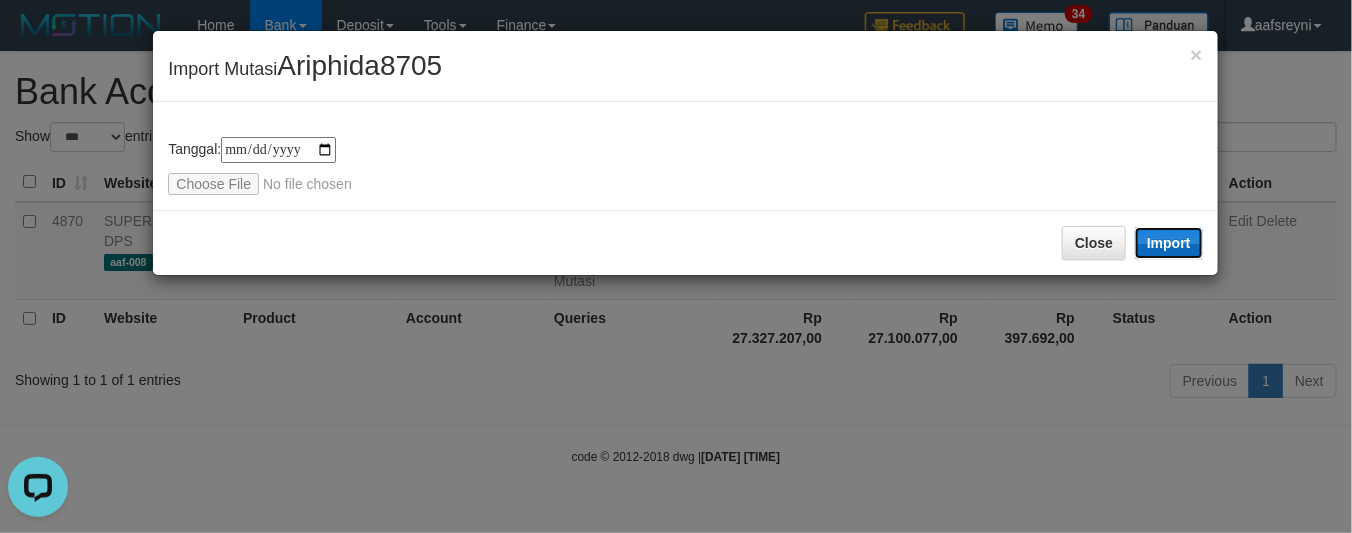 click on "Import" at bounding box center [1169, 243] 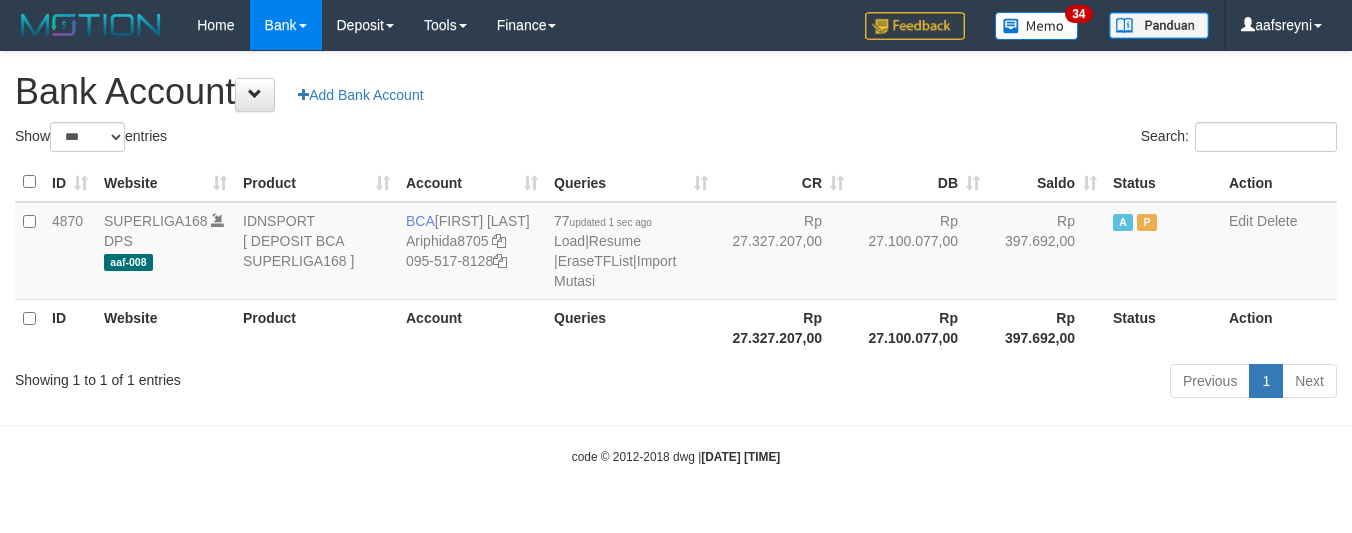 select on "***" 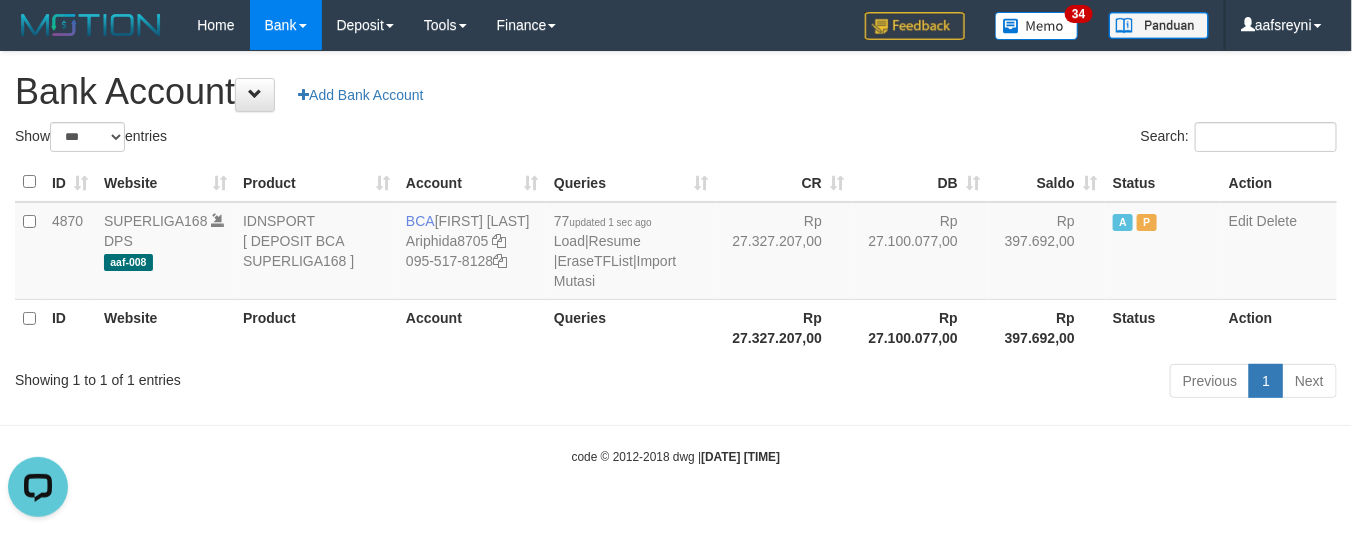 scroll, scrollTop: 0, scrollLeft: 0, axis: both 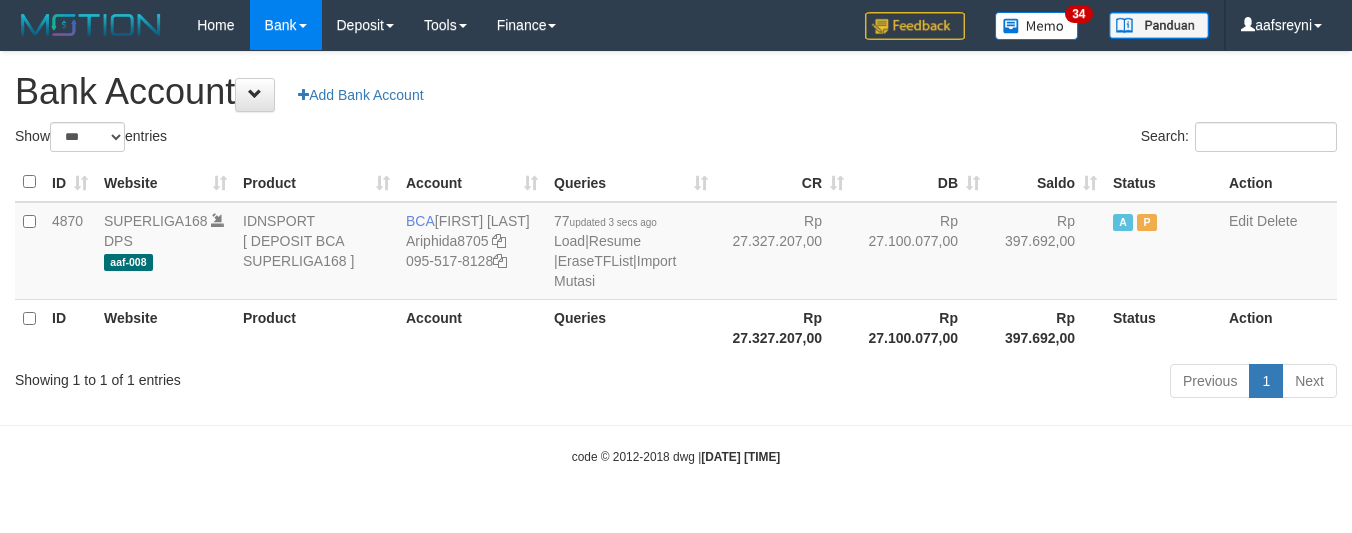 select on "***" 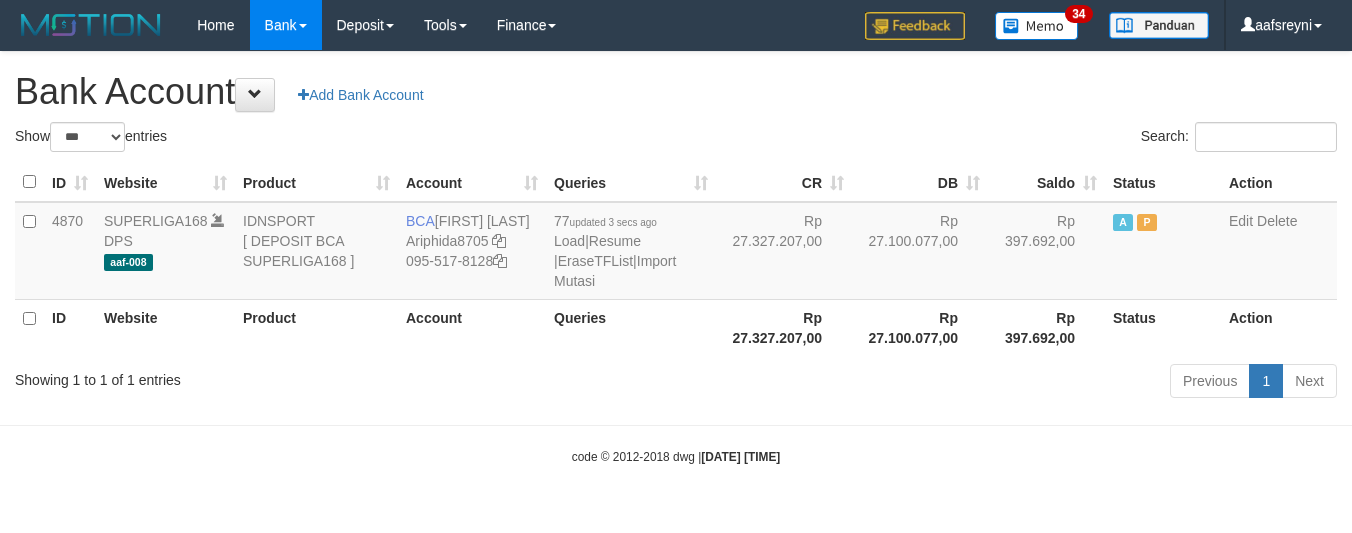 scroll, scrollTop: 0, scrollLeft: 0, axis: both 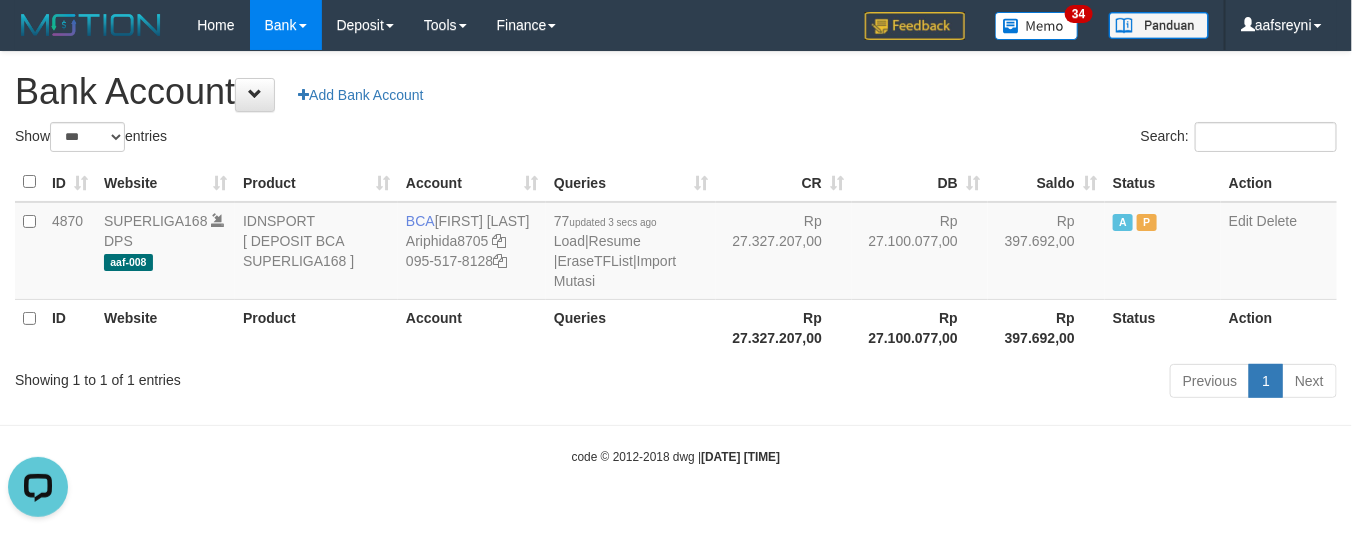 drag, startPoint x: 811, startPoint y: 116, endPoint x: 1296, endPoint y: 36, distance: 491.55365 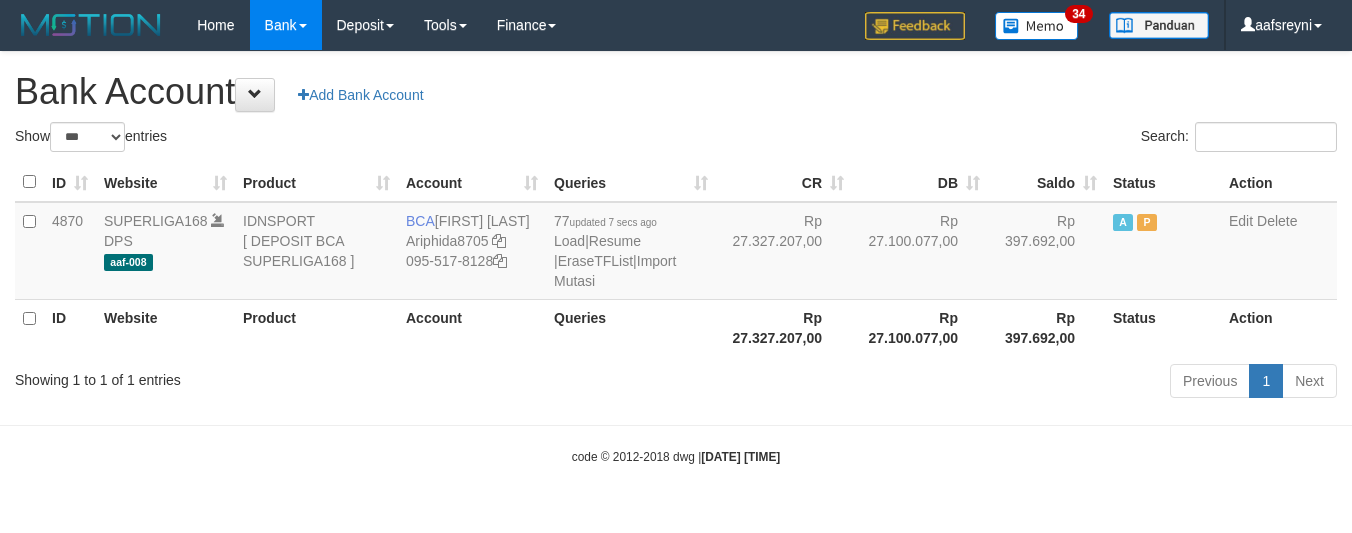 select on "***" 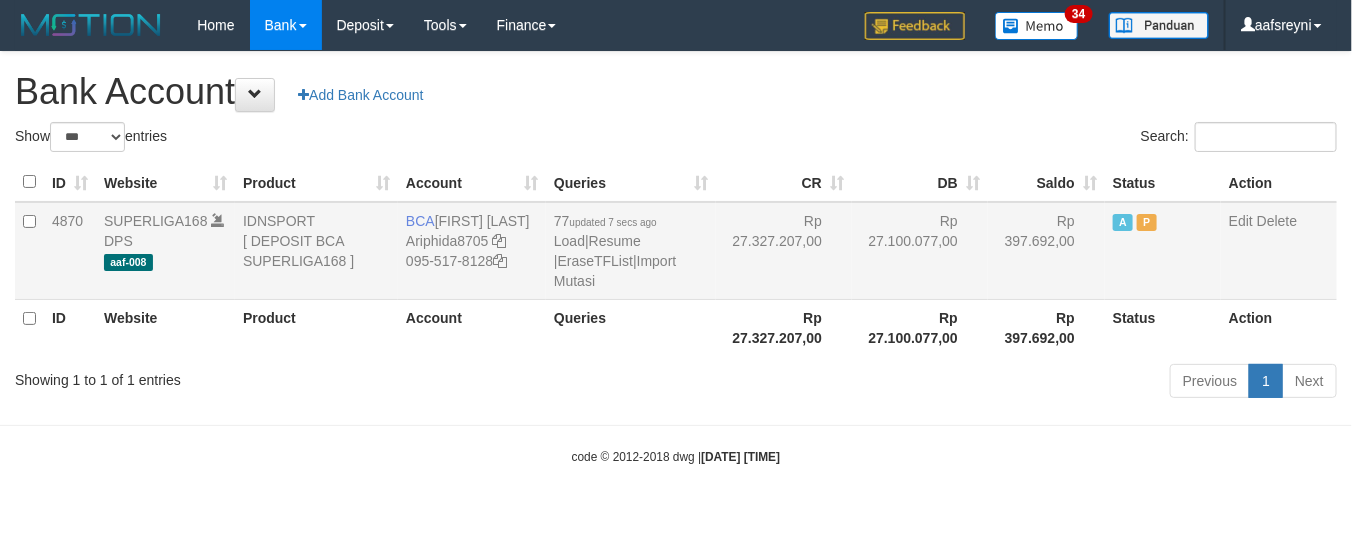 click on "Rp 27.100.077,00" at bounding box center [920, 251] 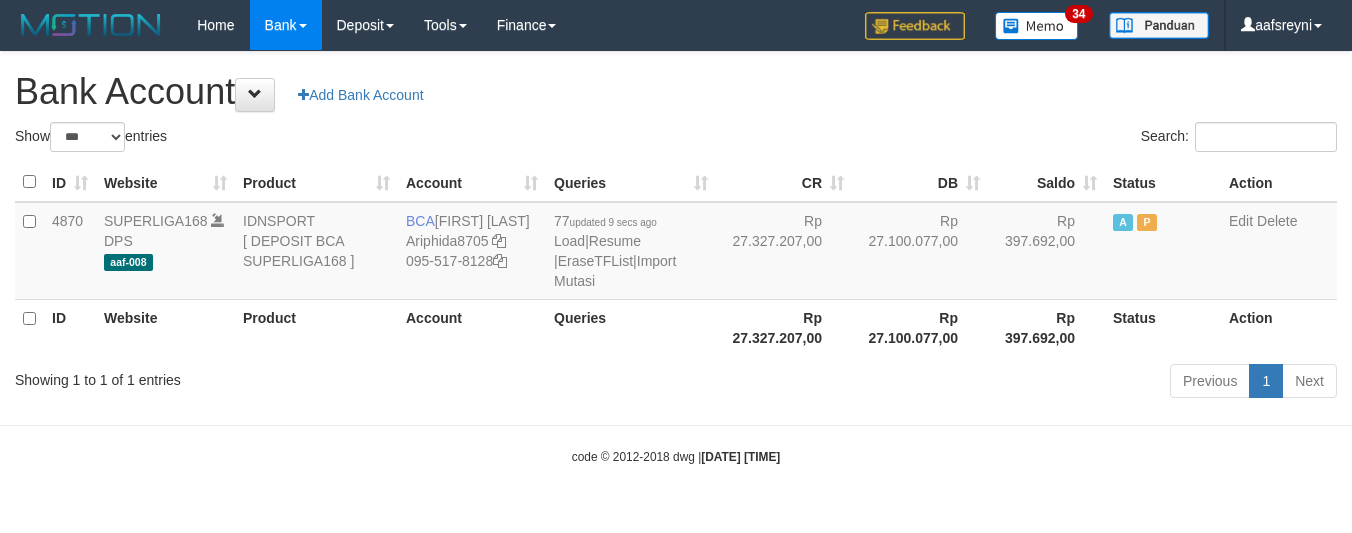select on "***" 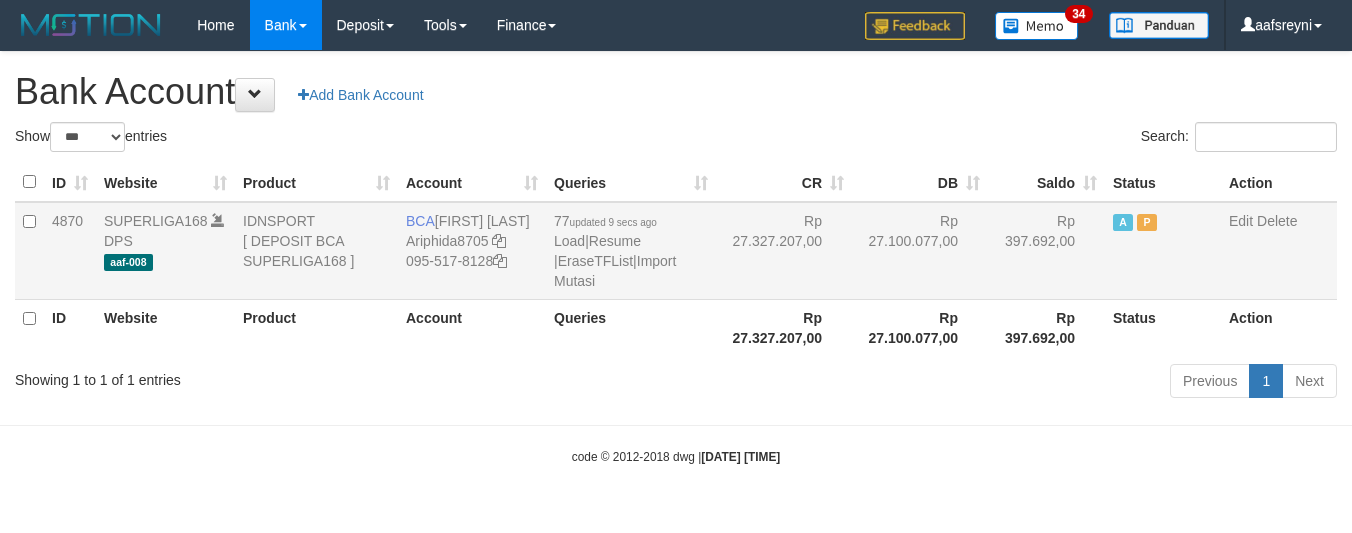 scroll, scrollTop: 0, scrollLeft: 0, axis: both 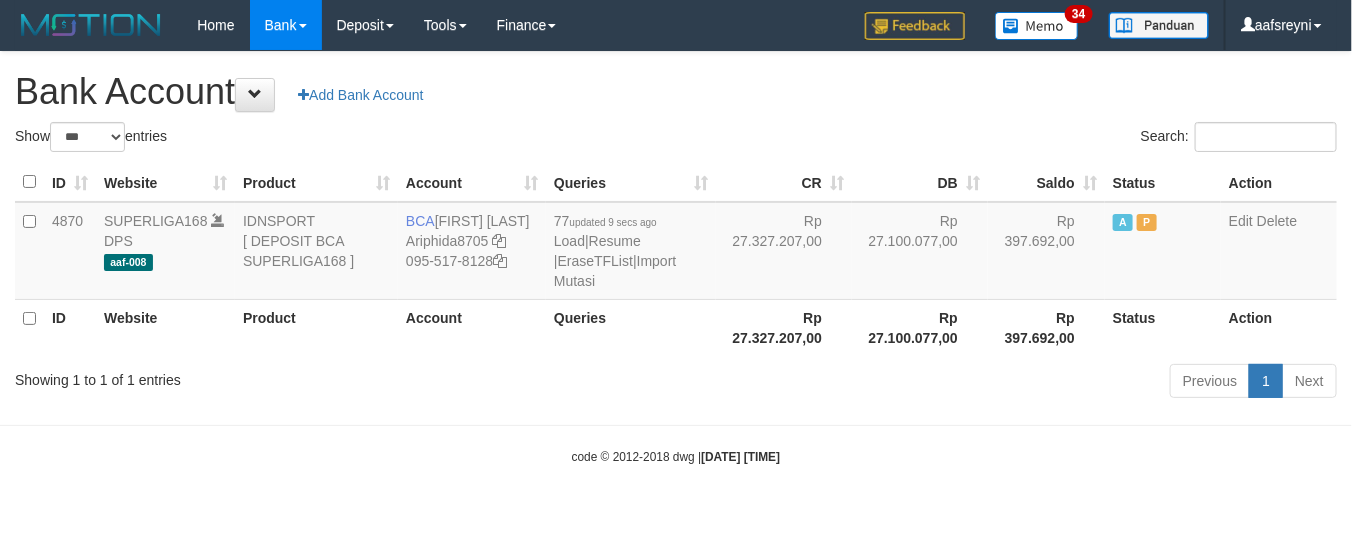 drag, startPoint x: 802, startPoint y: 122, endPoint x: 882, endPoint y: 165, distance: 90.824005 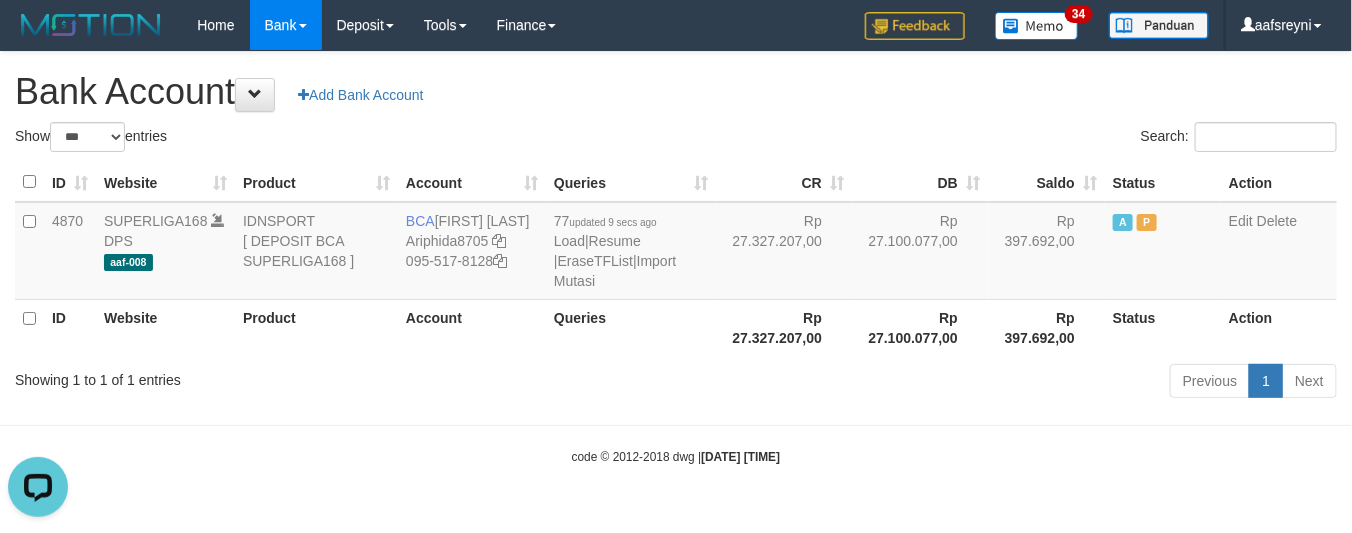 scroll, scrollTop: 0, scrollLeft: 0, axis: both 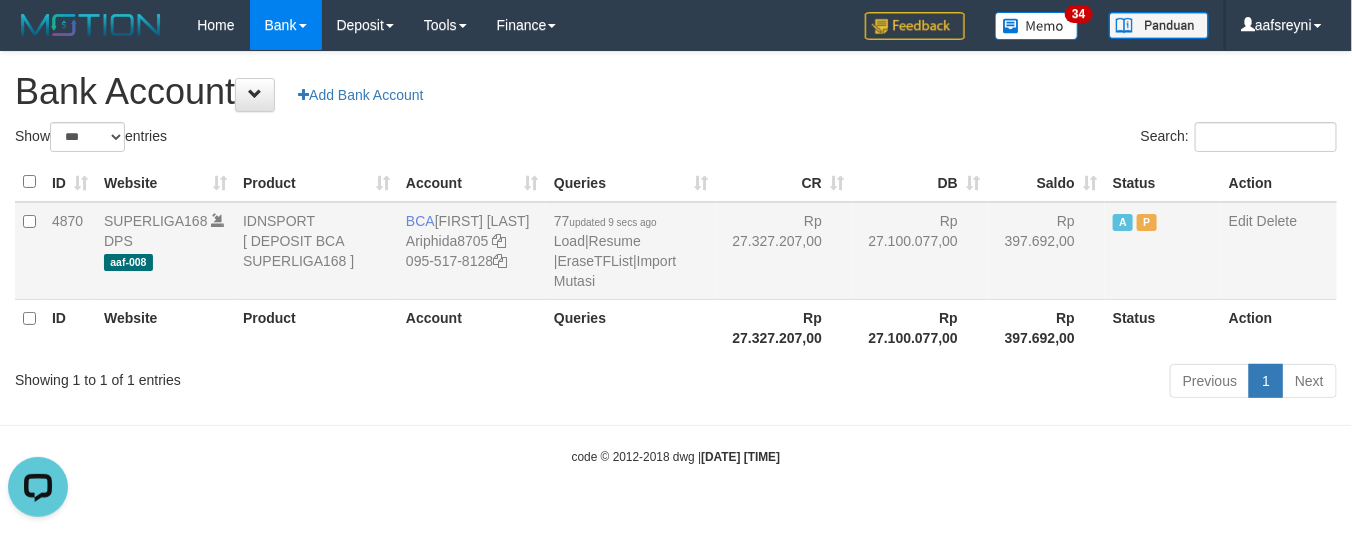 click on "Rp 27.100.077,00" at bounding box center (920, 251) 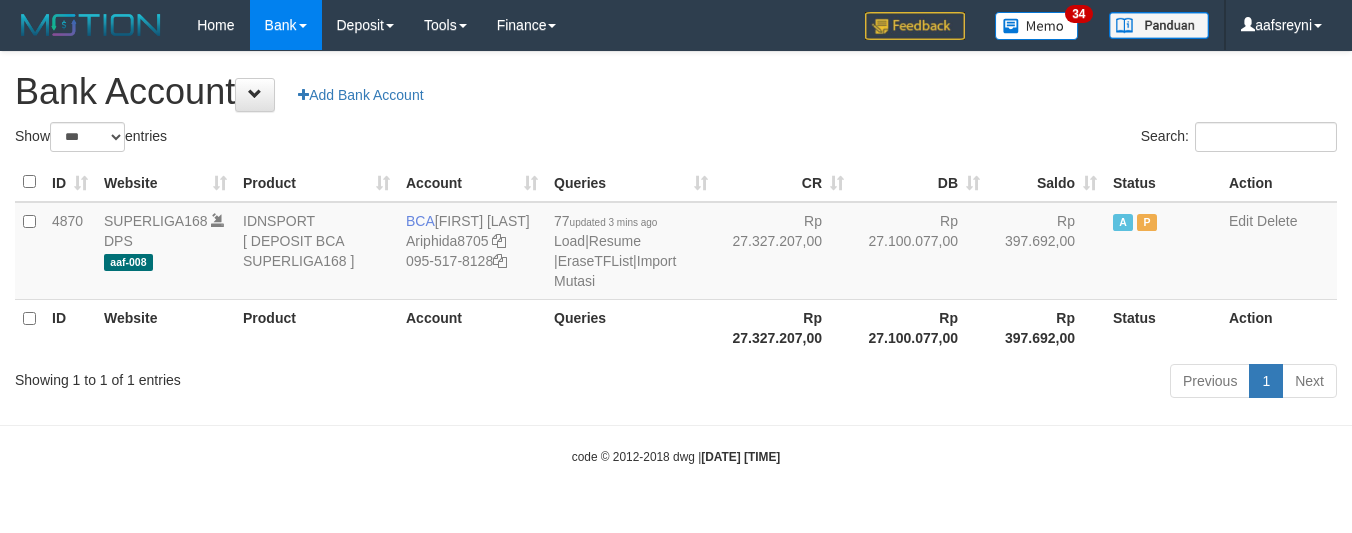 select on "***" 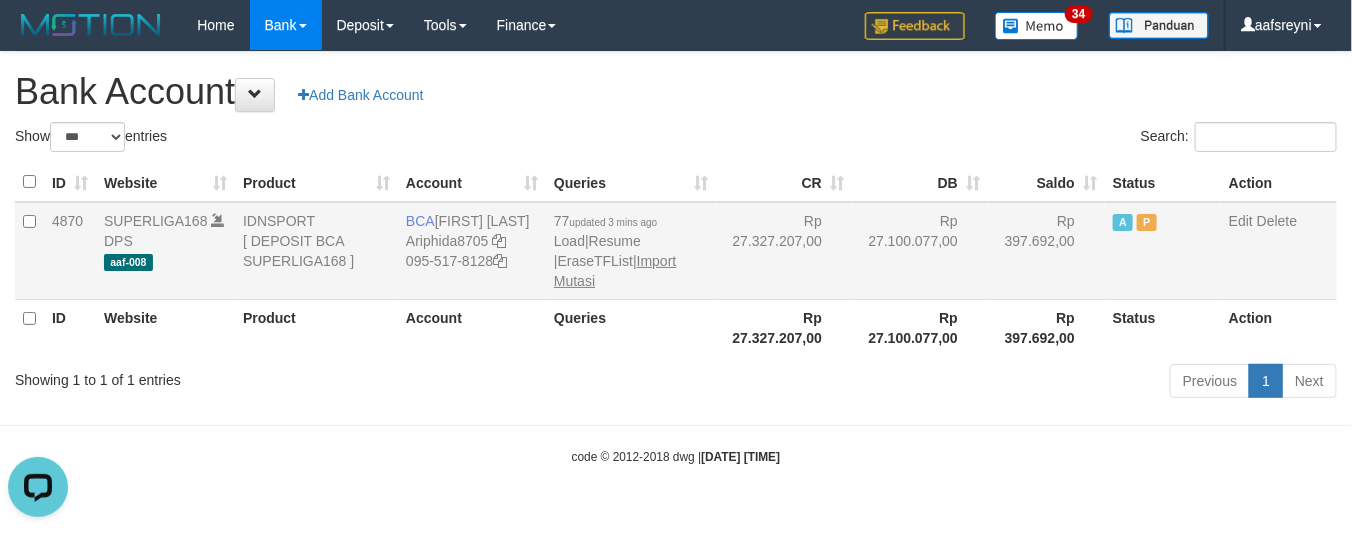 scroll, scrollTop: 0, scrollLeft: 0, axis: both 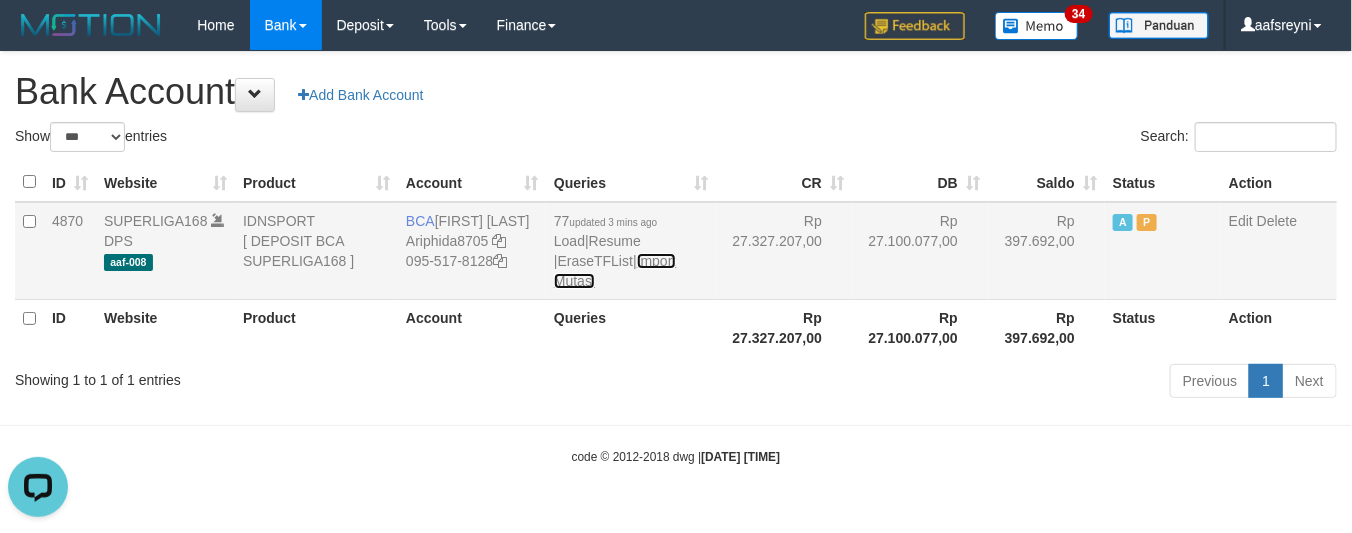 click on "Import Mutasi" at bounding box center [615, 271] 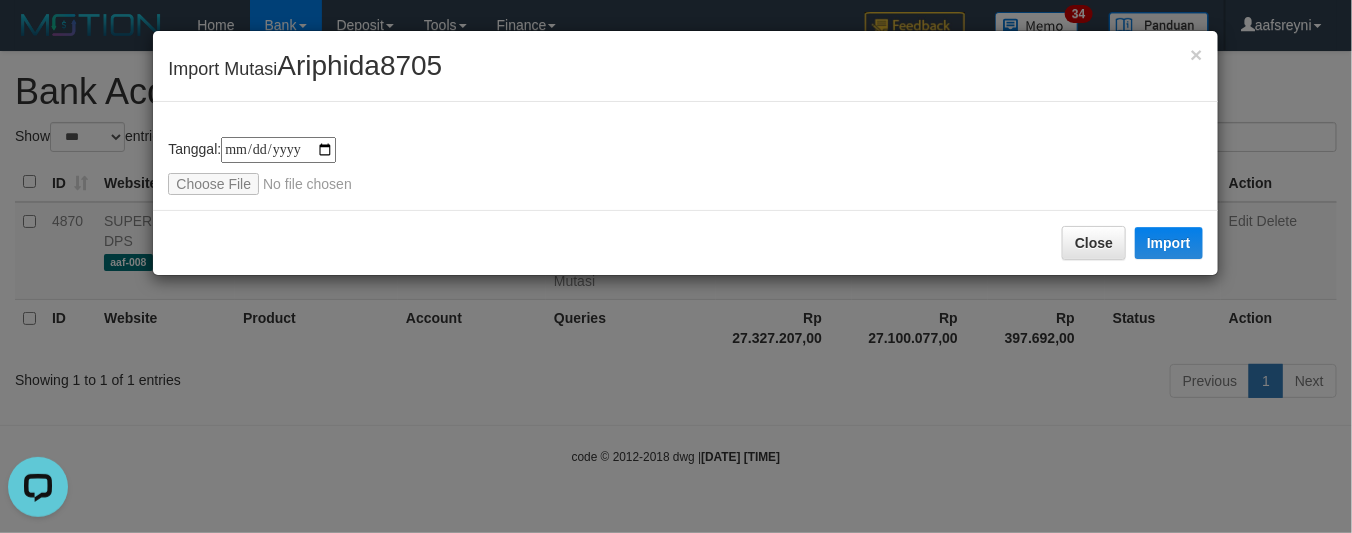 type on "**********" 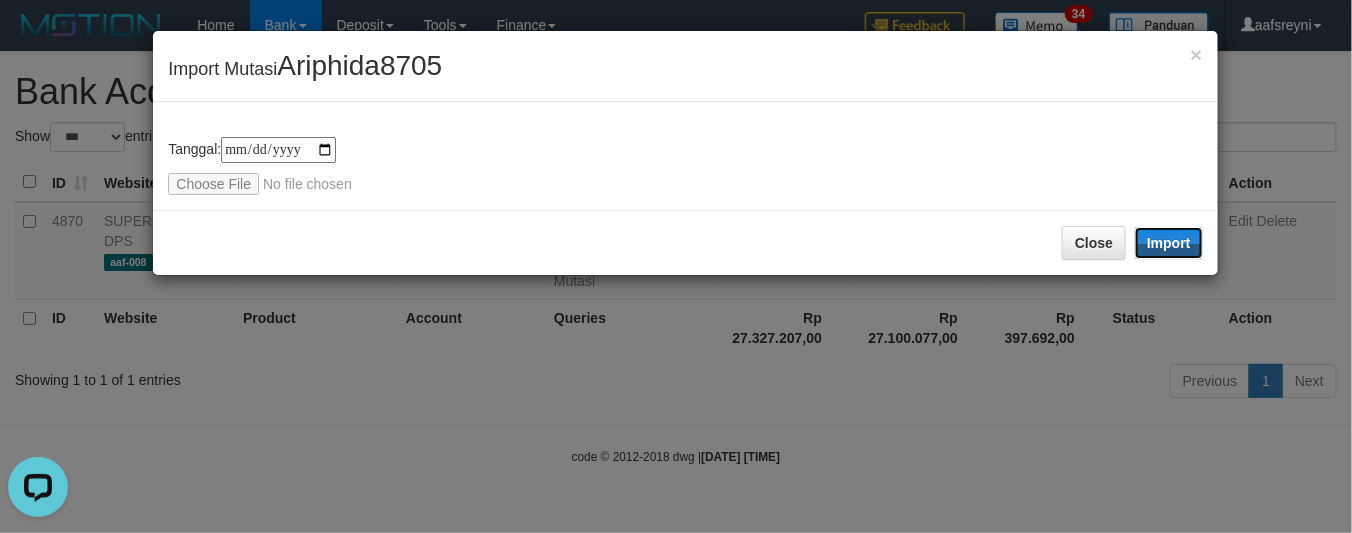 click on "Import" at bounding box center [1169, 243] 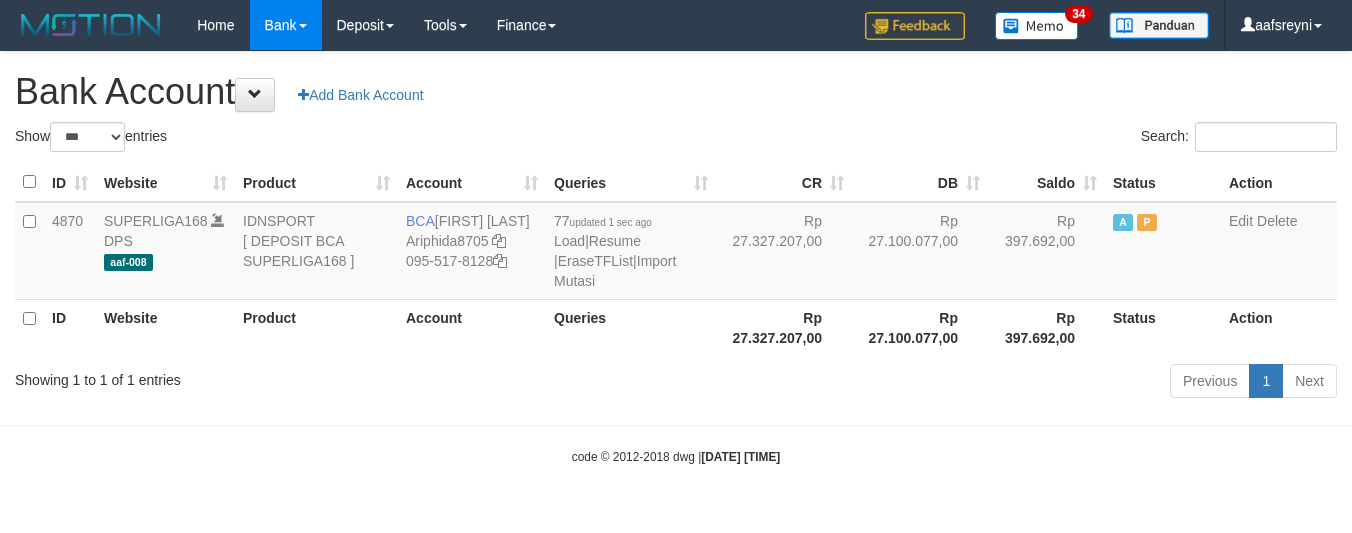 select on "***" 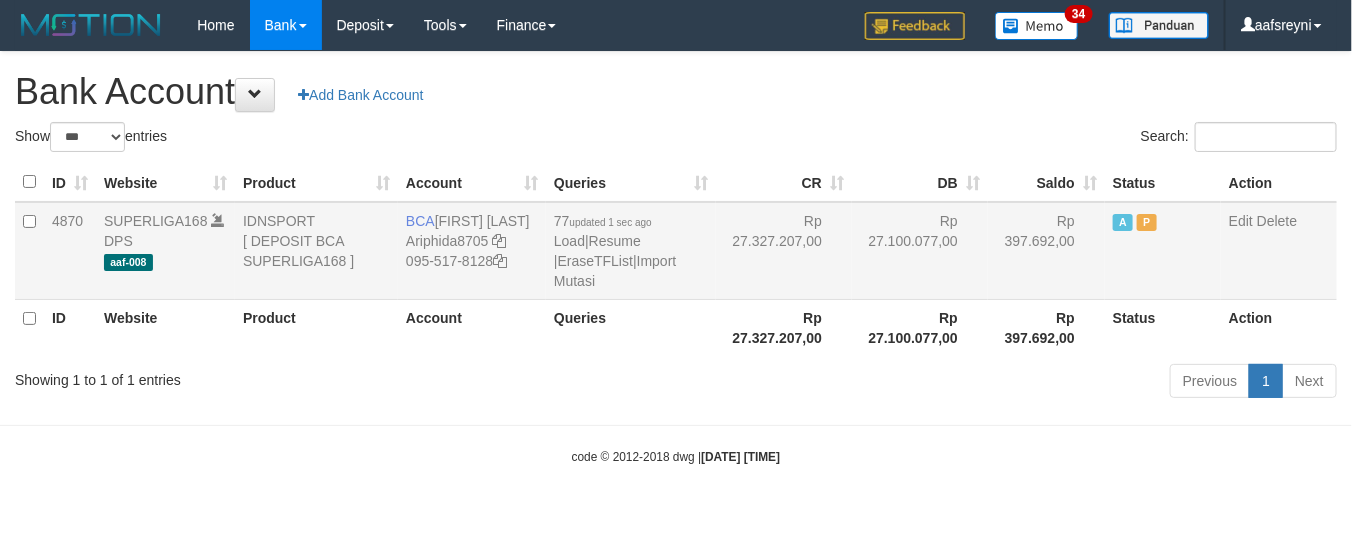 click on "A
P" at bounding box center [1163, 251] 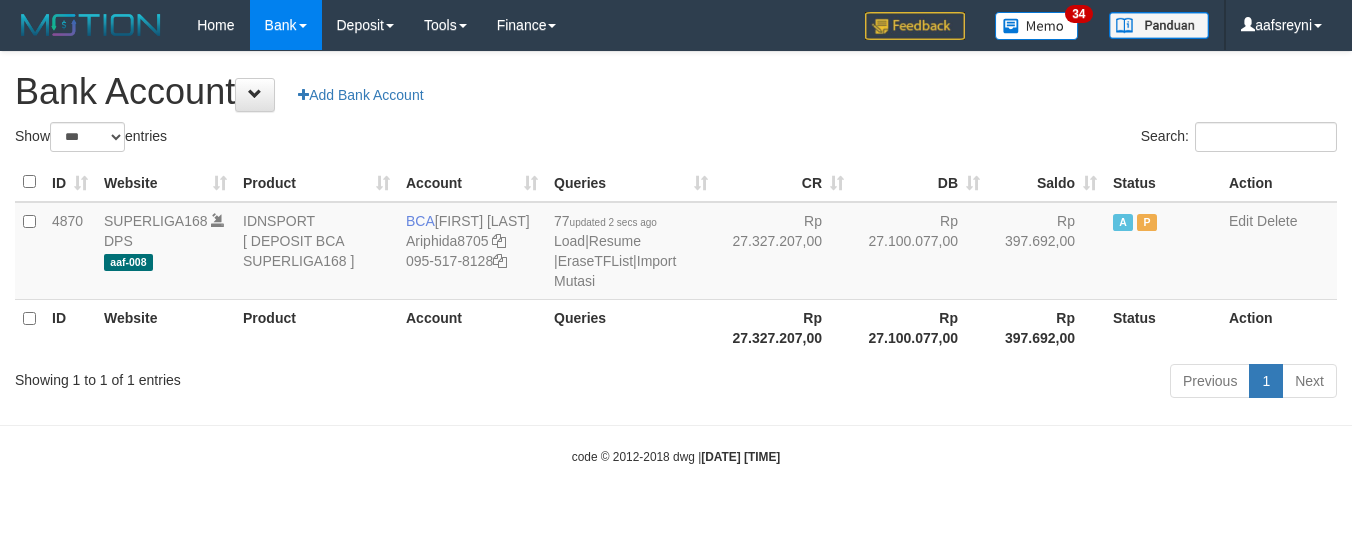 select on "***" 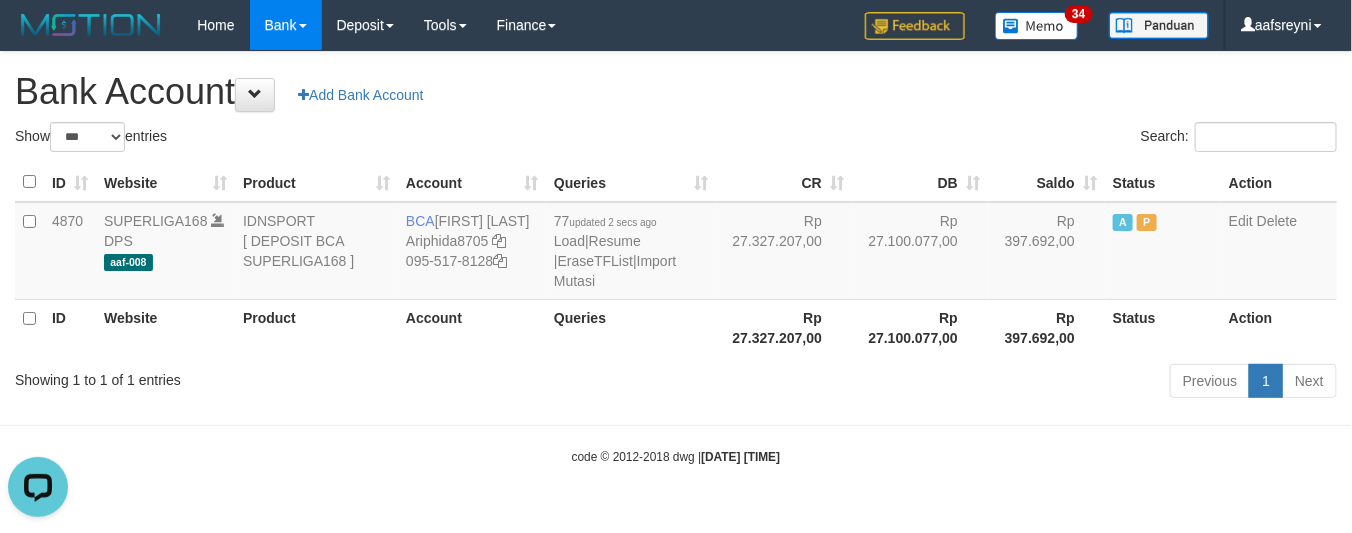 scroll, scrollTop: 0, scrollLeft: 0, axis: both 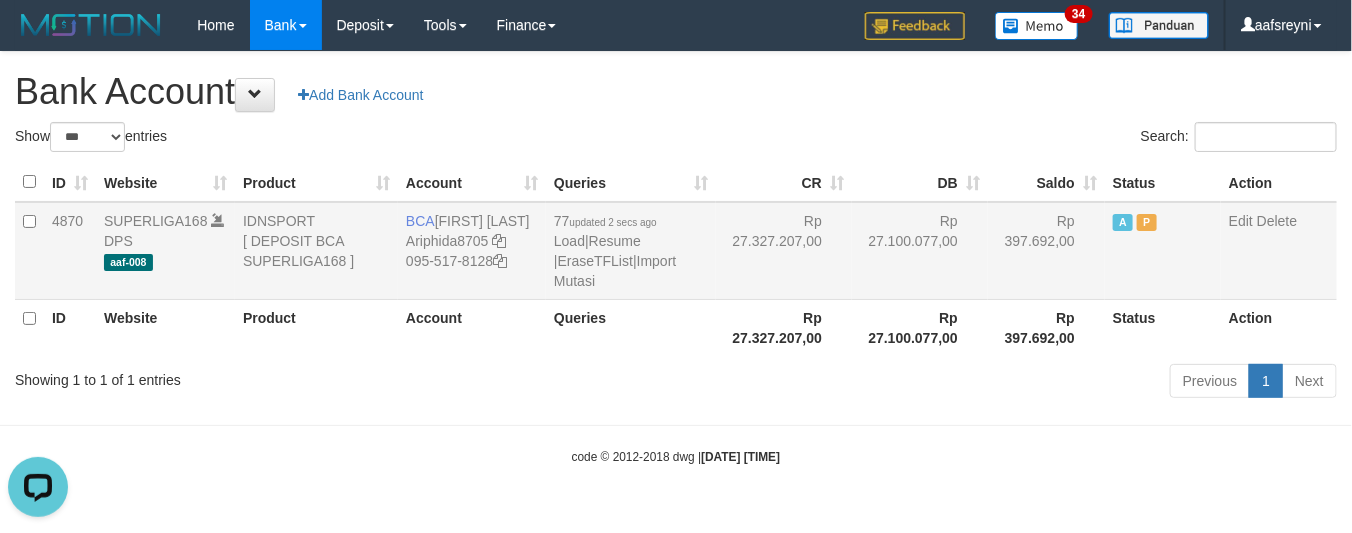 click on "Rp 27.327.207,00" at bounding box center (784, 251) 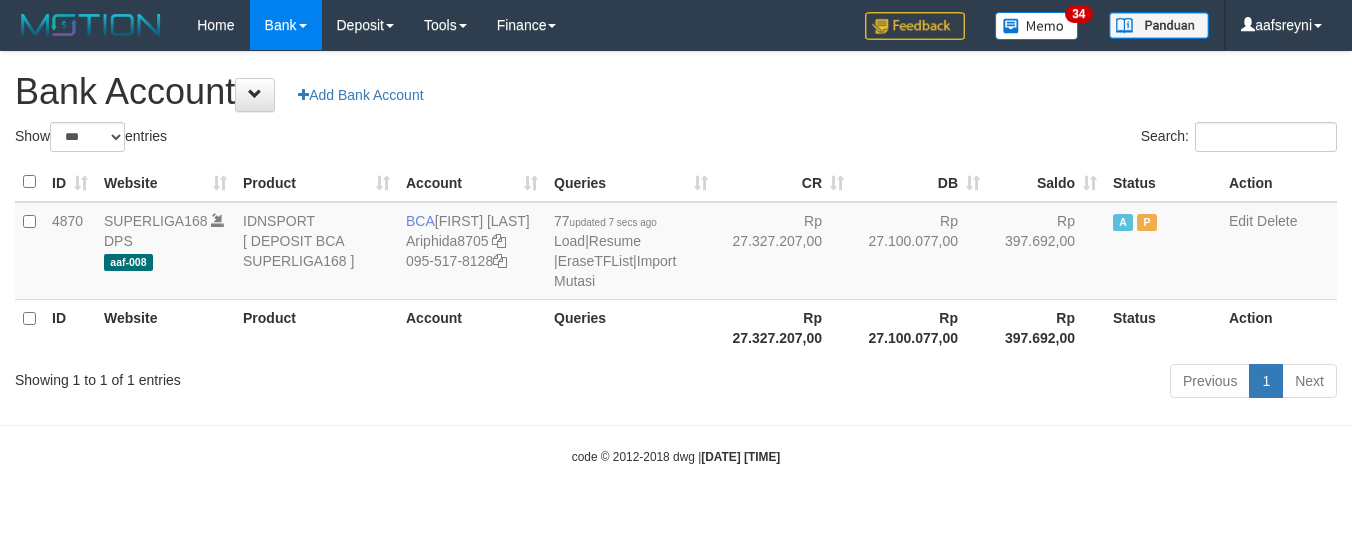 select on "***" 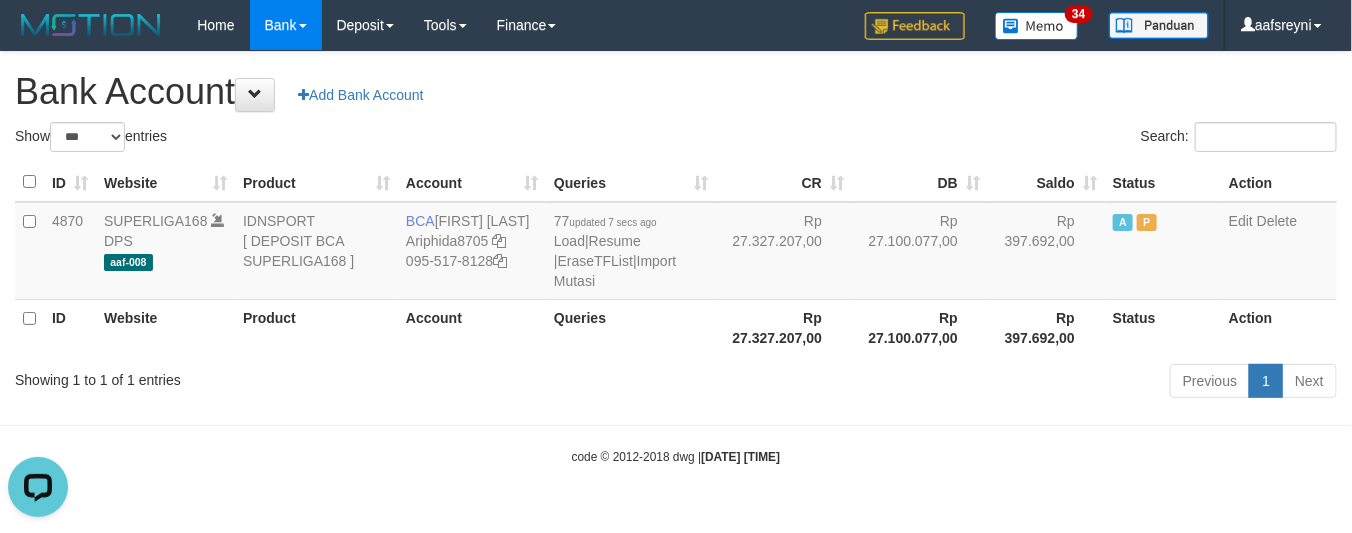 scroll, scrollTop: 0, scrollLeft: 0, axis: both 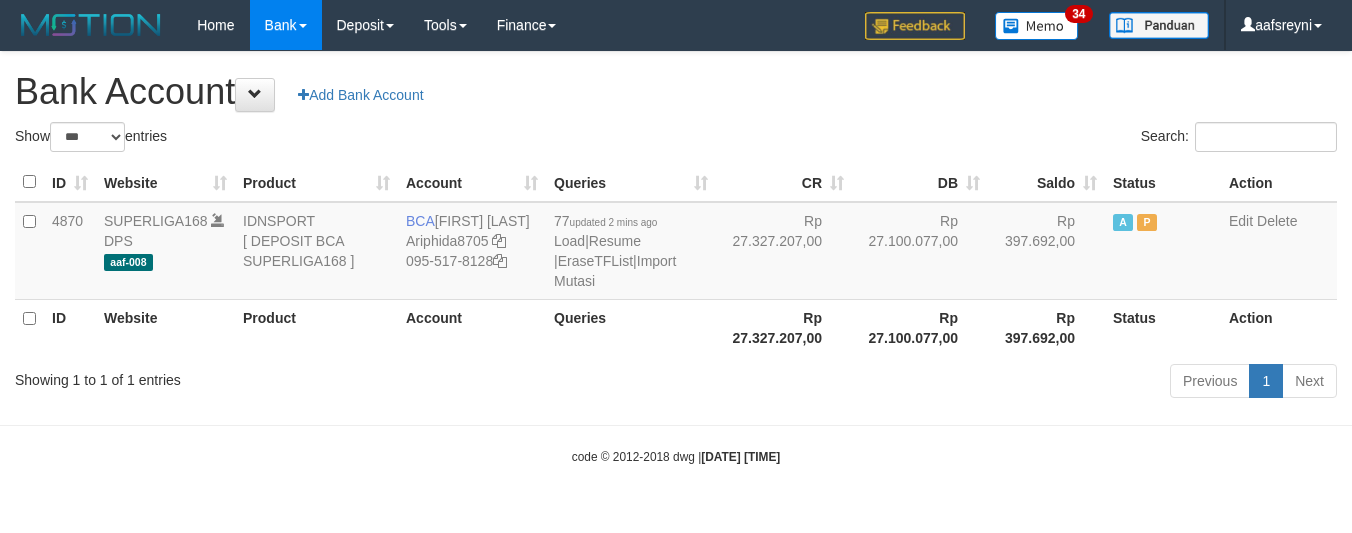 select on "***" 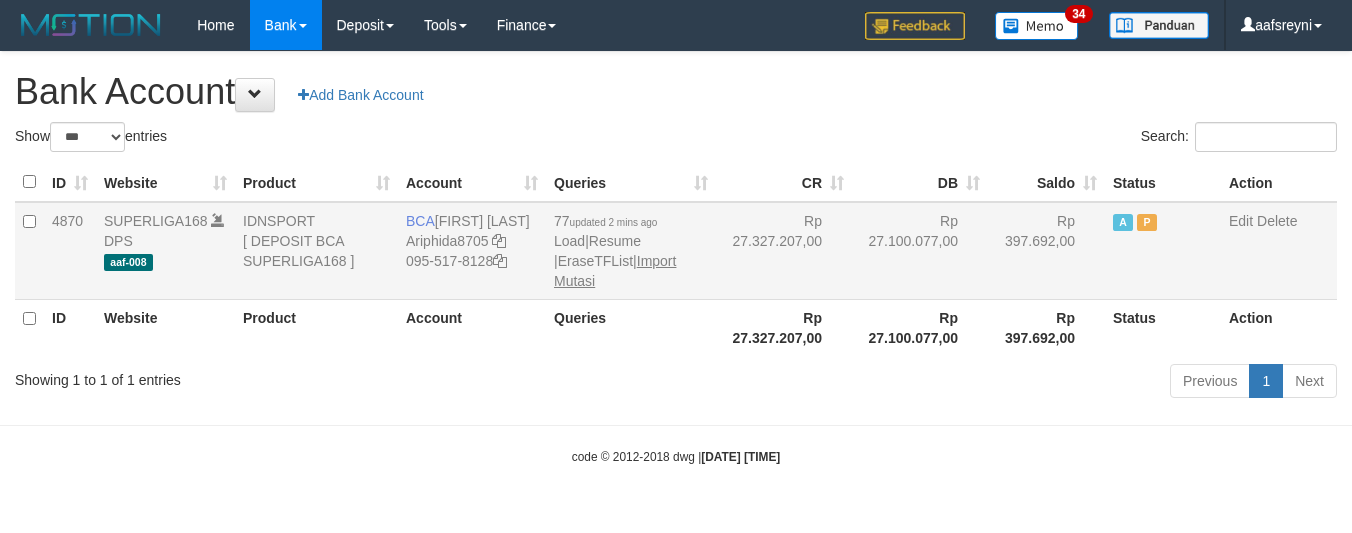 scroll, scrollTop: 0, scrollLeft: 0, axis: both 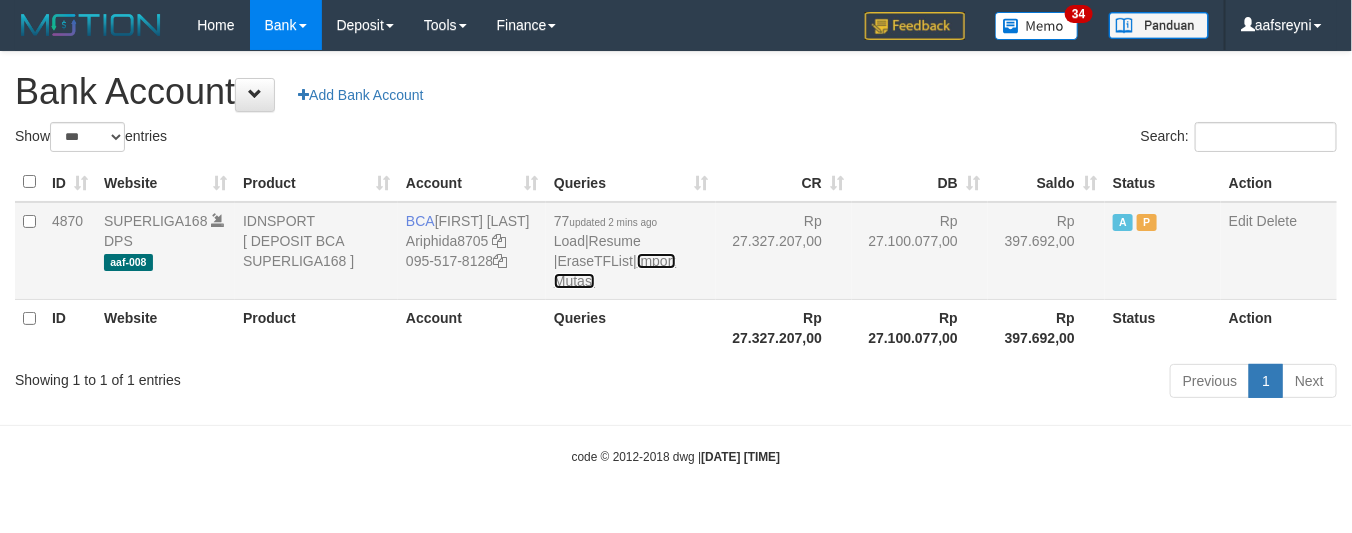 click on "Import Mutasi" at bounding box center (615, 271) 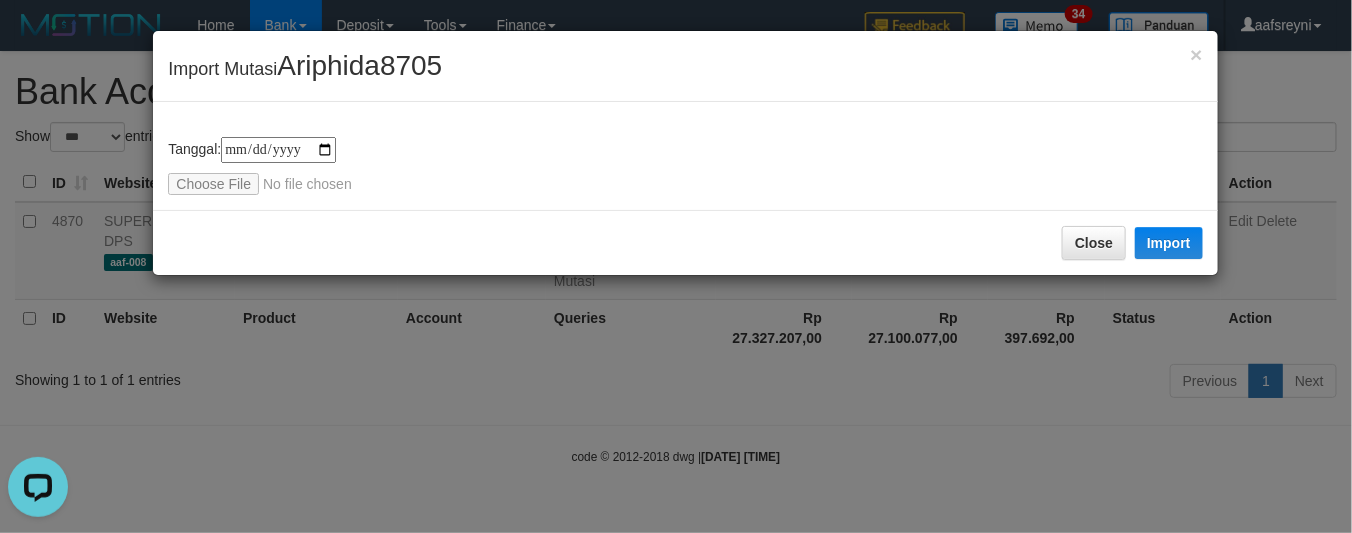 scroll, scrollTop: 0, scrollLeft: 0, axis: both 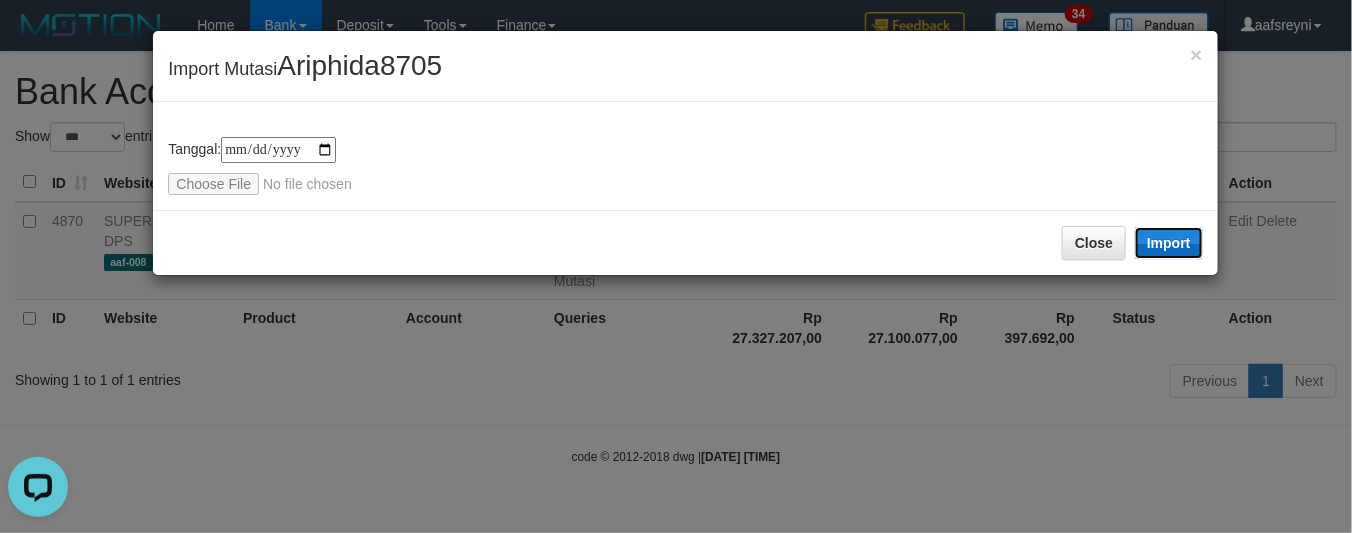 click on "Import" at bounding box center [1169, 243] 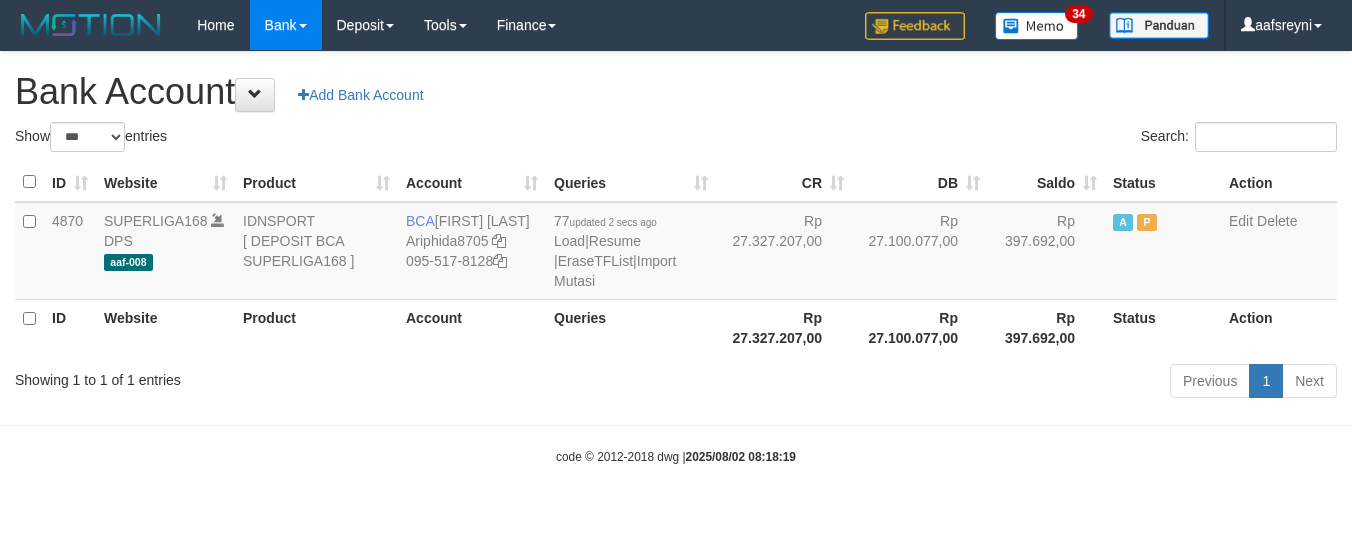 select on "***" 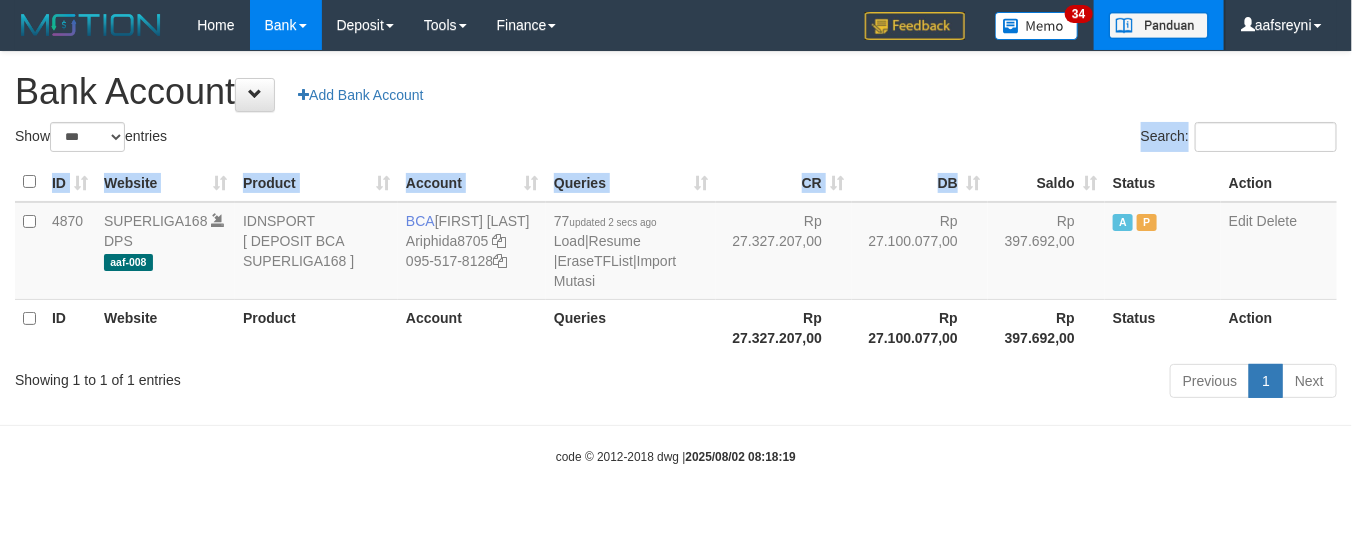drag, startPoint x: 983, startPoint y: 173, endPoint x: 1102, endPoint y: 18, distance: 195.41238 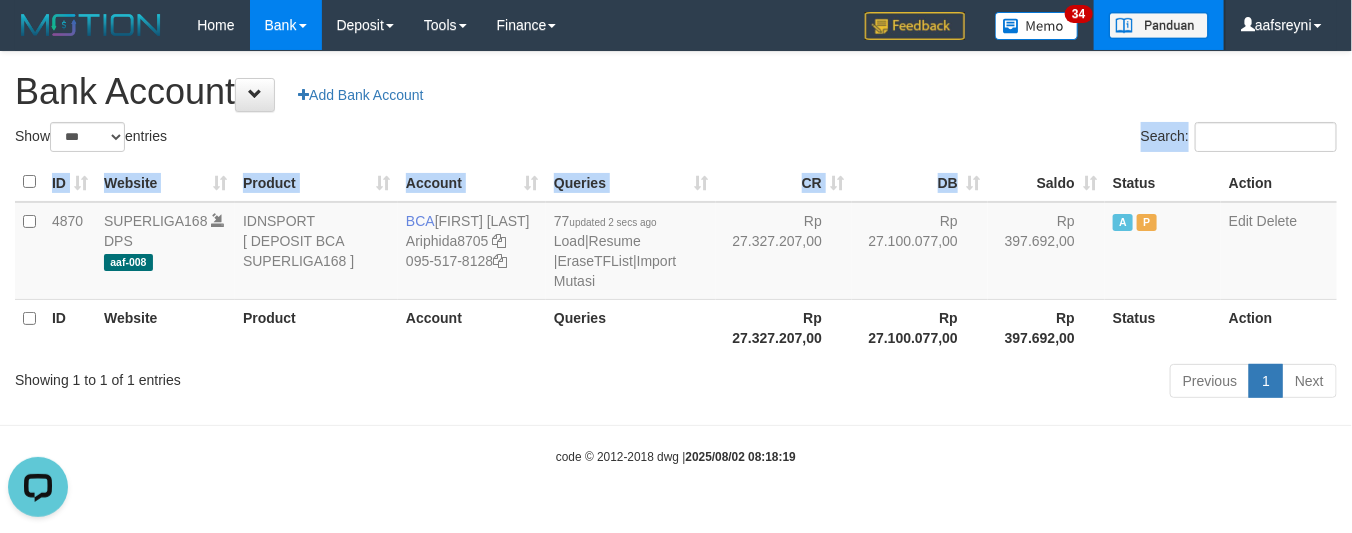 scroll, scrollTop: 0, scrollLeft: 0, axis: both 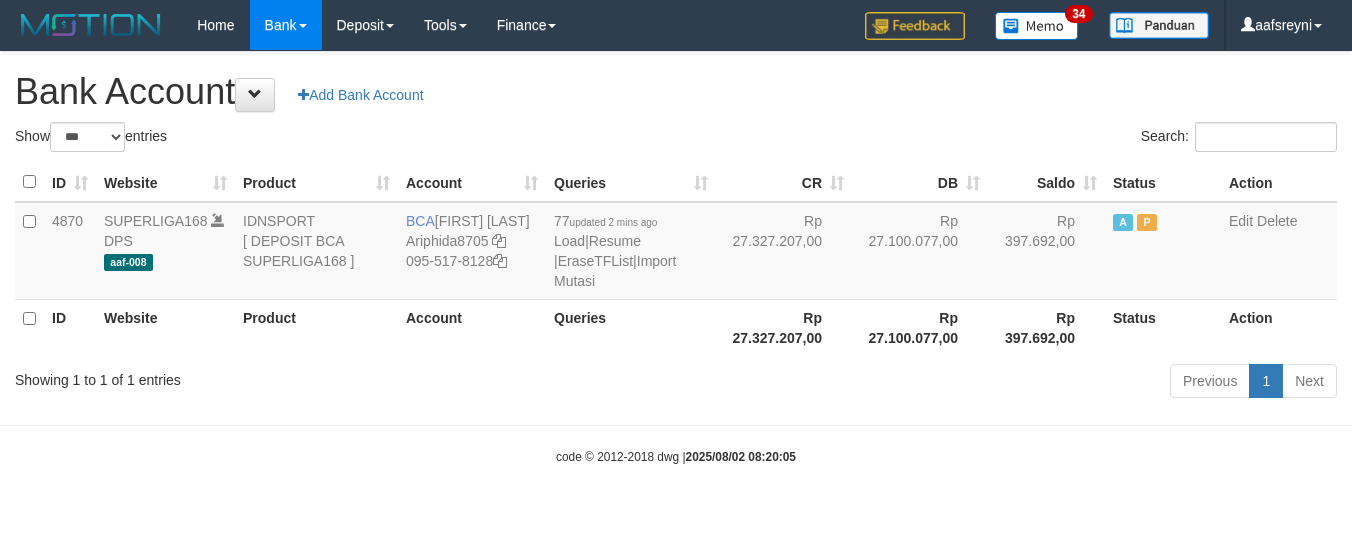 select on "***" 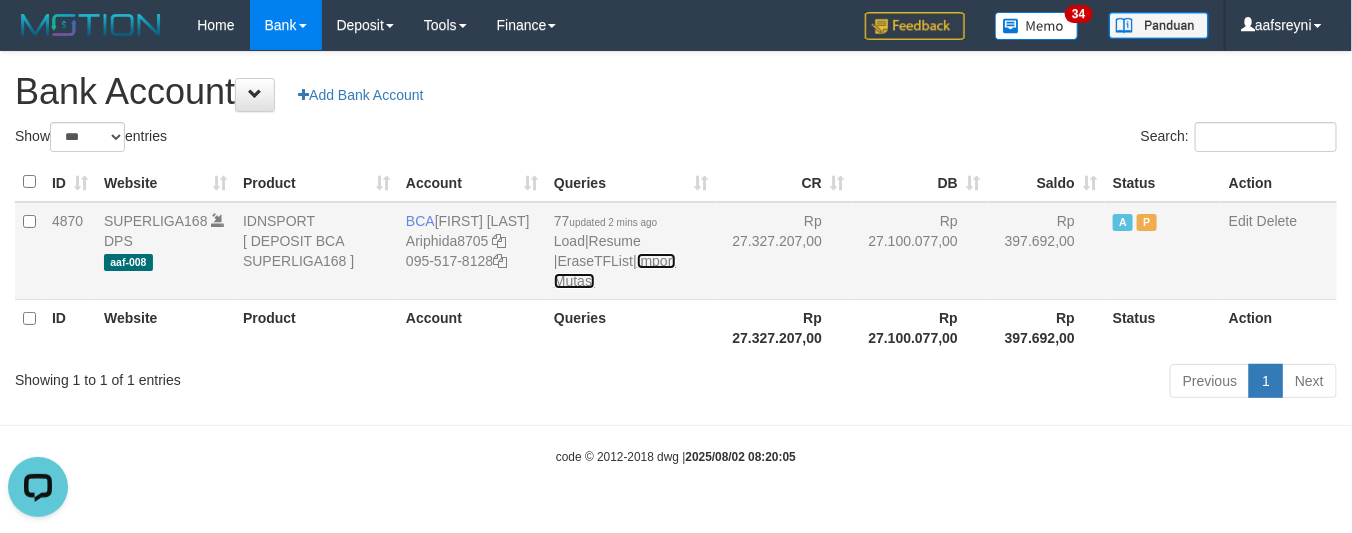 scroll, scrollTop: 0, scrollLeft: 0, axis: both 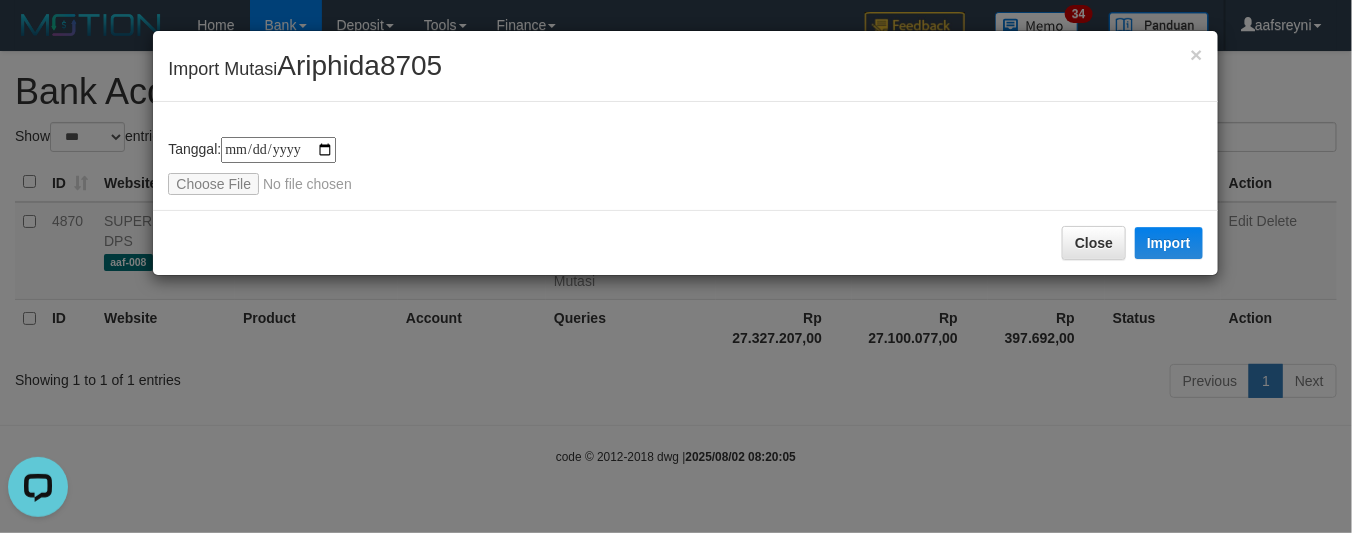 type on "**********" 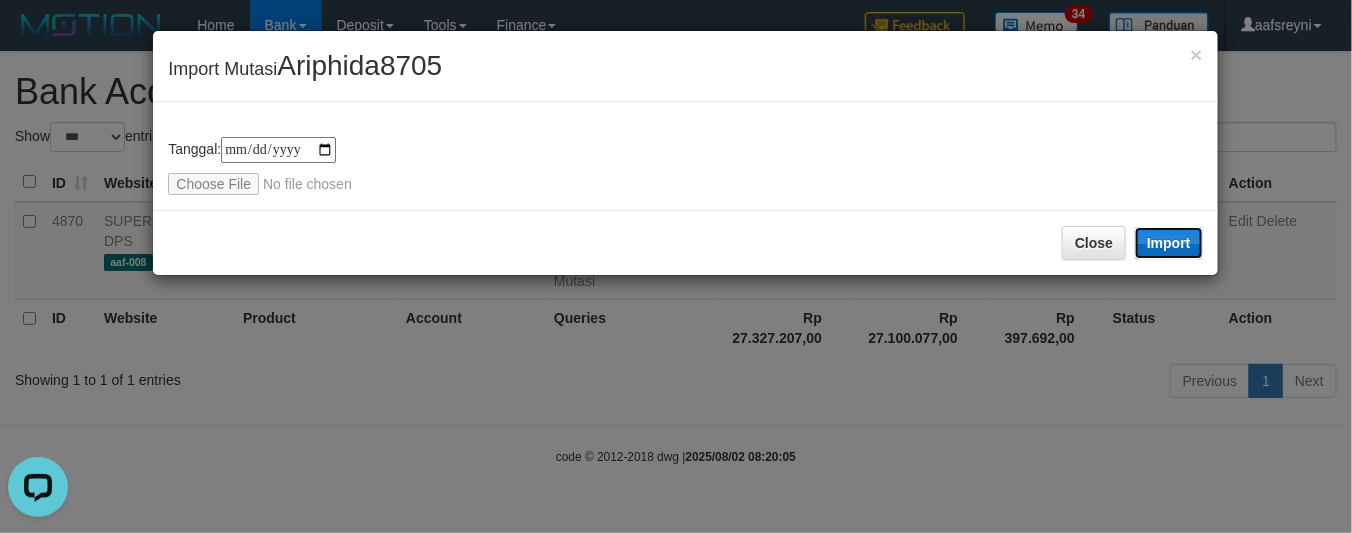 click on "Import" at bounding box center [1169, 243] 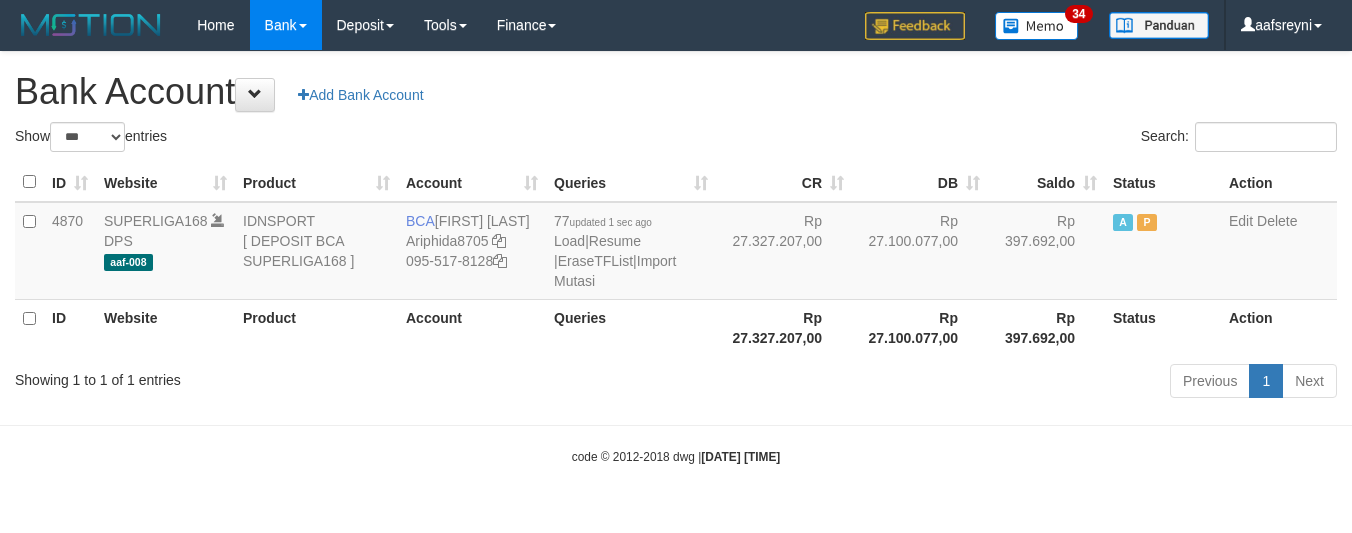 select on "***" 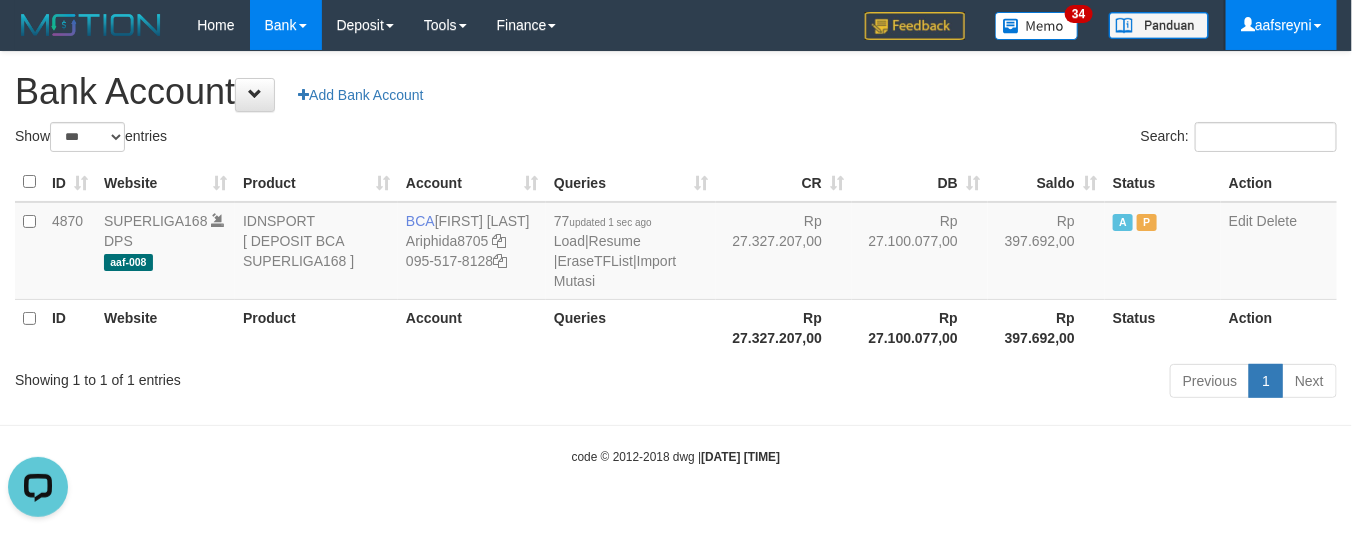 scroll, scrollTop: 0, scrollLeft: 0, axis: both 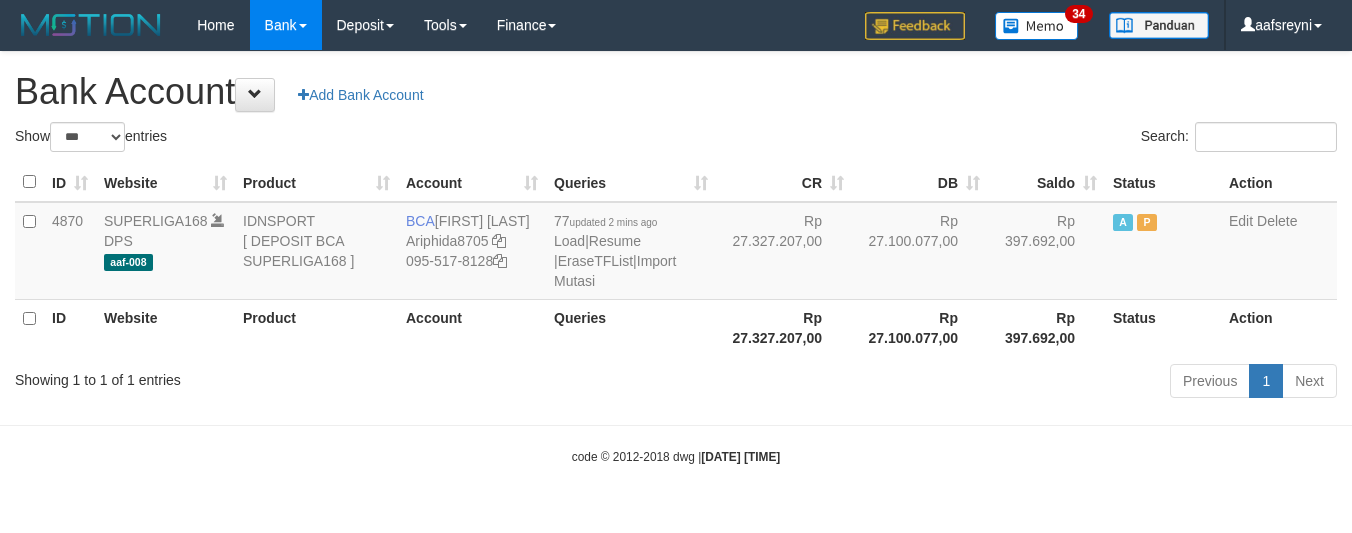 select on "***" 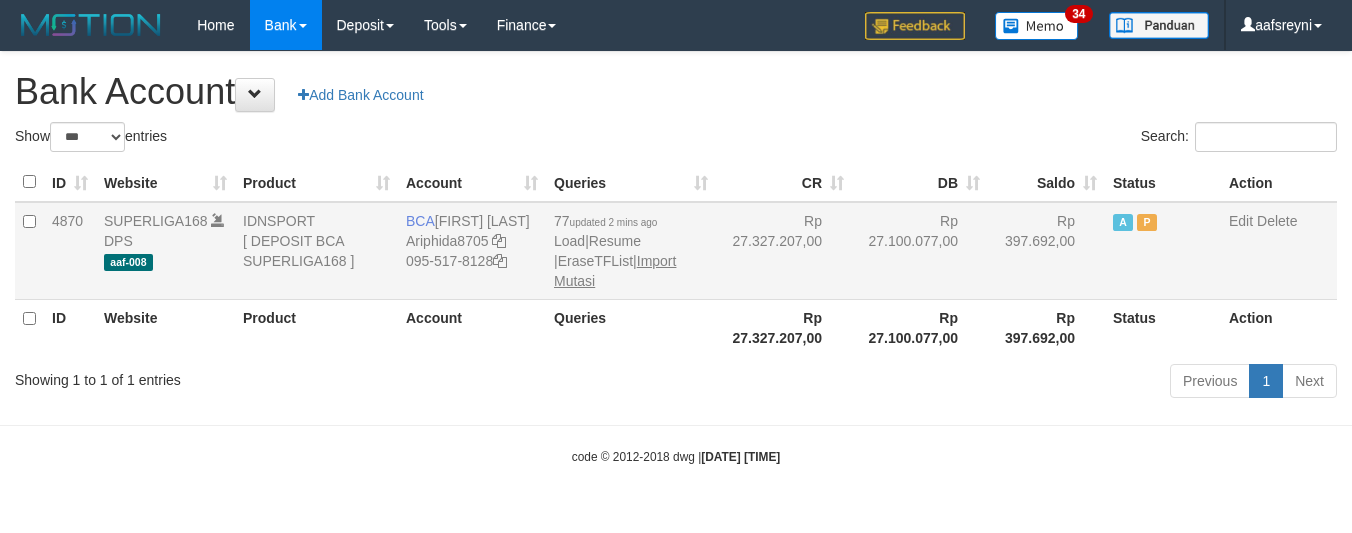 scroll, scrollTop: 0, scrollLeft: 0, axis: both 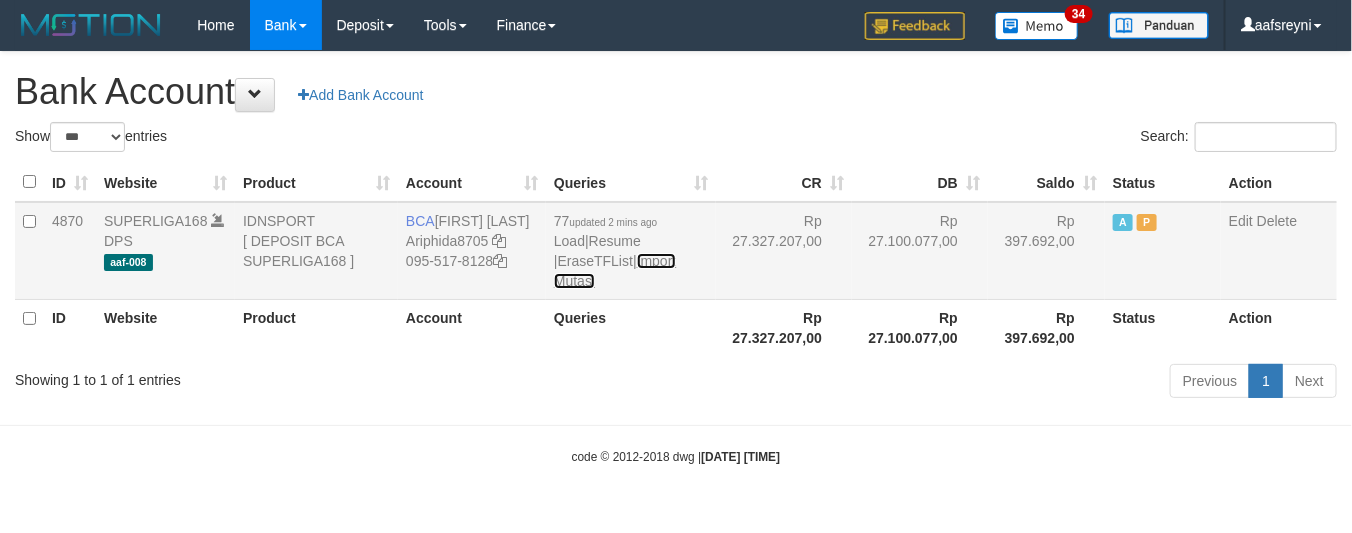 click on "Import Mutasi" at bounding box center (615, 271) 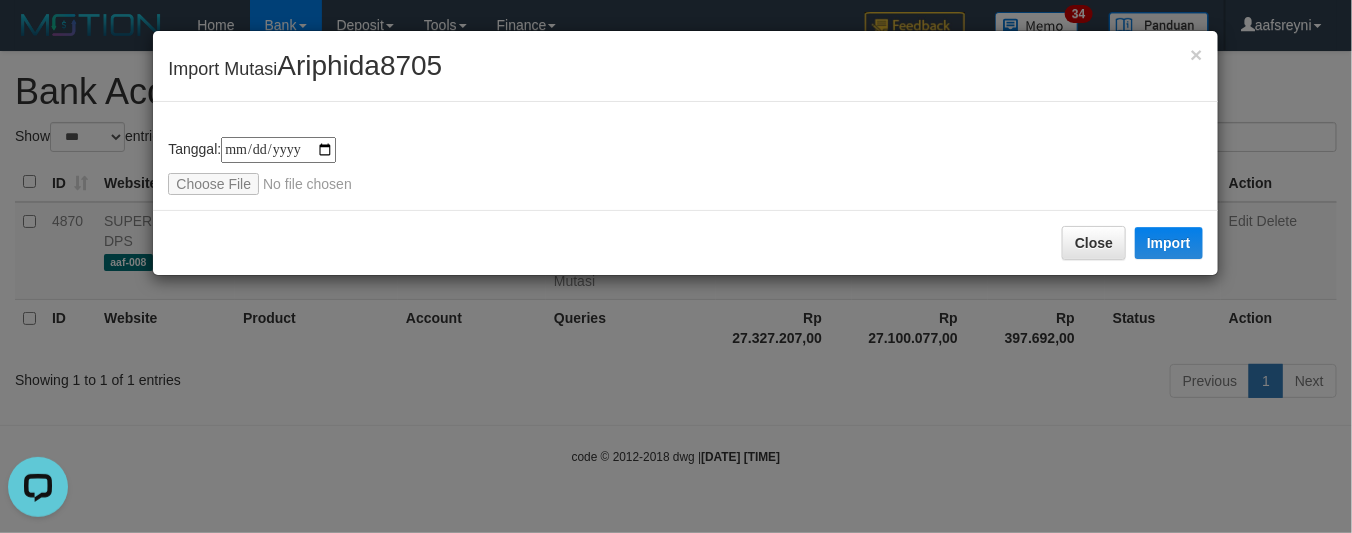 scroll, scrollTop: 0, scrollLeft: 0, axis: both 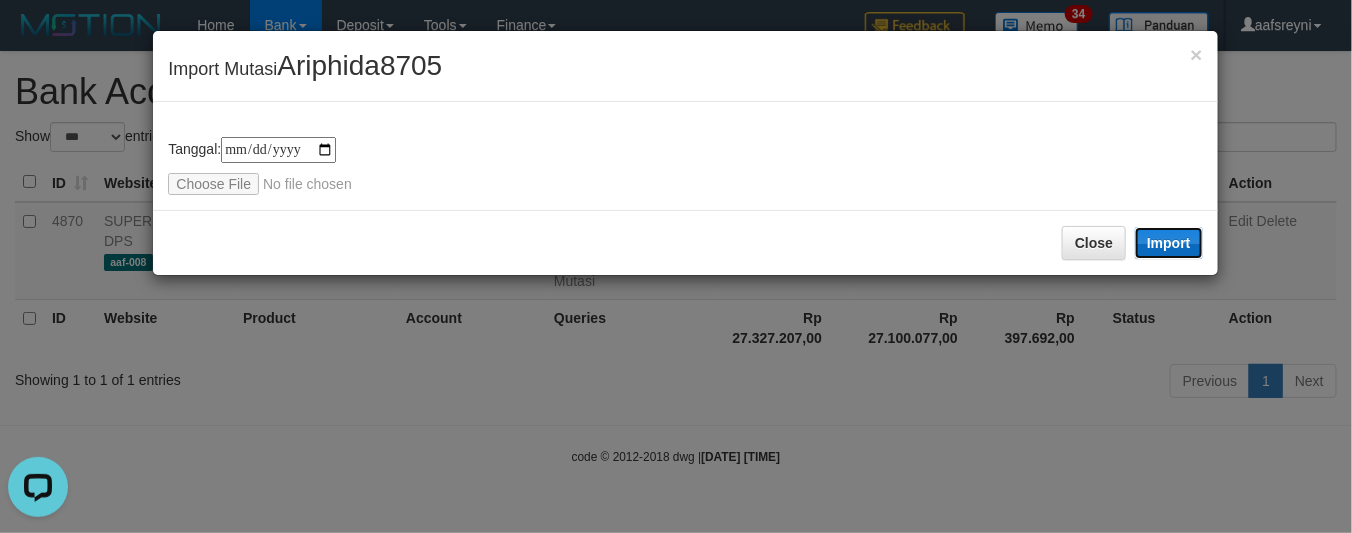click on "Import" at bounding box center (1169, 243) 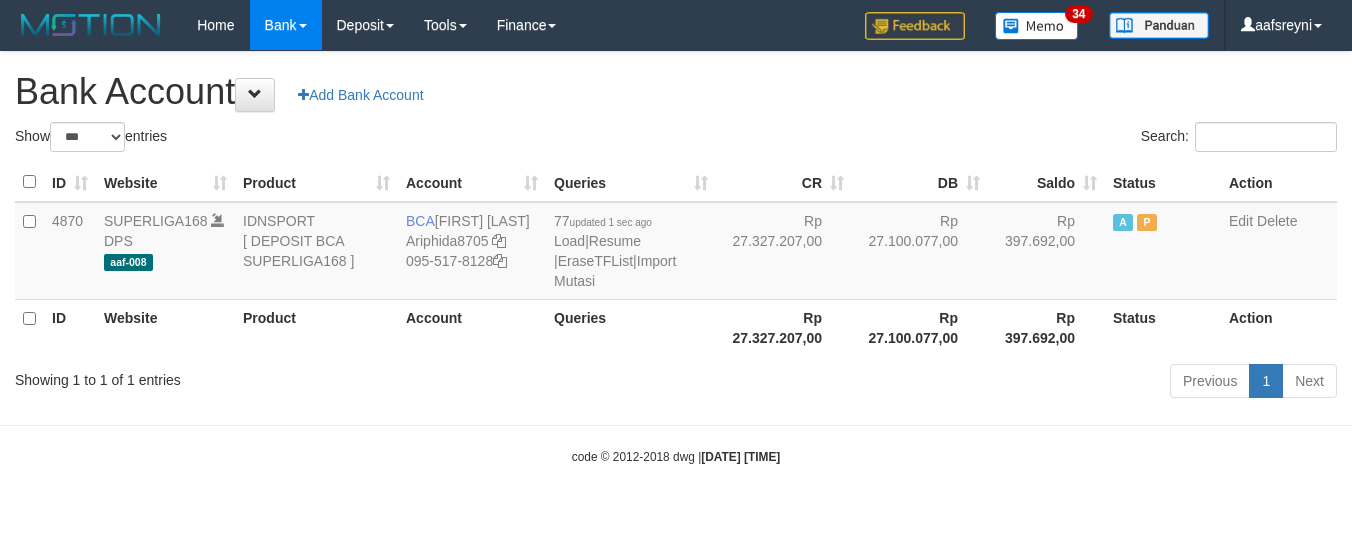 select on "***" 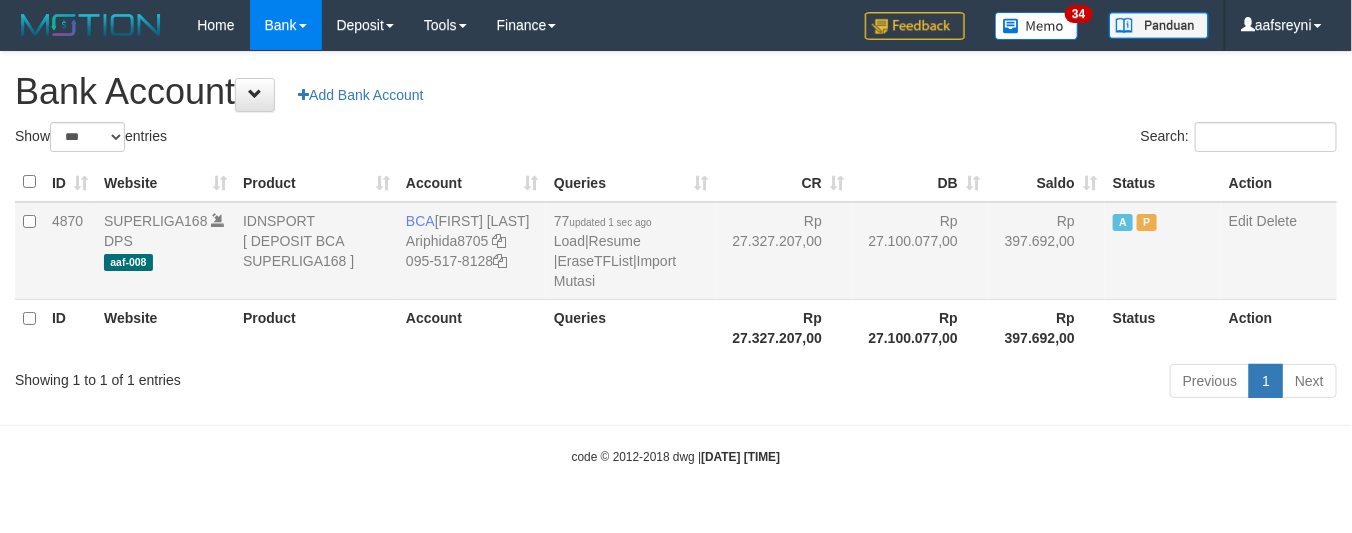 drag, startPoint x: 917, startPoint y: 247, endPoint x: 1028, endPoint y: 212, distance: 116.38728 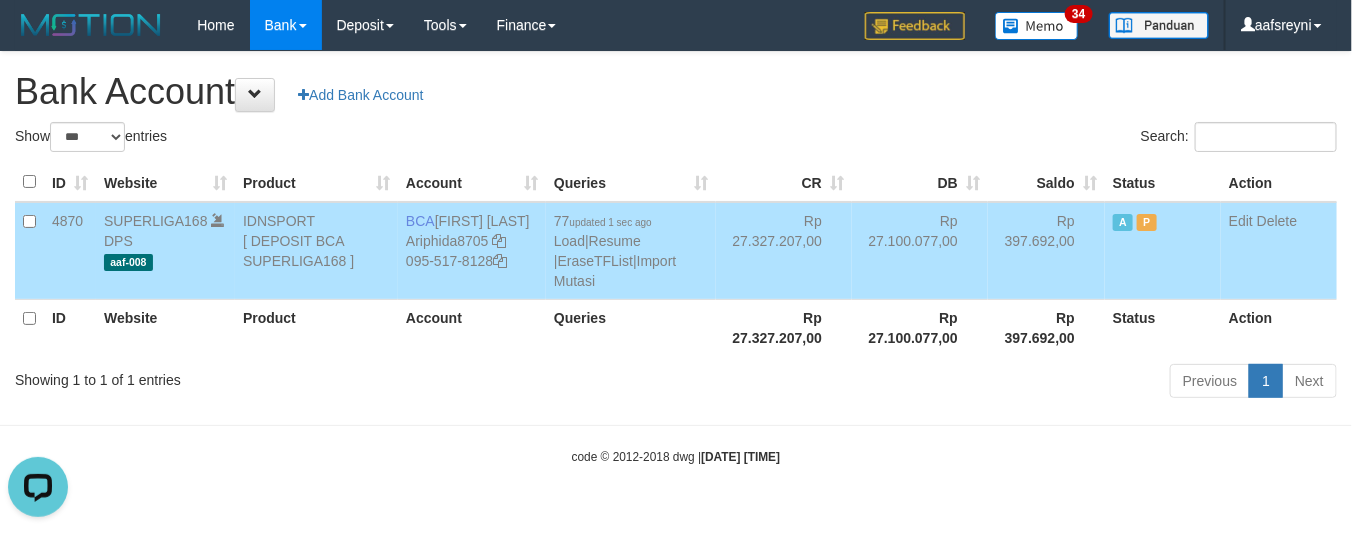 scroll, scrollTop: 0, scrollLeft: 0, axis: both 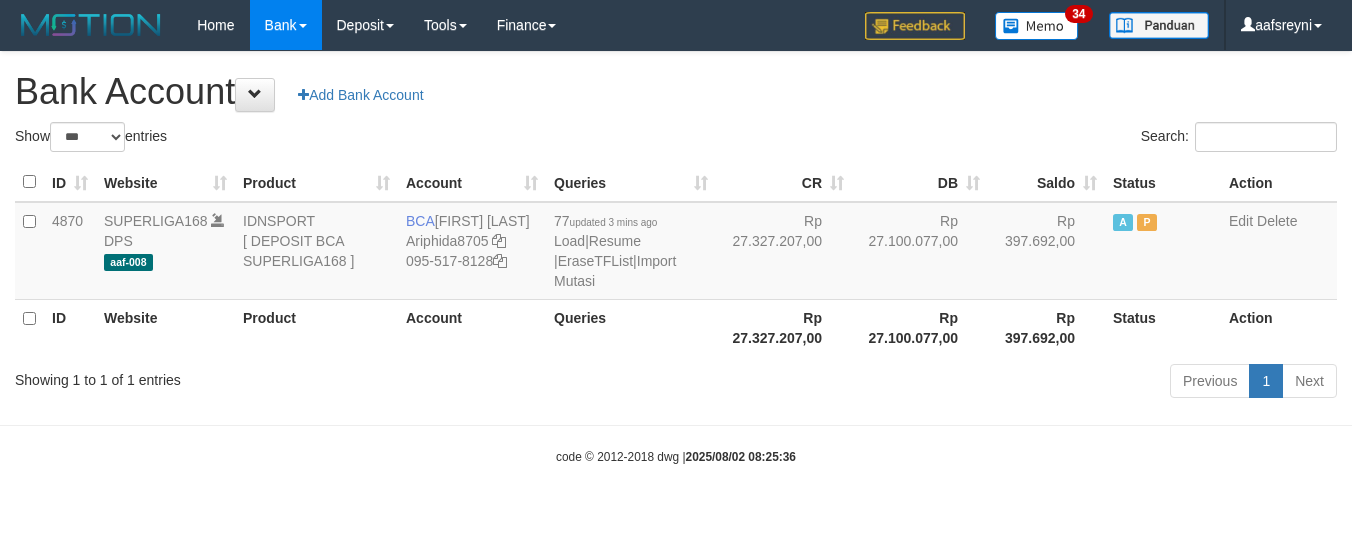 select on "***" 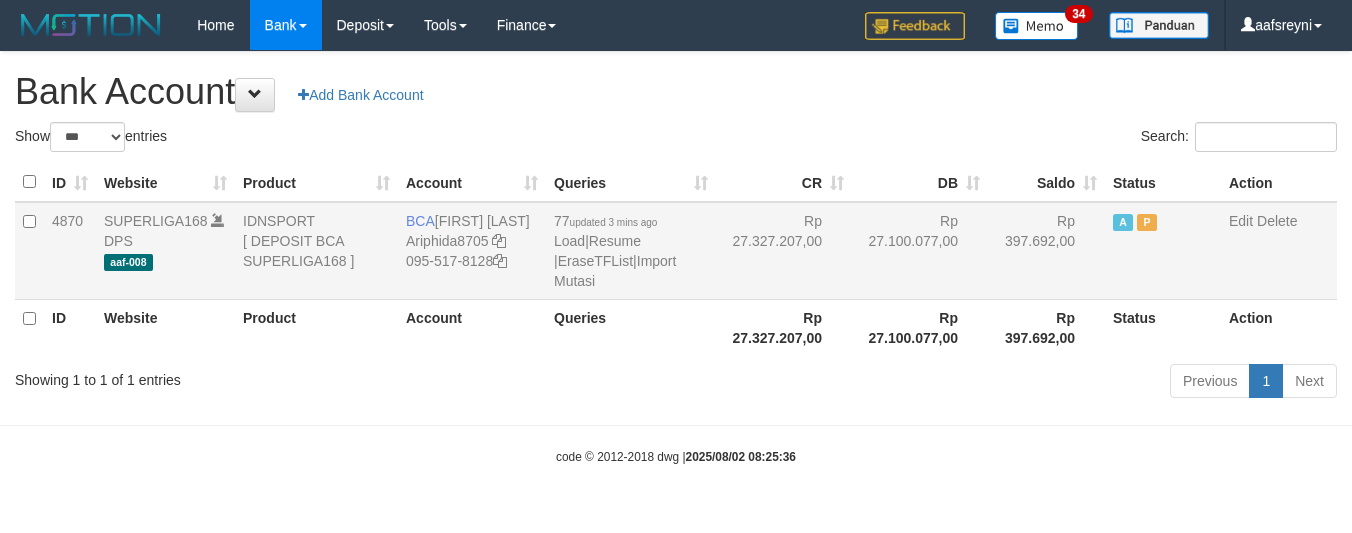 scroll, scrollTop: 0, scrollLeft: 0, axis: both 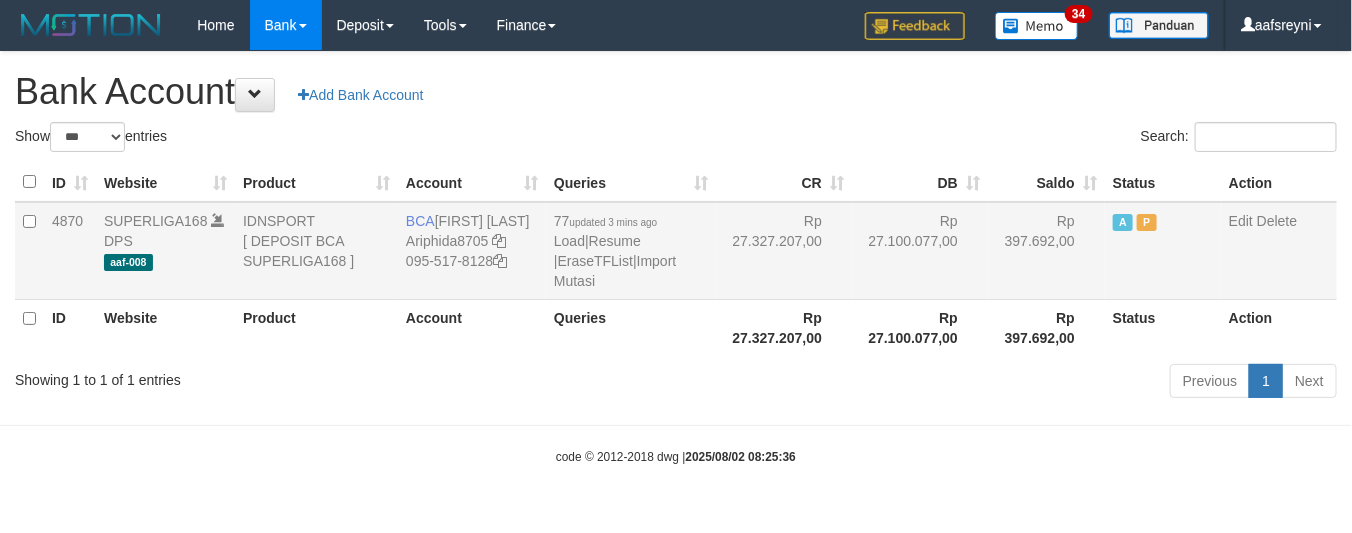 click on "77  updated 3 mins ago
Load
|
Resume
|
EraseTFList
|
Import Mutasi" at bounding box center [631, 251] 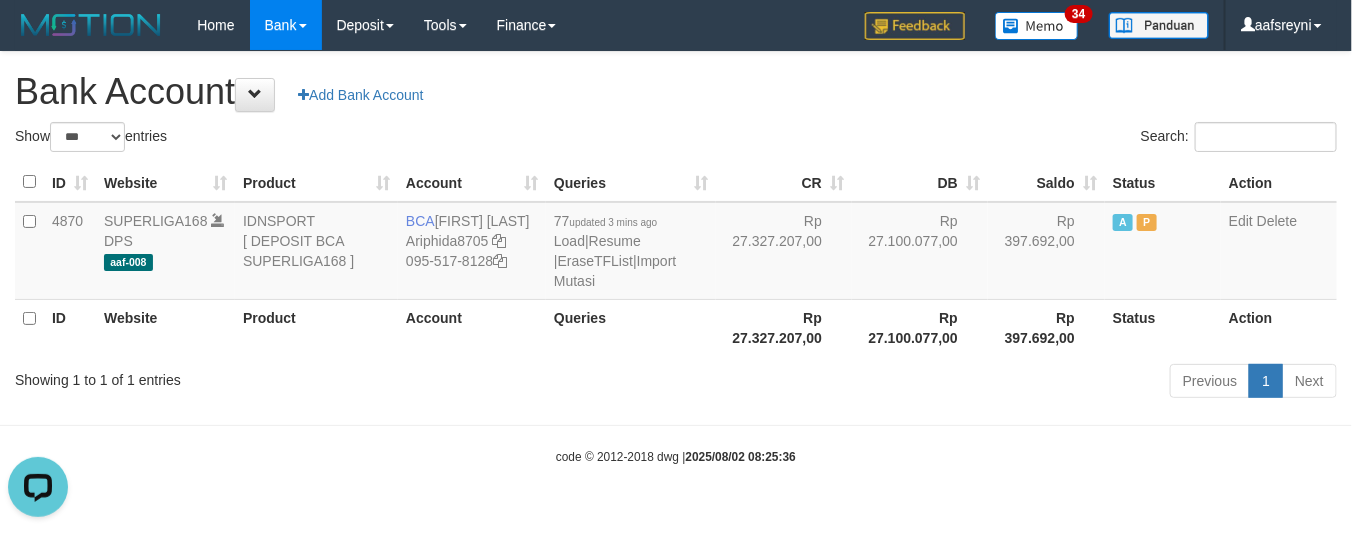 scroll, scrollTop: 0, scrollLeft: 0, axis: both 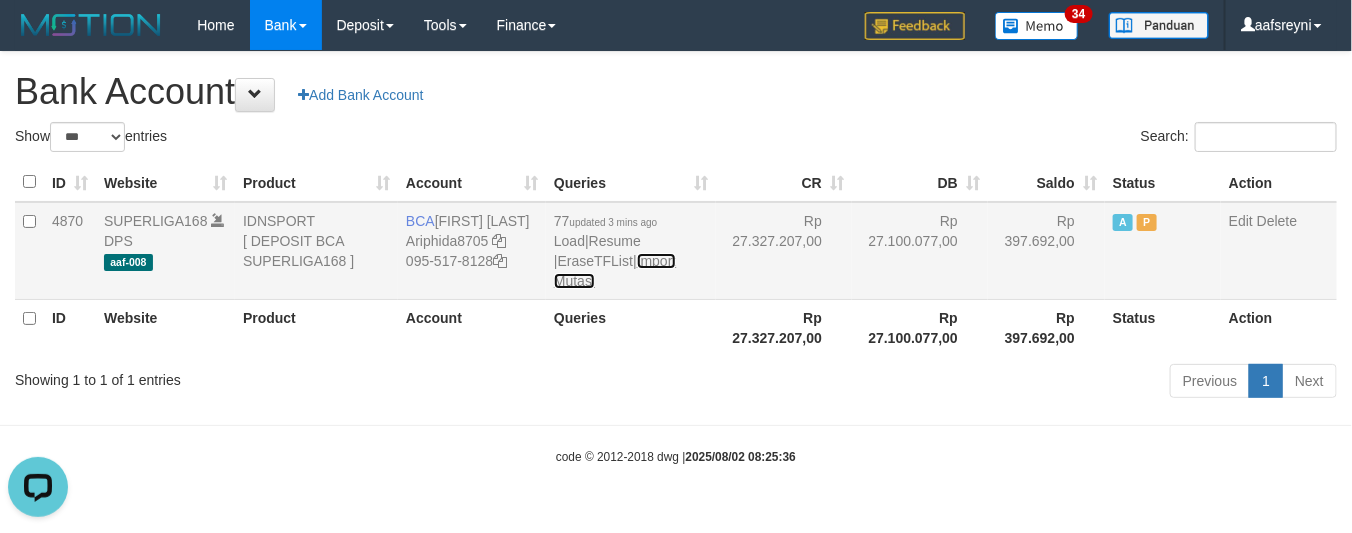 click on "Import Mutasi" at bounding box center (615, 271) 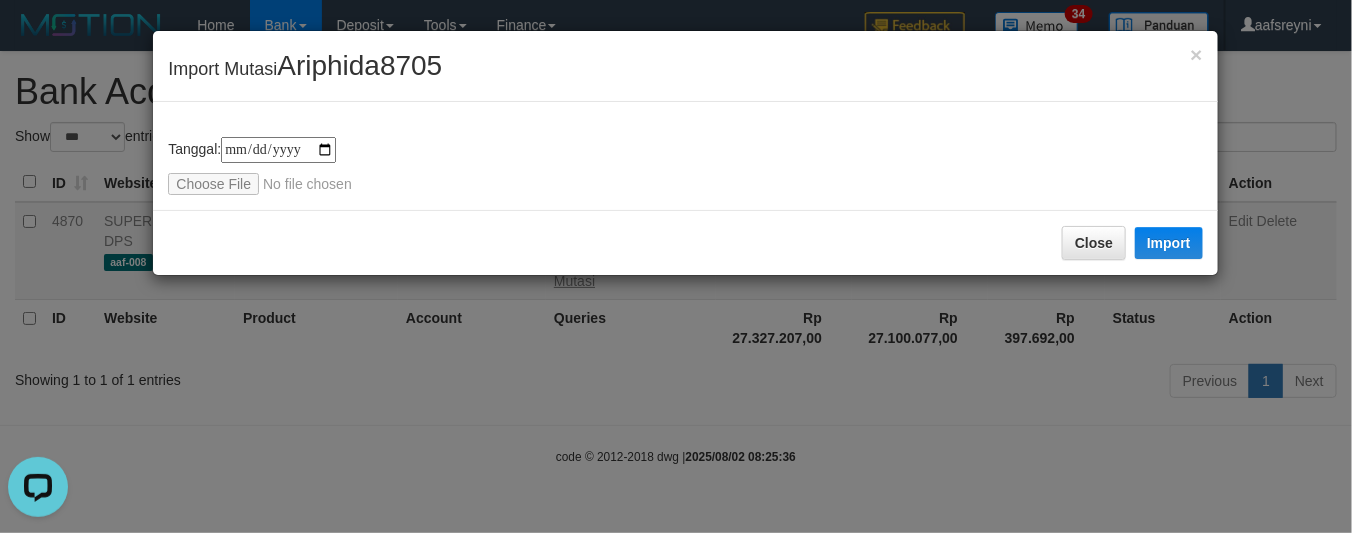 type on "**********" 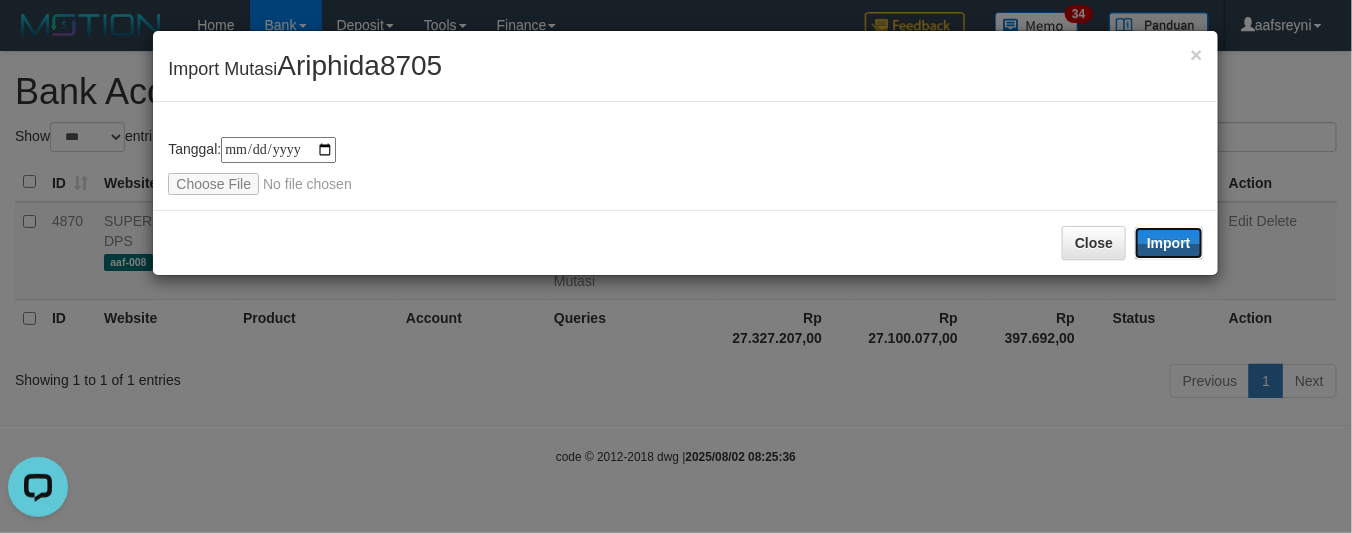 click on "Import" at bounding box center (1169, 243) 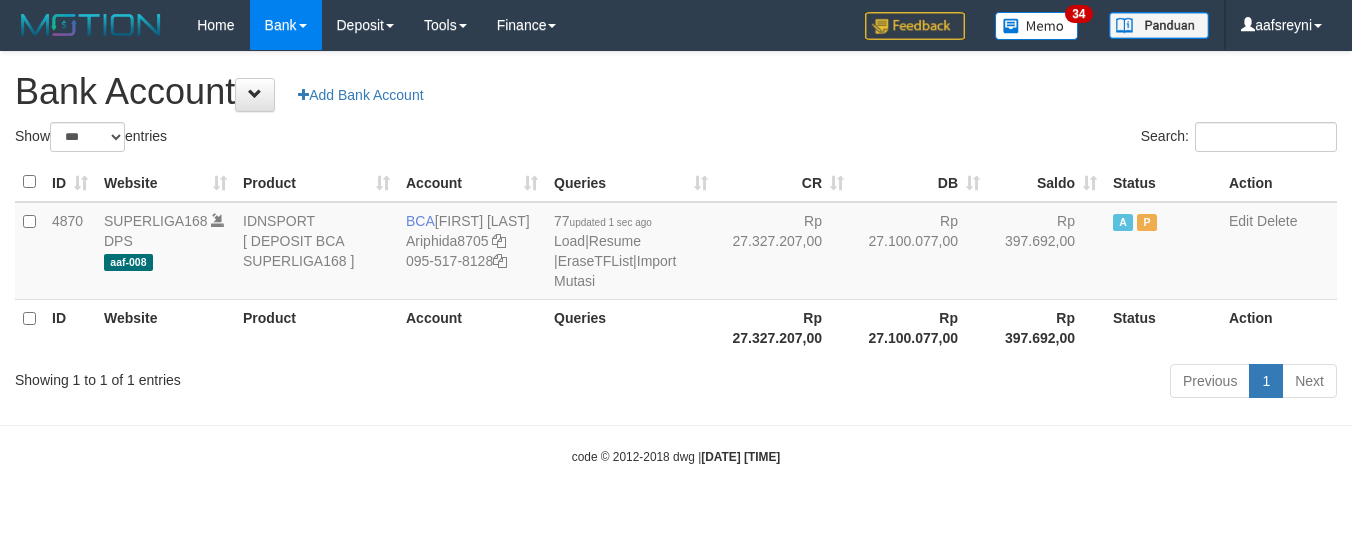 select on "***" 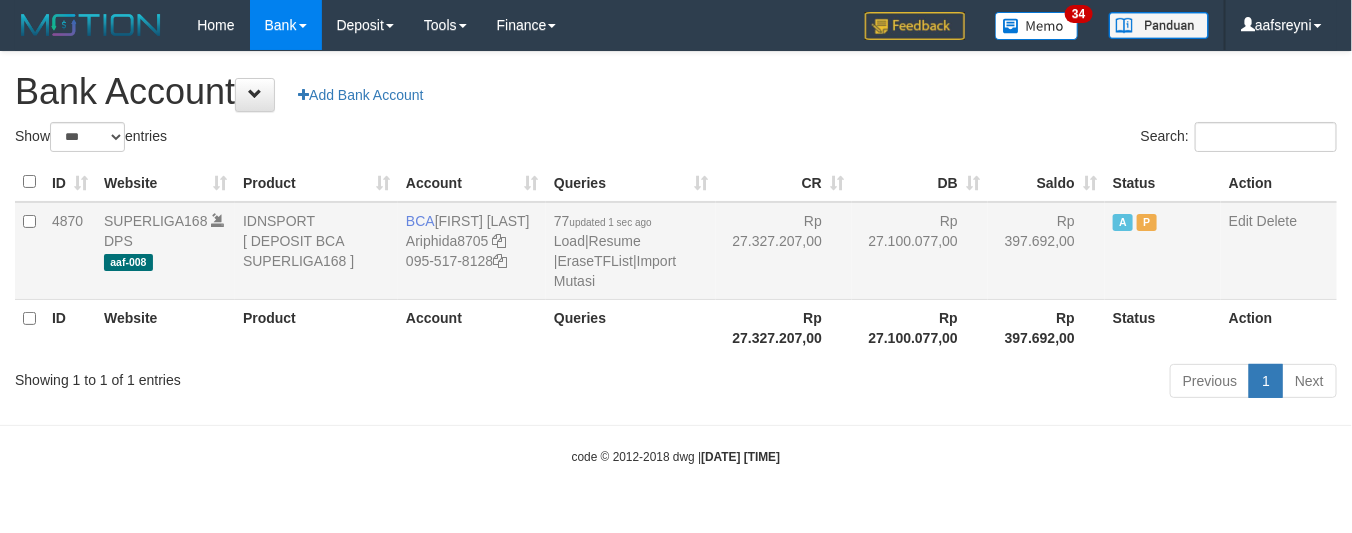 click on "Rp 27.327.207,00" at bounding box center [784, 251] 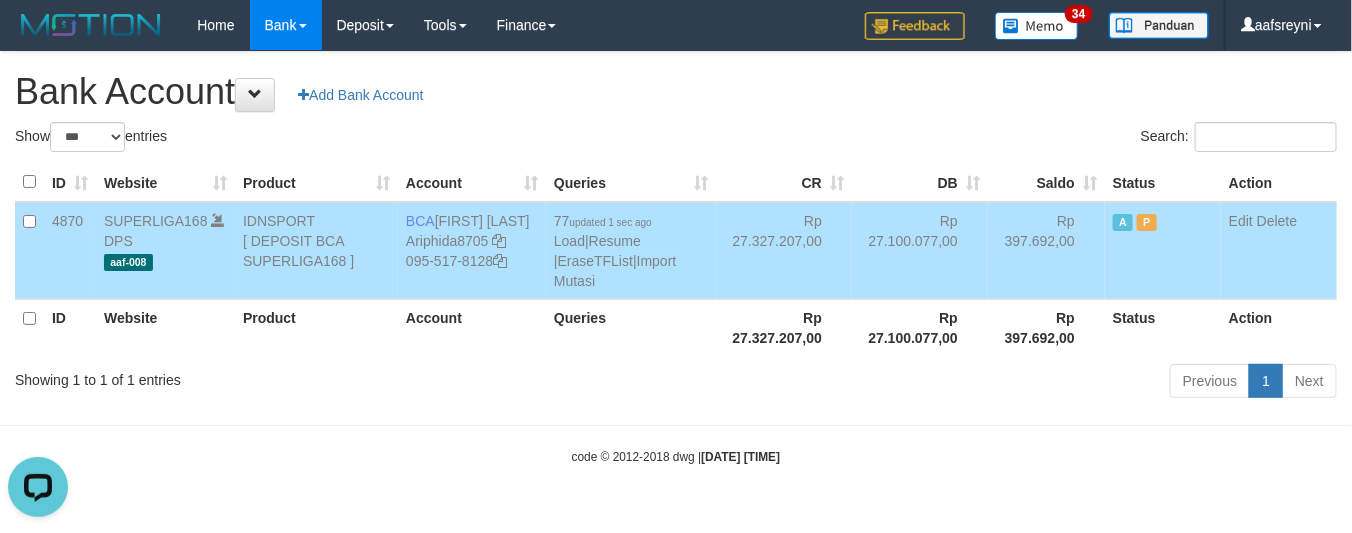 scroll, scrollTop: 0, scrollLeft: 0, axis: both 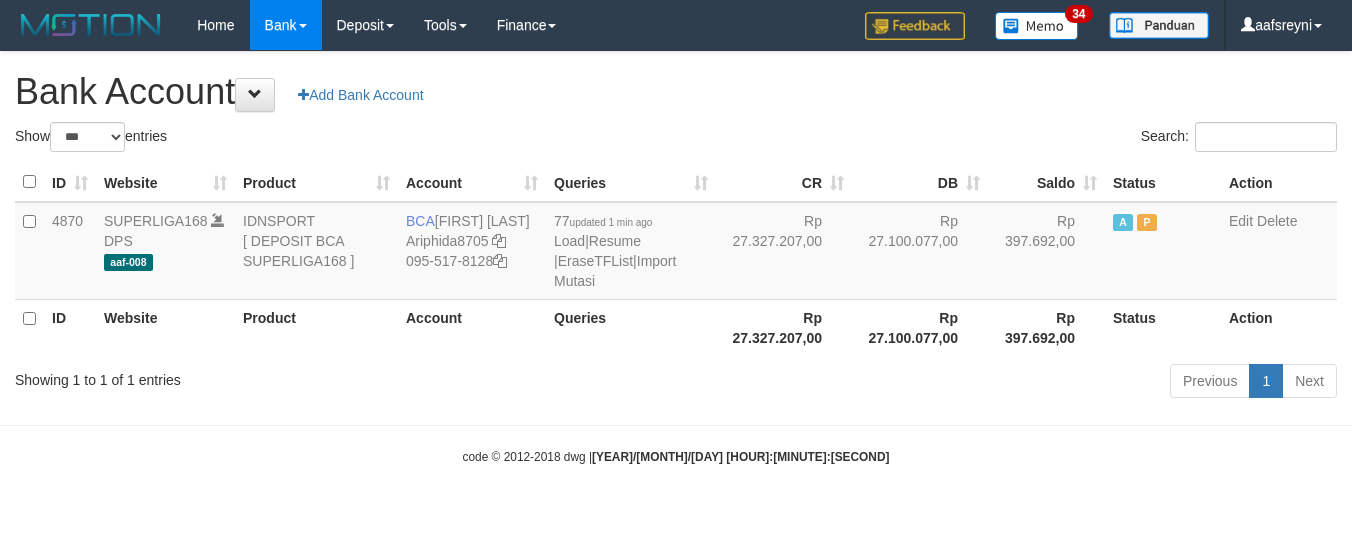 select on "***" 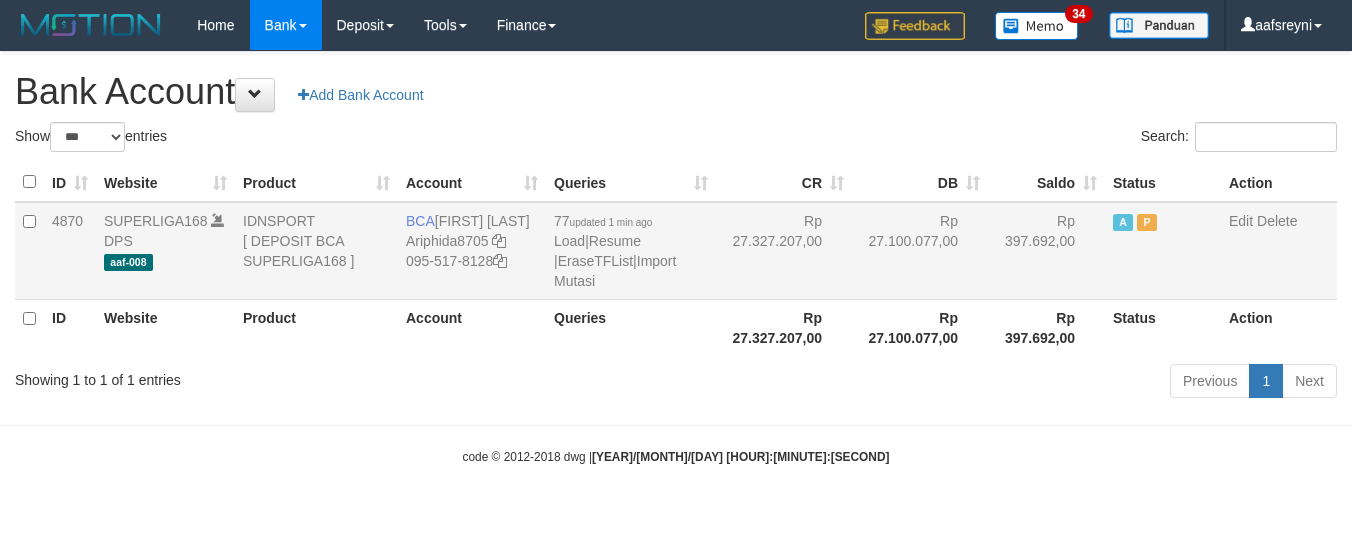 scroll, scrollTop: 0, scrollLeft: 0, axis: both 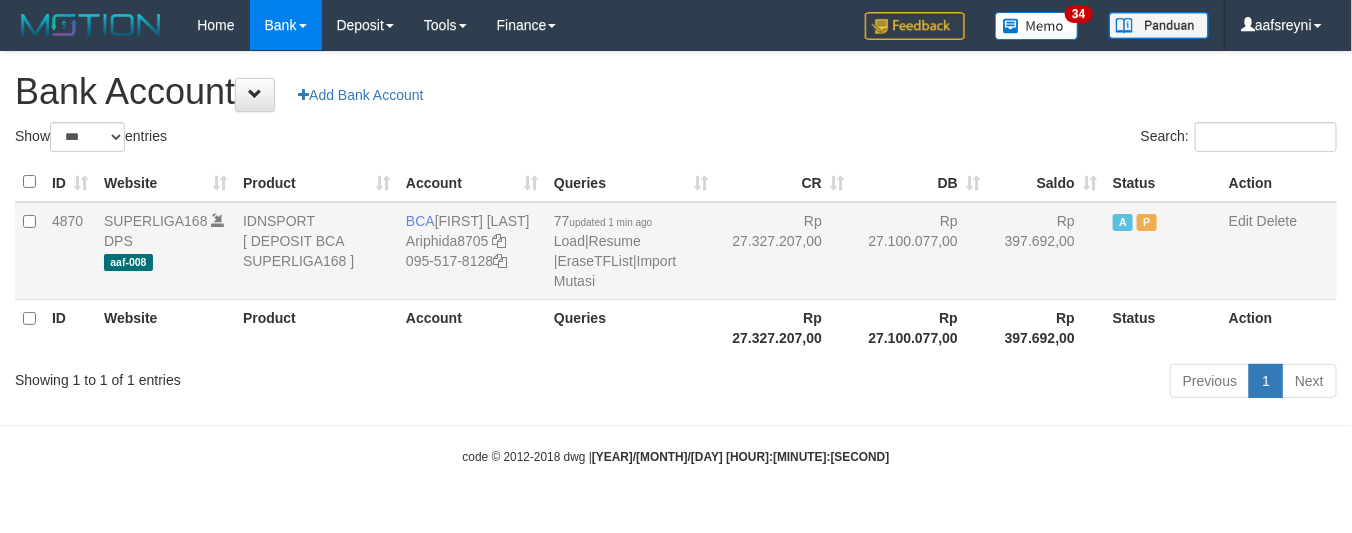 click on "77  updated 1 min ago
Load
|
Resume
|
EraseTFList
|
Import Mutasi" at bounding box center (631, 251) 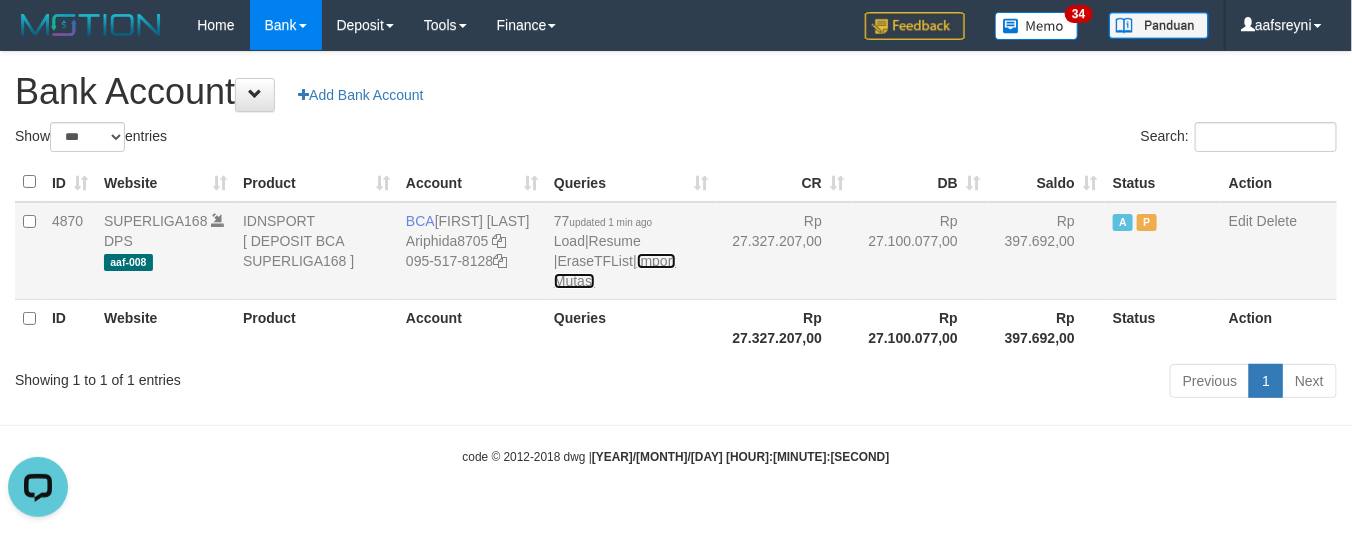scroll, scrollTop: 0, scrollLeft: 0, axis: both 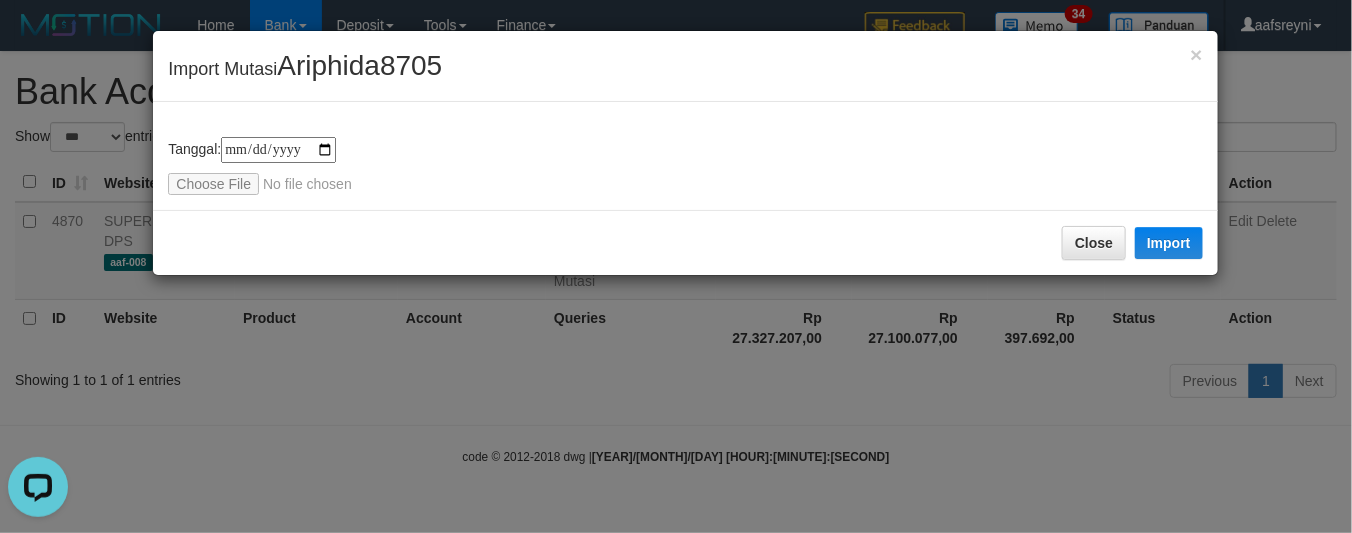 type on "**********" 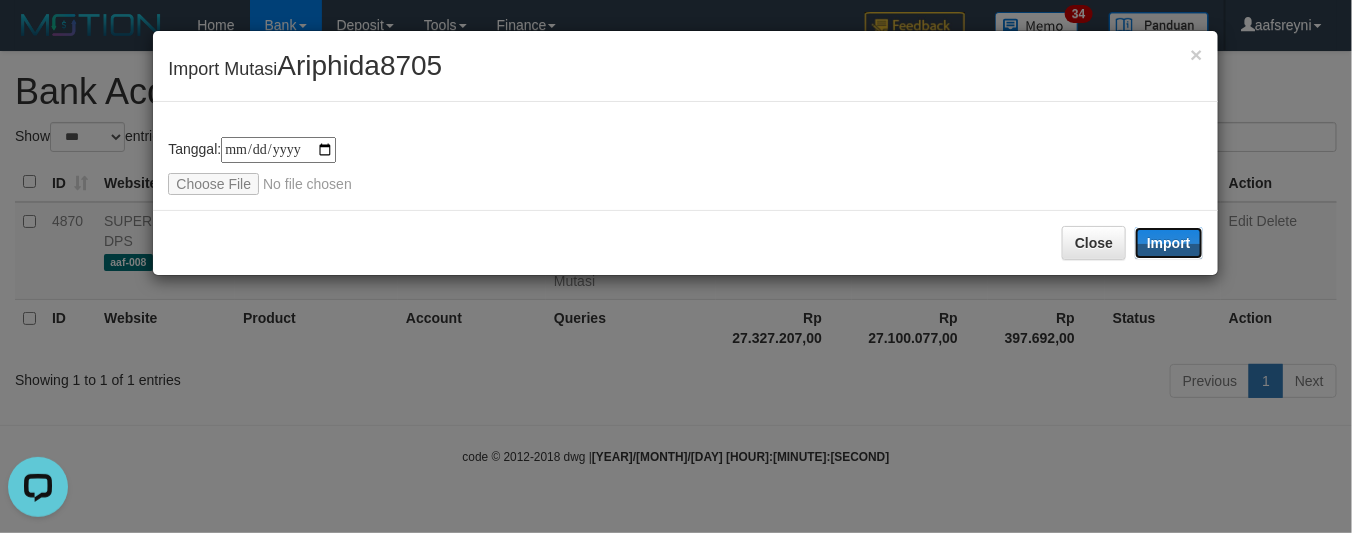 click on "Import" at bounding box center [1169, 243] 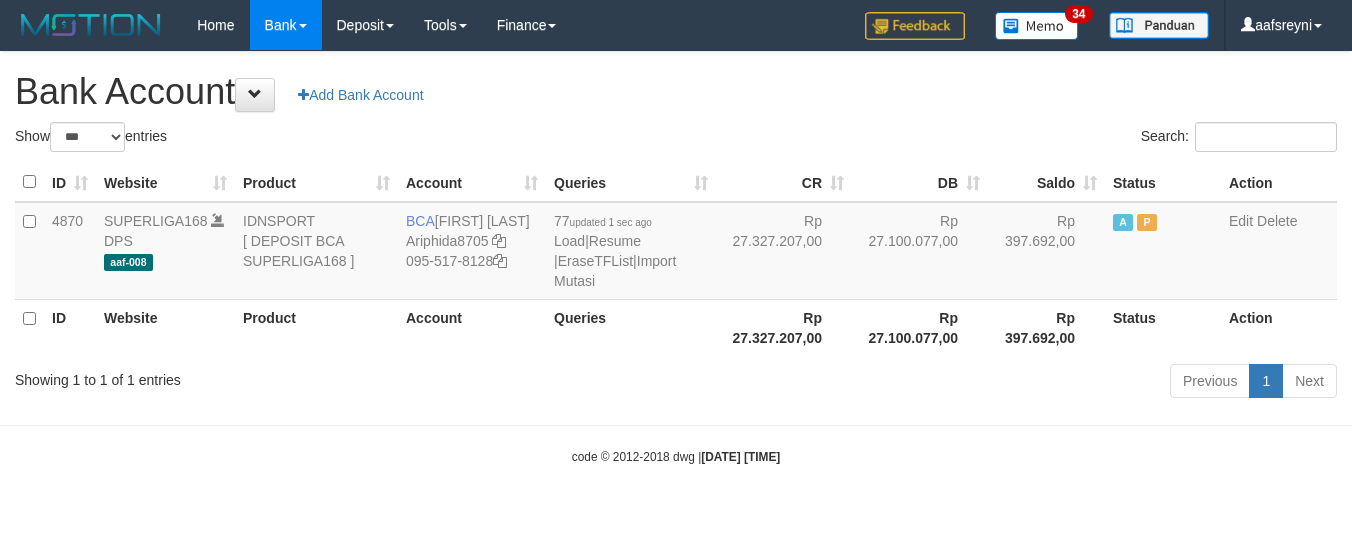 select on "***" 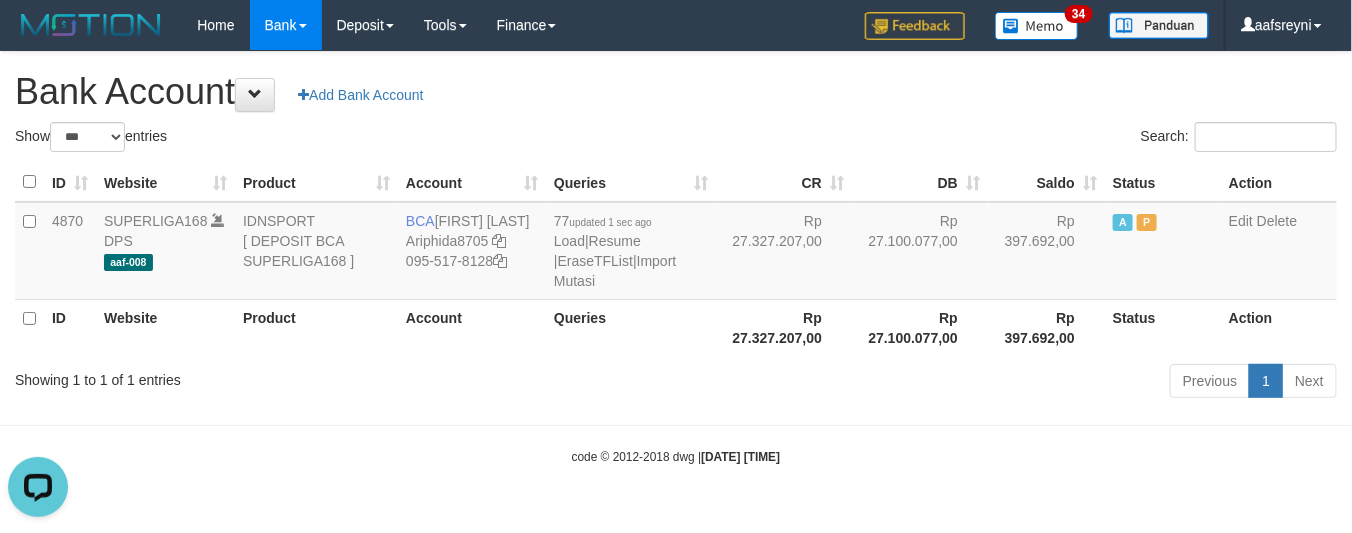 scroll, scrollTop: 0, scrollLeft: 0, axis: both 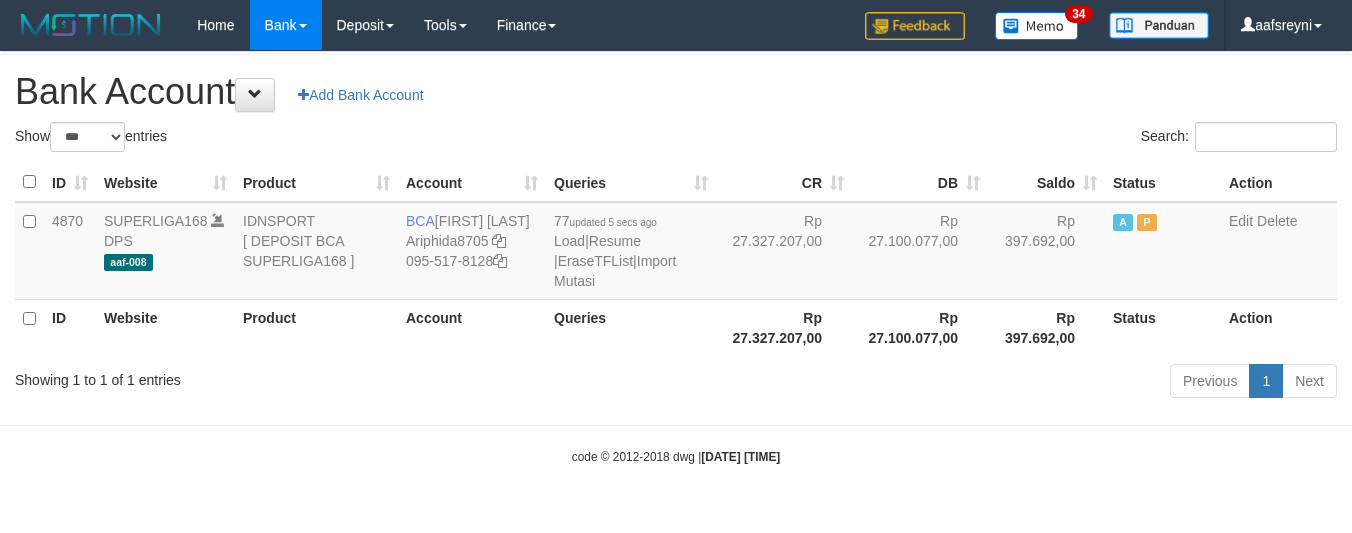 select on "***" 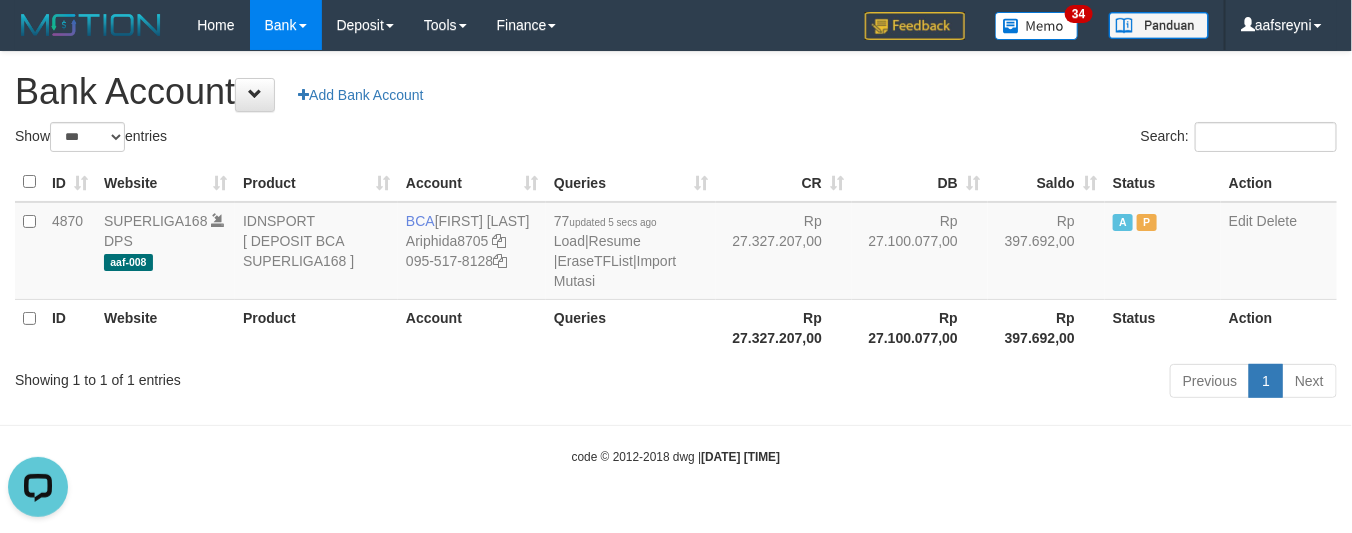 scroll, scrollTop: 0, scrollLeft: 0, axis: both 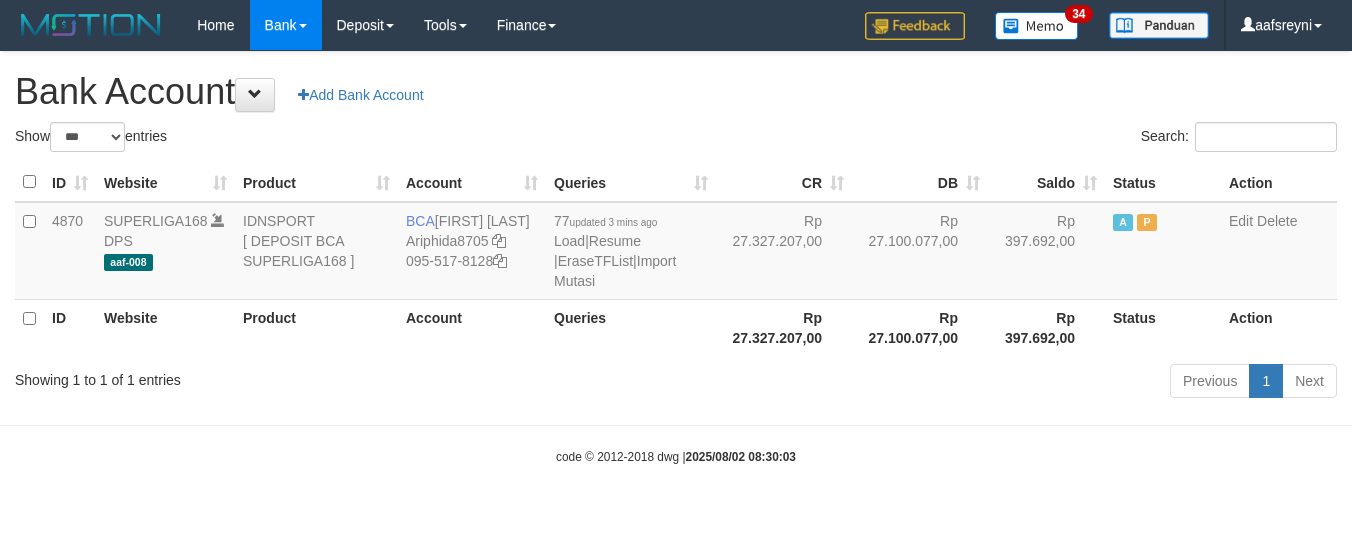select on "***" 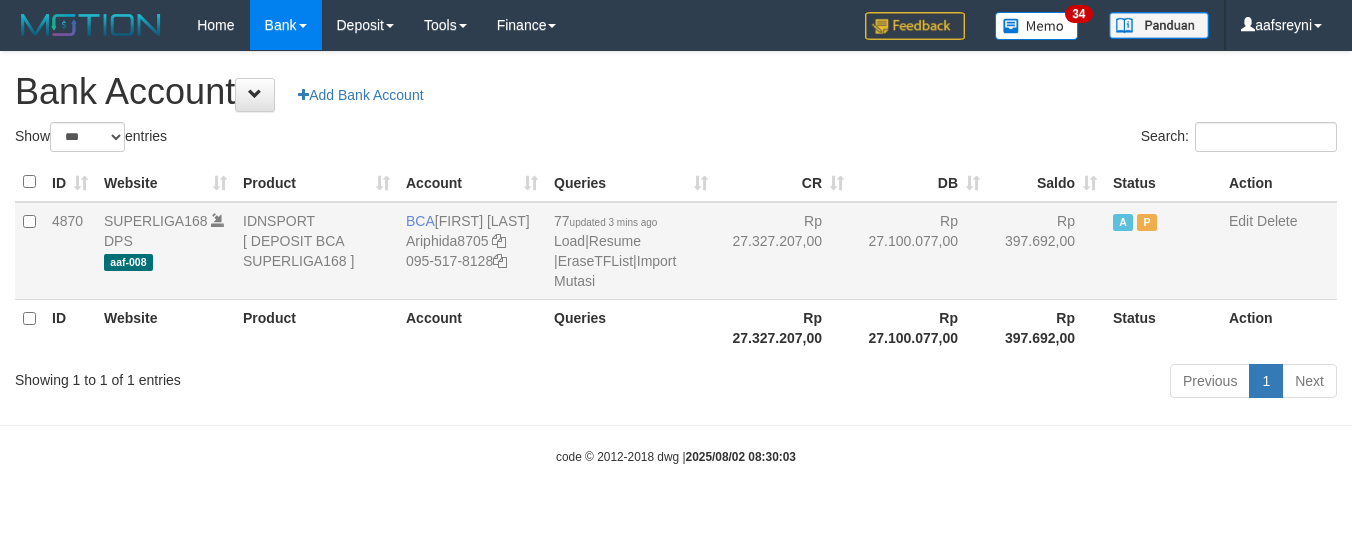 scroll, scrollTop: 0, scrollLeft: 0, axis: both 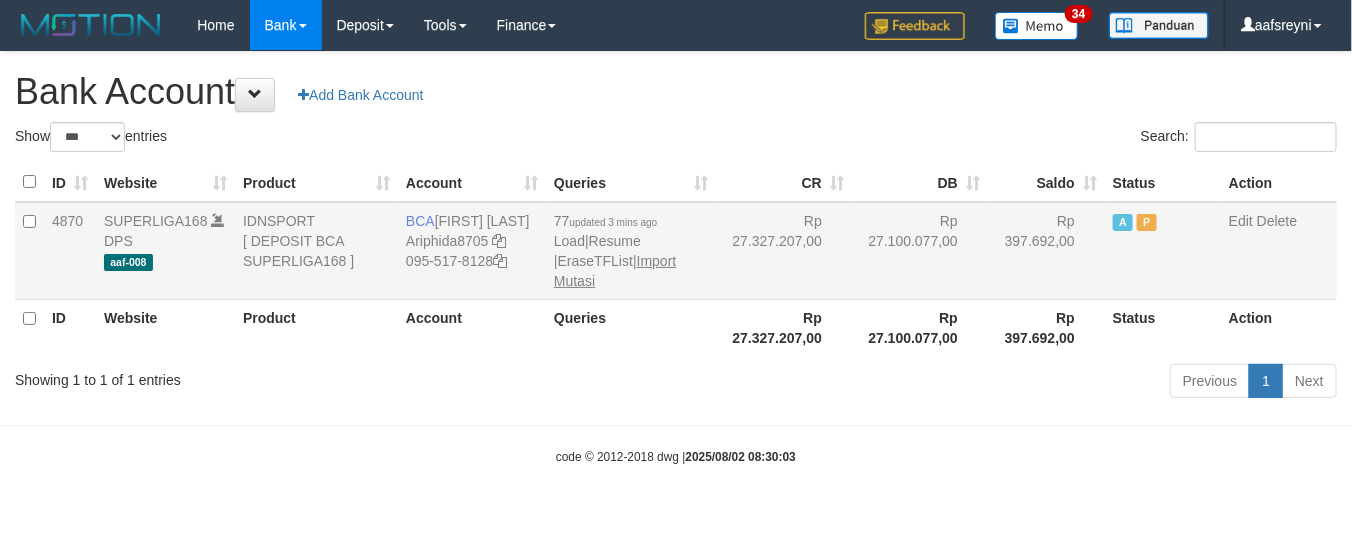 drag, startPoint x: 682, startPoint y: 261, endPoint x: 655, endPoint y: 258, distance: 27.166155 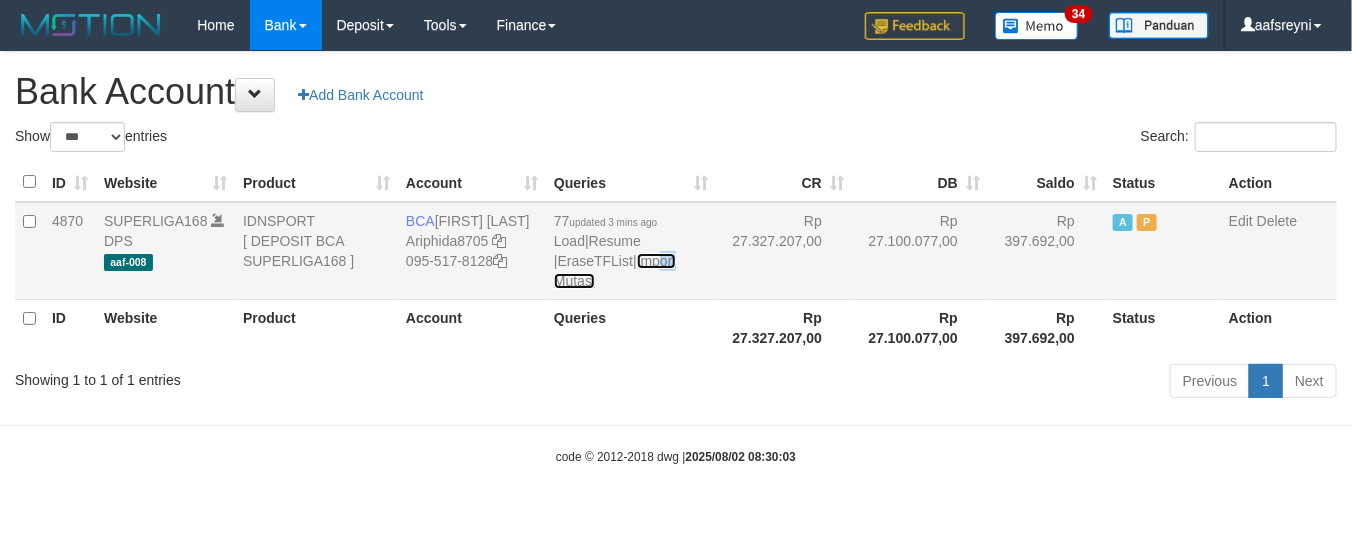 click on "Import Mutasi" at bounding box center [615, 271] 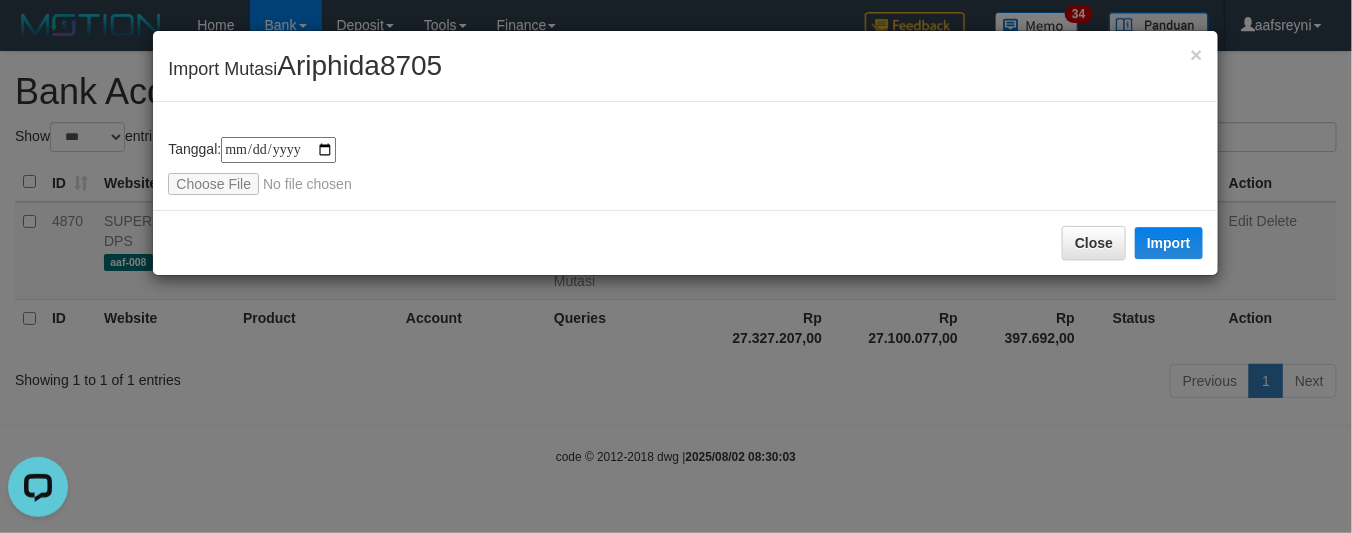 scroll, scrollTop: 0, scrollLeft: 0, axis: both 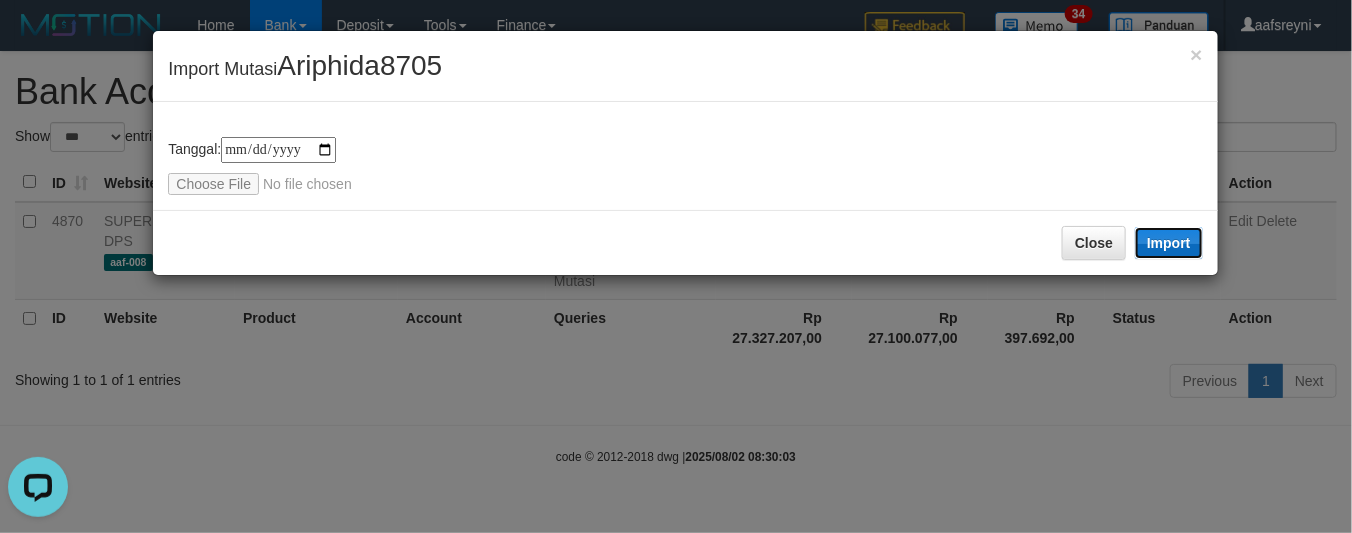 click on "Import" at bounding box center (1169, 243) 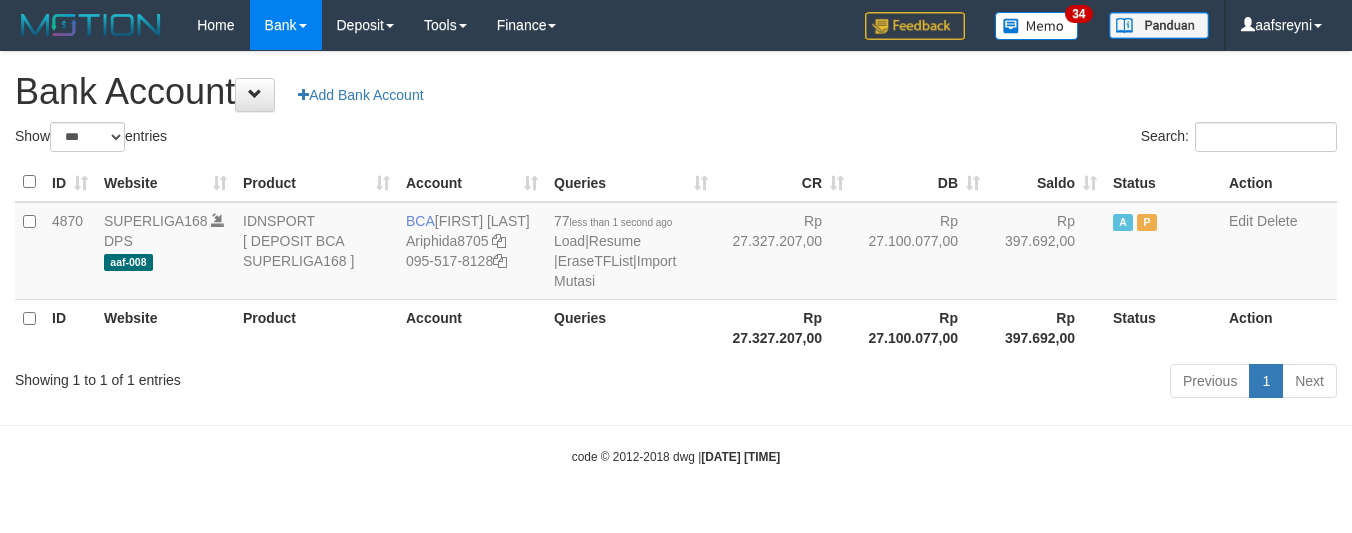select on "***" 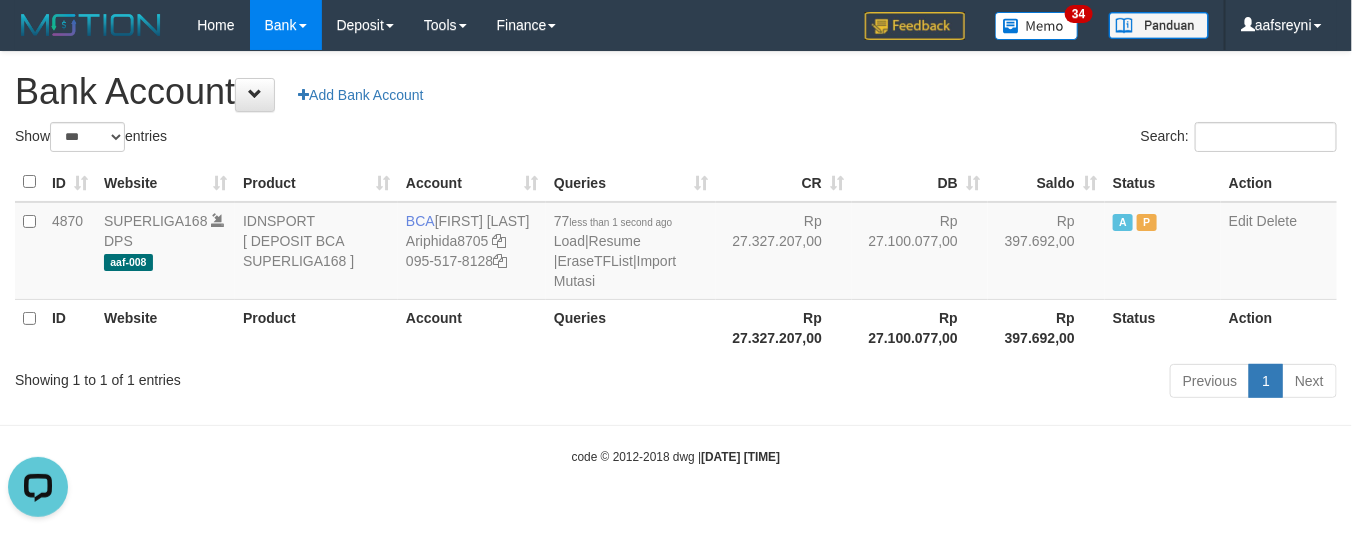 scroll, scrollTop: 0, scrollLeft: 0, axis: both 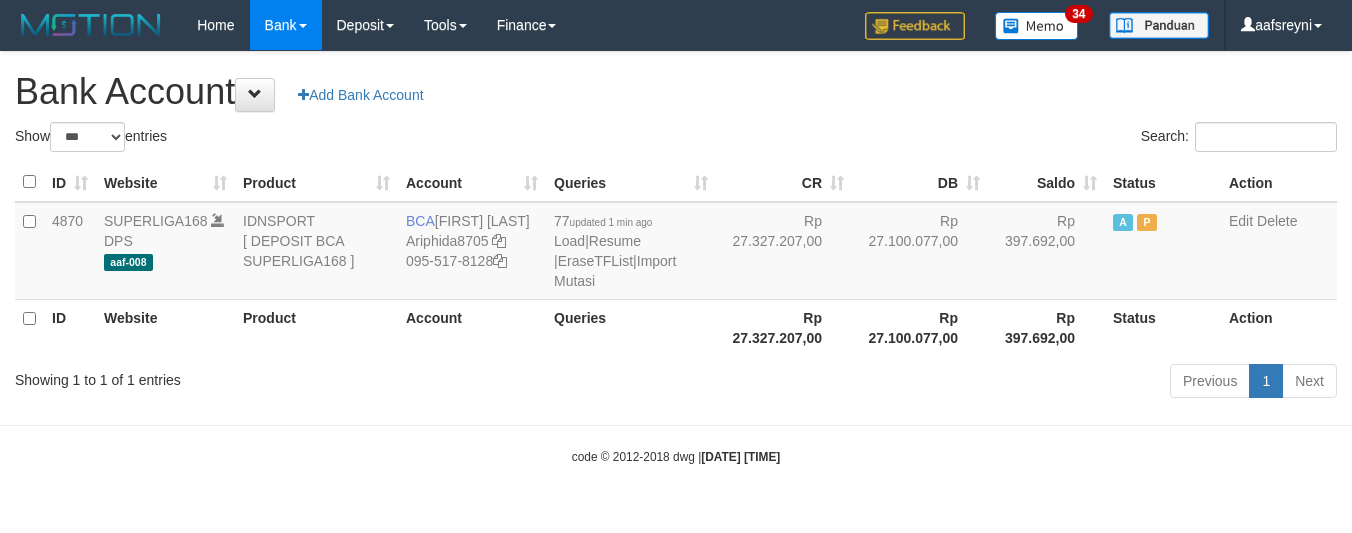 select on "***" 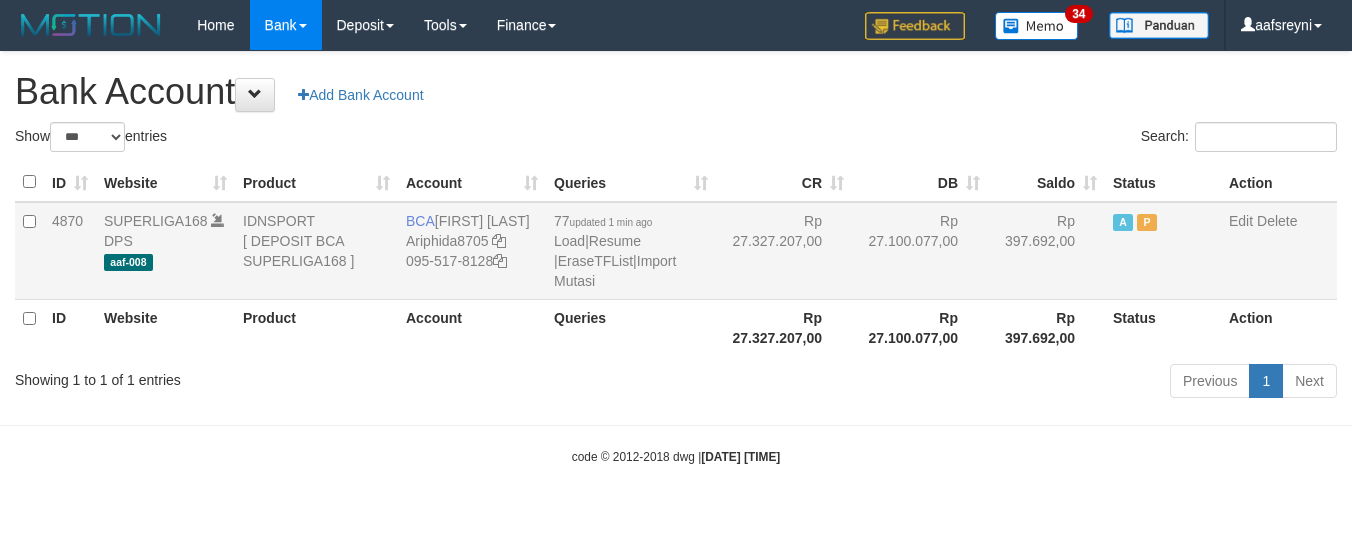 scroll, scrollTop: 0, scrollLeft: 0, axis: both 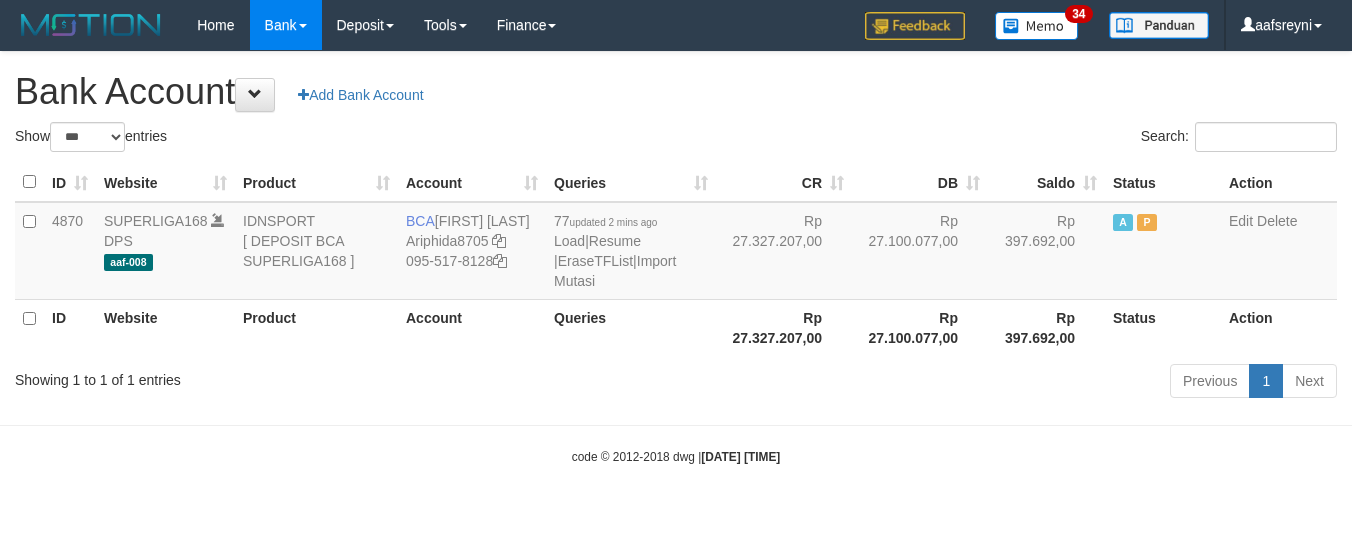 select on "***" 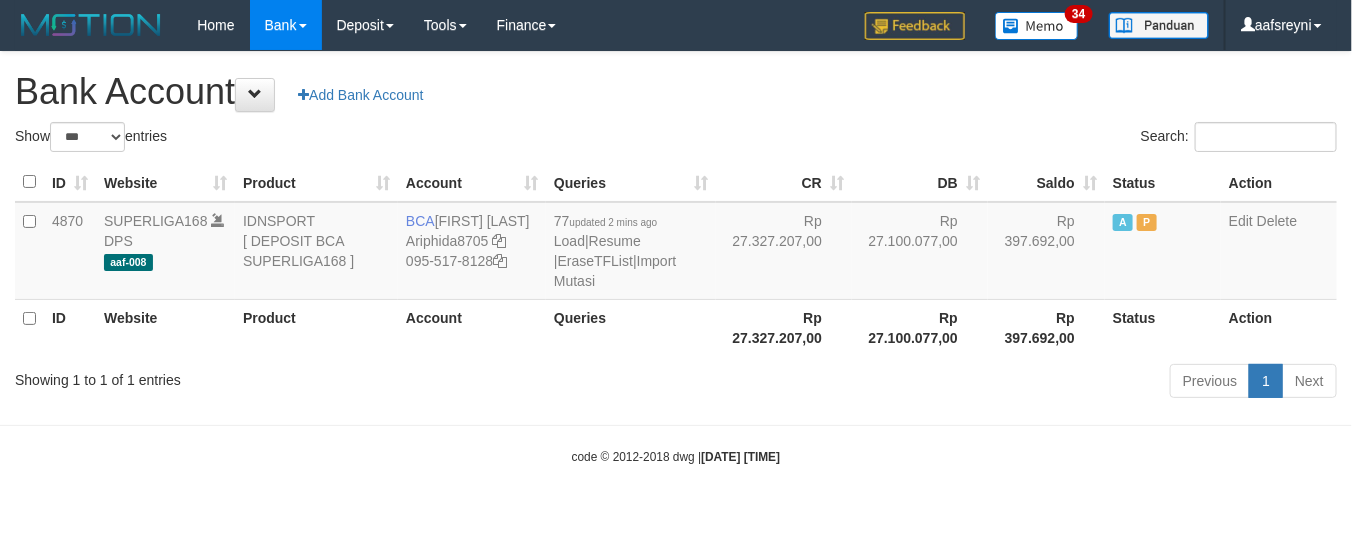 click on "Rp 27.327.207,00" at bounding box center (784, 327) 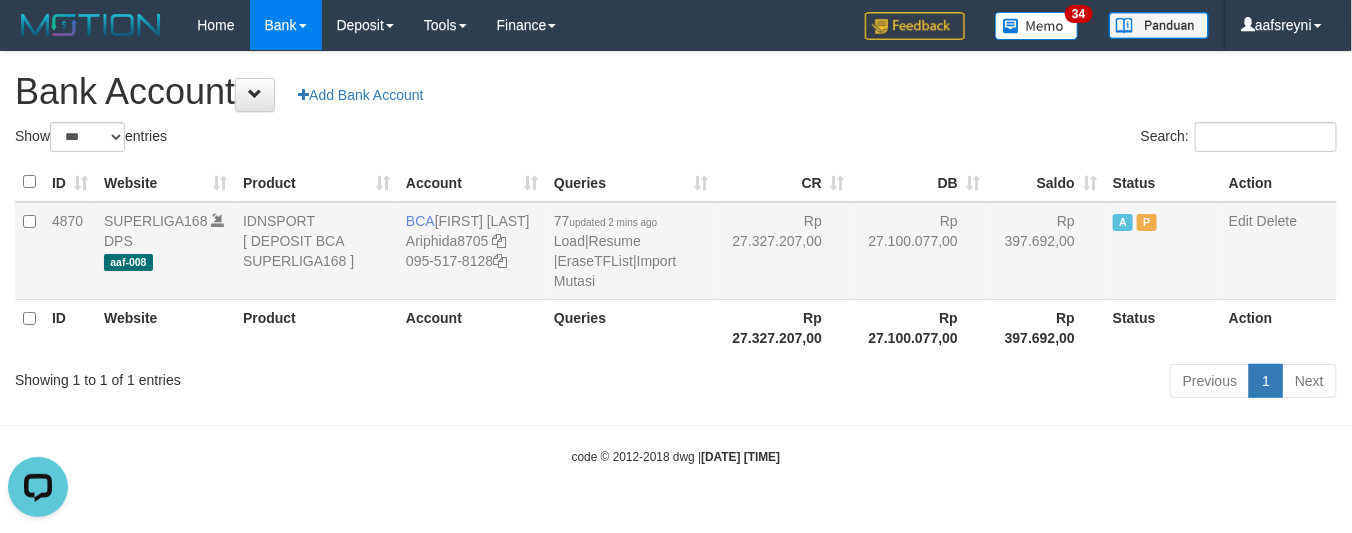 scroll, scrollTop: 0, scrollLeft: 0, axis: both 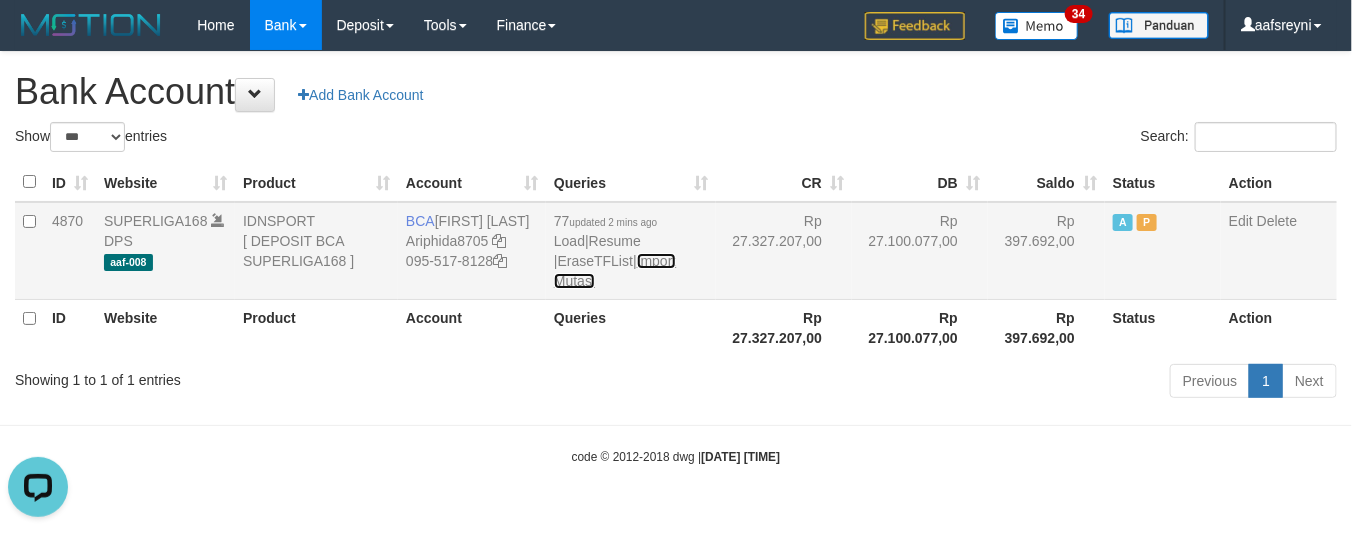 click on "Import Mutasi" at bounding box center [615, 271] 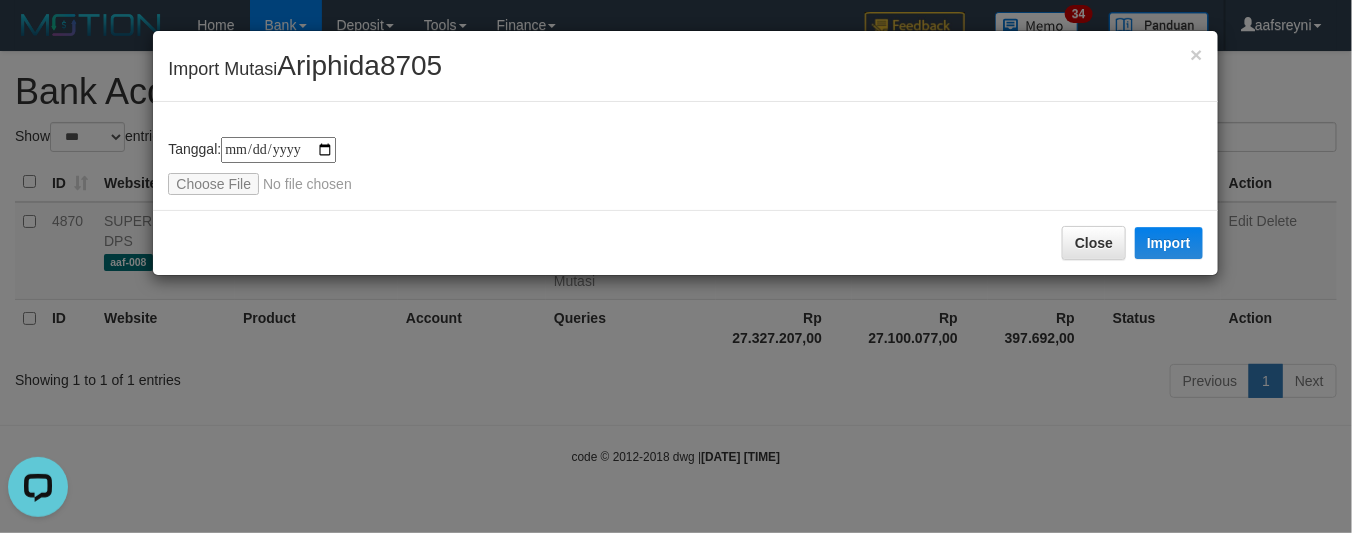 type on "**********" 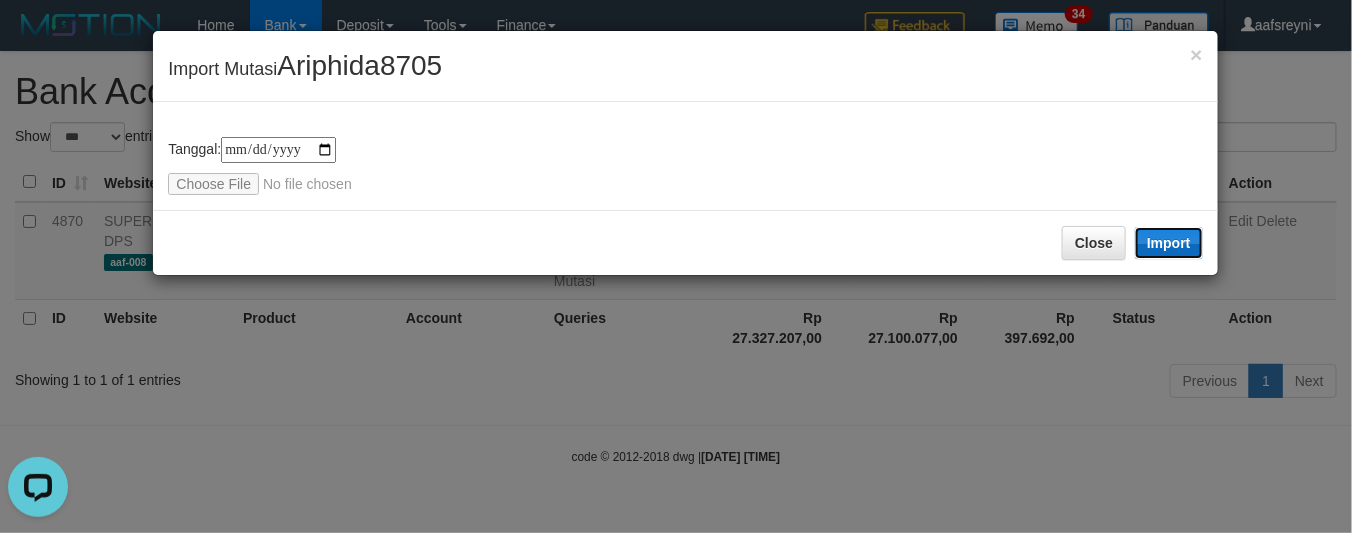 click on "Import" at bounding box center [1169, 243] 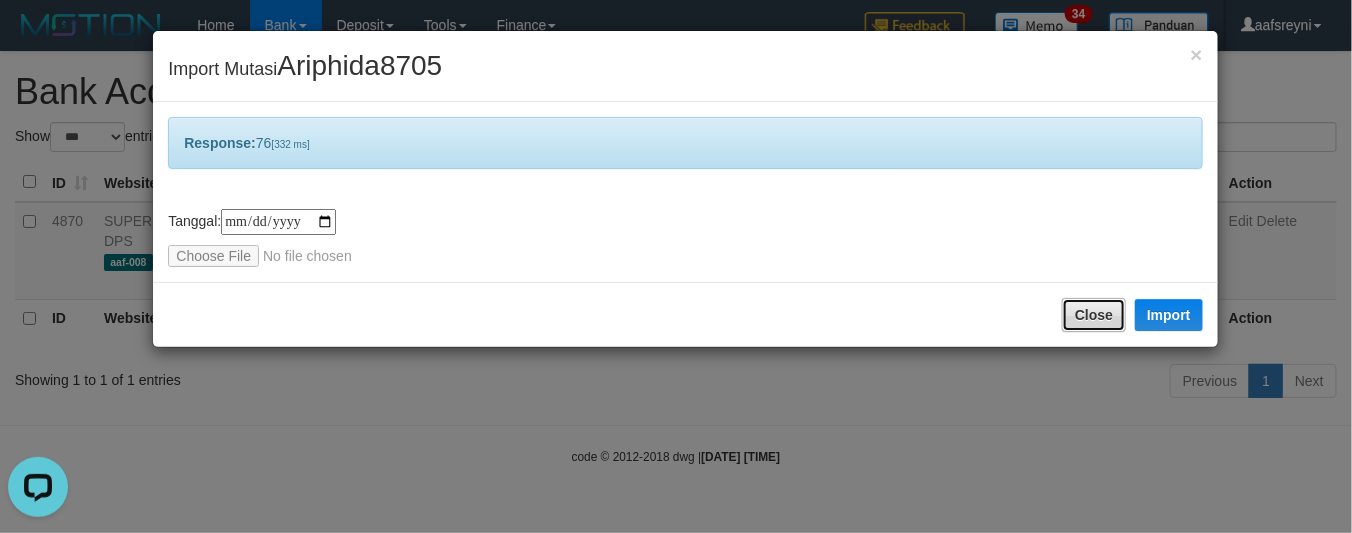 click on "Close" at bounding box center [1094, 315] 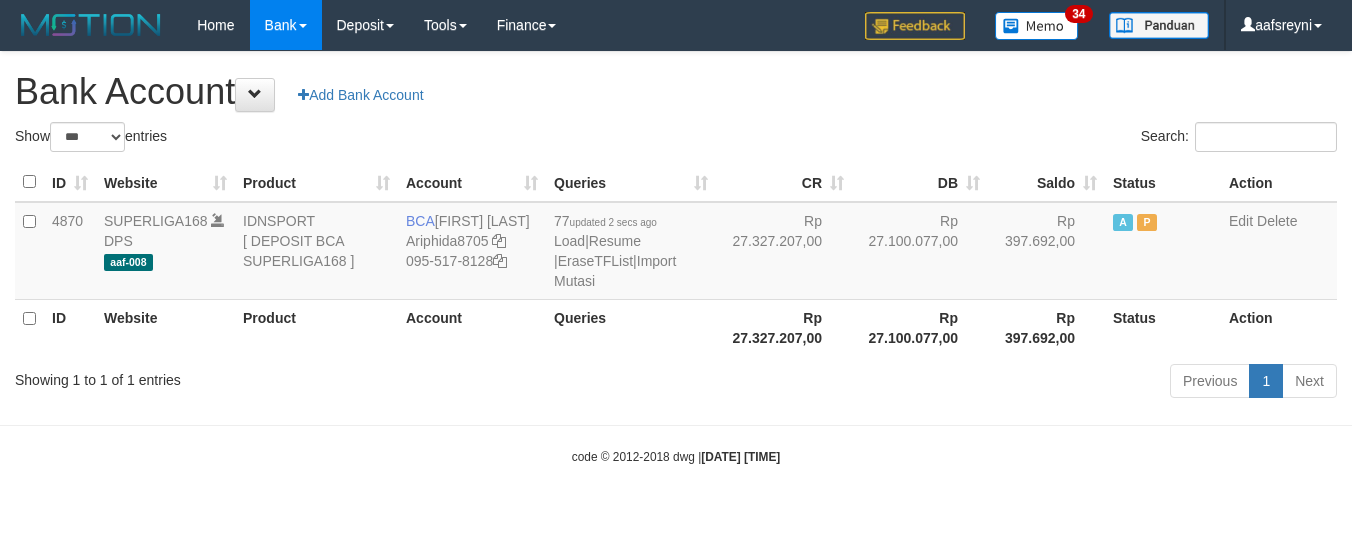 select on "***" 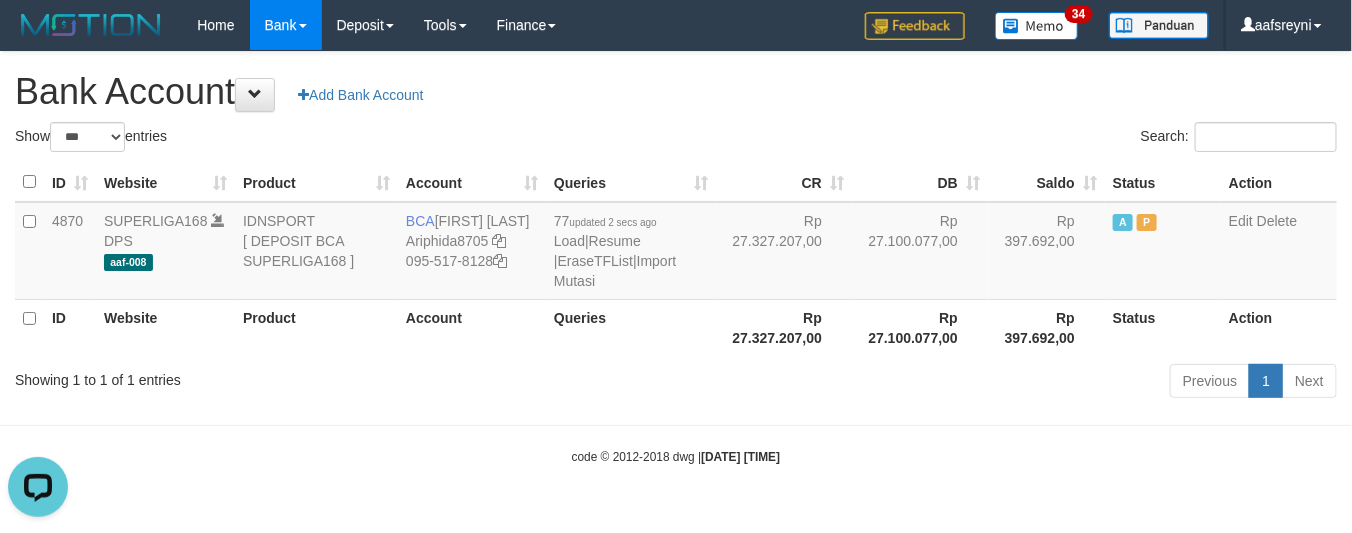 scroll, scrollTop: 0, scrollLeft: 0, axis: both 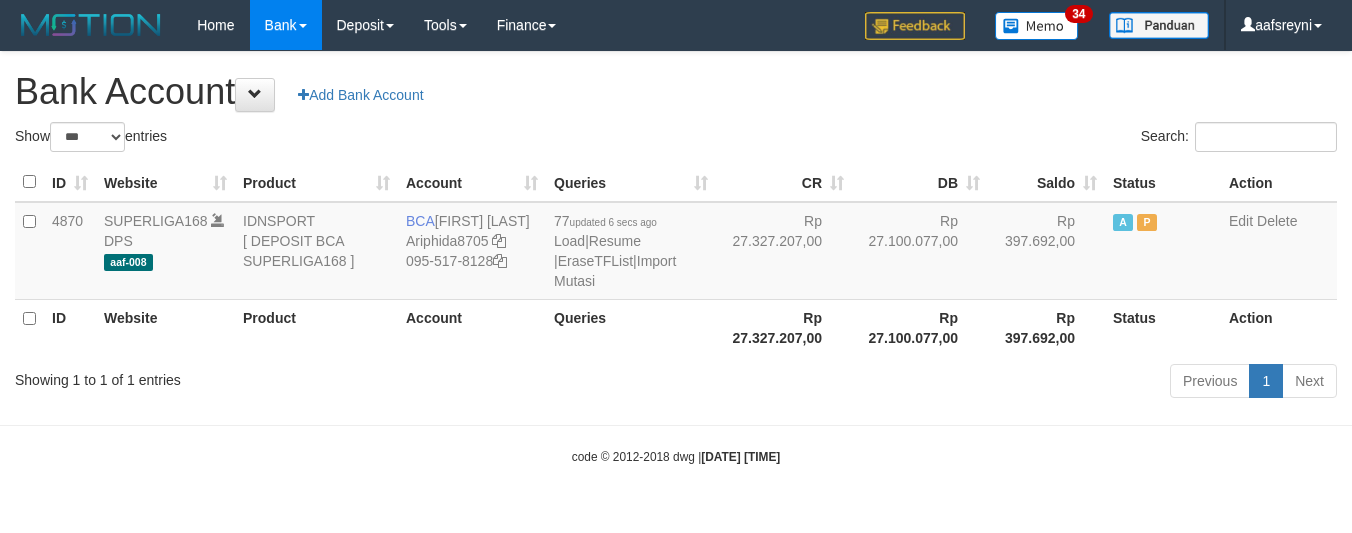 select on "***" 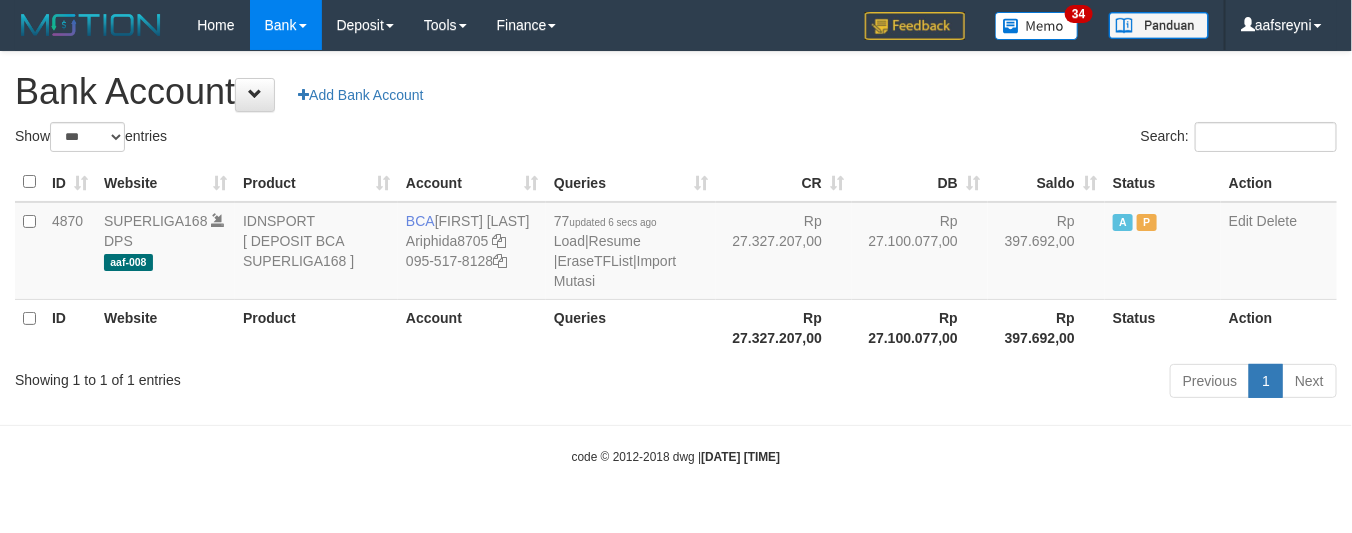 click on "Toggle navigation
Home
Bank
Account List
Load
By Website
Group
[ISPORT]													SUPERLIGA168
By Load Group (DPS)
34" at bounding box center [676, 258] 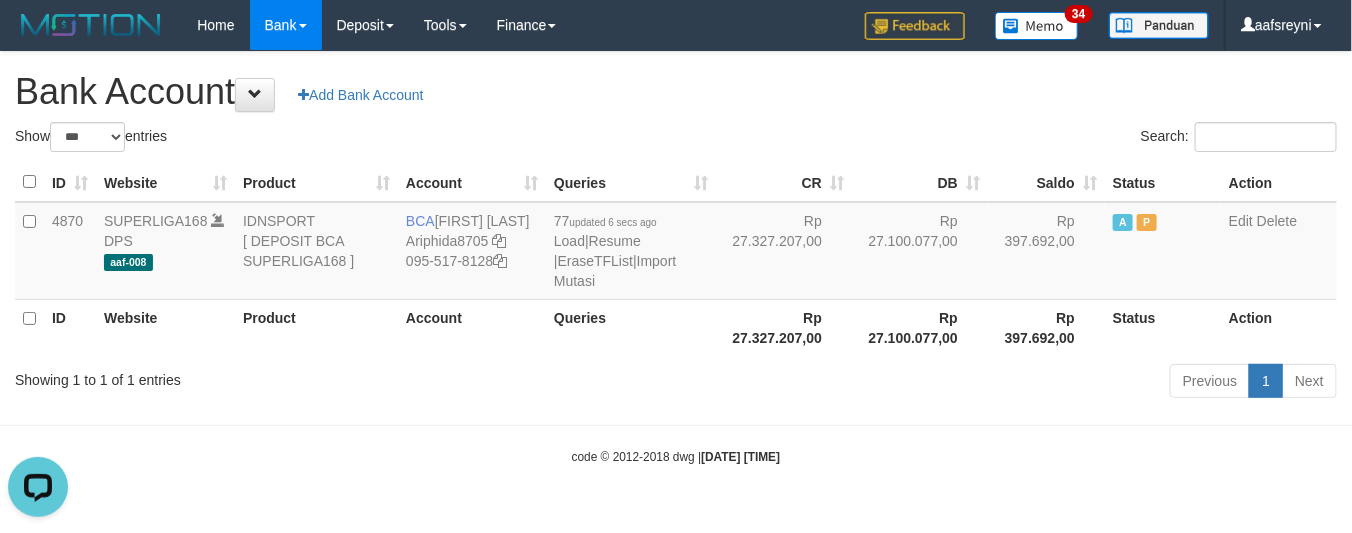 scroll, scrollTop: 0, scrollLeft: 0, axis: both 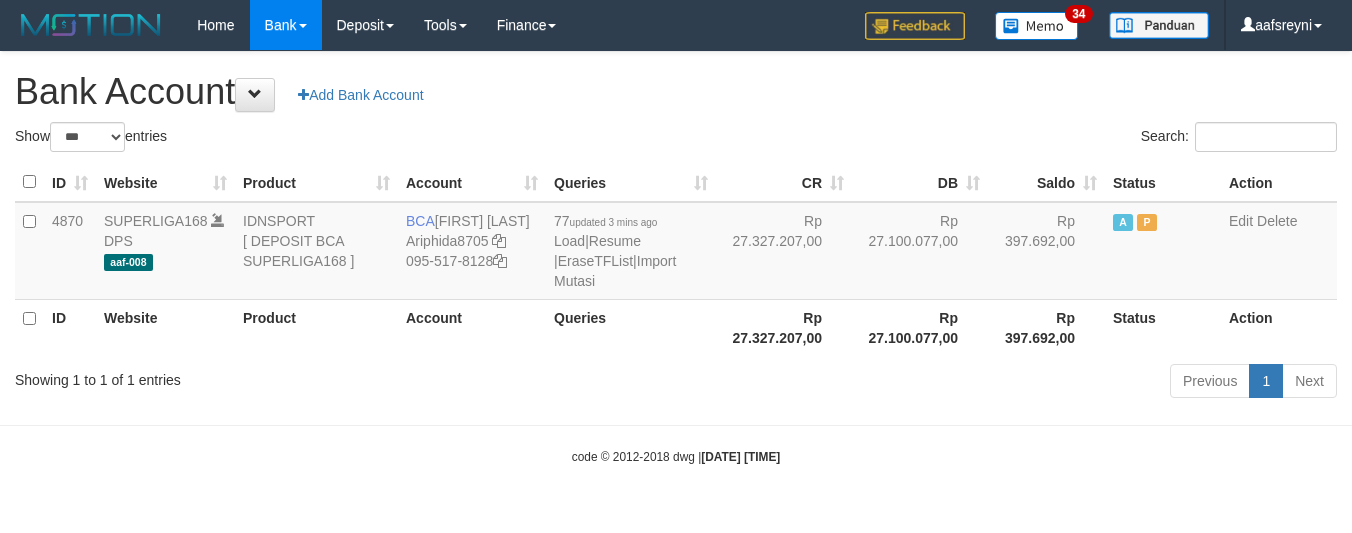 select on "***" 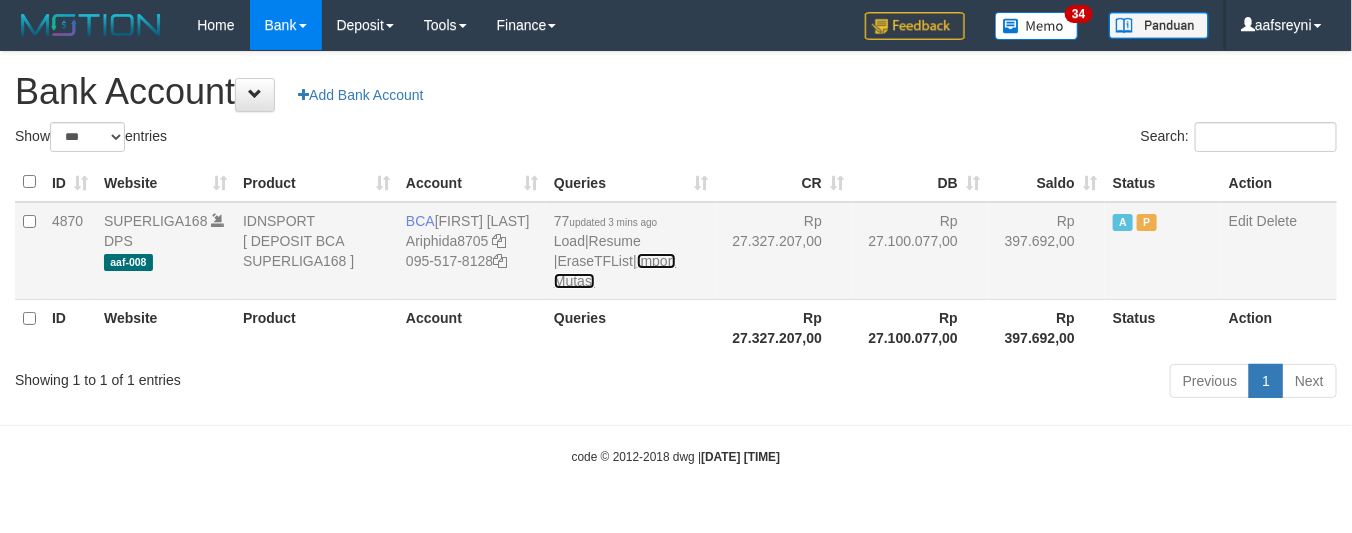 click on "Import Mutasi" at bounding box center (615, 271) 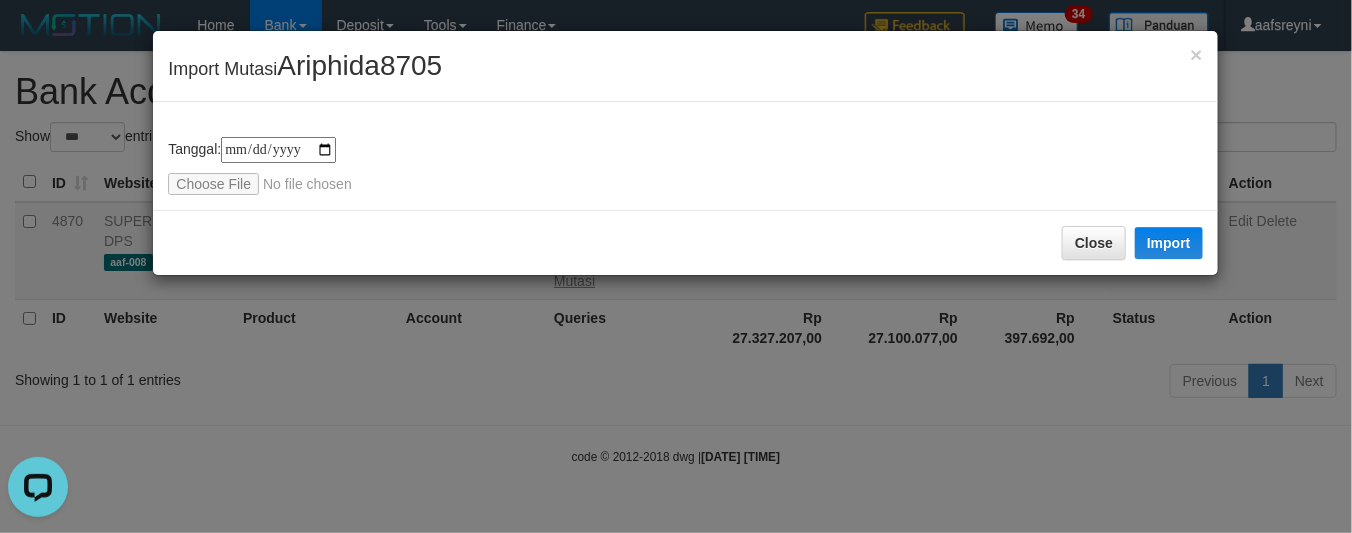 scroll, scrollTop: 0, scrollLeft: 0, axis: both 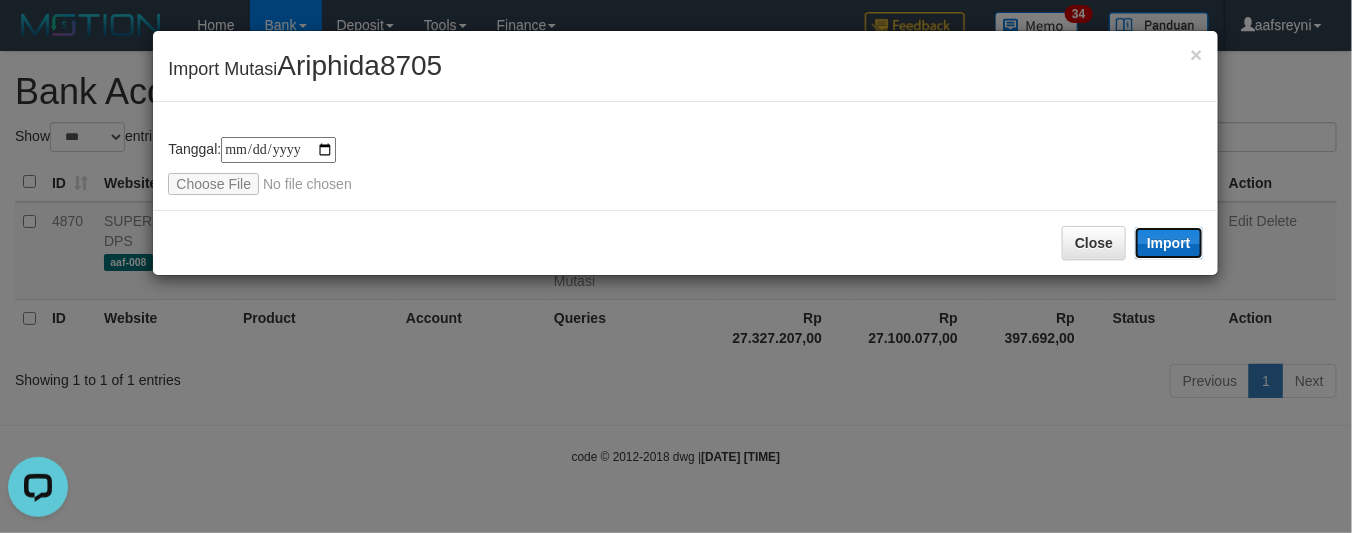 click on "Import" at bounding box center (1169, 243) 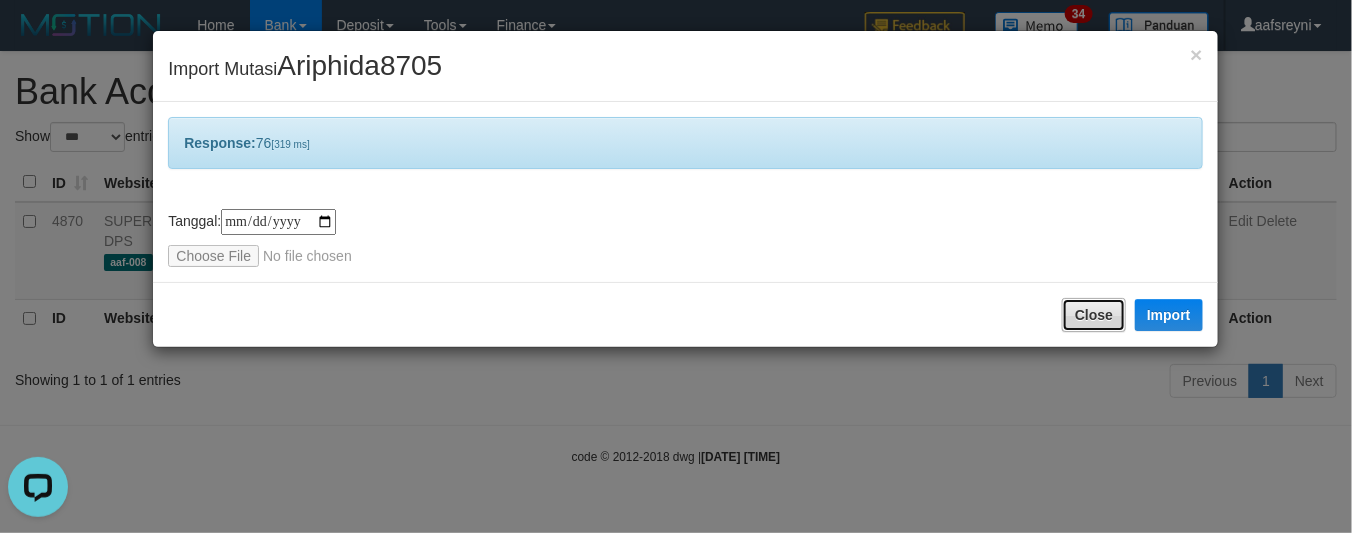 click on "Close" at bounding box center (1094, 315) 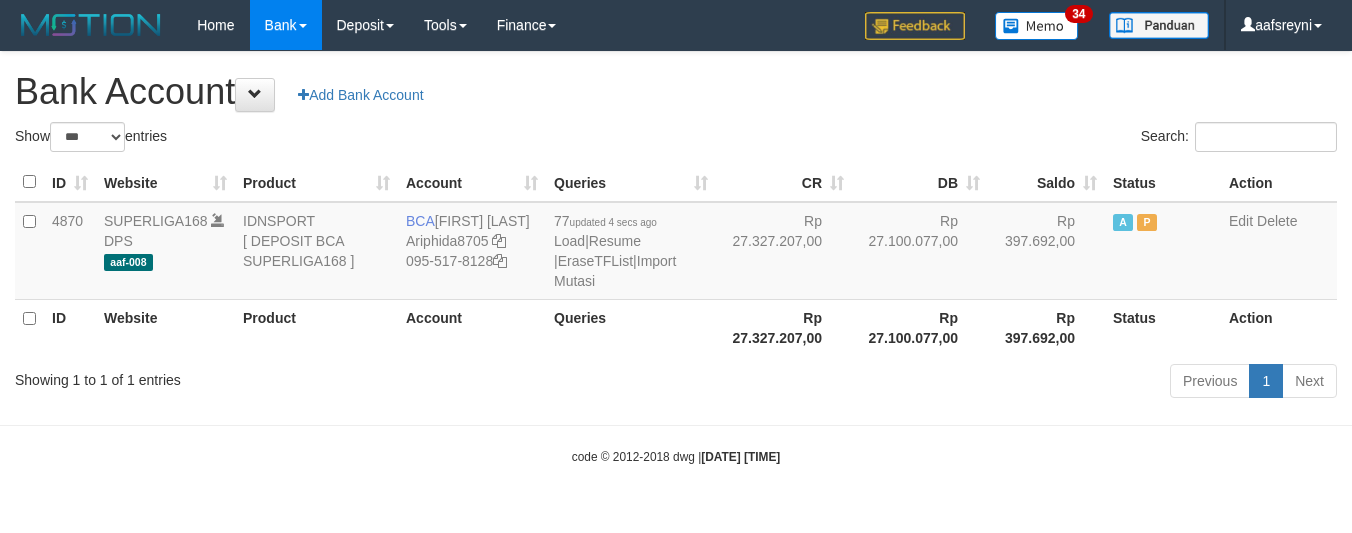 select on "***" 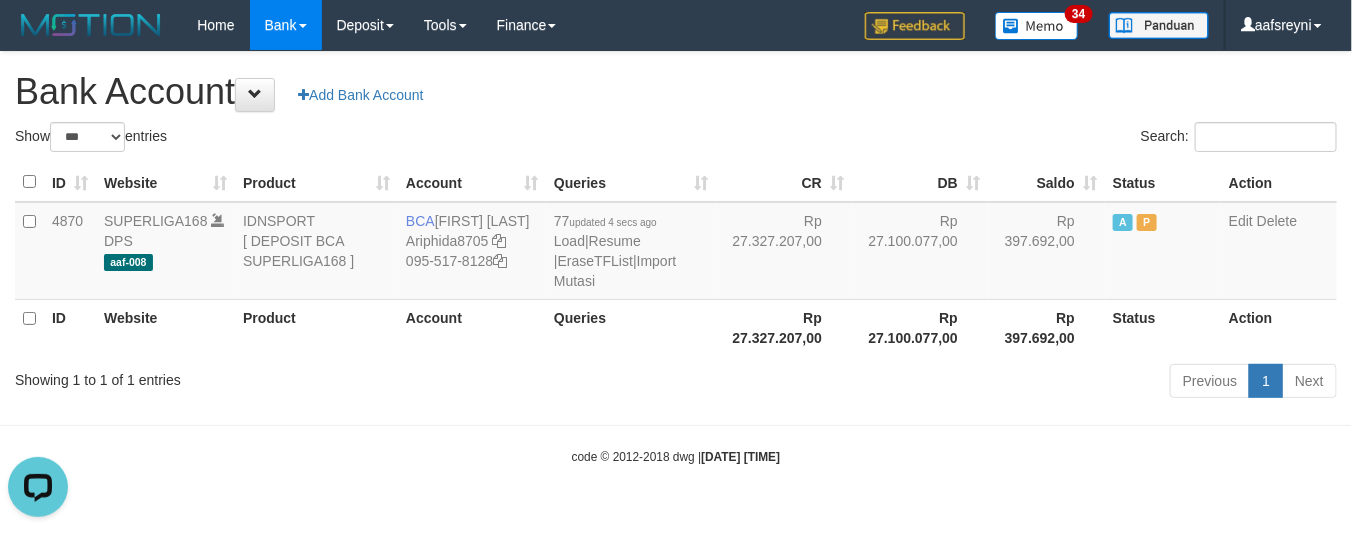 scroll, scrollTop: 0, scrollLeft: 0, axis: both 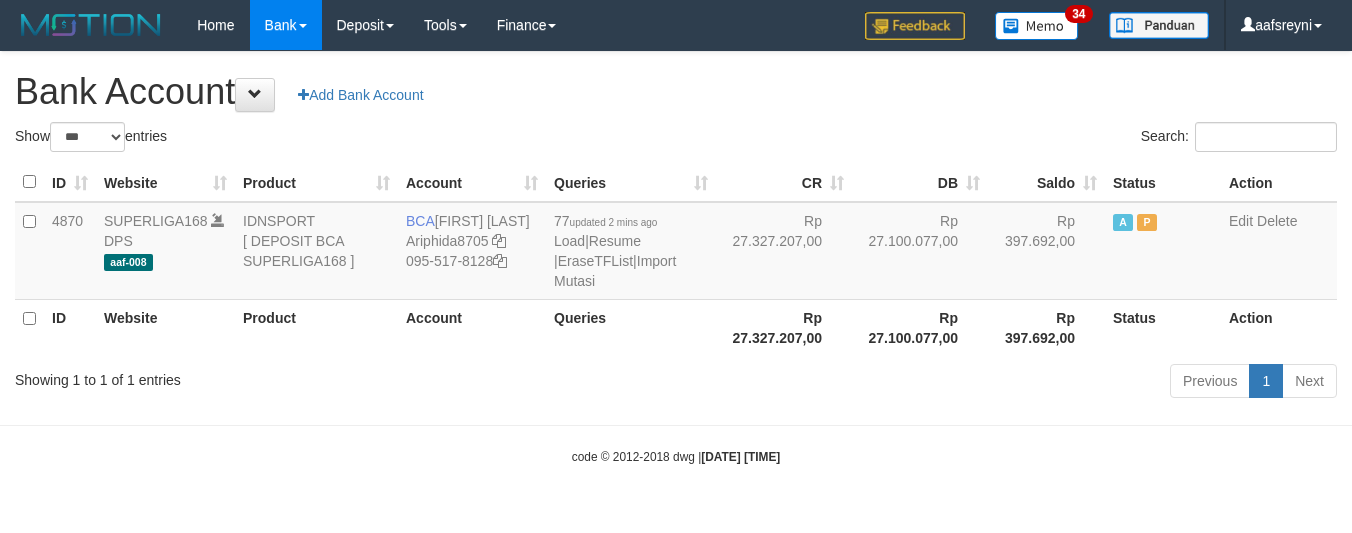 select on "***" 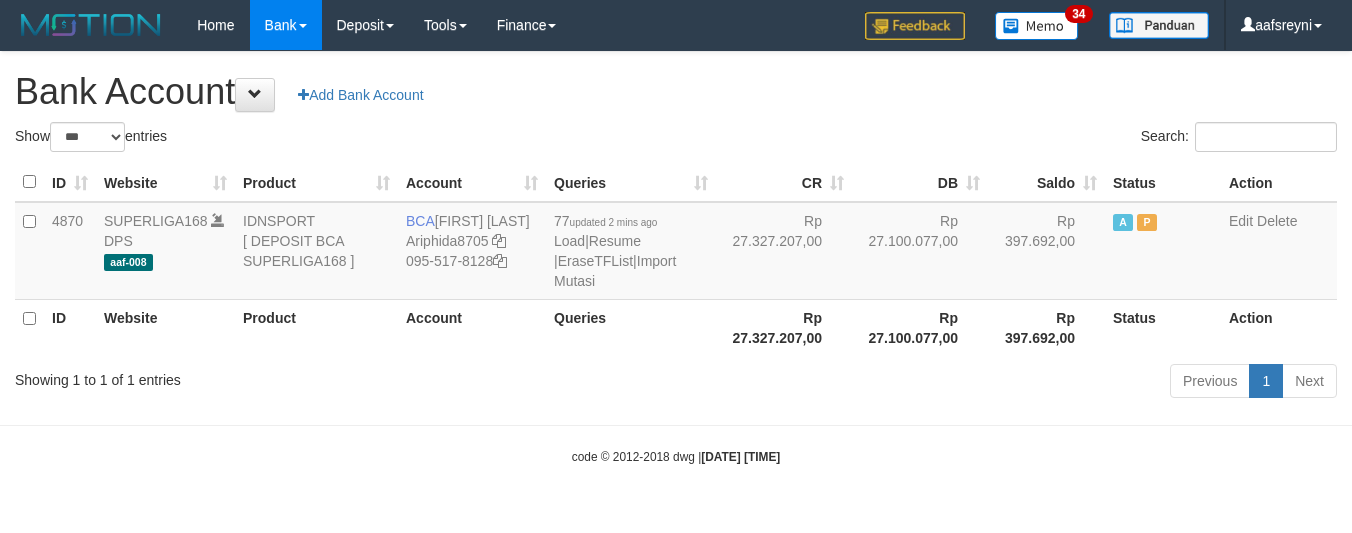 scroll, scrollTop: 0, scrollLeft: 0, axis: both 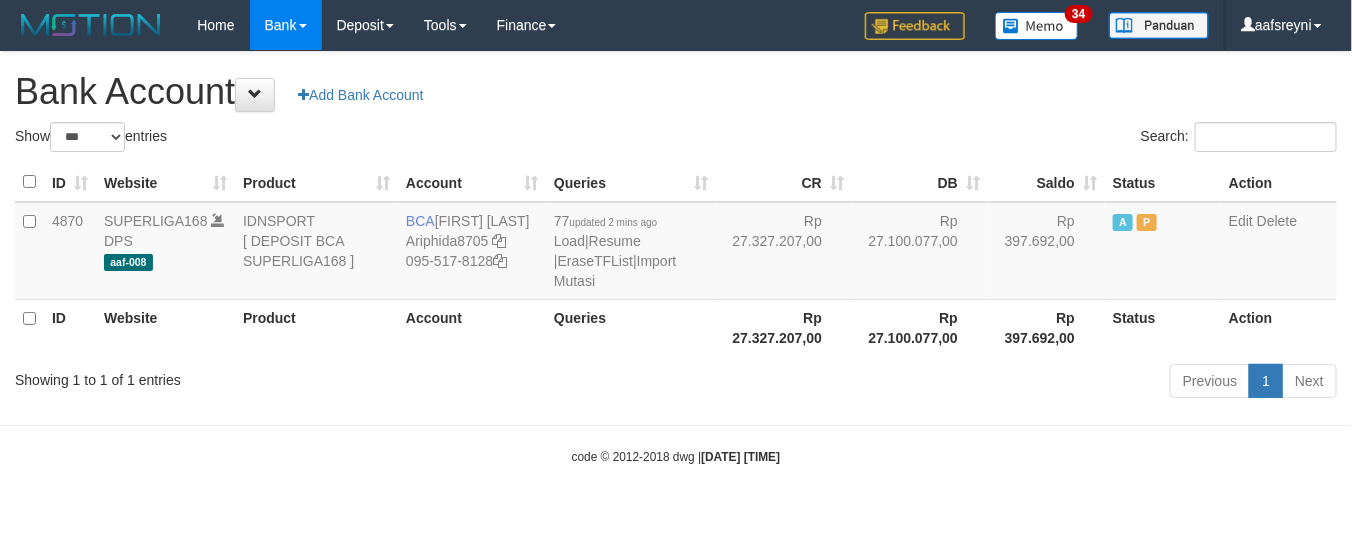 drag, startPoint x: 713, startPoint y: 371, endPoint x: 682, endPoint y: 362, distance: 32.280025 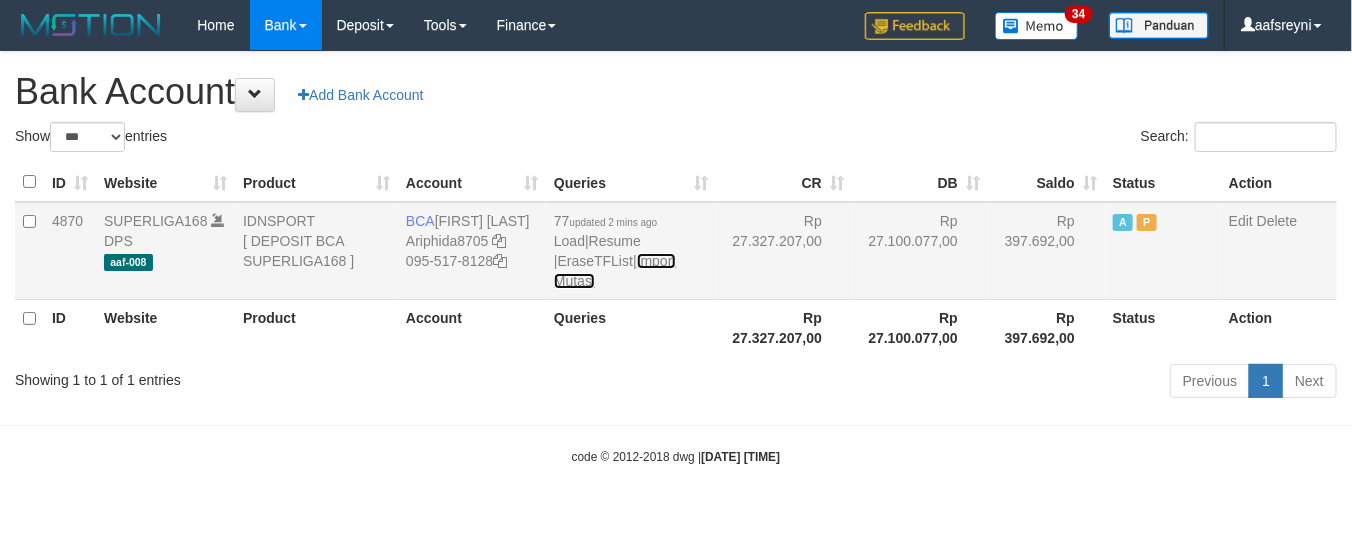 click on "Import Mutasi" at bounding box center (615, 271) 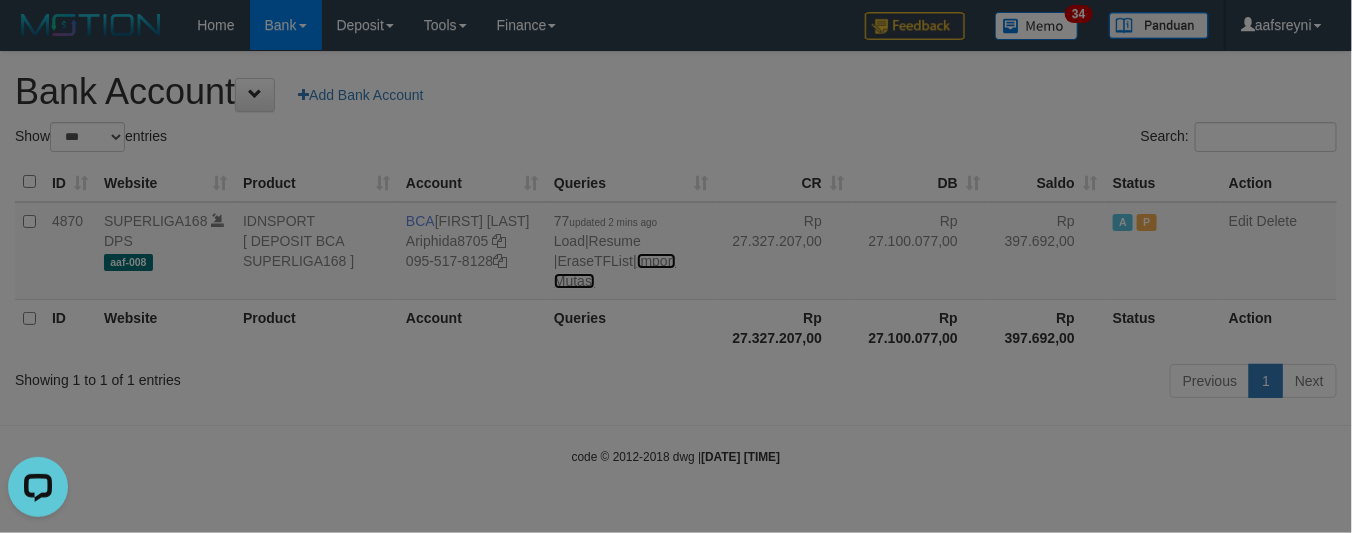 scroll, scrollTop: 0, scrollLeft: 0, axis: both 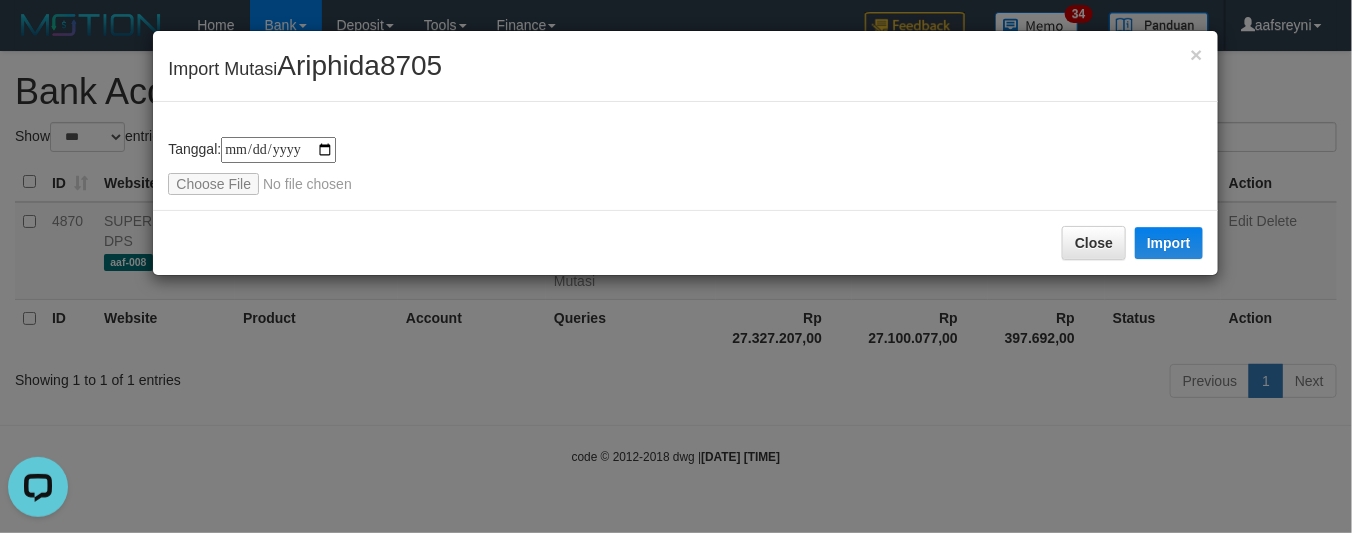 type on "**********" 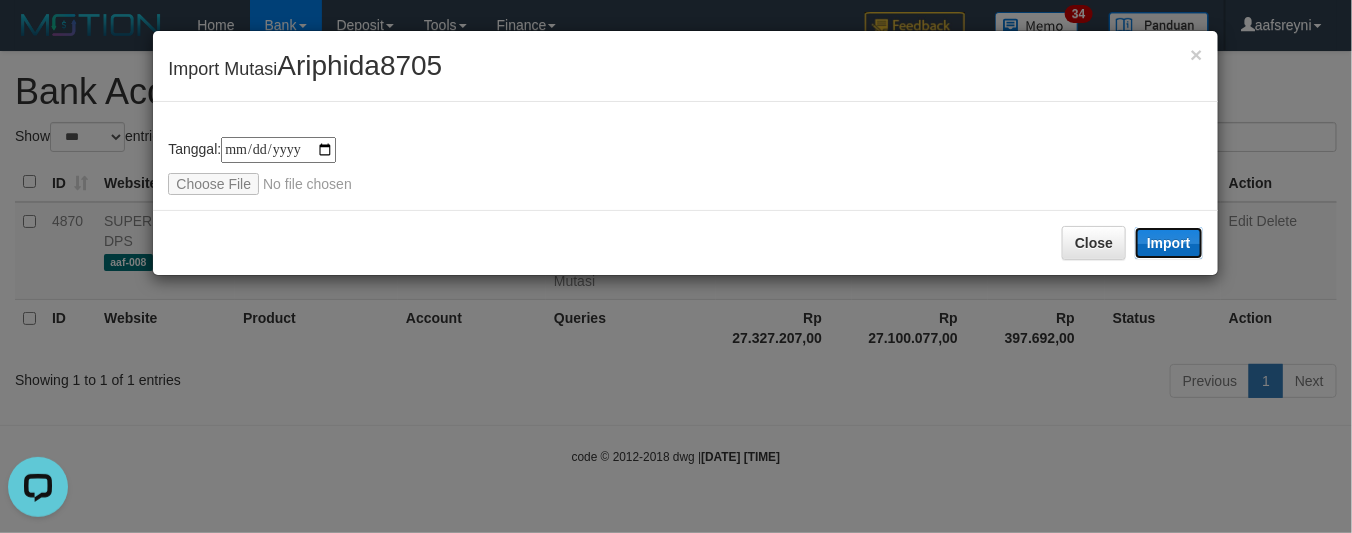 click on "Import" at bounding box center [1169, 243] 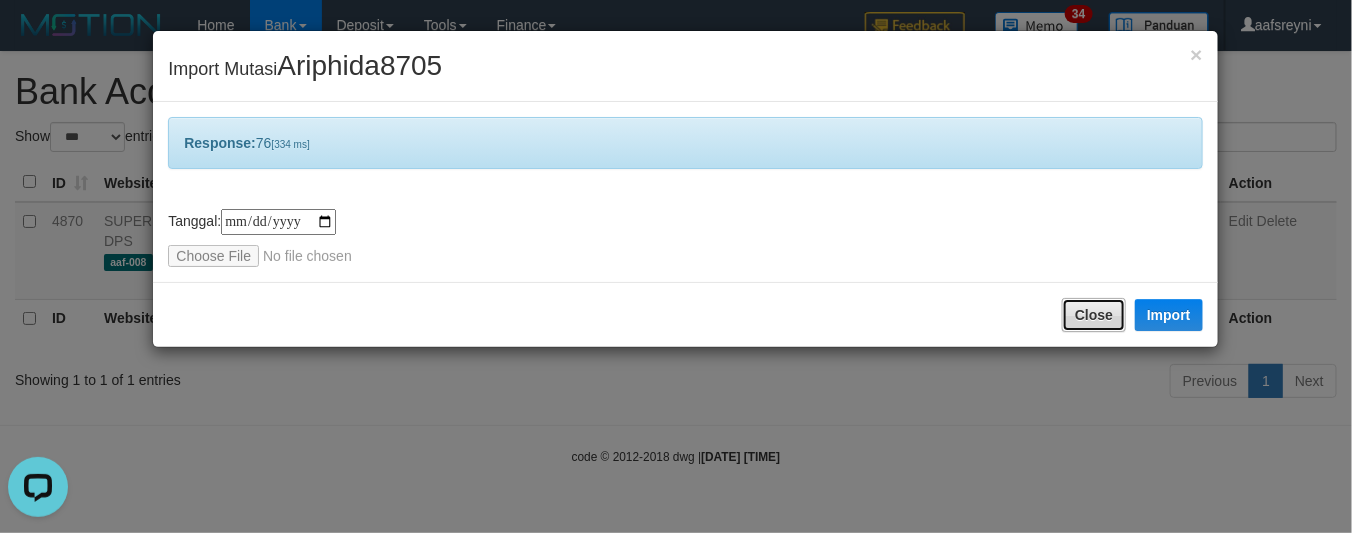 drag, startPoint x: 1096, startPoint y: 313, endPoint x: 500, endPoint y: 115, distance: 628.0287 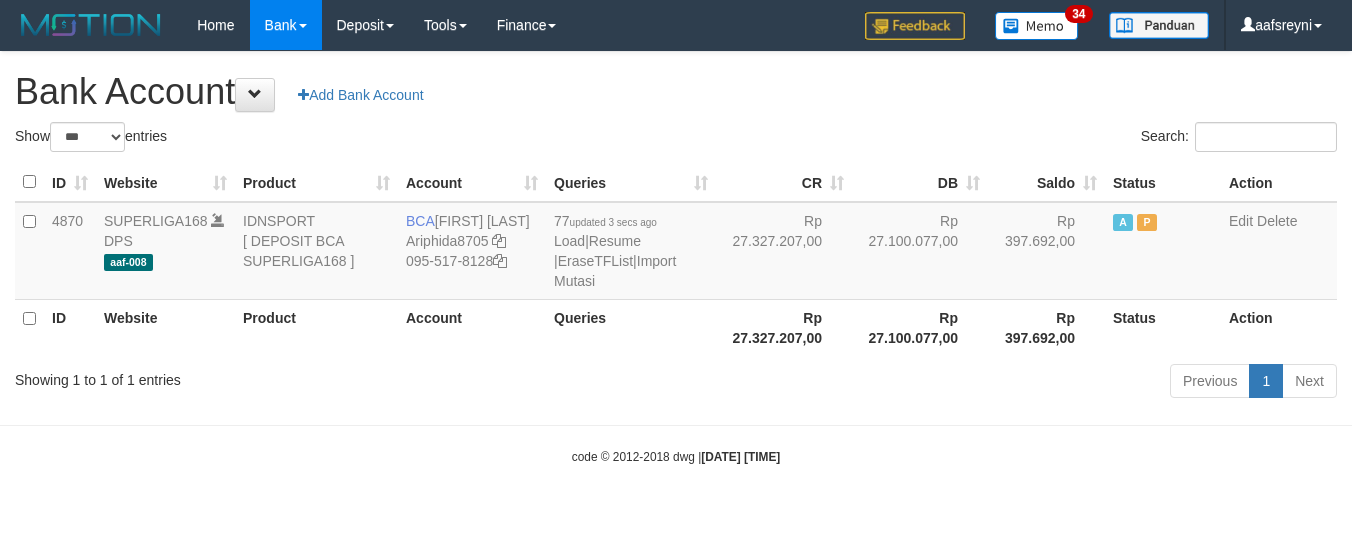 select on "***" 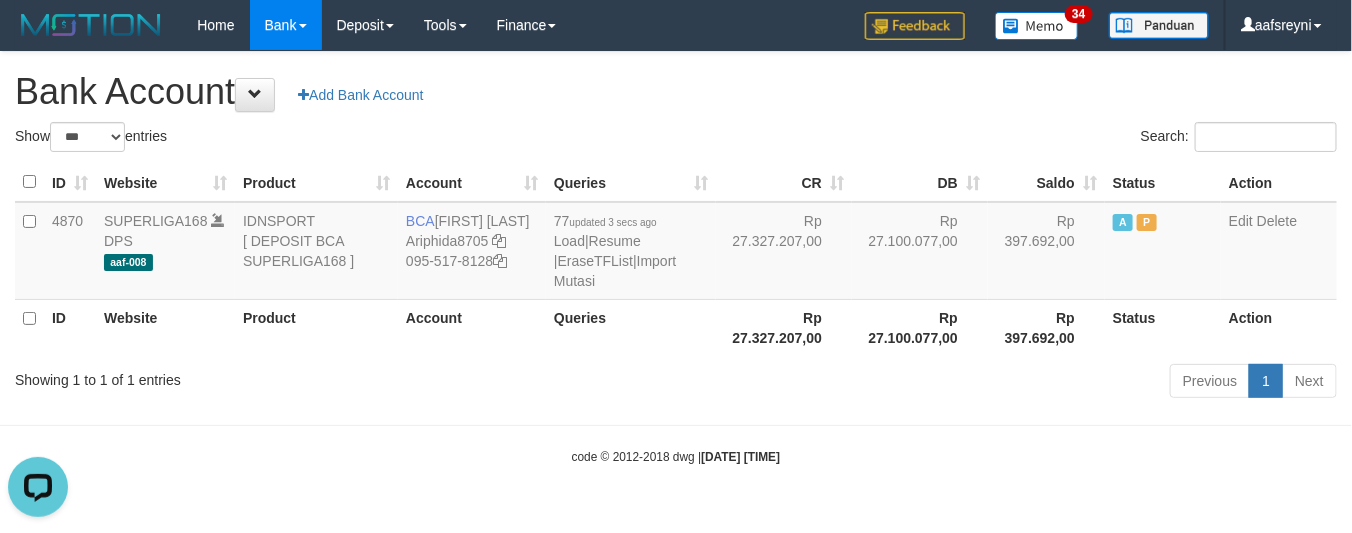 scroll, scrollTop: 0, scrollLeft: 0, axis: both 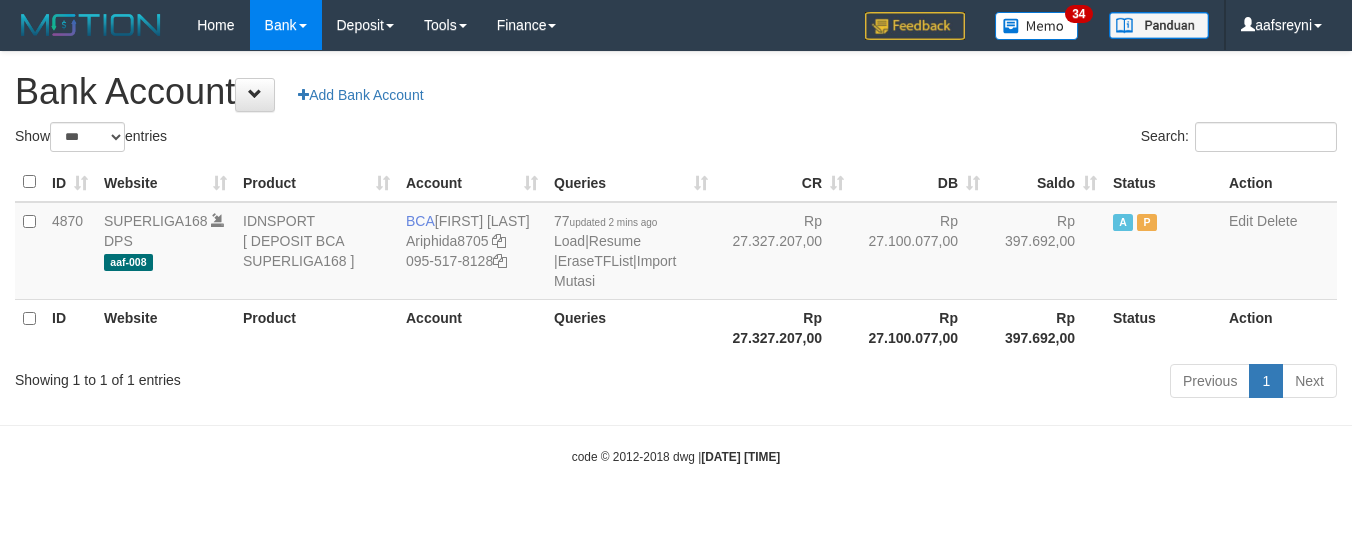 select on "***" 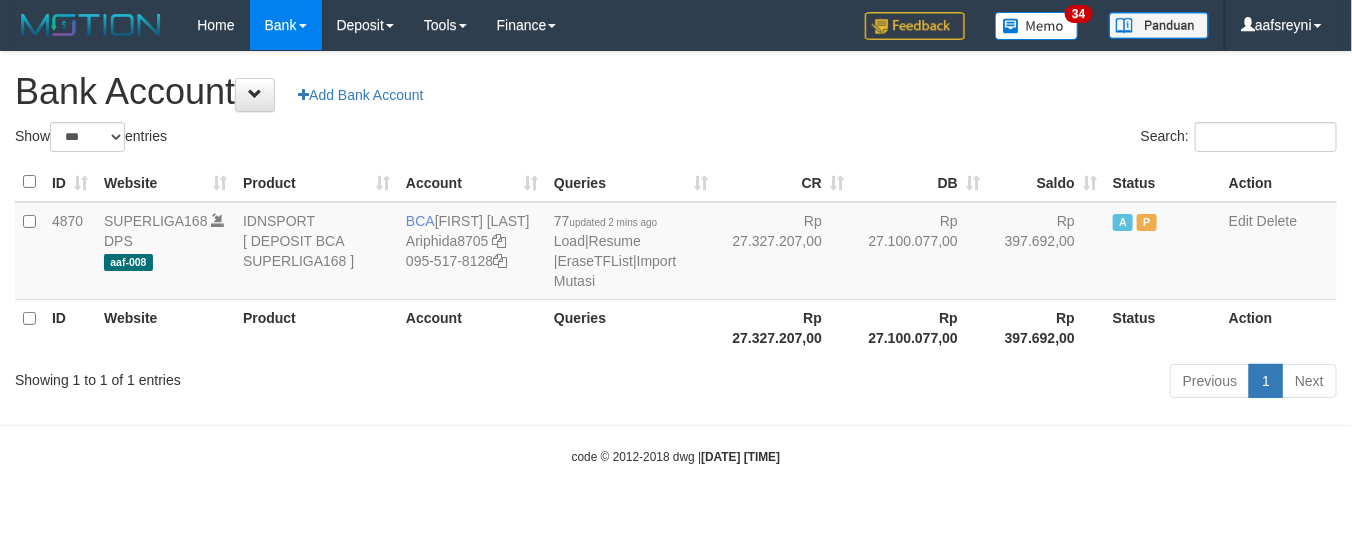 click on "ID Website Product Account Queries CR DB Saldo Status Action
4870
SUPERLIGA168
DPS
aaf-008
IDNSPORT
[ DEPOSIT BCA SUPERLIGA168 ]
BCA
[FIRST] [LAST]
Ariphida8705
095-517-8128
77 updated [TIME]
Load
|
Resume
|
EraseTFList
|
Import Mutasi
Rp 27.327.207,00
Rp 27.100.077,00
Rp 397.692,00
A
P
Edit
Delete
ID Website Product Account Queries Rp 27.327.207,00 Rp 27.100.077,00" at bounding box center (676, 259) 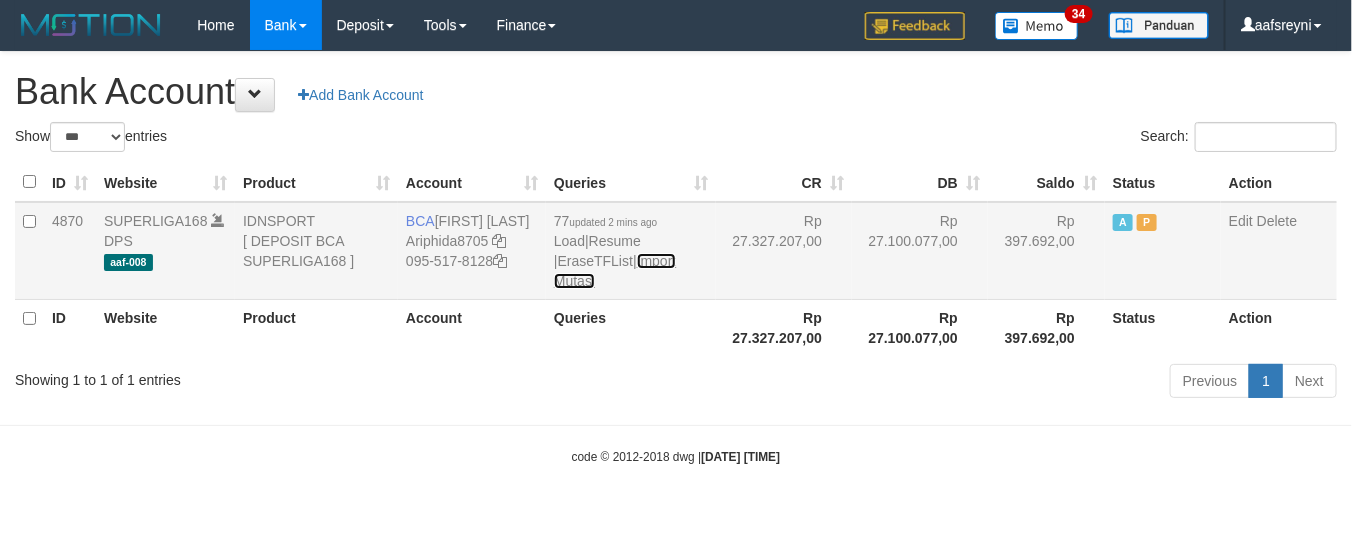 click on "Import Mutasi" at bounding box center (615, 271) 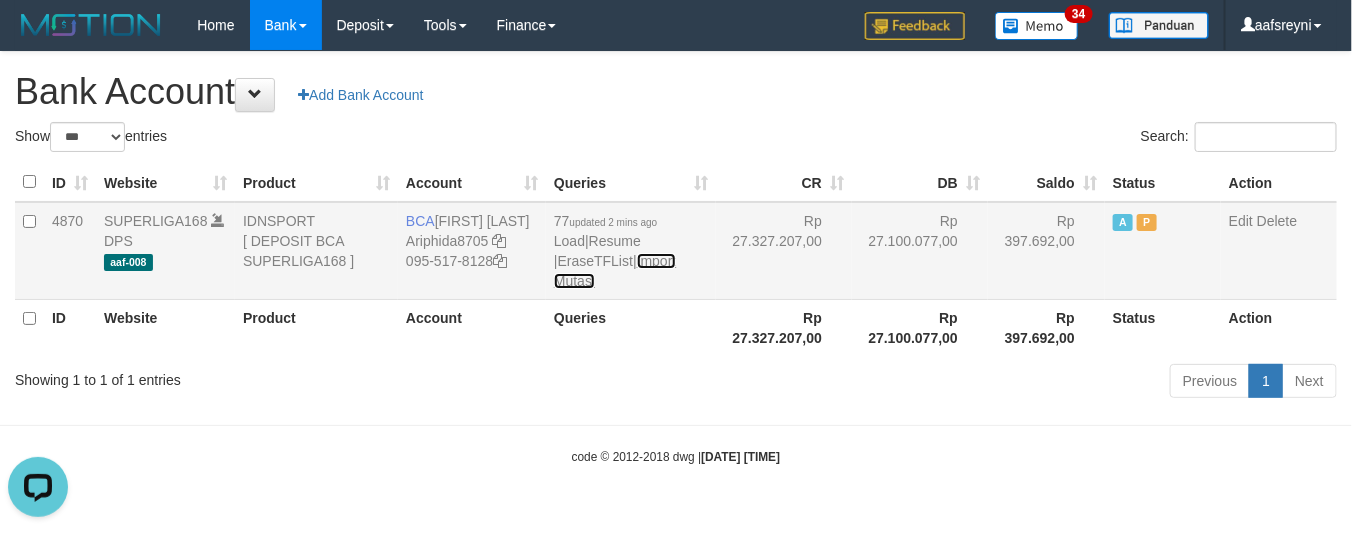 scroll, scrollTop: 0, scrollLeft: 0, axis: both 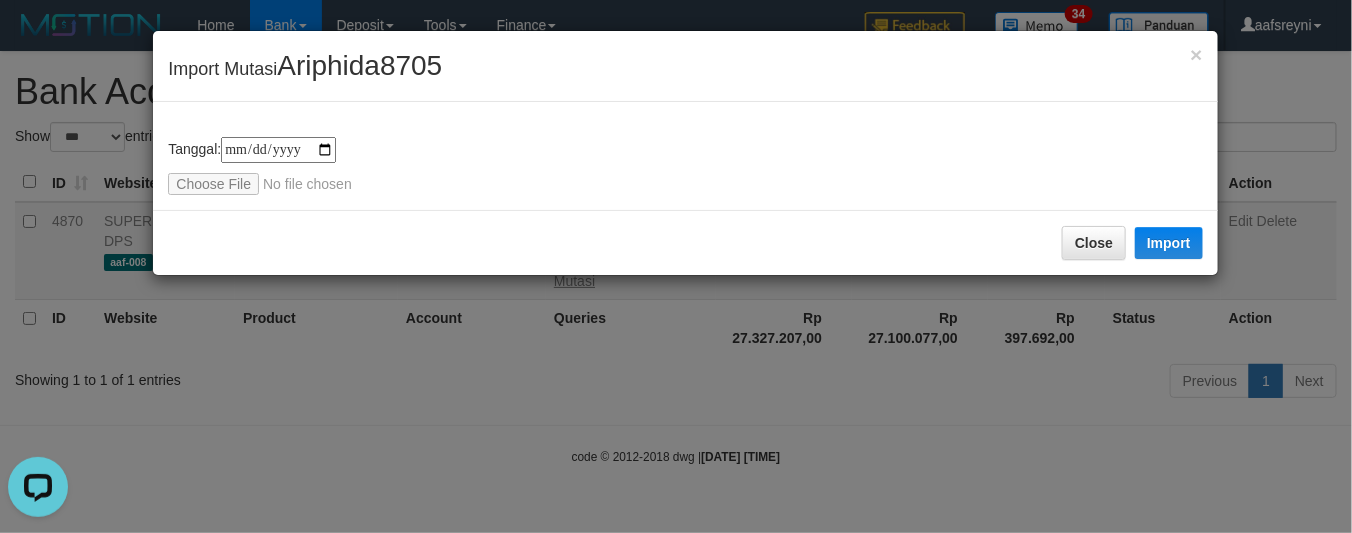 type on "**********" 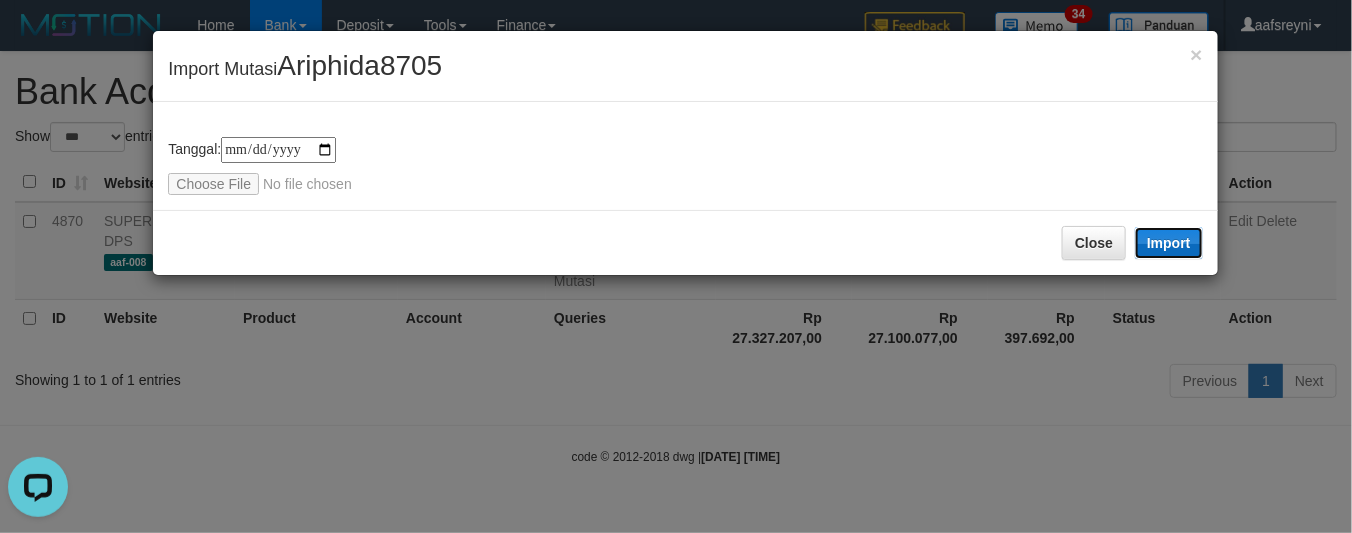 click on "Import" at bounding box center (1169, 243) 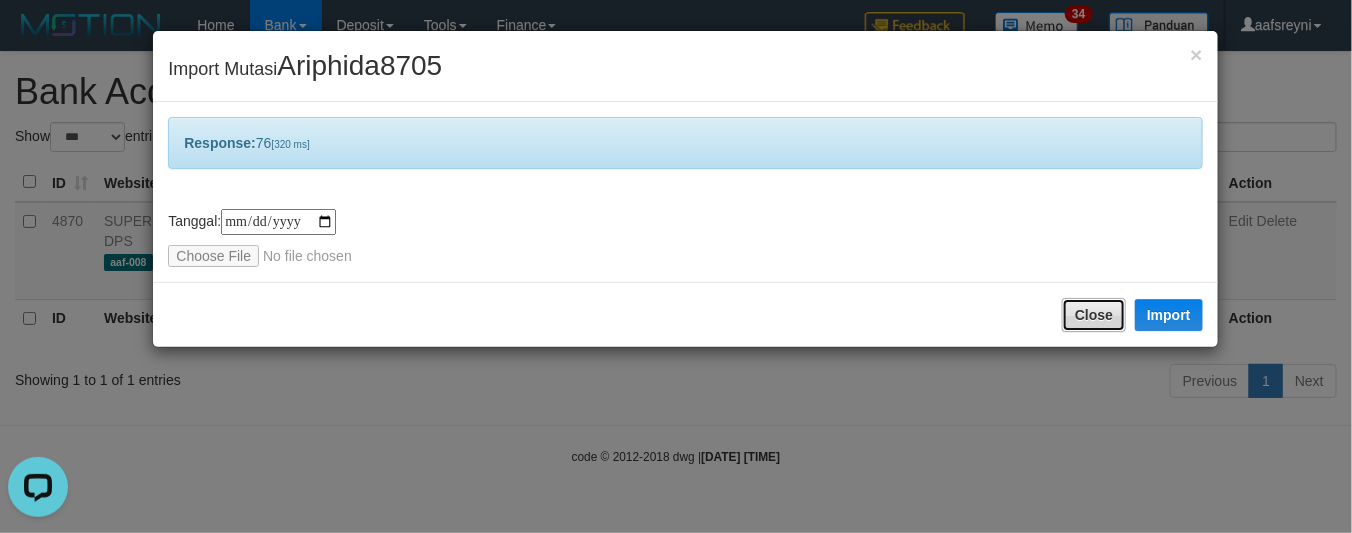 click on "Close" at bounding box center (1094, 315) 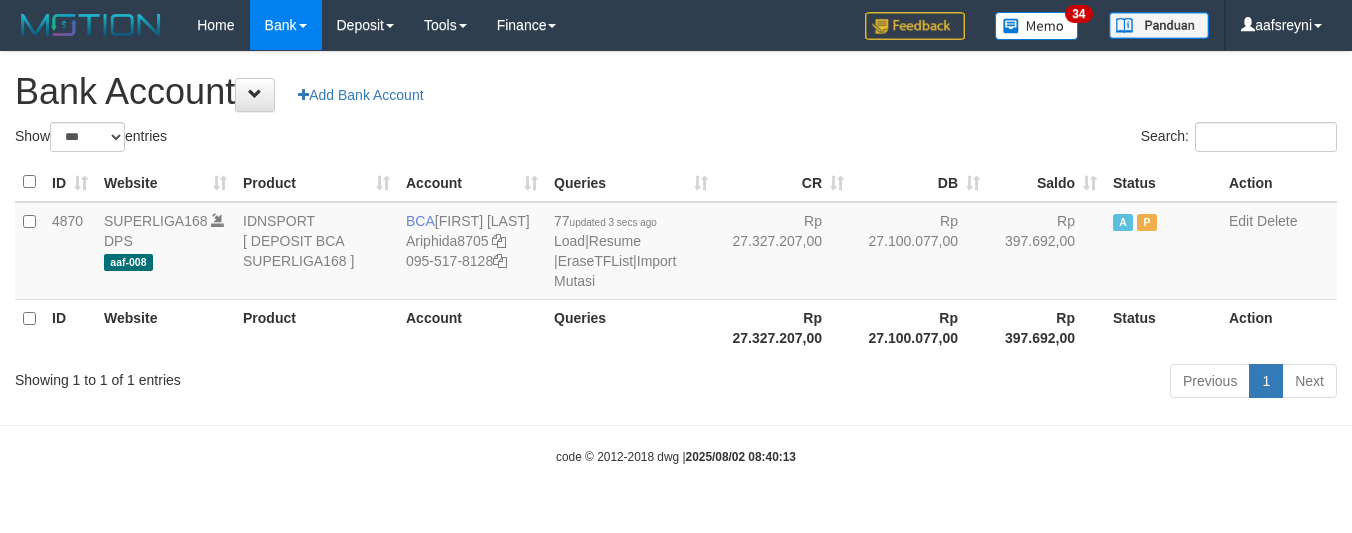 select on "***" 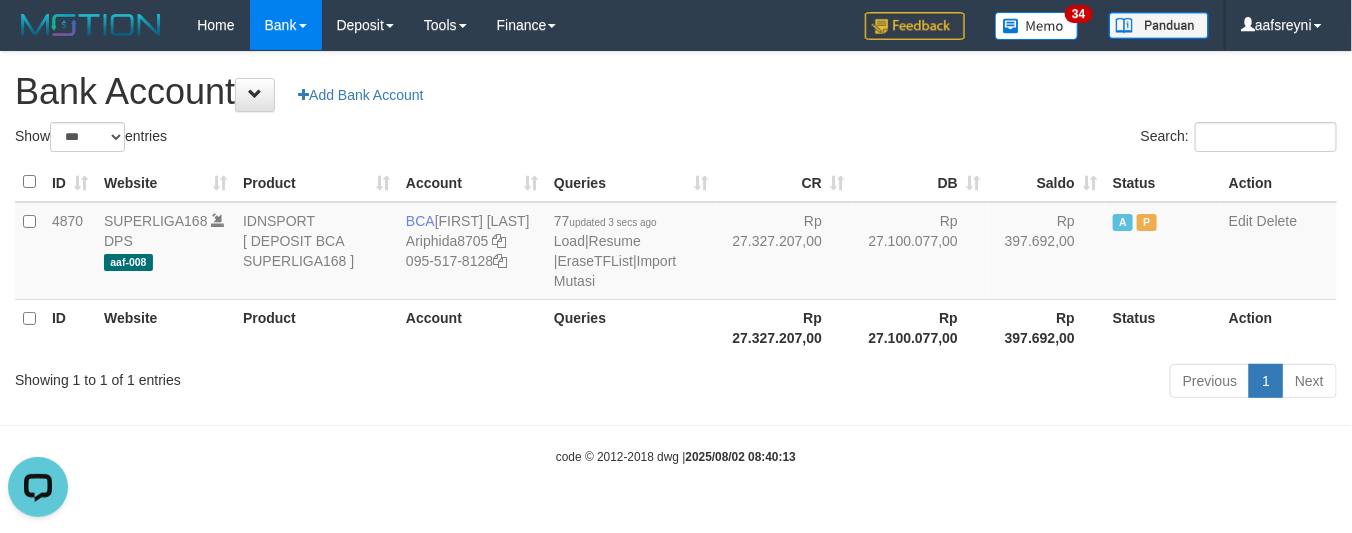 scroll, scrollTop: 0, scrollLeft: 0, axis: both 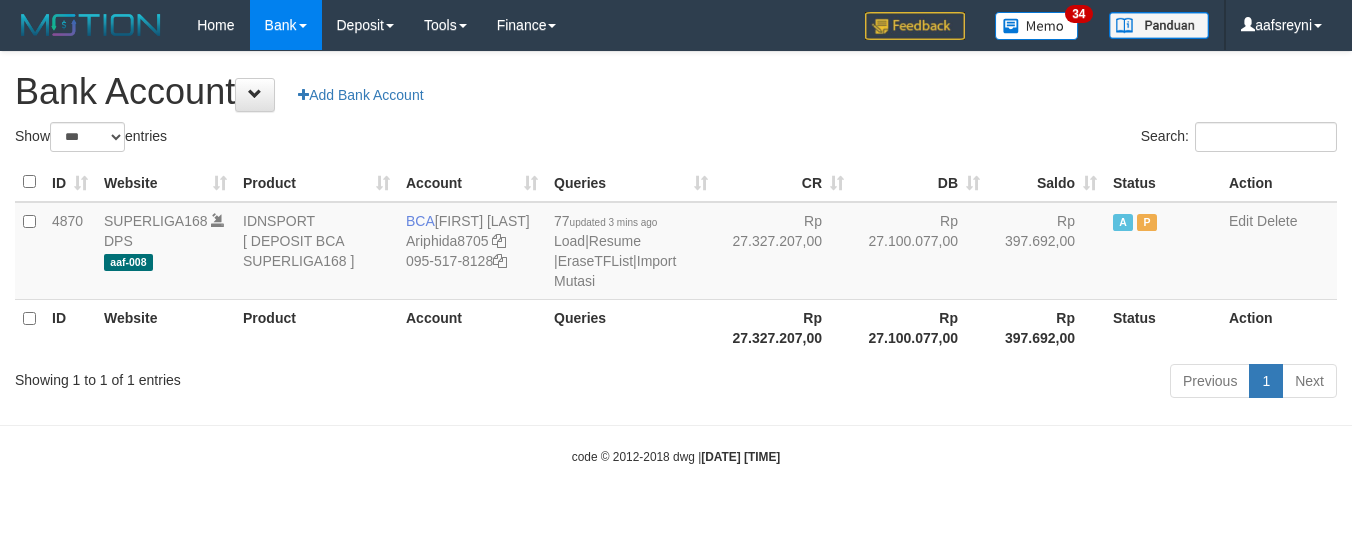 select on "***" 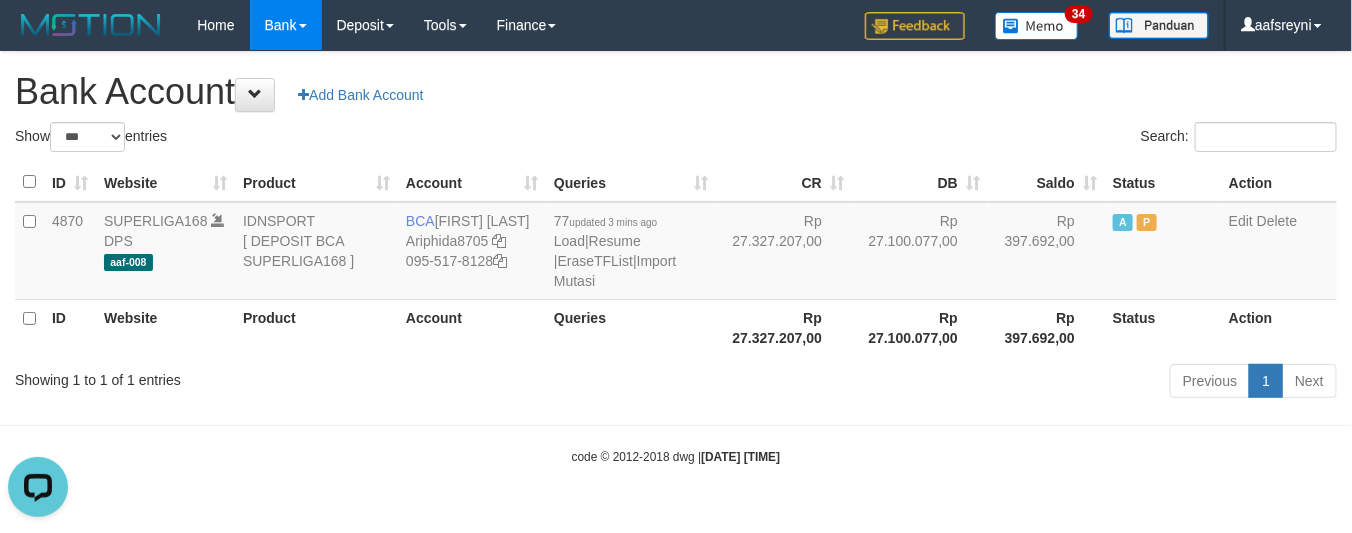 scroll, scrollTop: 0, scrollLeft: 0, axis: both 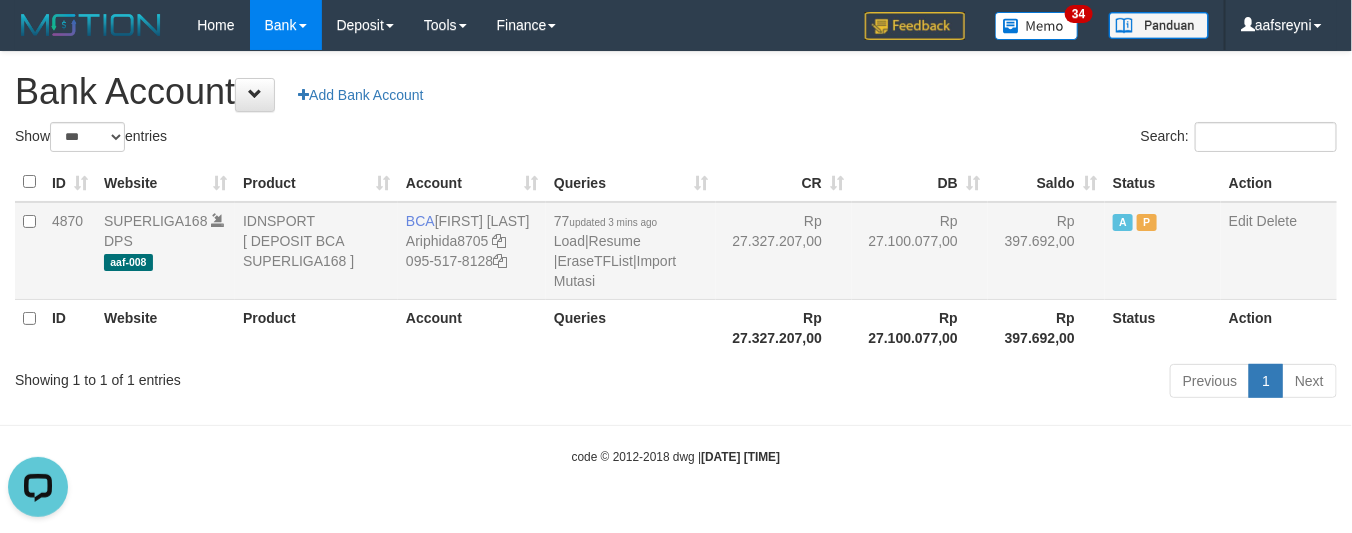 drag, startPoint x: 1000, startPoint y: 300, endPoint x: 1296, endPoint y: 242, distance: 301.6289 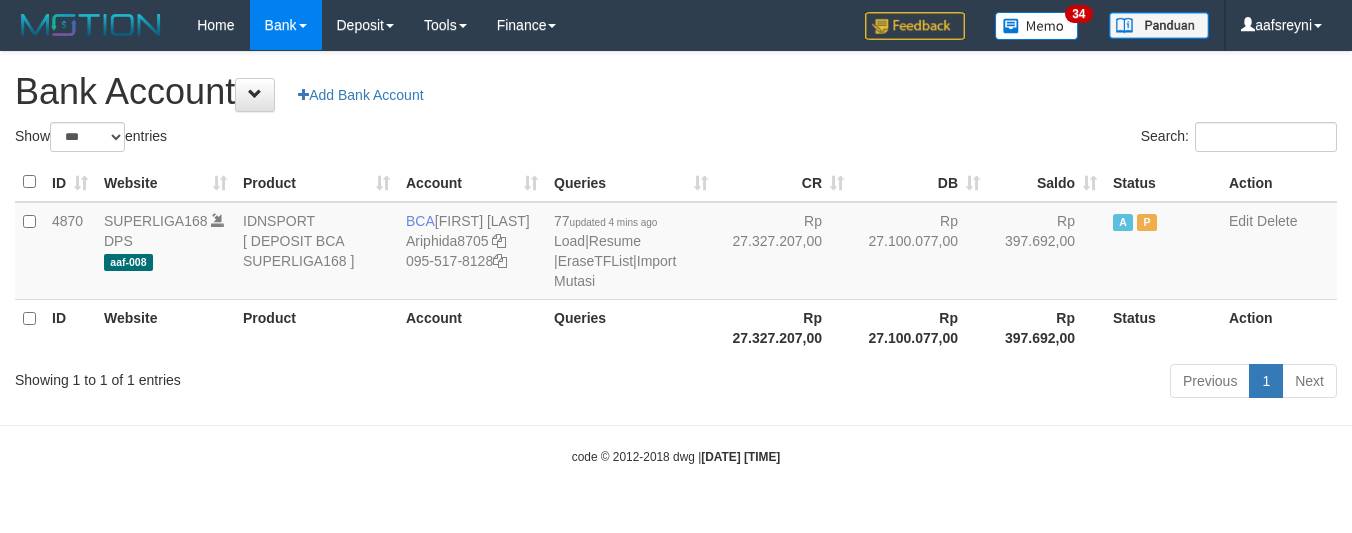 select on "***" 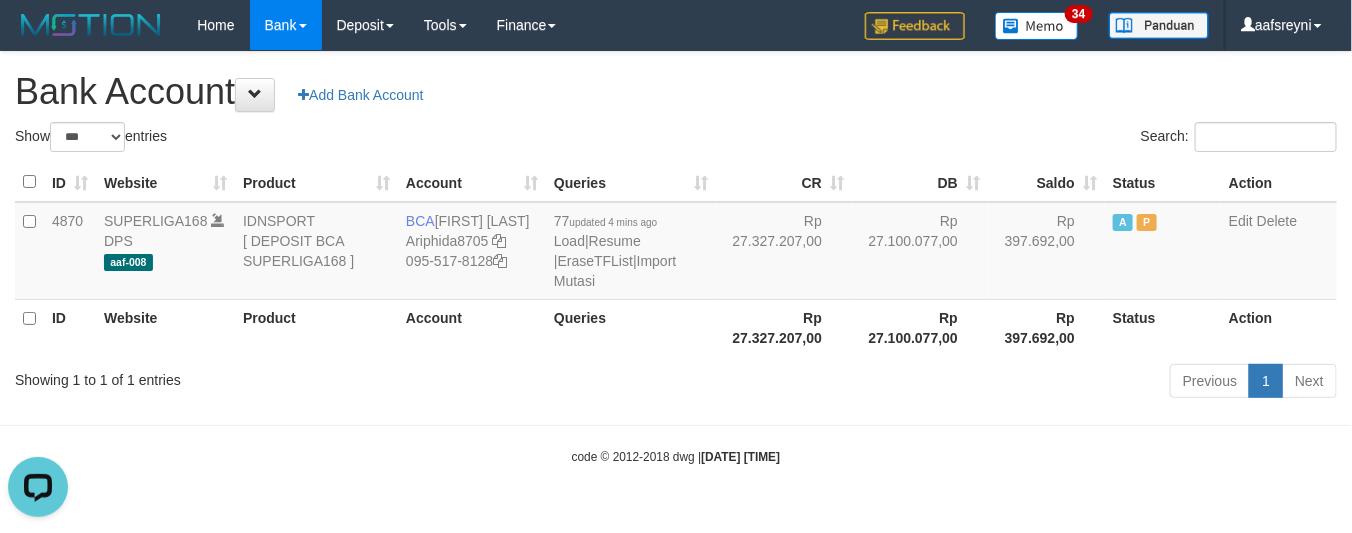 scroll, scrollTop: 0, scrollLeft: 0, axis: both 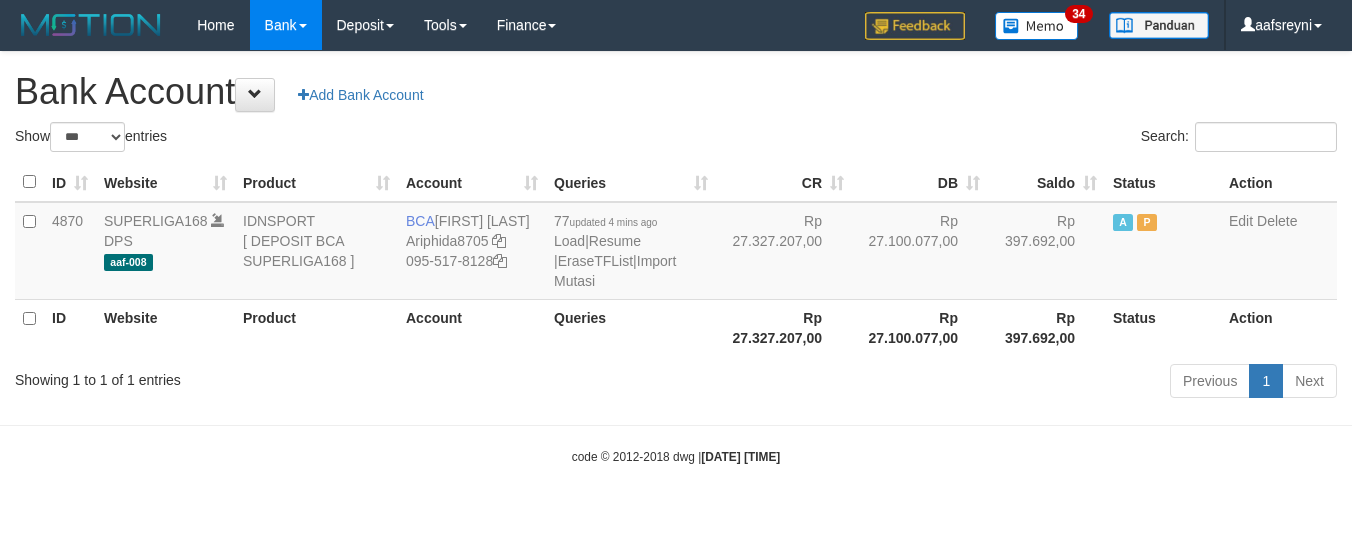 select on "***" 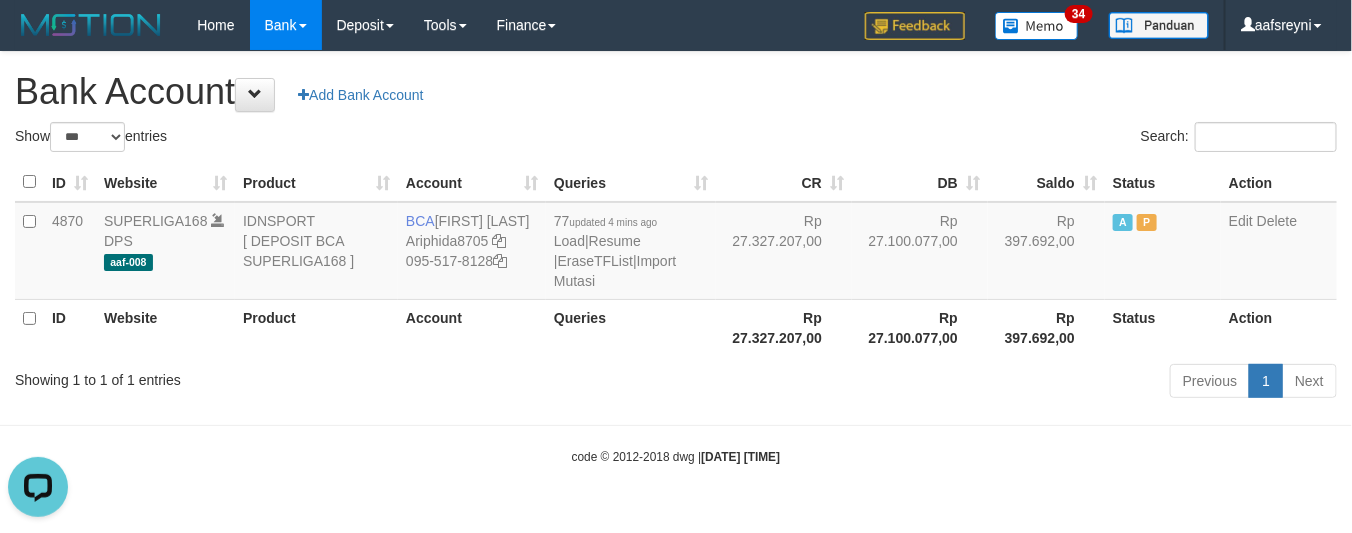 scroll, scrollTop: 0, scrollLeft: 0, axis: both 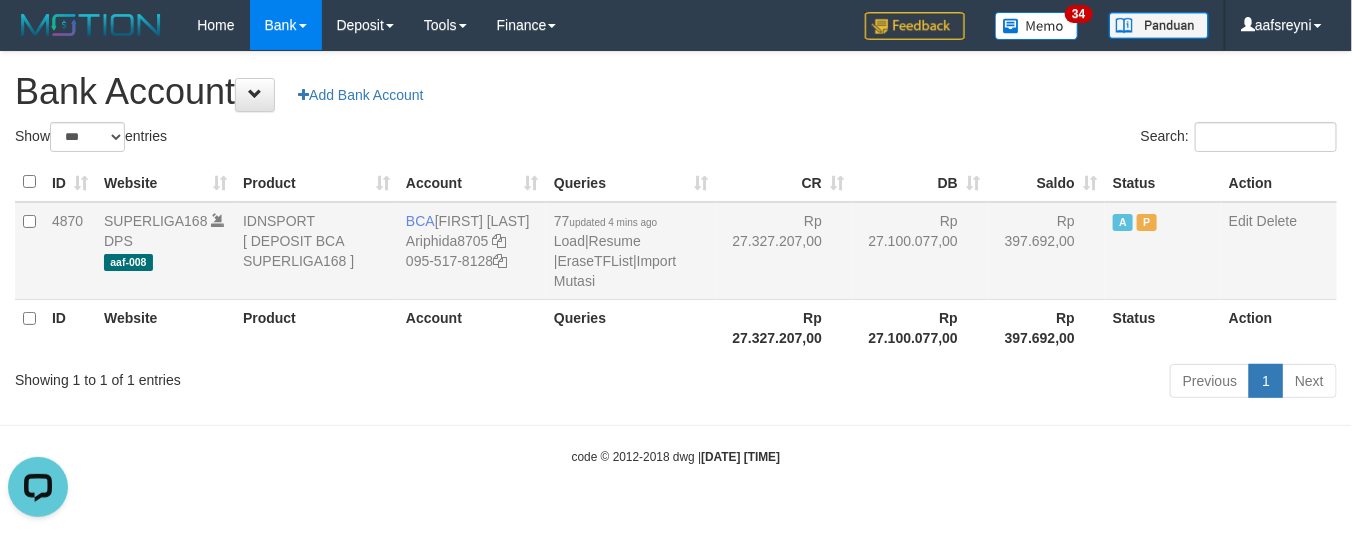 click on "Rp 27.327.207,00" at bounding box center [784, 251] 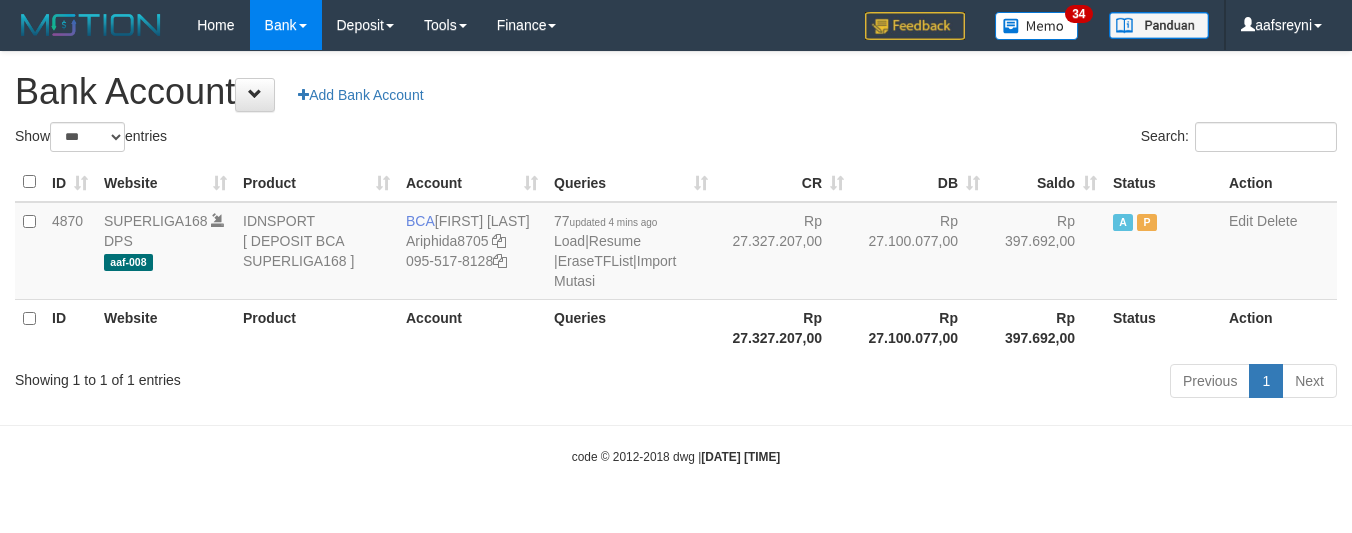 select on "***" 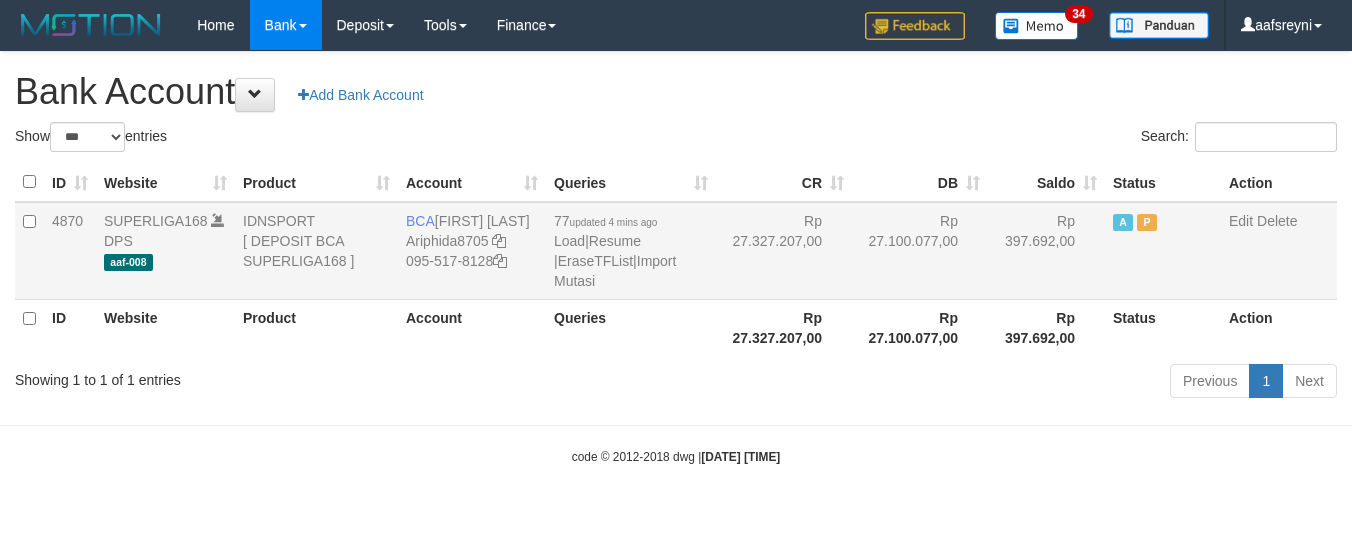 scroll, scrollTop: 0, scrollLeft: 0, axis: both 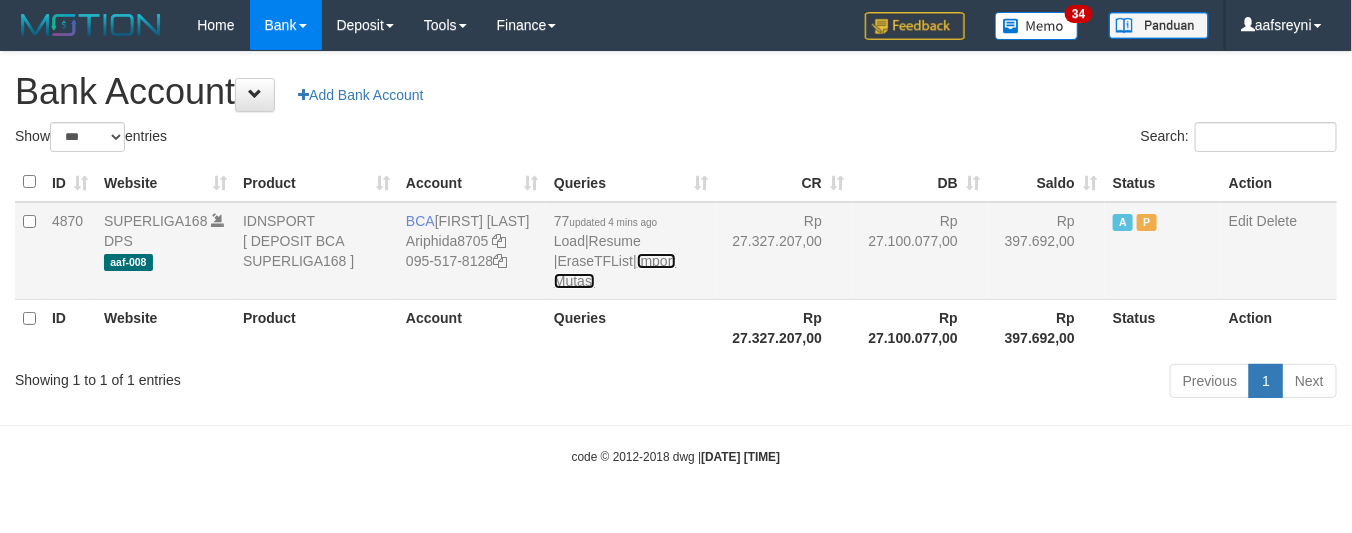 click on "Import Mutasi" at bounding box center [615, 271] 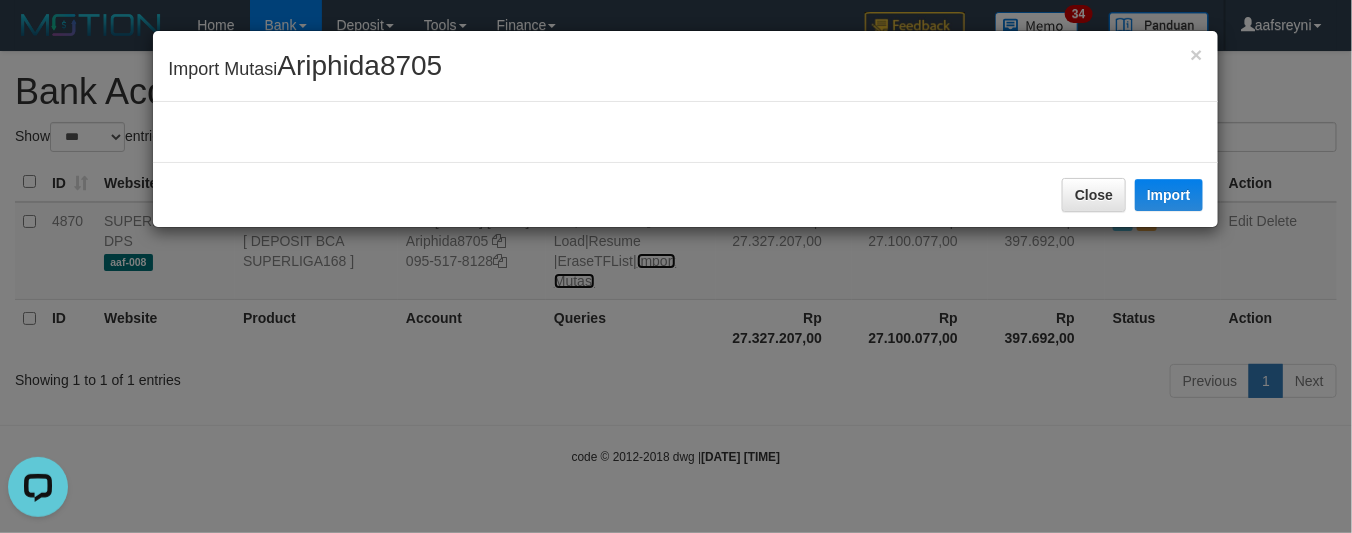 scroll, scrollTop: 0, scrollLeft: 0, axis: both 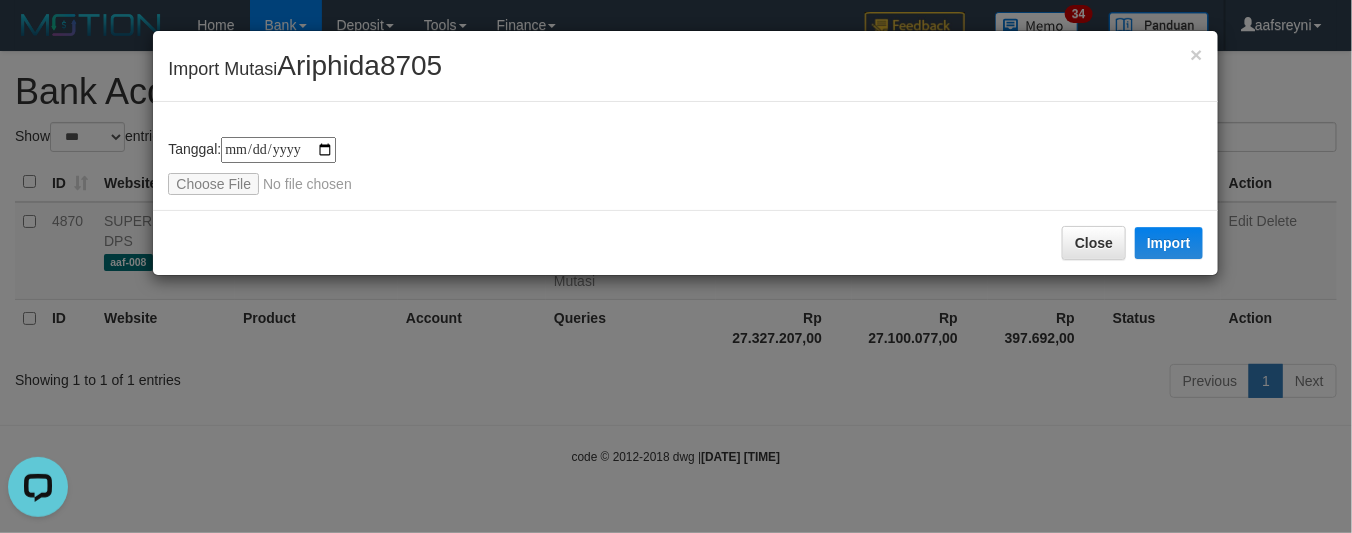 type on "**********" 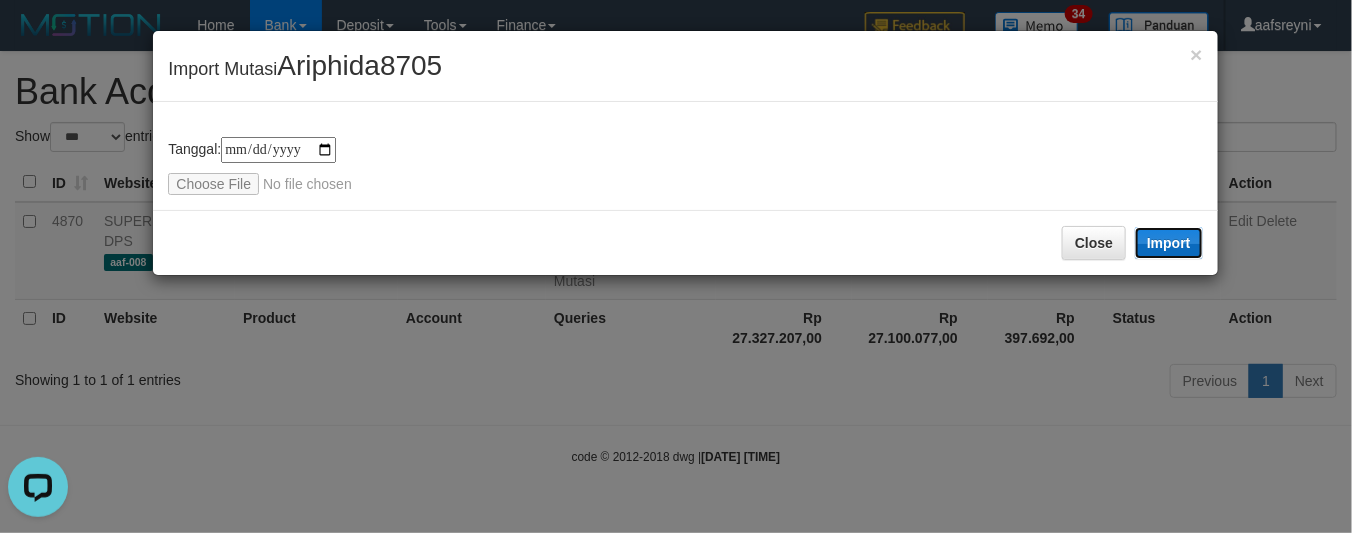 click on "Import" at bounding box center (1169, 243) 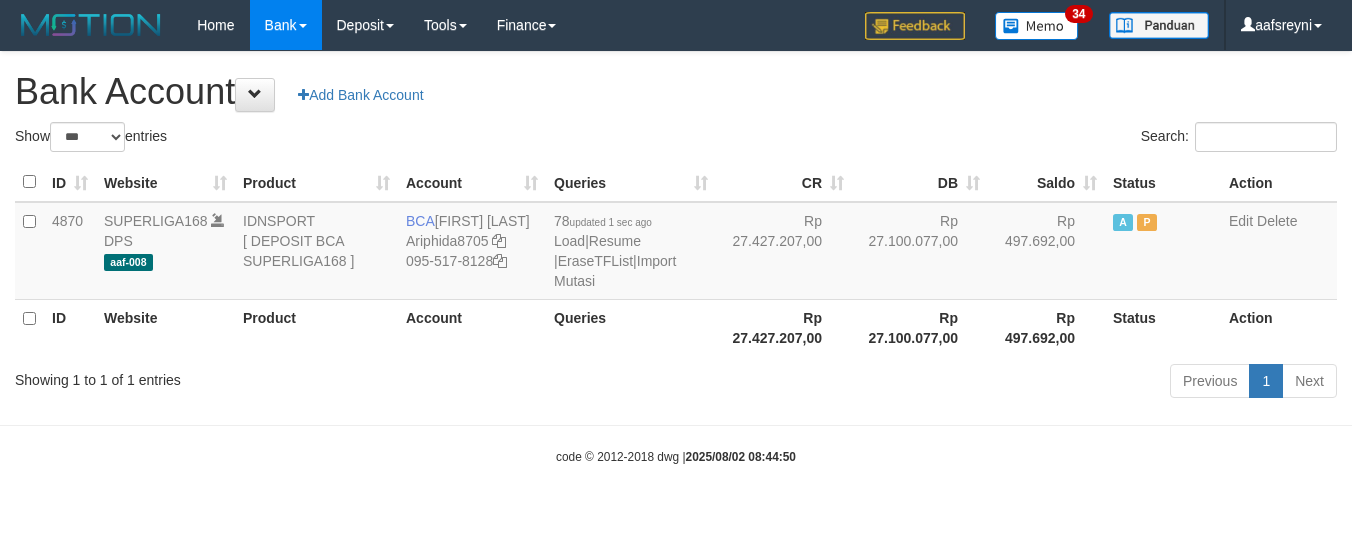 select on "***" 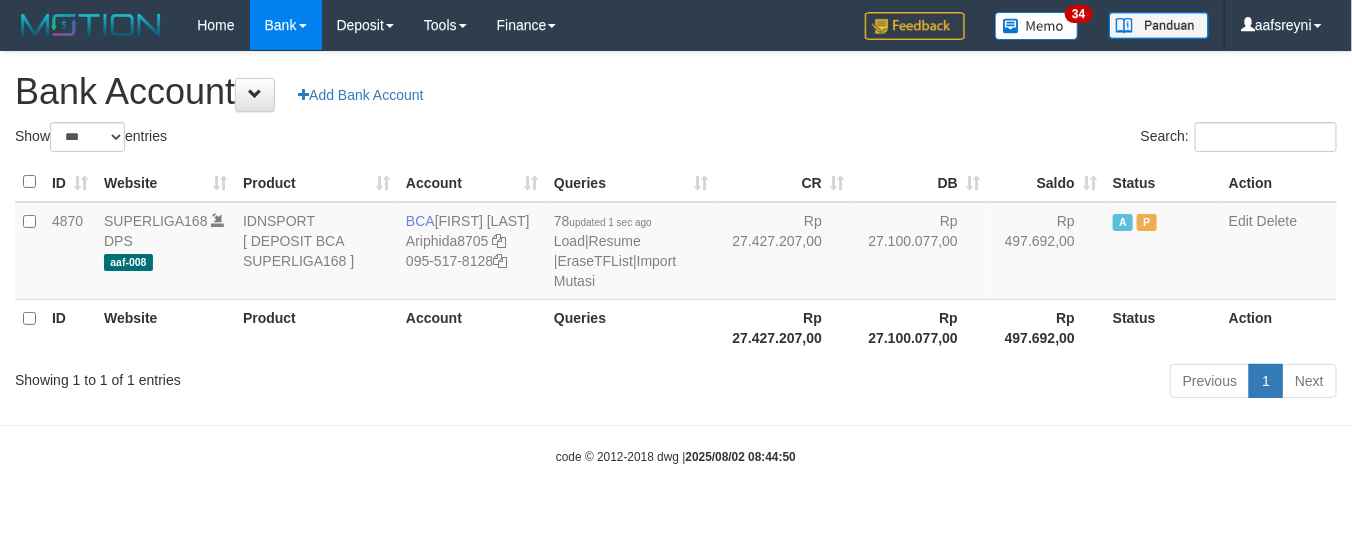 drag, startPoint x: 878, startPoint y: 335, endPoint x: 1057, endPoint y: 302, distance: 182.01648 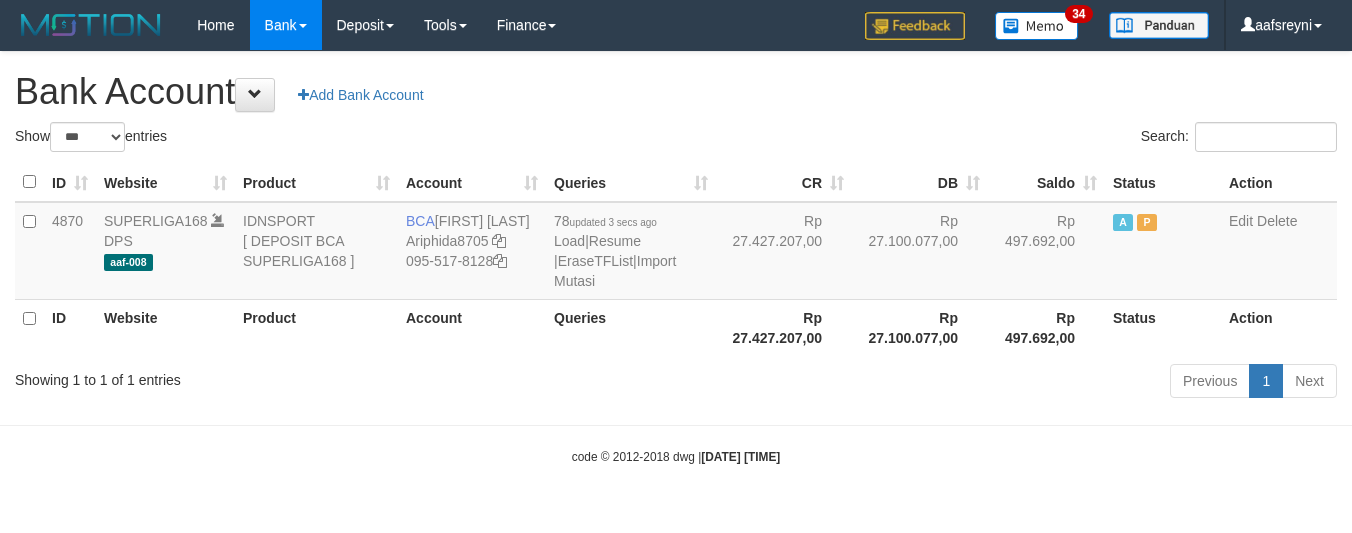 select on "***" 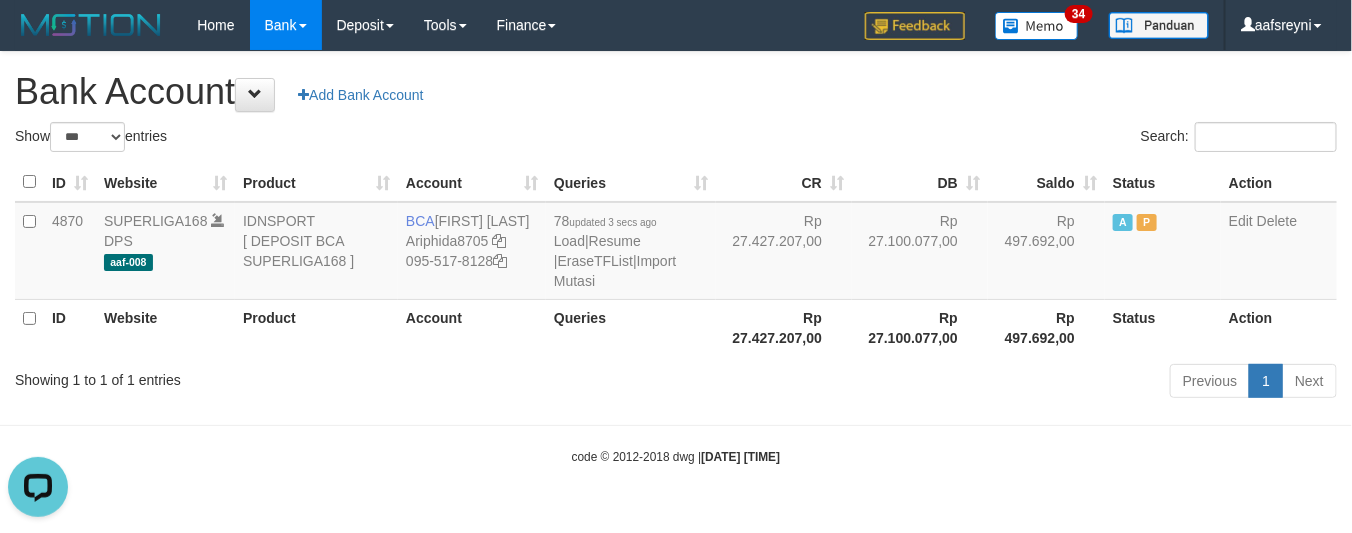 scroll, scrollTop: 0, scrollLeft: 0, axis: both 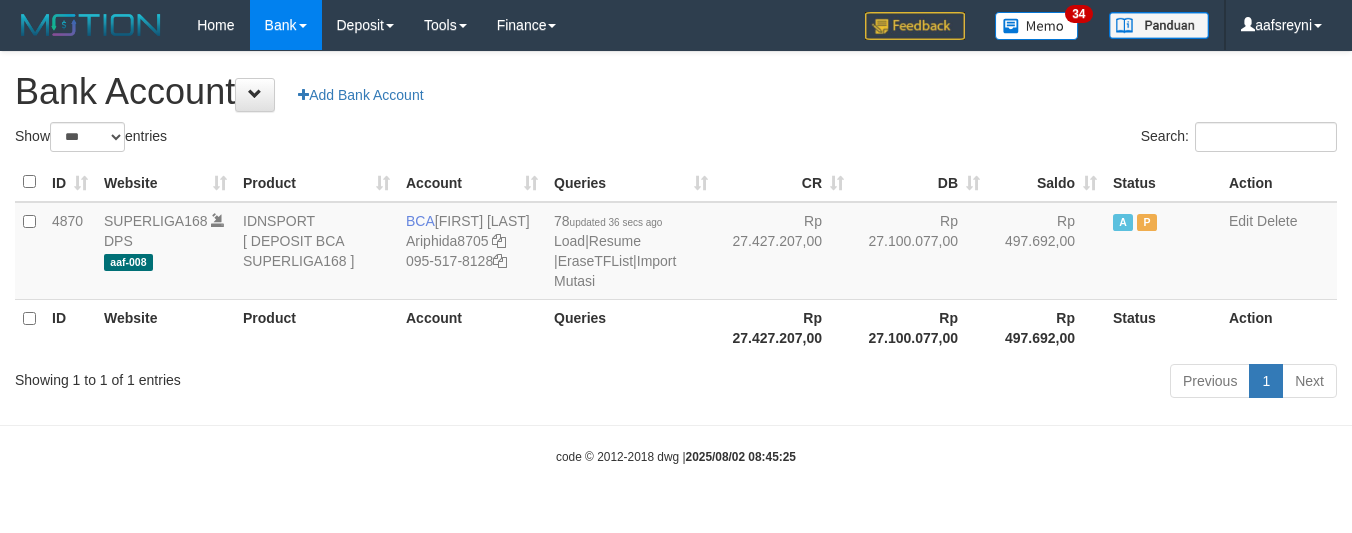 select on "***" 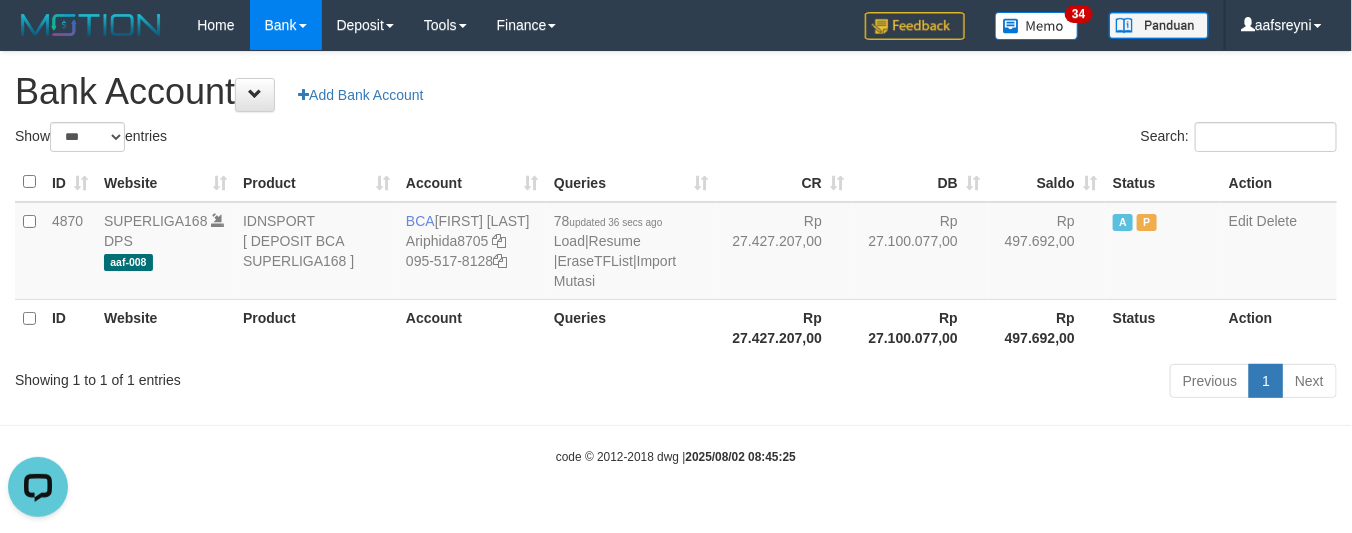 scroll, scrollTop: 0, scrollLeft: 0, axis: both 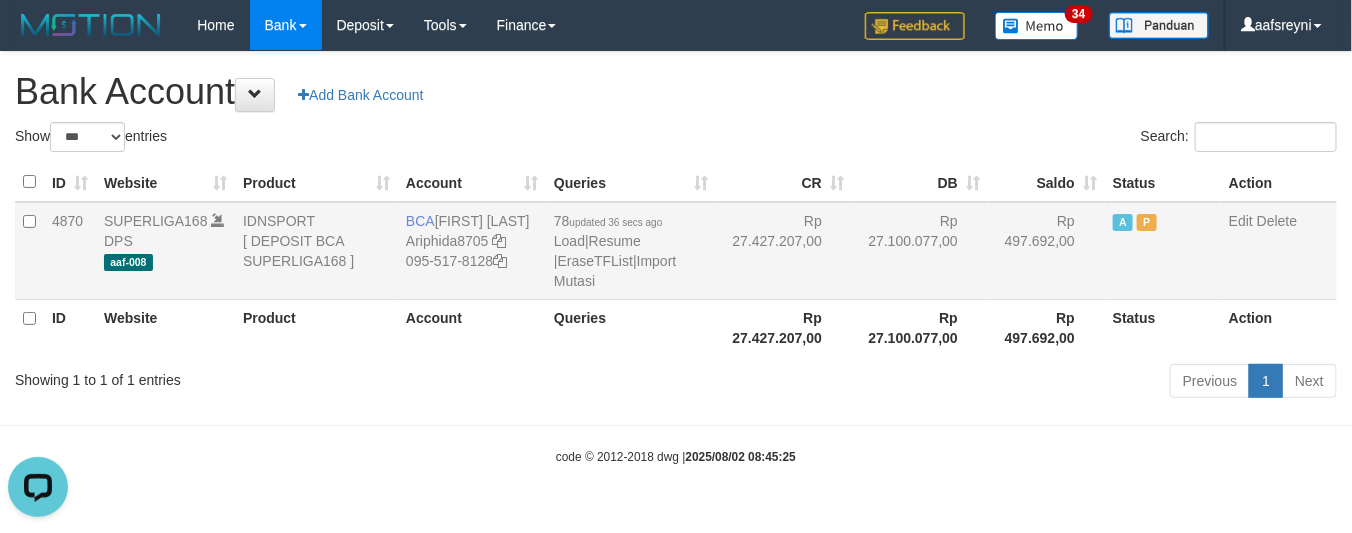 click on "Rp 27.100.077,00" at bounding box center [920, 251] 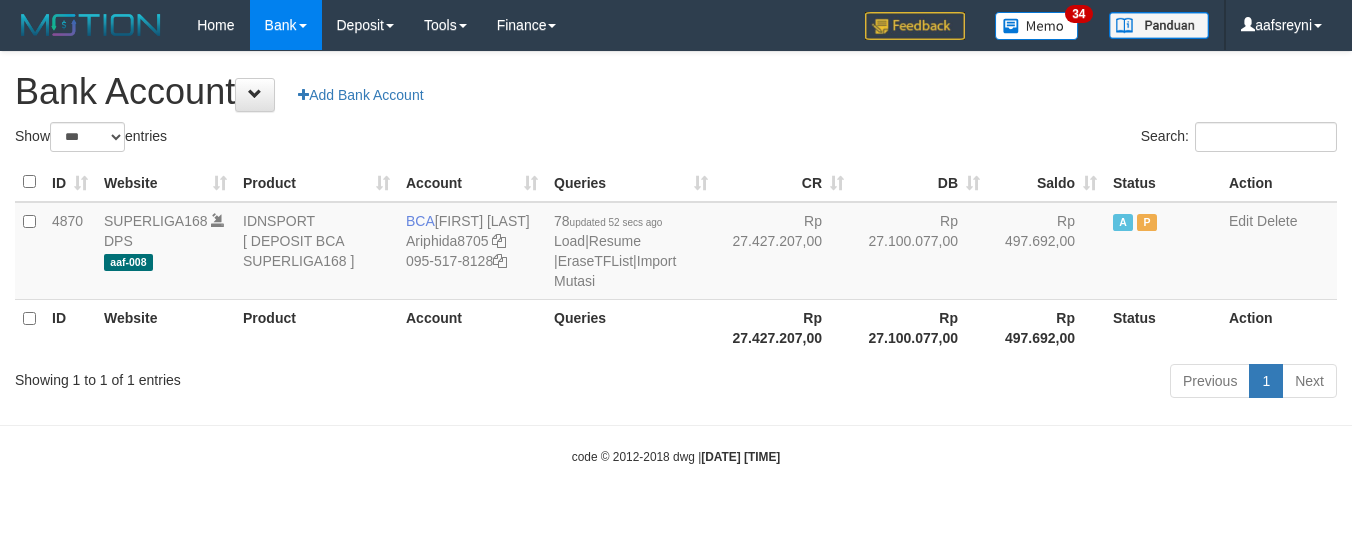 select on "***" 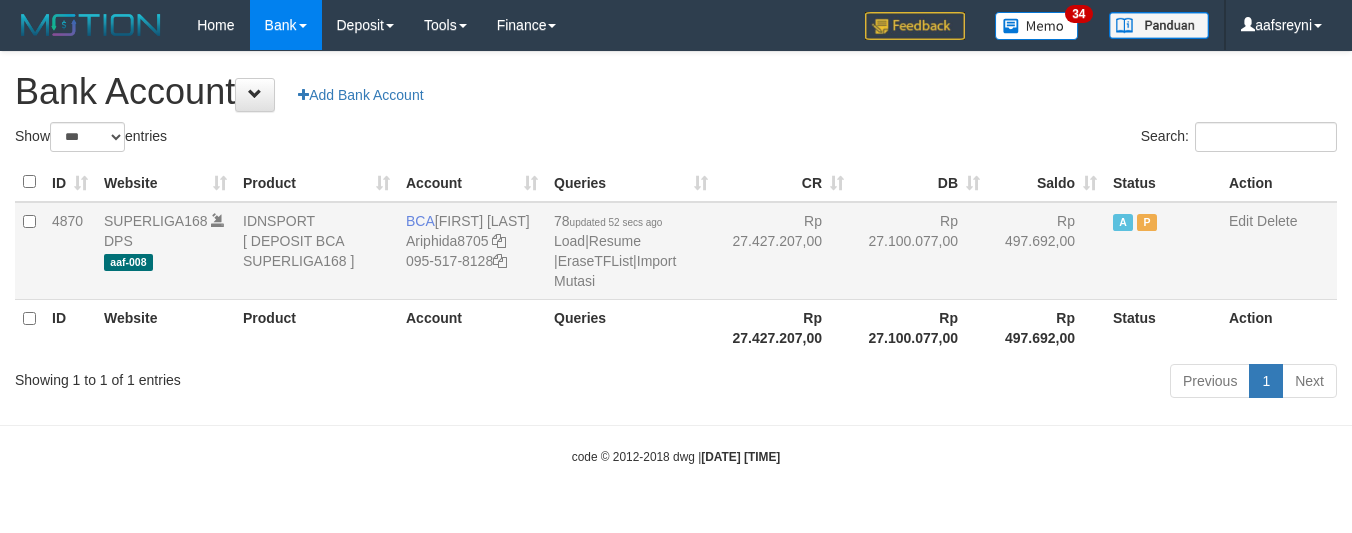 scroll, scrollTop: 0, scrollLeft: 0, axis: both 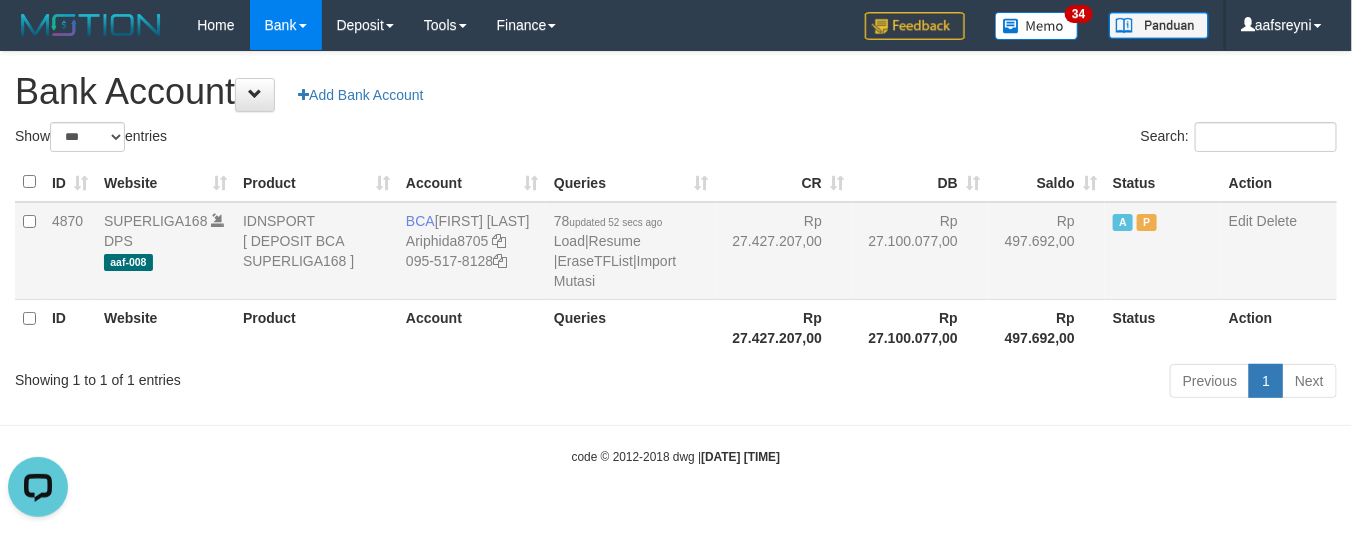 click on "Rp 27.100.077,00" at bounding box center [920, 251] 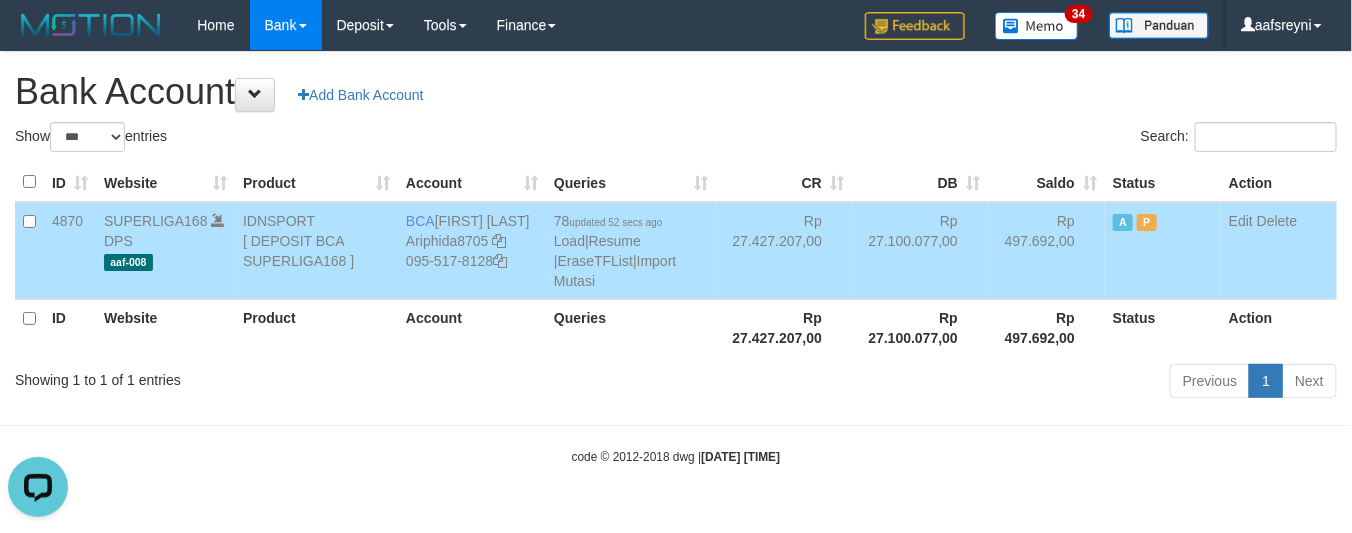 drag, startPoint x: 877, startPoint y: 278, endPoint x: 913, endPoint y: 273, distance: 36.345562 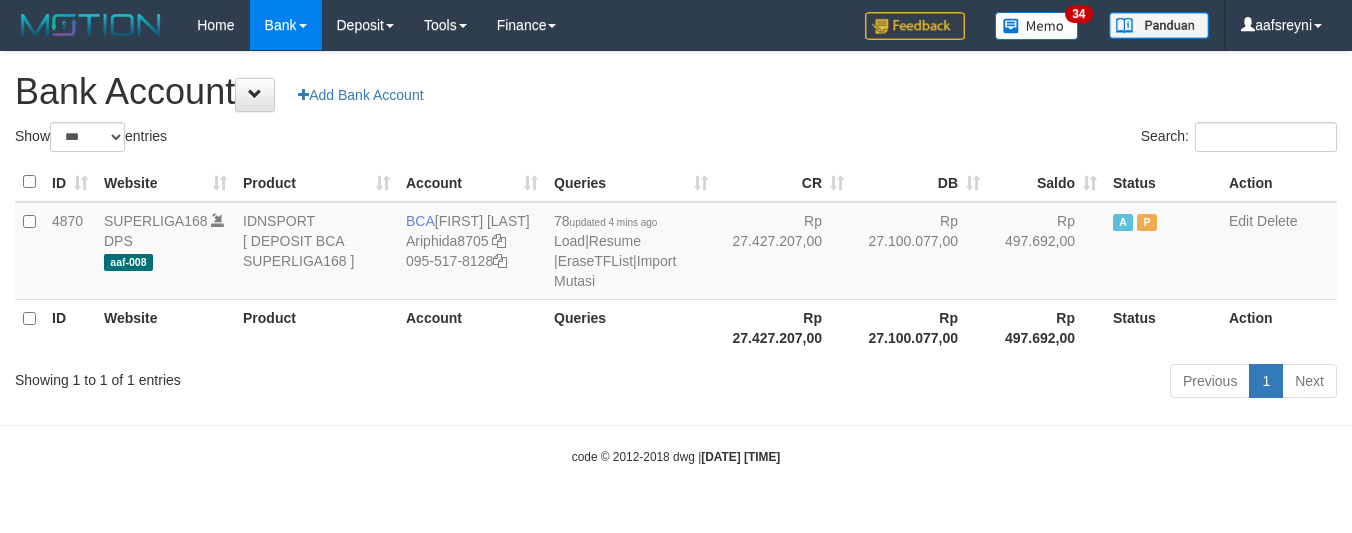 select on "***" 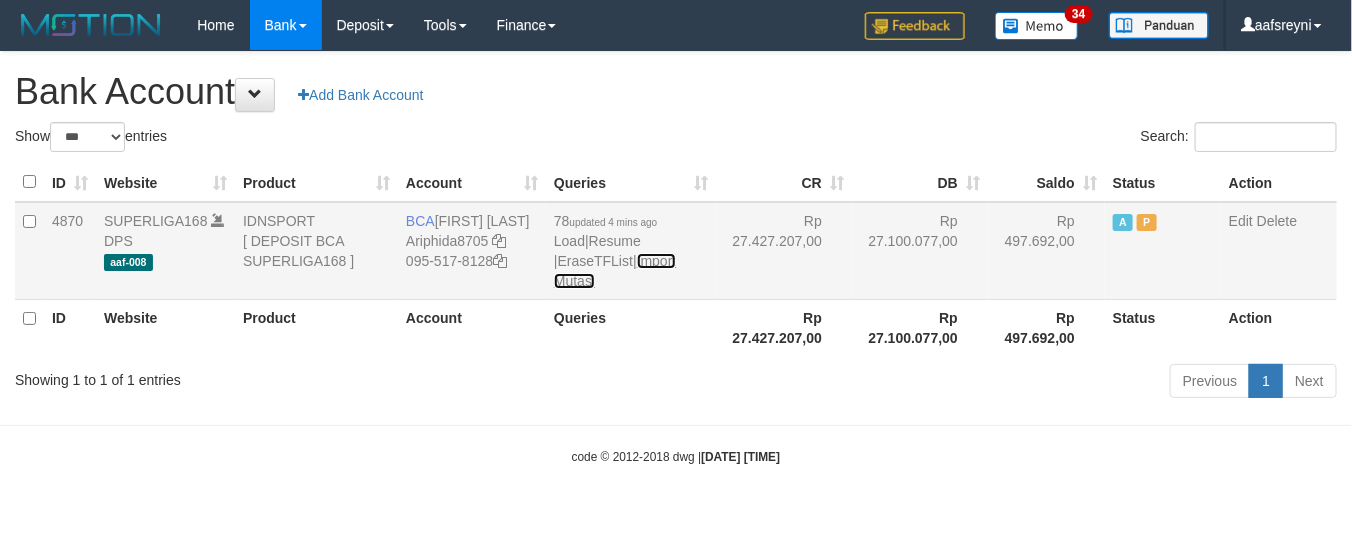 click on "Import Mutasi" at bounding box center (615, 271) 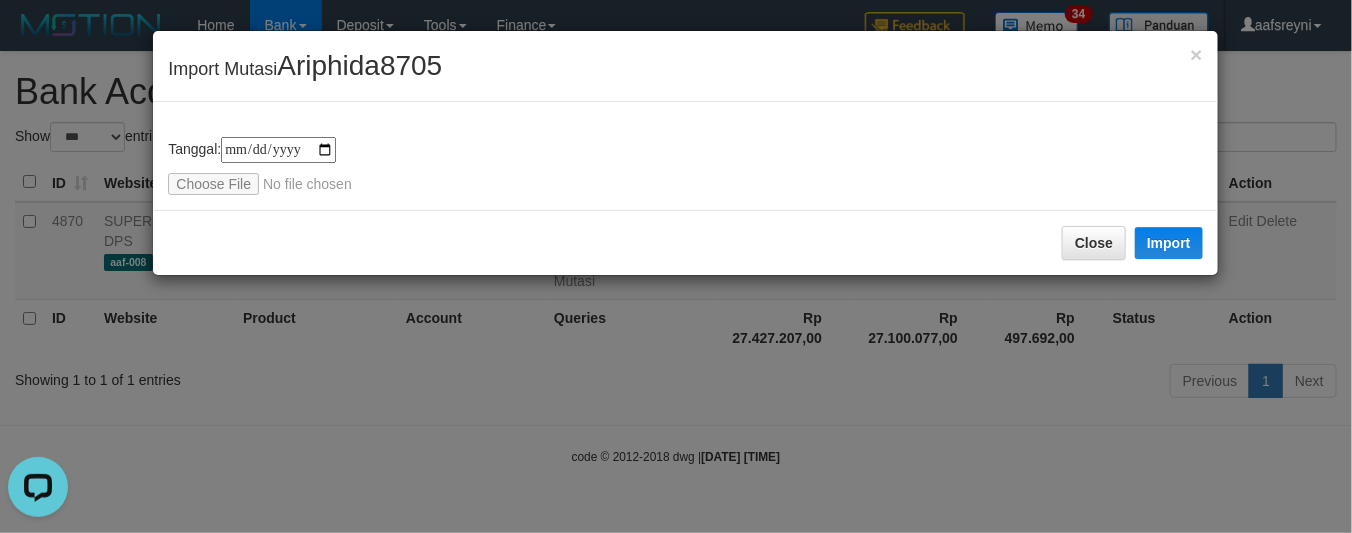scroll, scrollTop: 0, scrollLeft: 0, axis: both 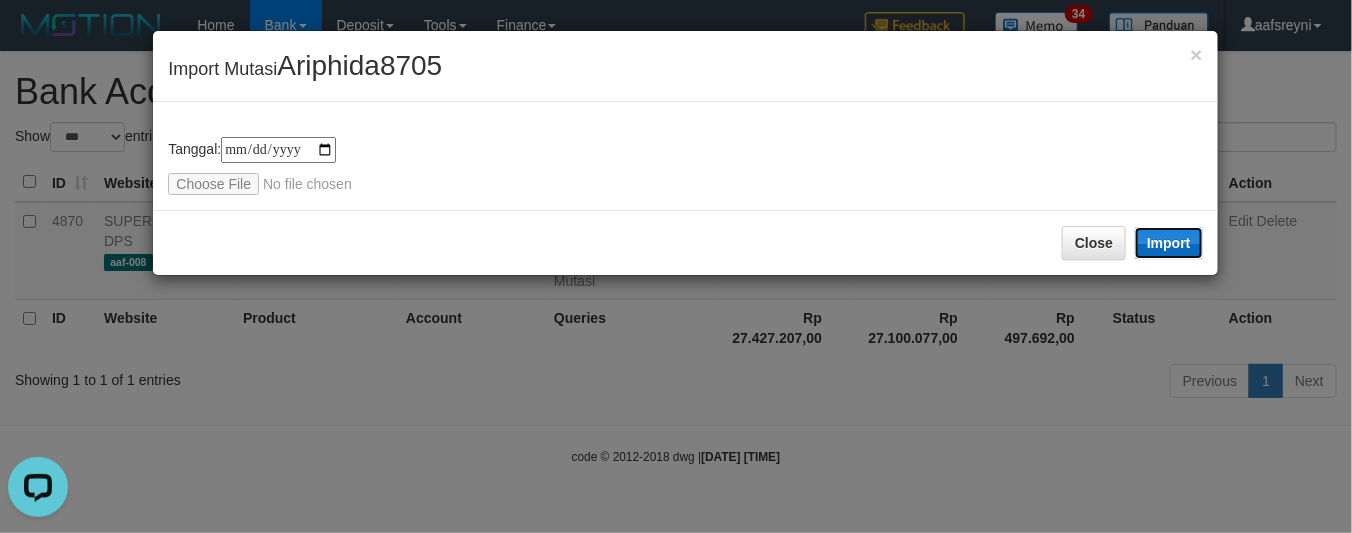 click on "Import" at bounding box center (1169, 243) 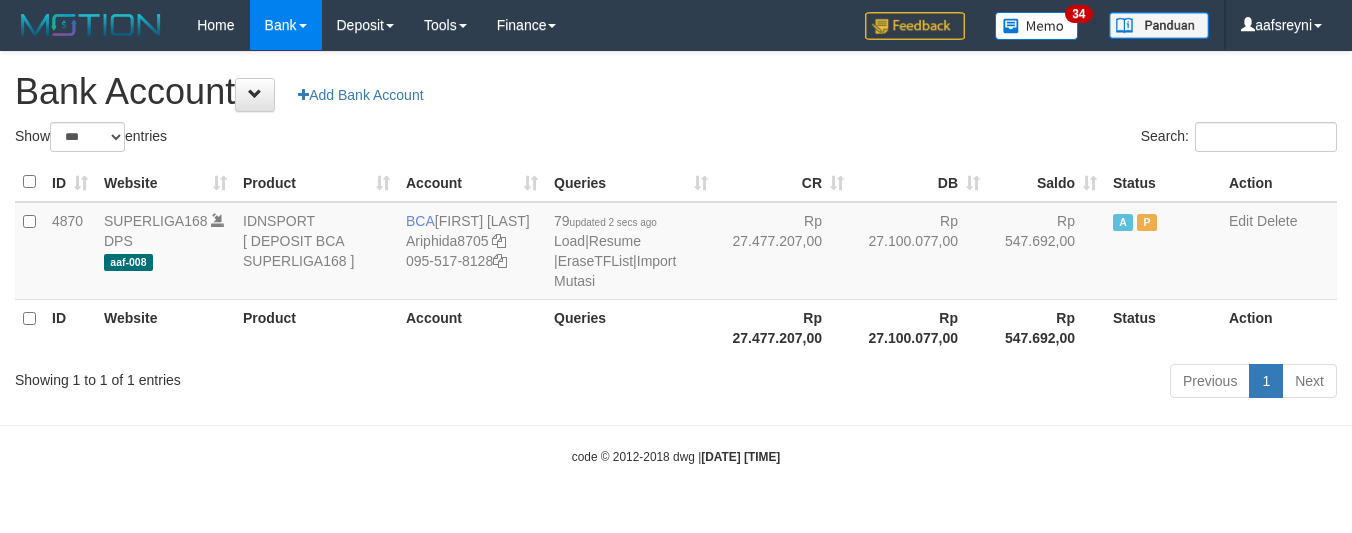 select on "***" 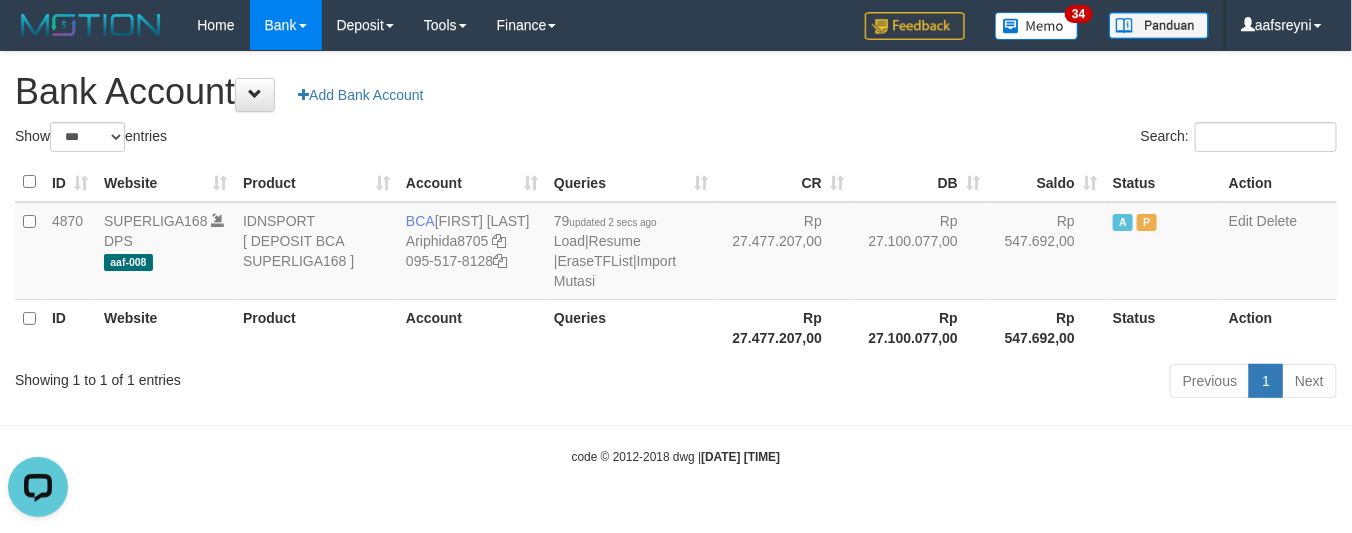 scroll, scrollTop: 0, scrollLeft: 0, axis: both 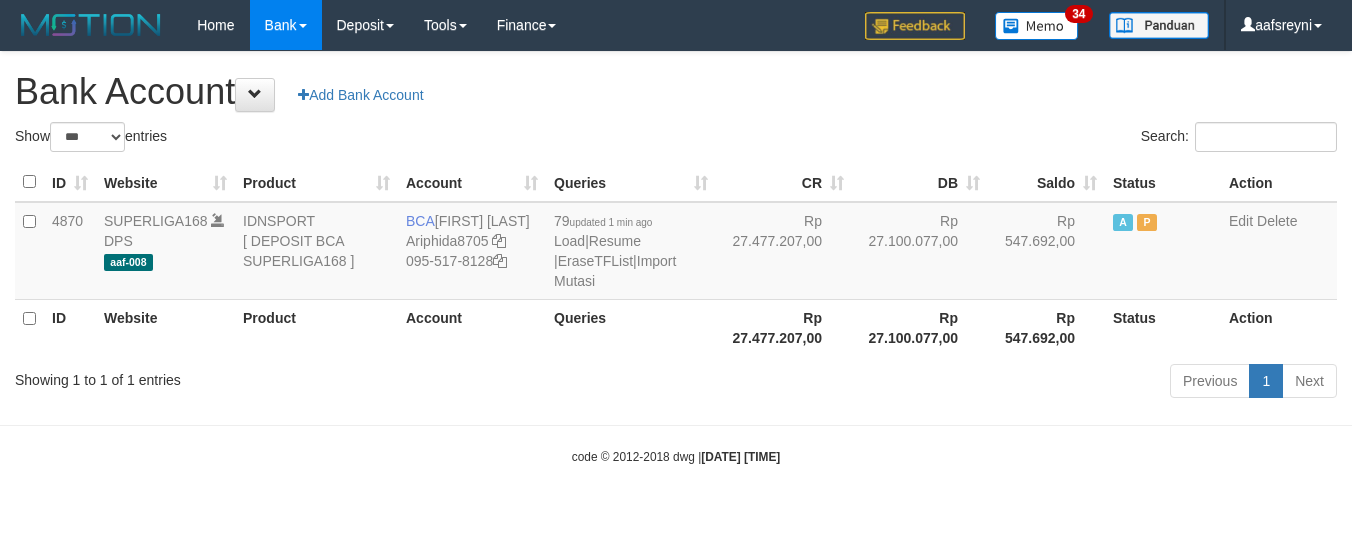 select on "***" 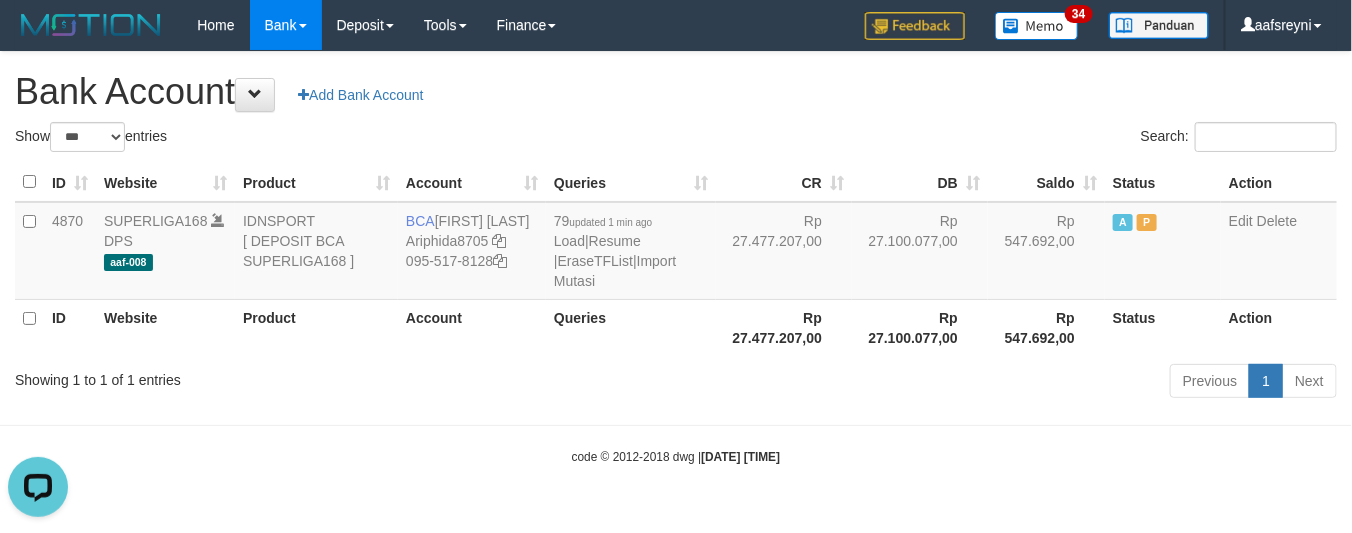 scroll, scrollTop: 0, scrollLeft: 0, axis: both 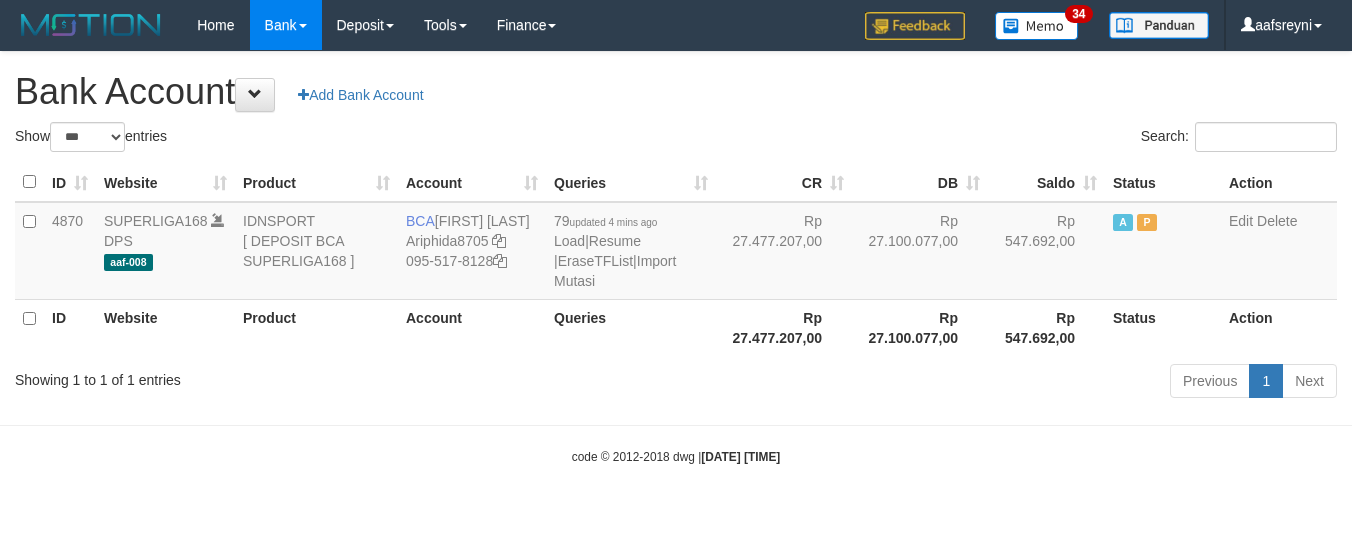 select on "***" 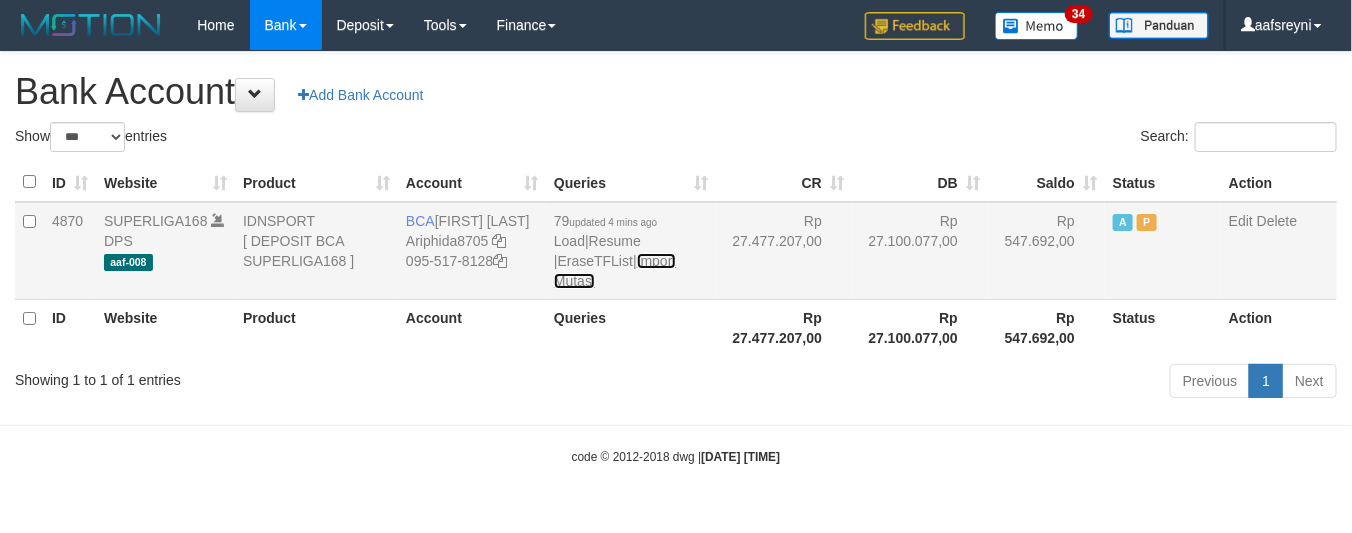 click on "Import Mutasi" at bounding box center (615, 271) 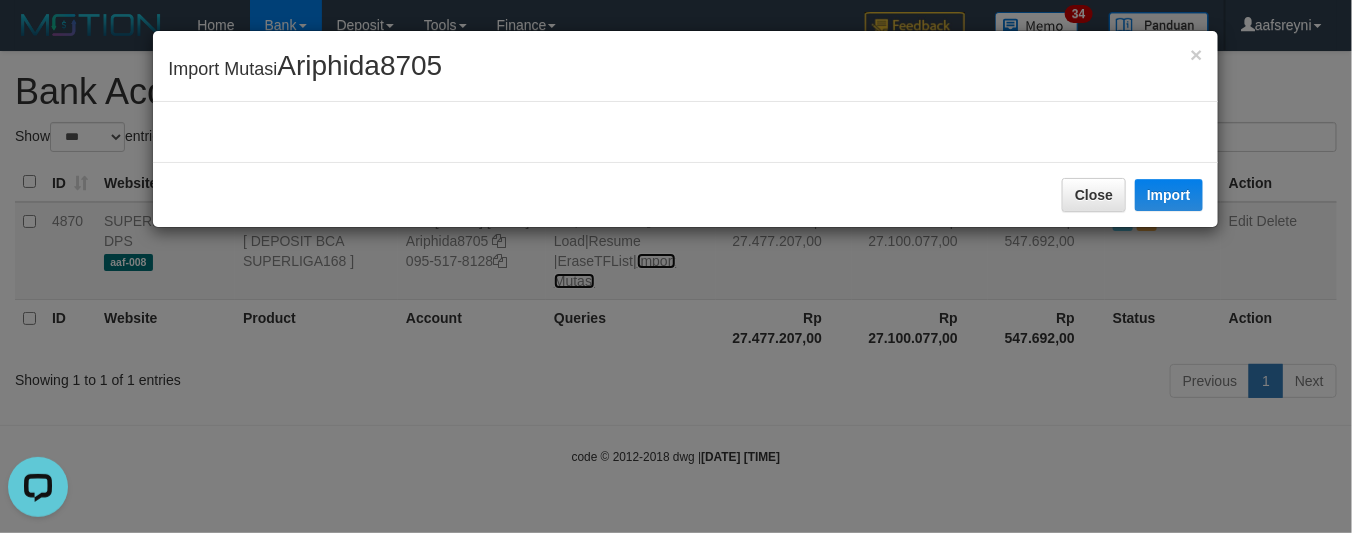 scroll, scrollTop: 0, scrollLeft: 0, axis: both 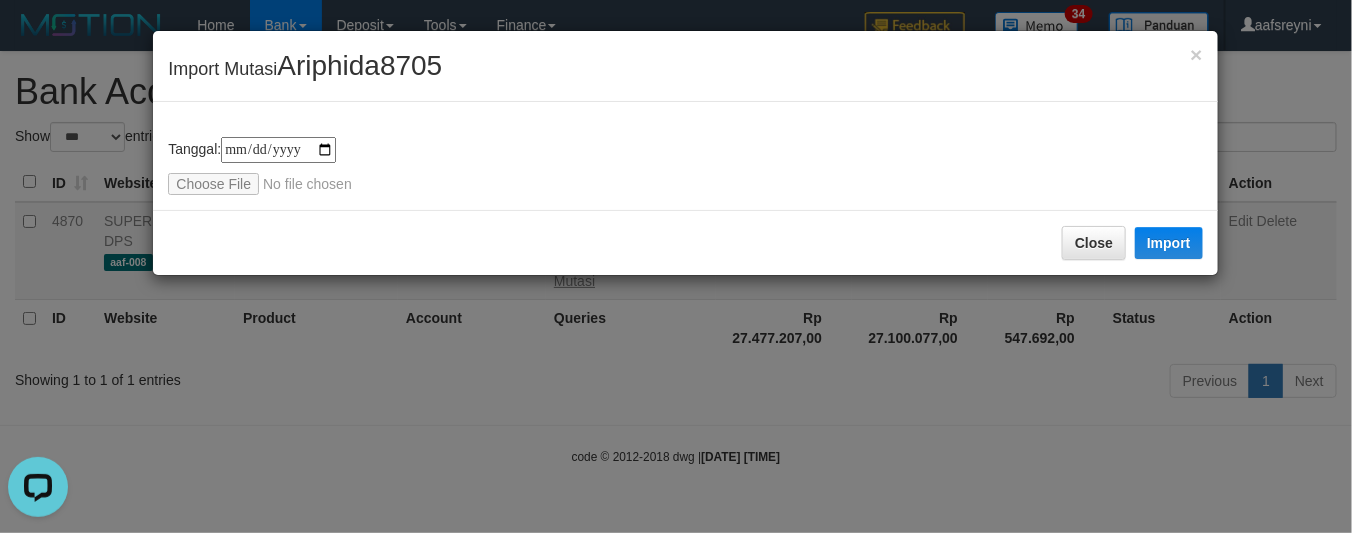 type on "**********" 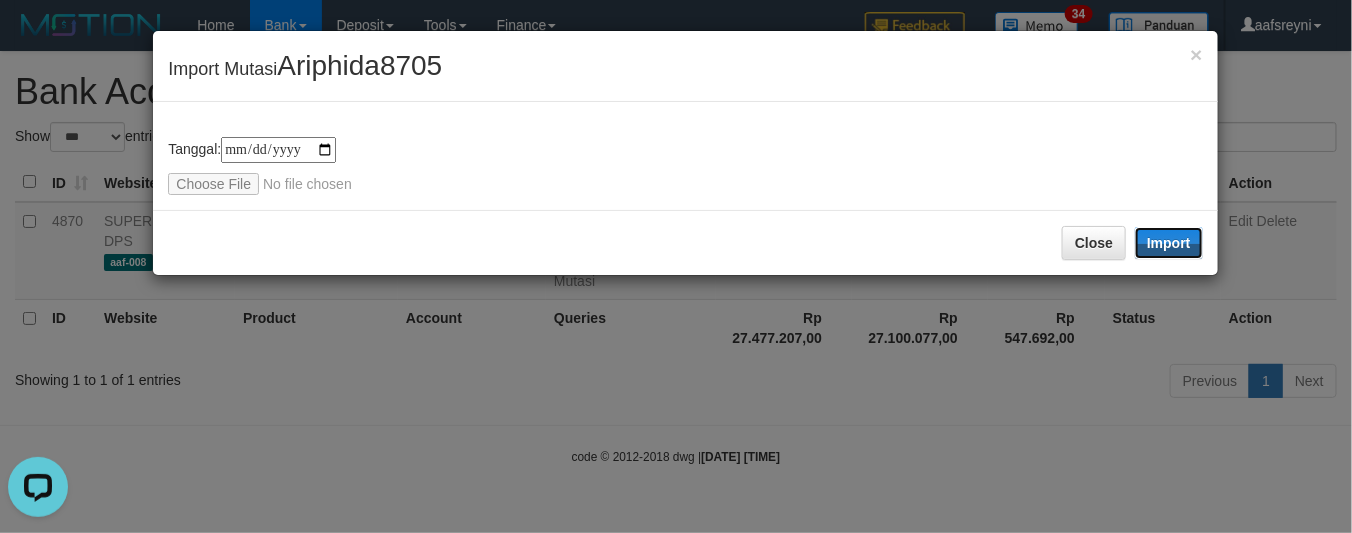drag, startPoint x: 1165, startPoint y: 248, endPoint x: 596, endPoint y: 3, distance: 619.50464 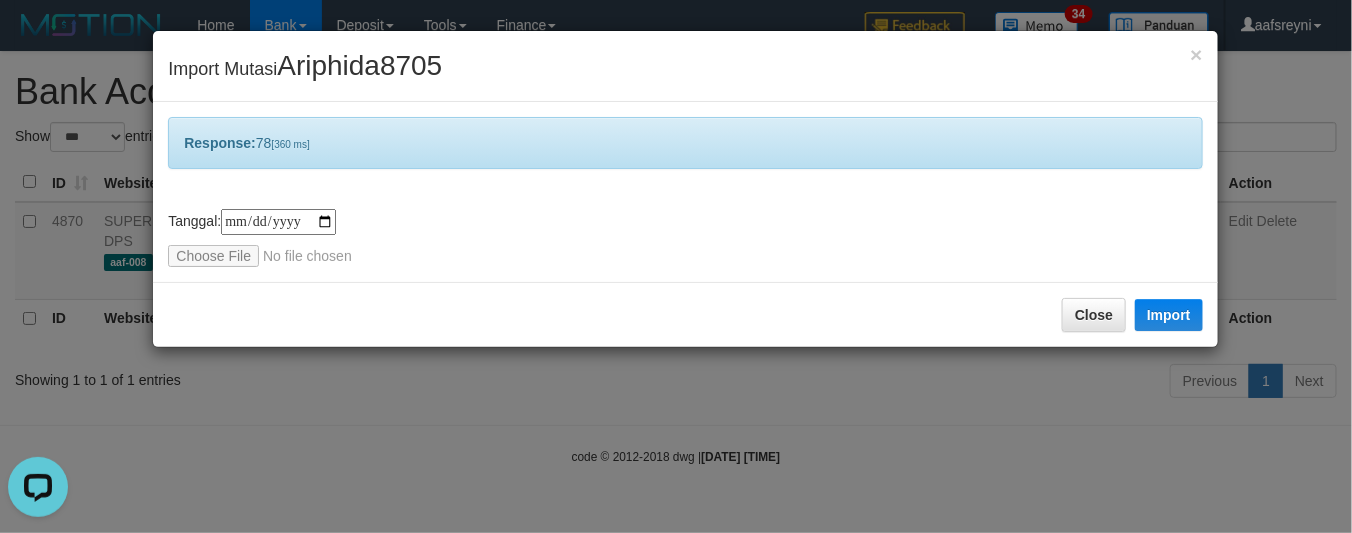 click on "**********" at bounding box center (676, 266) 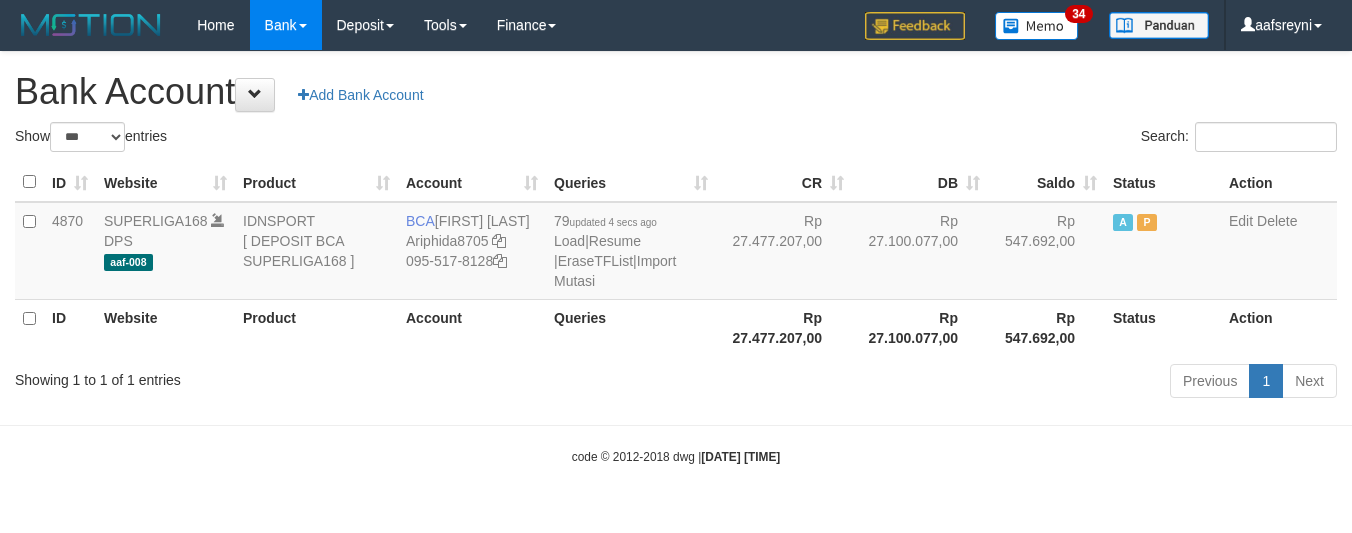 select on "***" 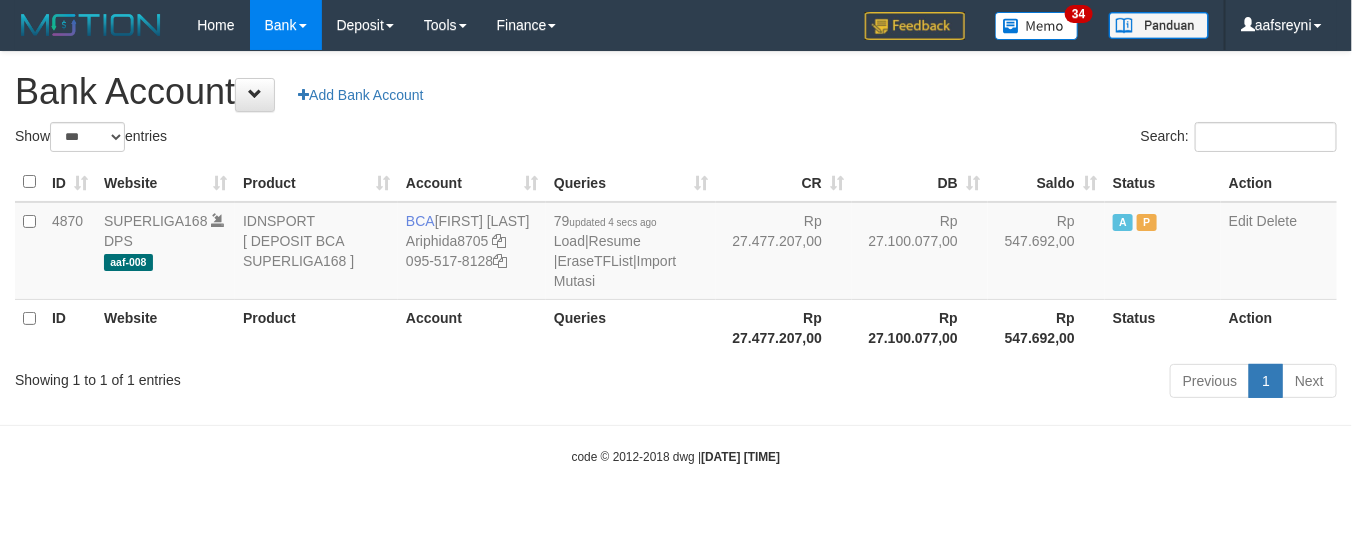 drag, startPoint x: 1100, startPoint y: 376, endPoint x: 1281, endPoint y: 351, distance: 182.71837 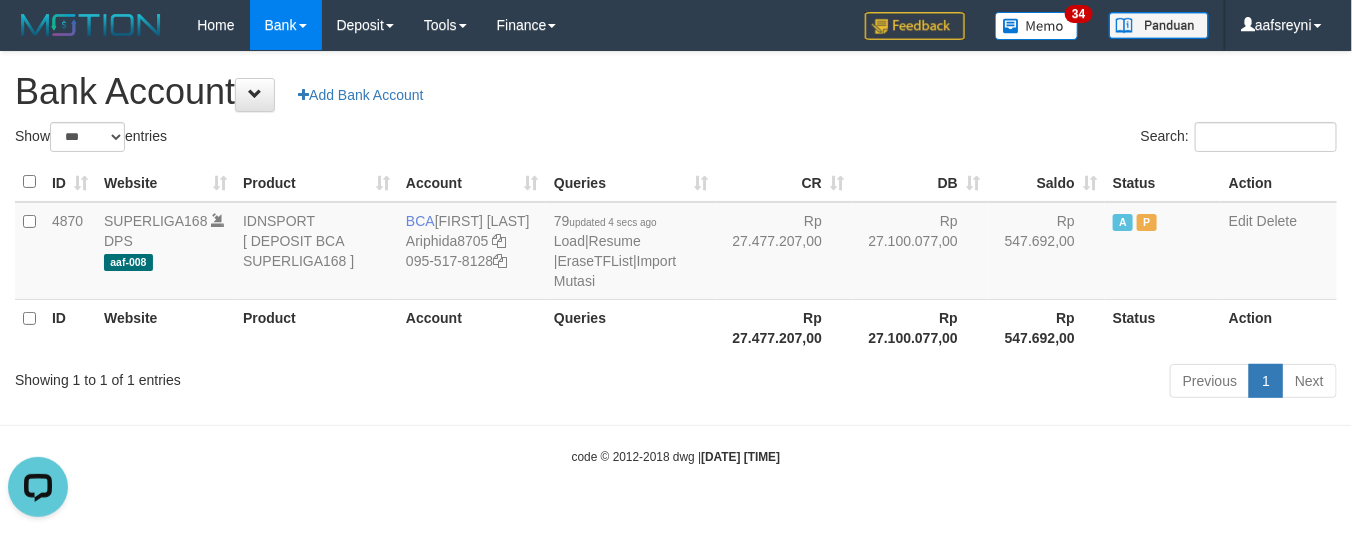 scroll, scrollTop: 0, scrollLeft: 0, axis: both 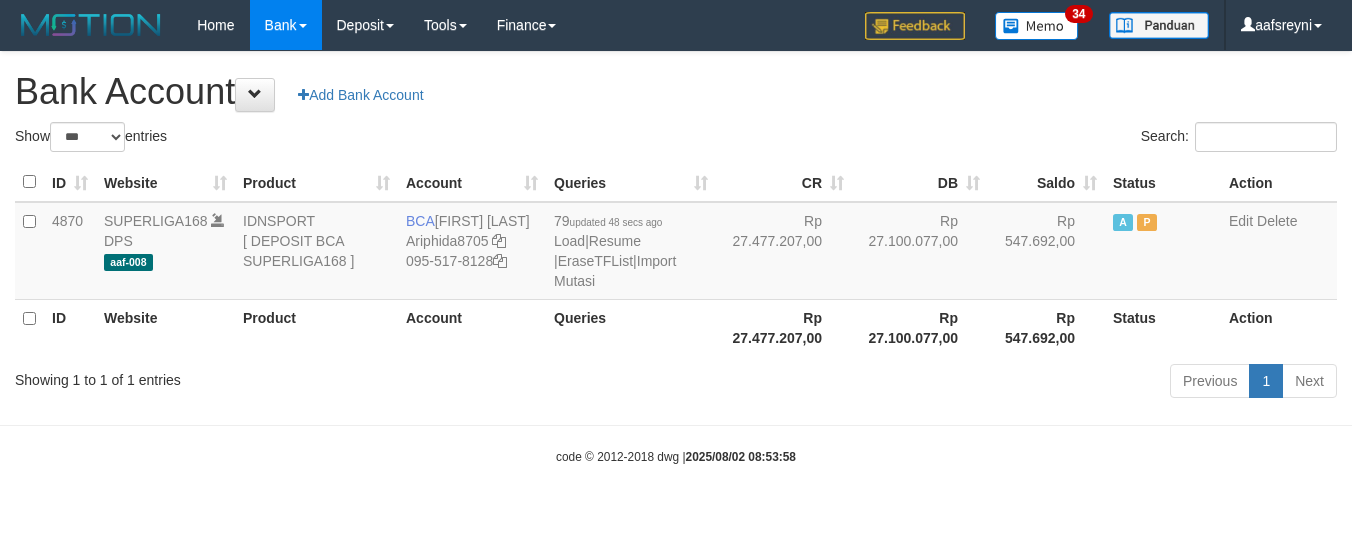 select on "***" 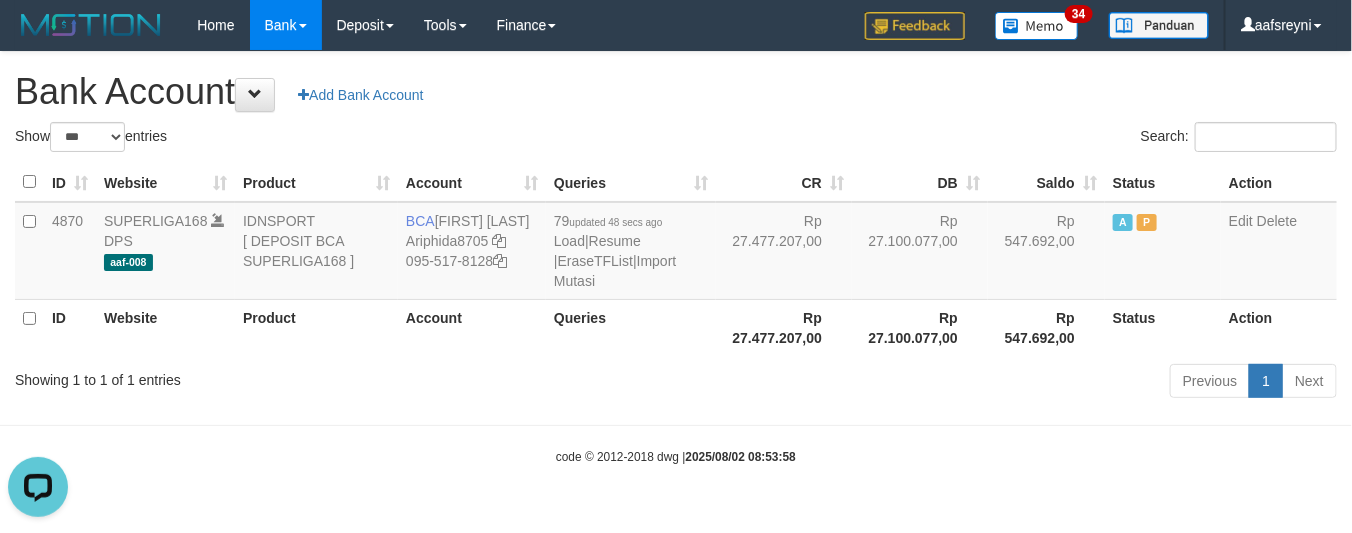 scroll, scrollTop: 0, scrollLeft: 0, axis: both 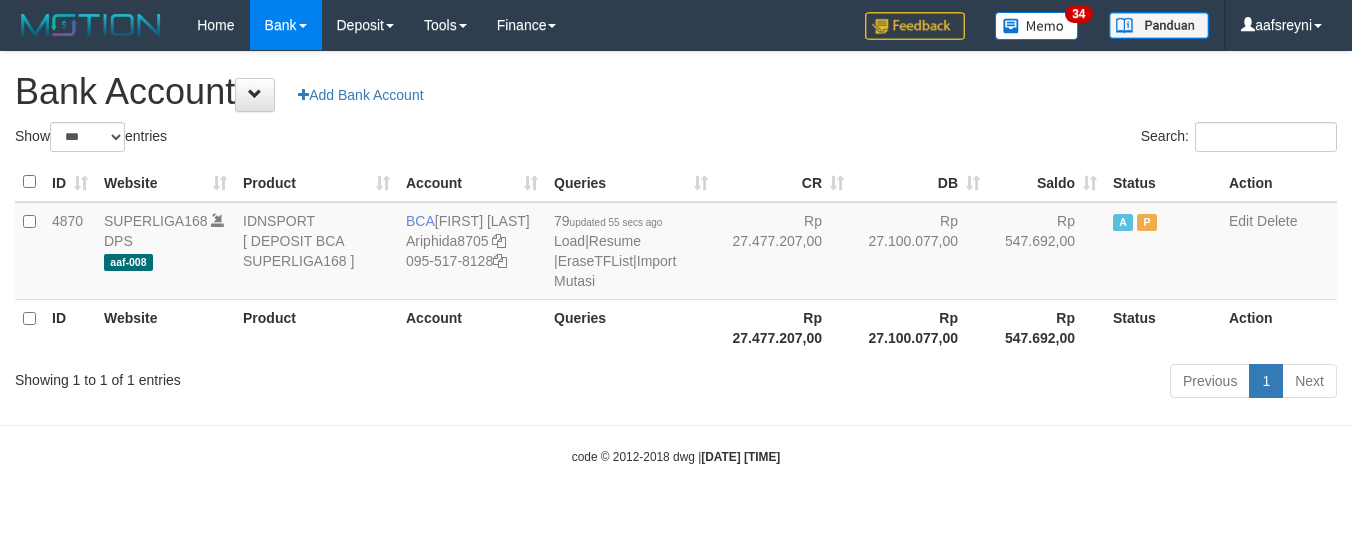 select on "***" 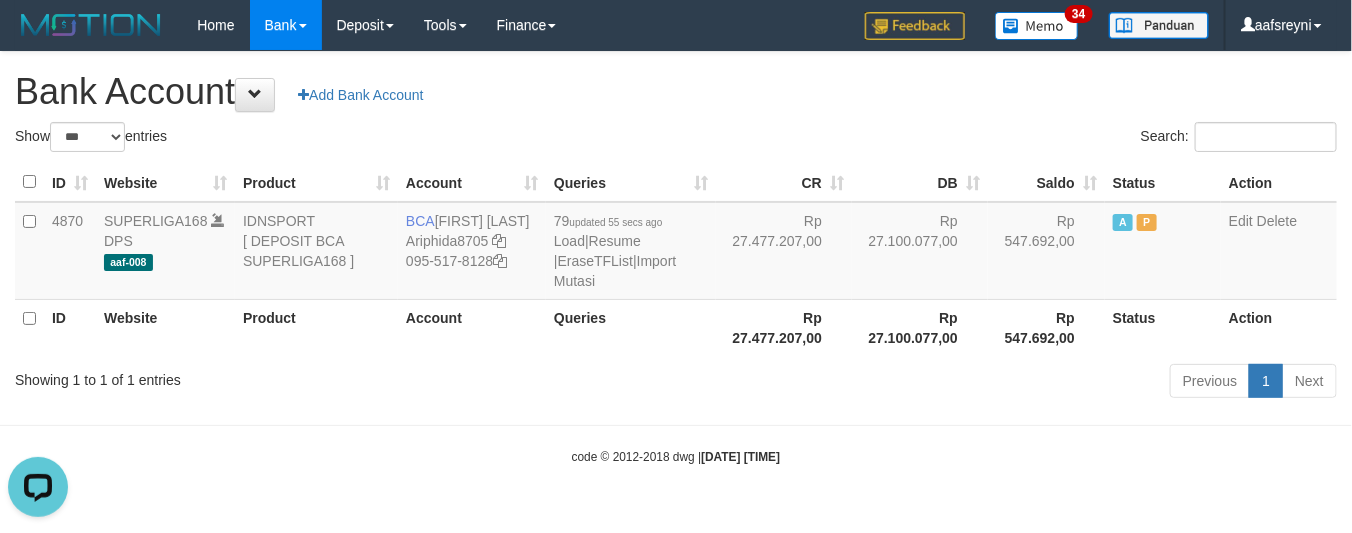 scroll, scrollTop: 0, scrollLeft: 0, axis: both 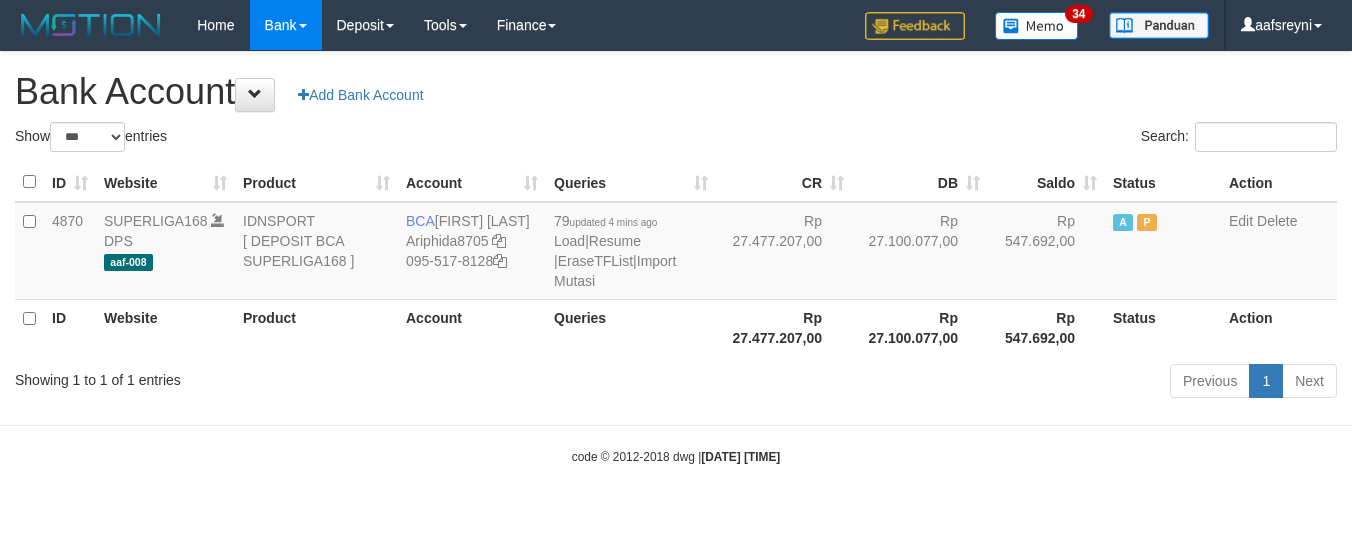 select on "***" 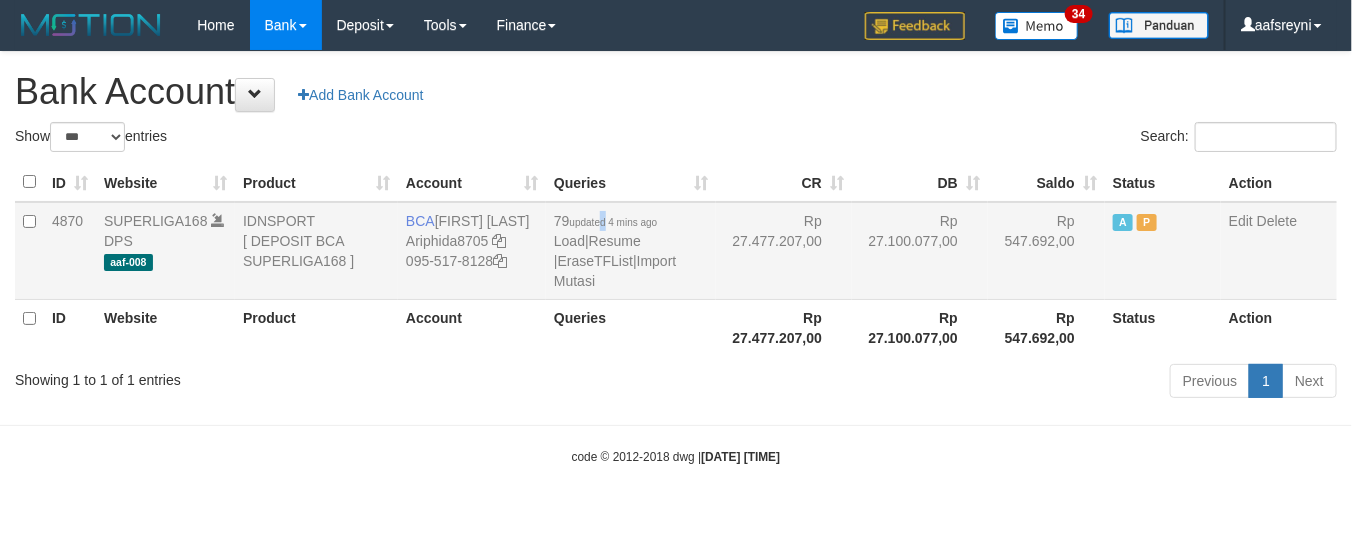 drag, startPoint x: 606, startPoint y: 227, endPoint x: 903, endPoint y: 270, distance: 300.09665 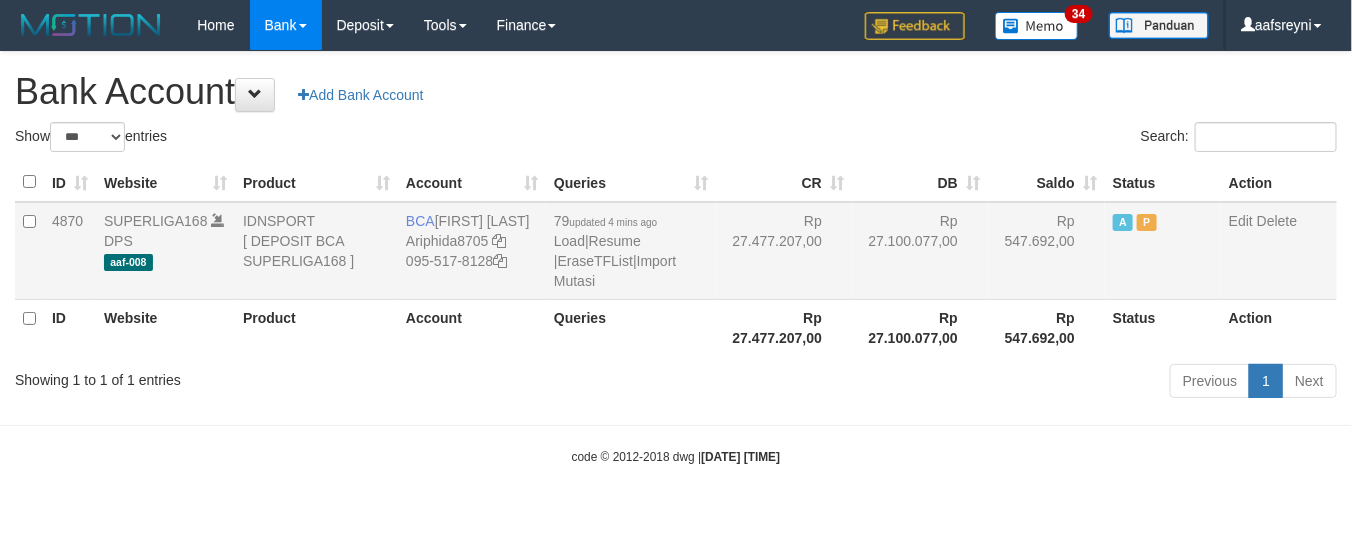 click on "Rp 547.692,00" at bounding box center (1046, 251) 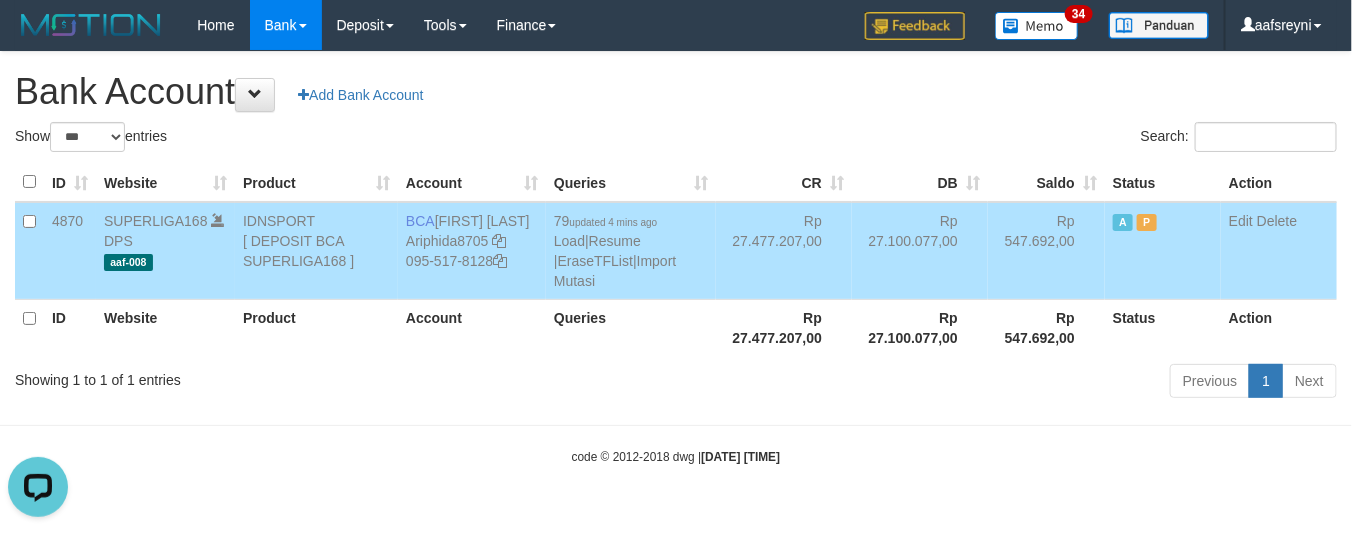 scroll, scrollTop: 0, scrollLeft: 0, axis: both 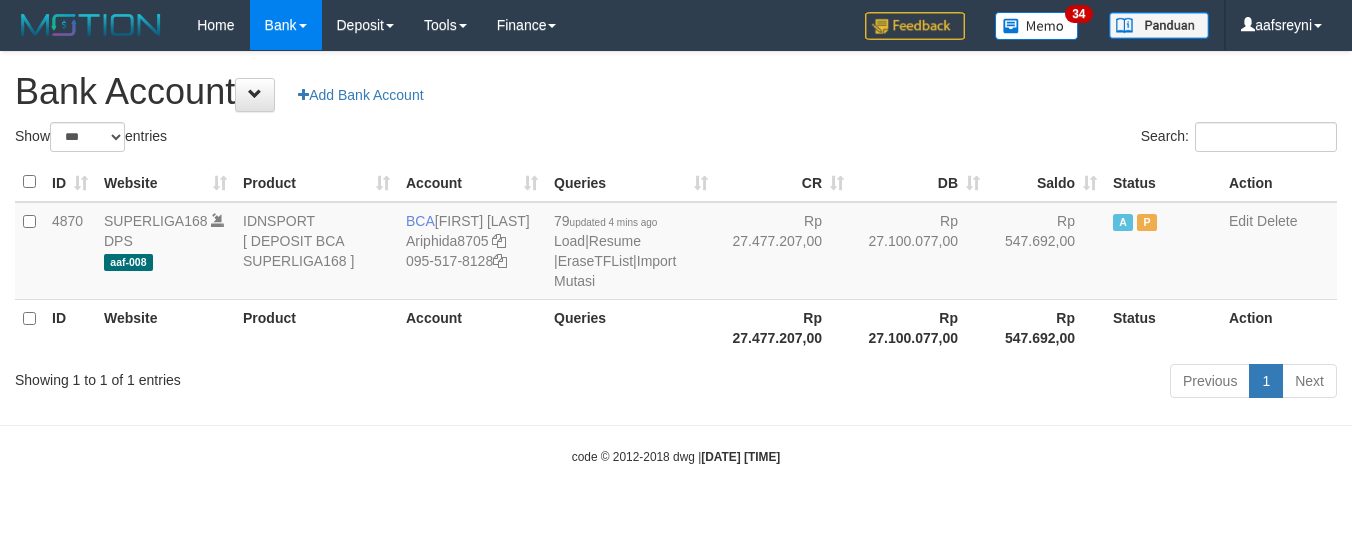select on "***" 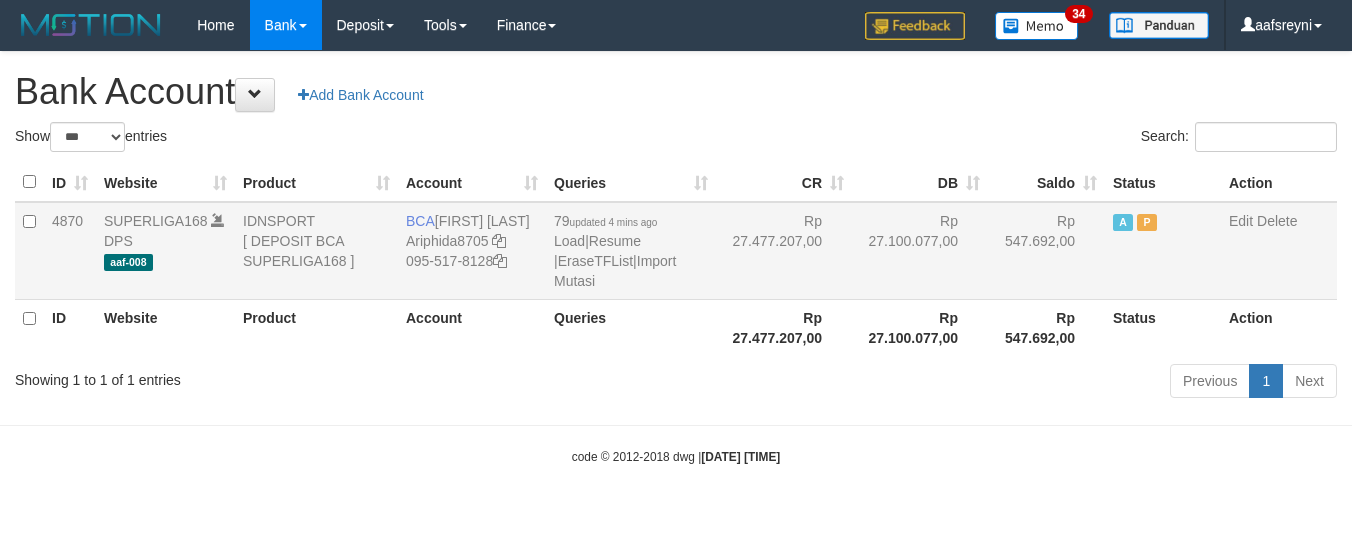 scroll, scrollTop: 0, scrollLeft: 0, axis: both 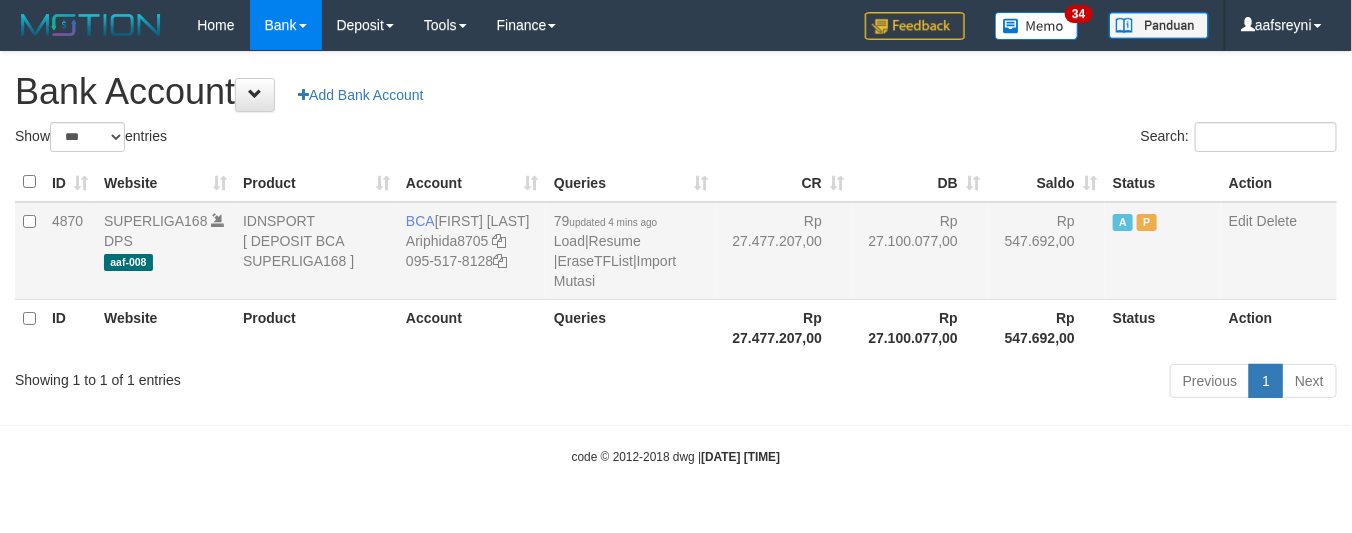 click on "79  updated 4 mins ago
Load
|
Resume
|
EraseTFList
|
Import Mutasi" at bounding box center (615, 251) 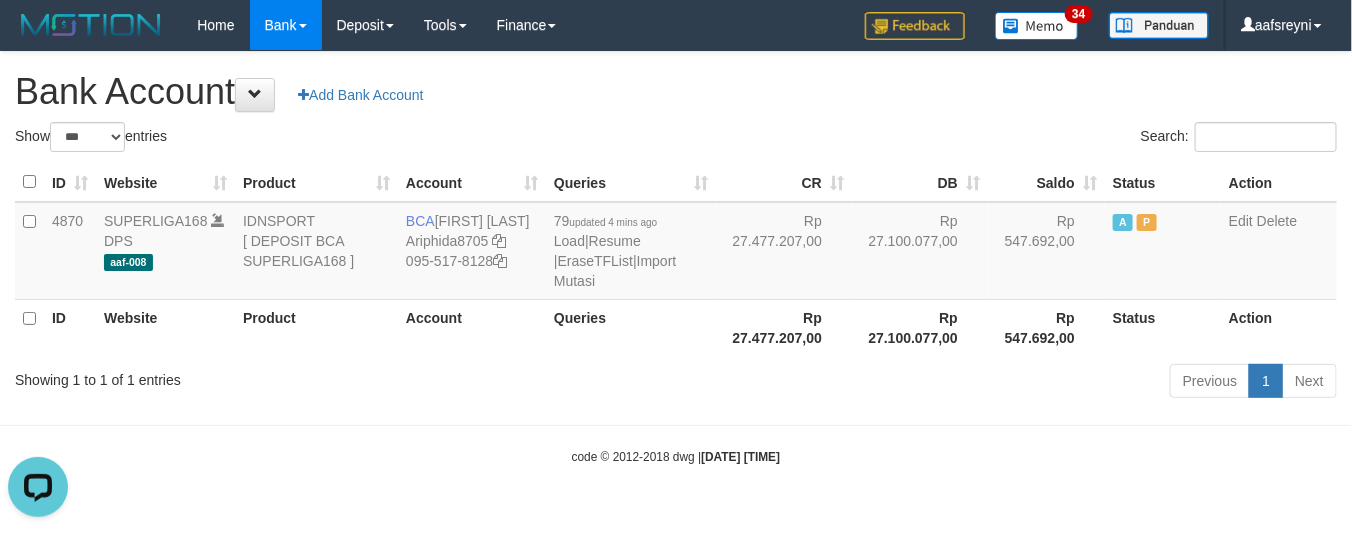 scroll, scrollTop: 0, scrollLeft: 0, axis: both 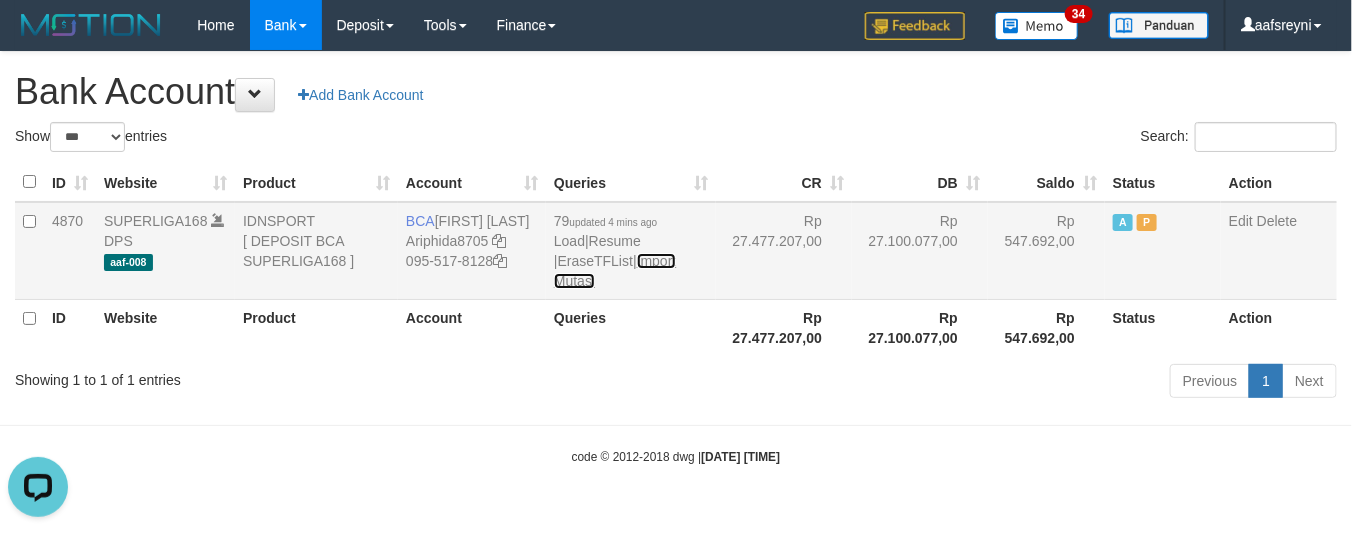 click on "Import Mutasi" at bounding box center (615, 271) 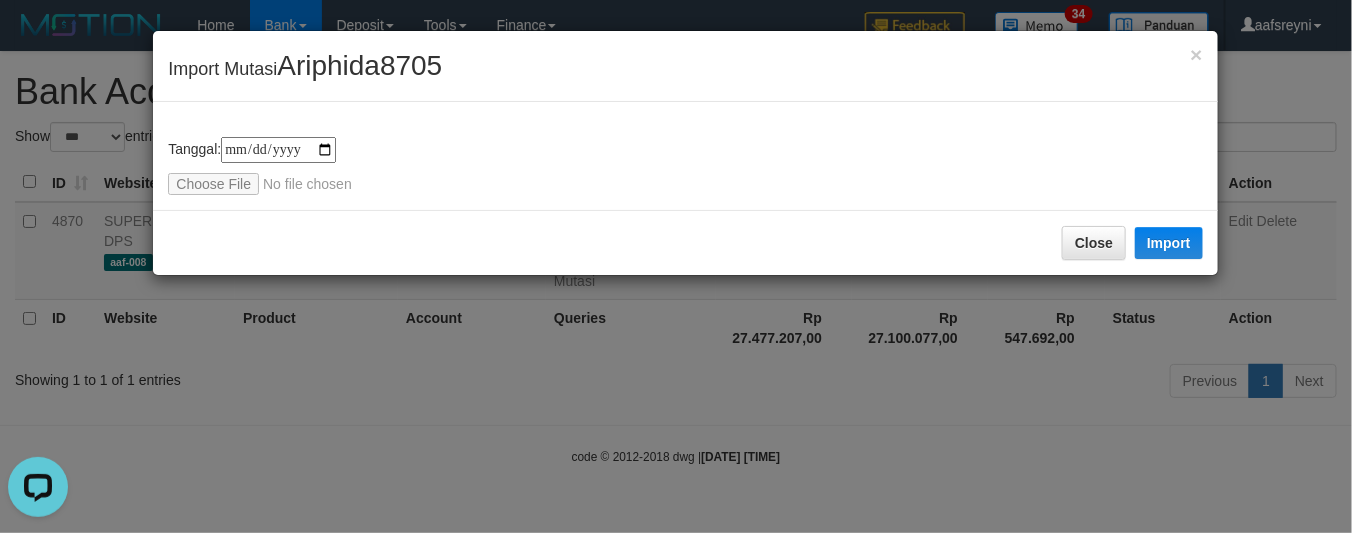 type on "**********" 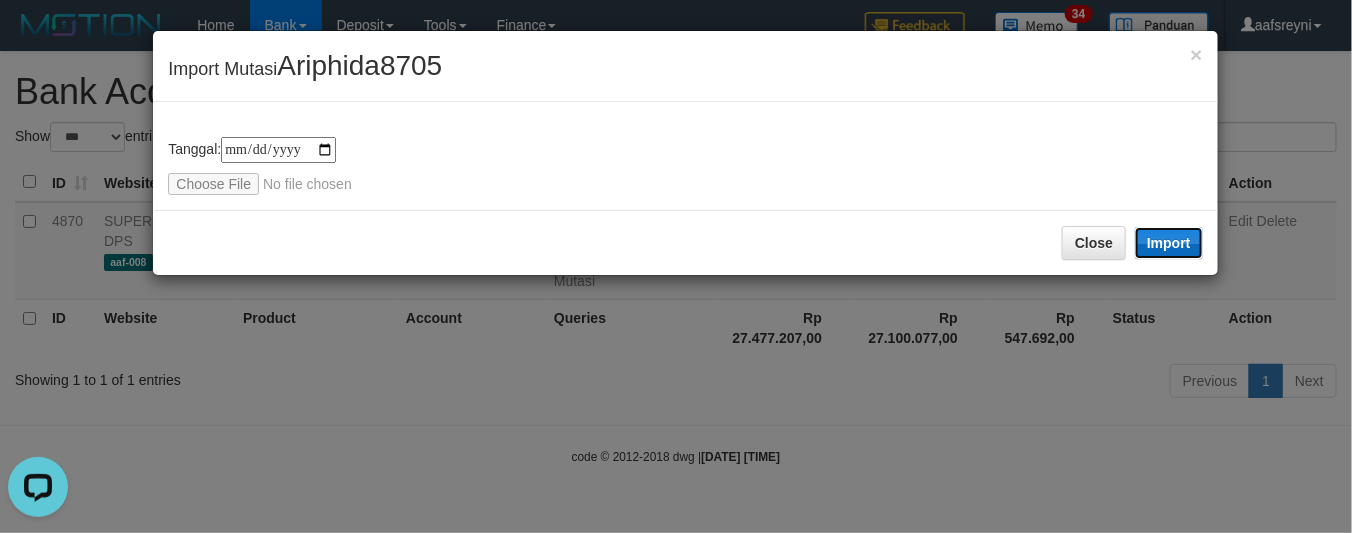 click on "Import" at bounding box center [1169, 243] 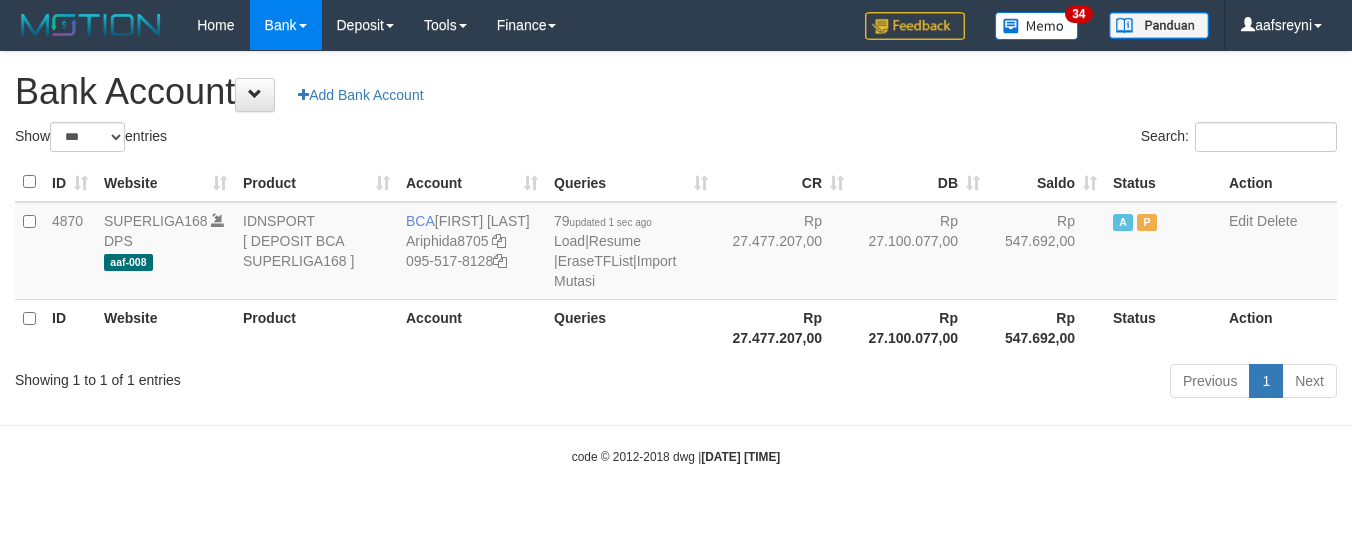 select on "***" 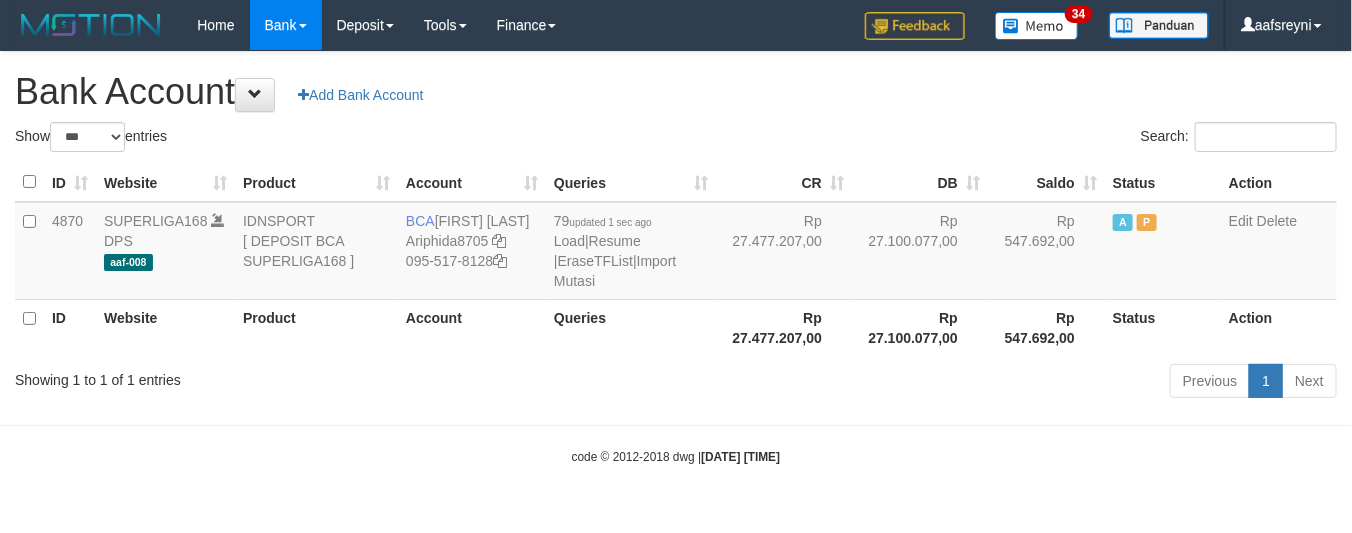 click on "ID Website Product Account Queries CR DB Saldo Status Action
4870
SUPERLIGA168
DPS
aaf-008
IDNSPORT
[ DEPOSIT BCA SUPERLIGA168 ]
BCA
[FIRST] [LAST]
Ariphida8705
[PHONE]
79  updated 1 sec ago
Load
|
Resume
|
EraseTFList
|
Import Mutasi
Rp 27.477.207,00
Rp 27.100.077,00
Rp 547.692,00
A
P
Edit
Delete
ID Website Product Account QueriesRp 27.477.207,00 Rp 27.100.077,00" at bounding box center (676, 259) 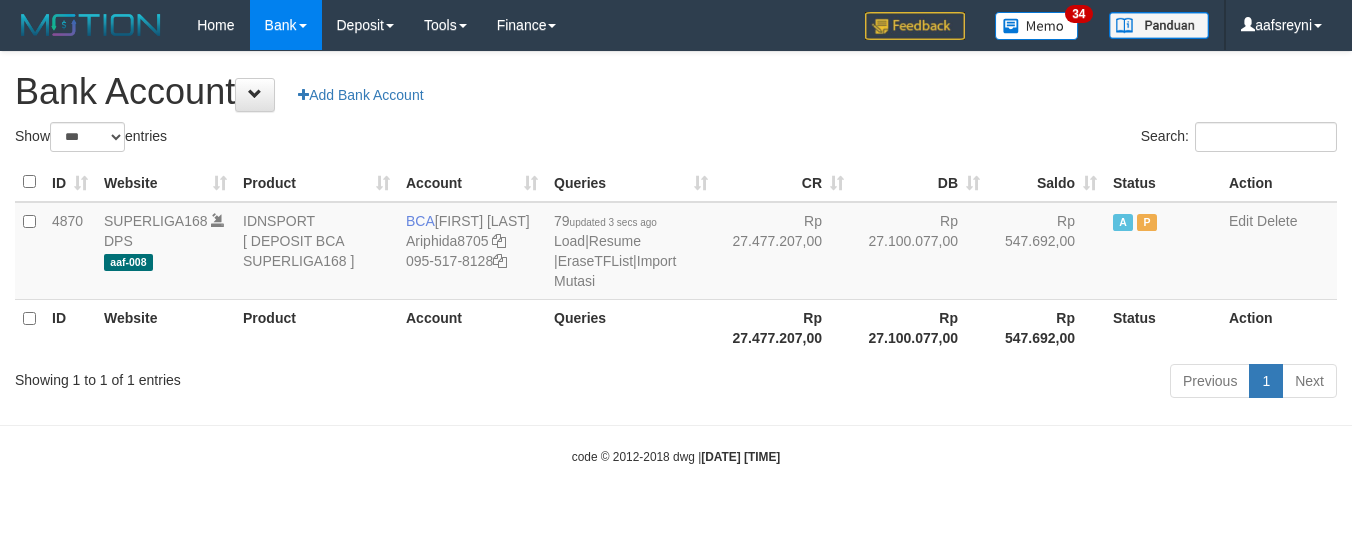 select on "***" 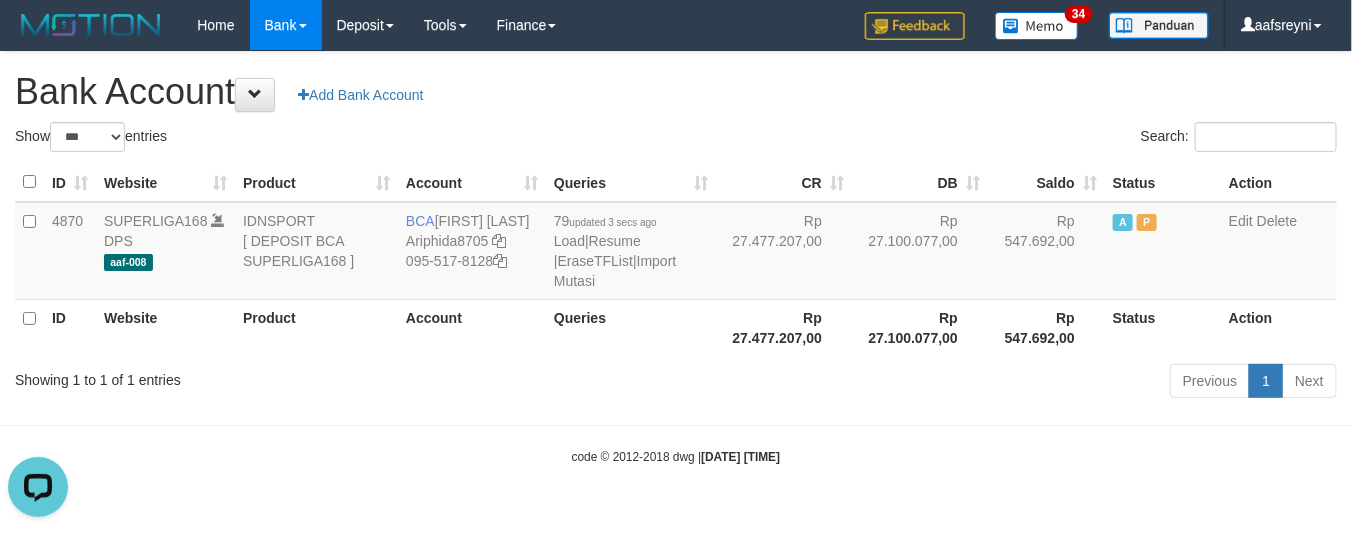 scroll, scrollTop: 0, scrollLeft: 0, axis: both 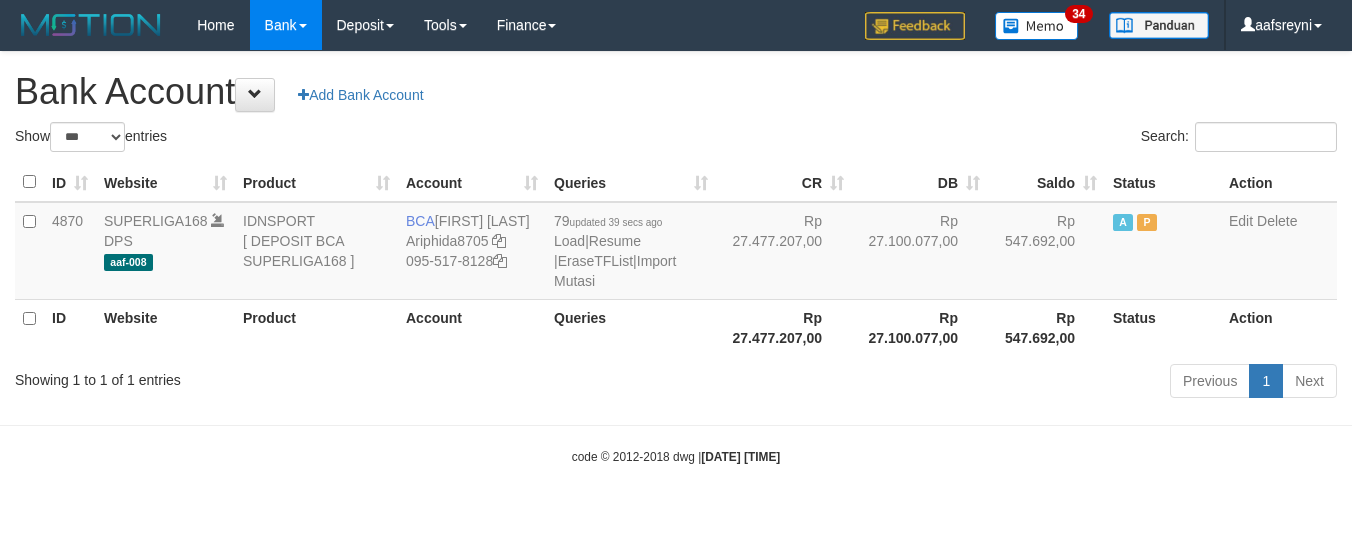 select on "***" 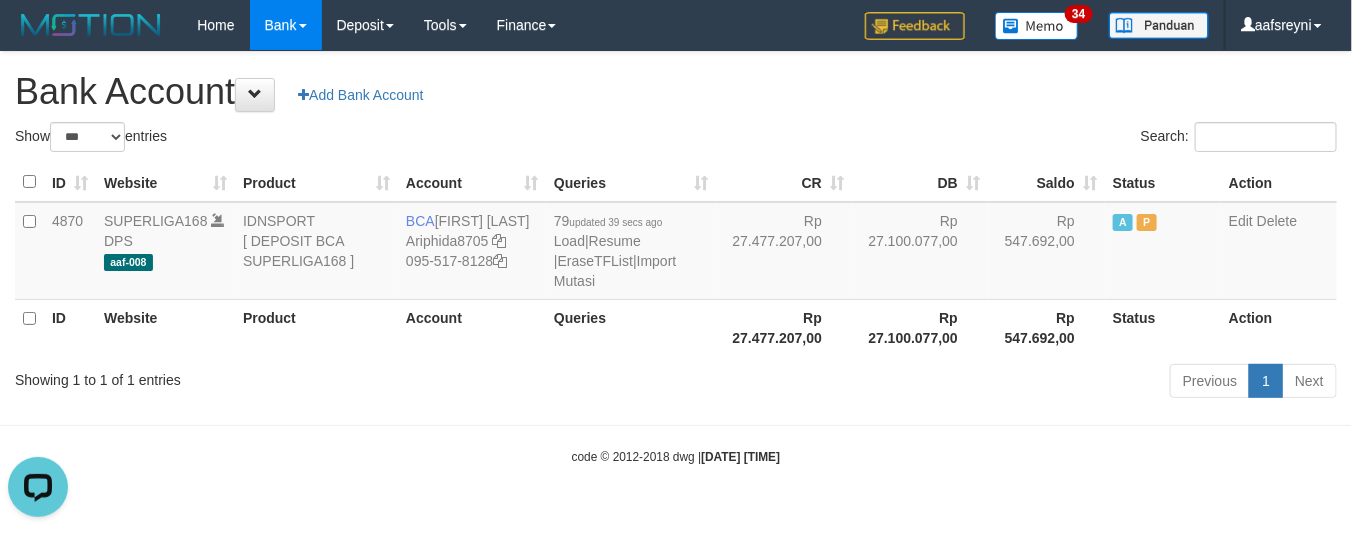 scroll, scrollTop: 0, scrollLeft: 0, axis: both 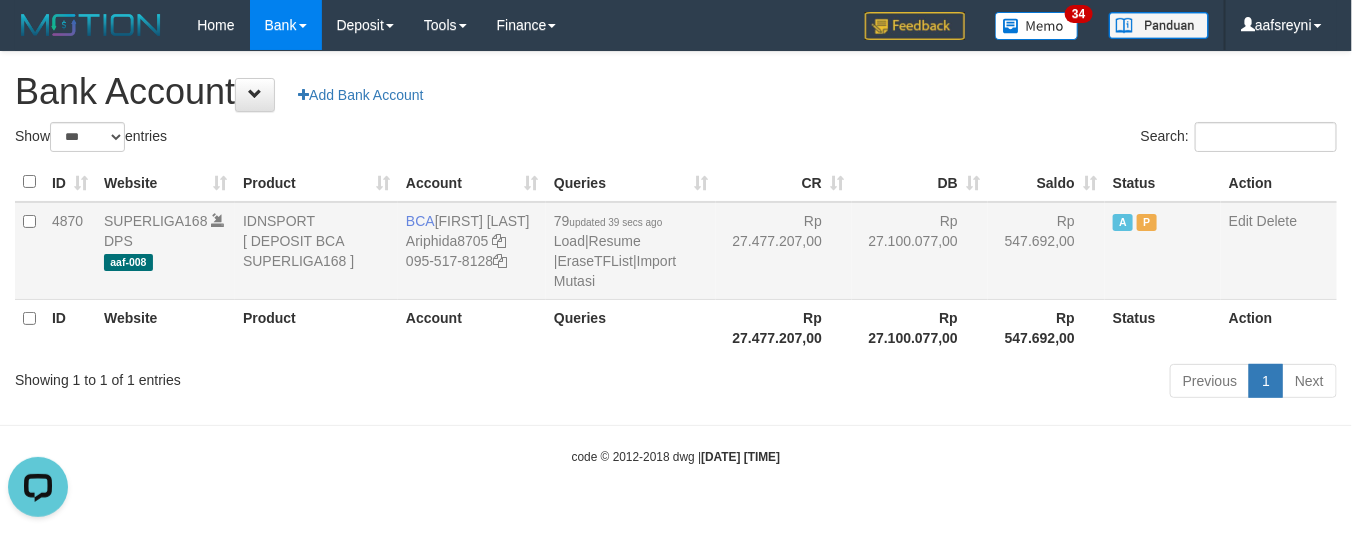 click on "Rp 27.100.077,00" at bounding box center [920, 251] 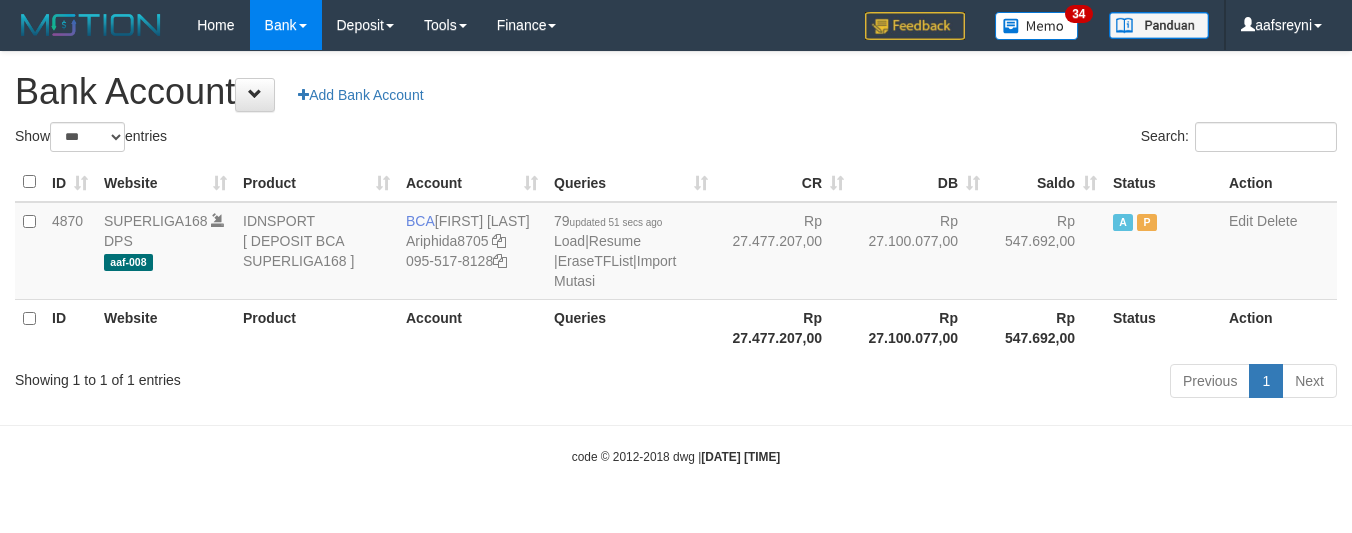 select on "***" 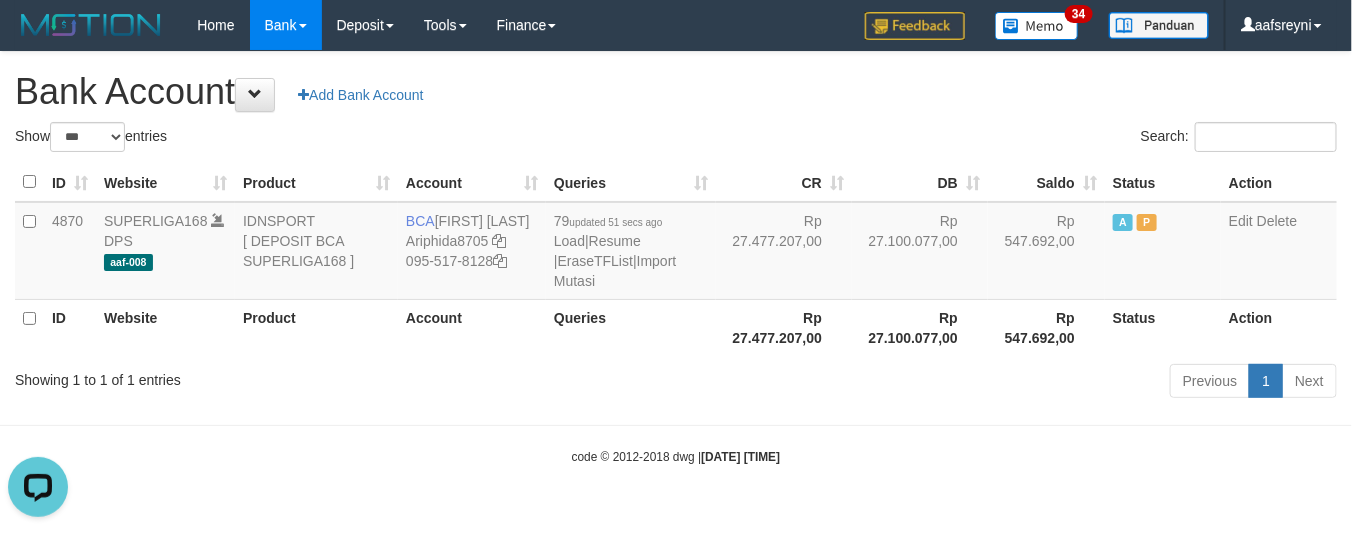 scroll, scrollTop: 0, scrollLeft: 0, axis: both 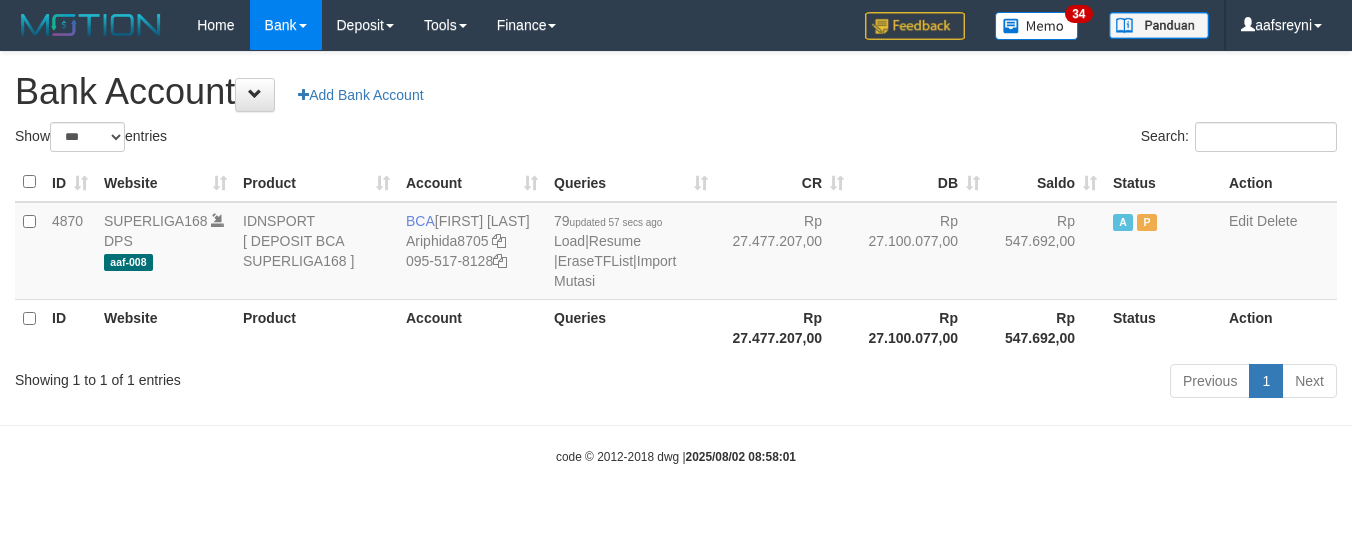 select on "***" 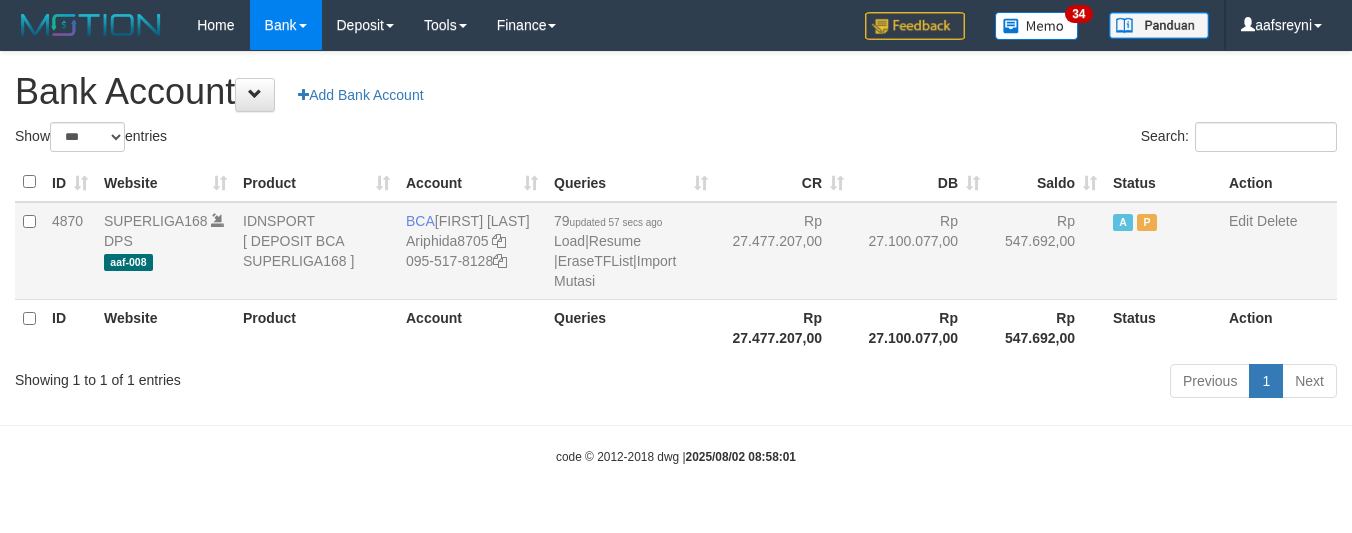 scroll, scrollTop: 0, scrollLeft: 0, axis: both 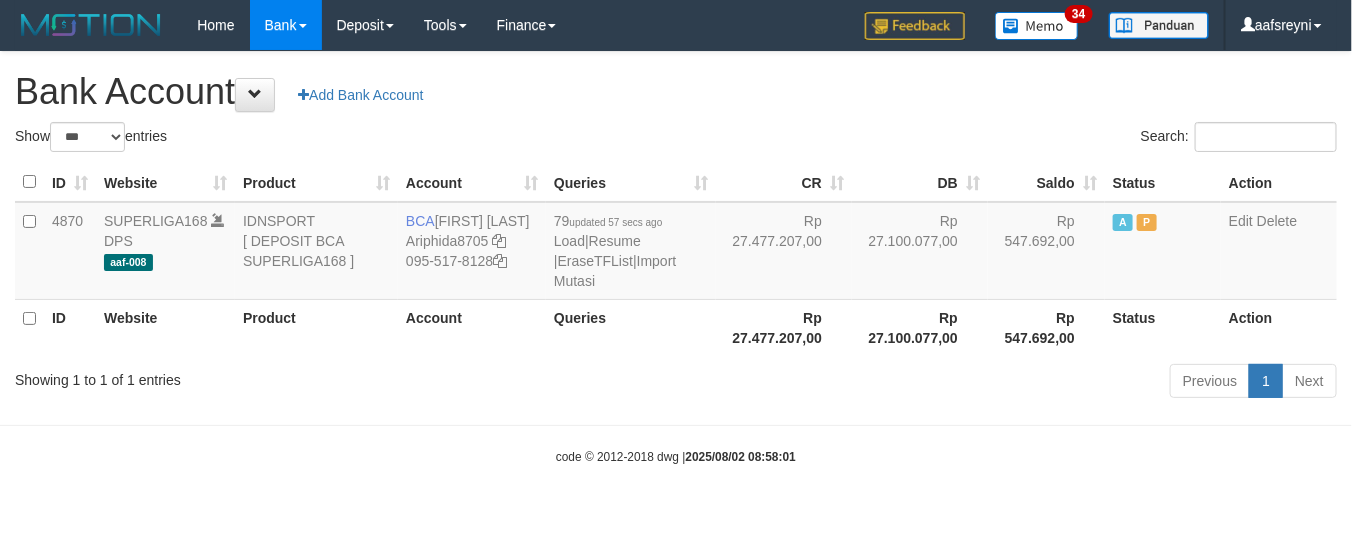 click on "Search:" at bounding box center [1014, 139] 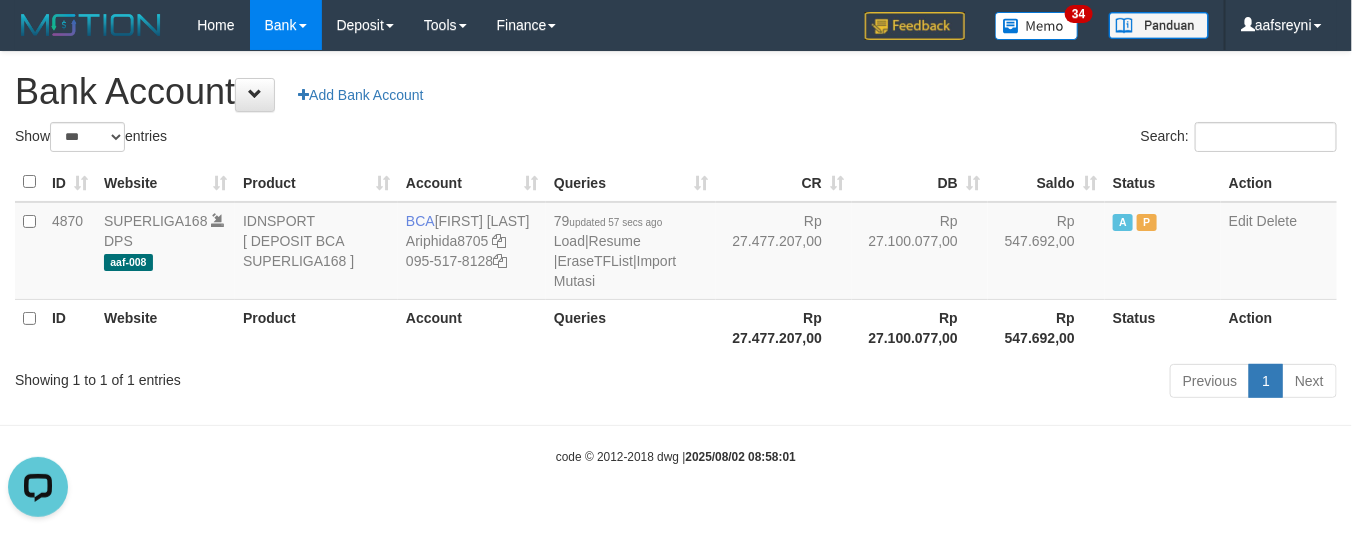 scroll, scrollTop: 0, scrollLeft: 0, axis: both 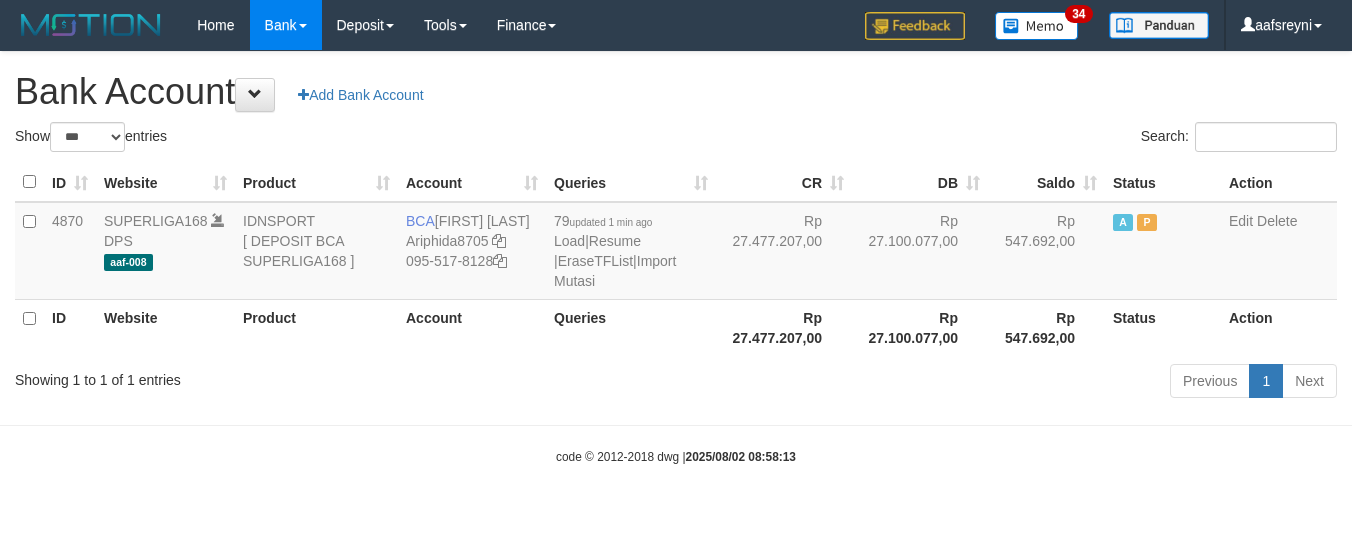 select on "***" 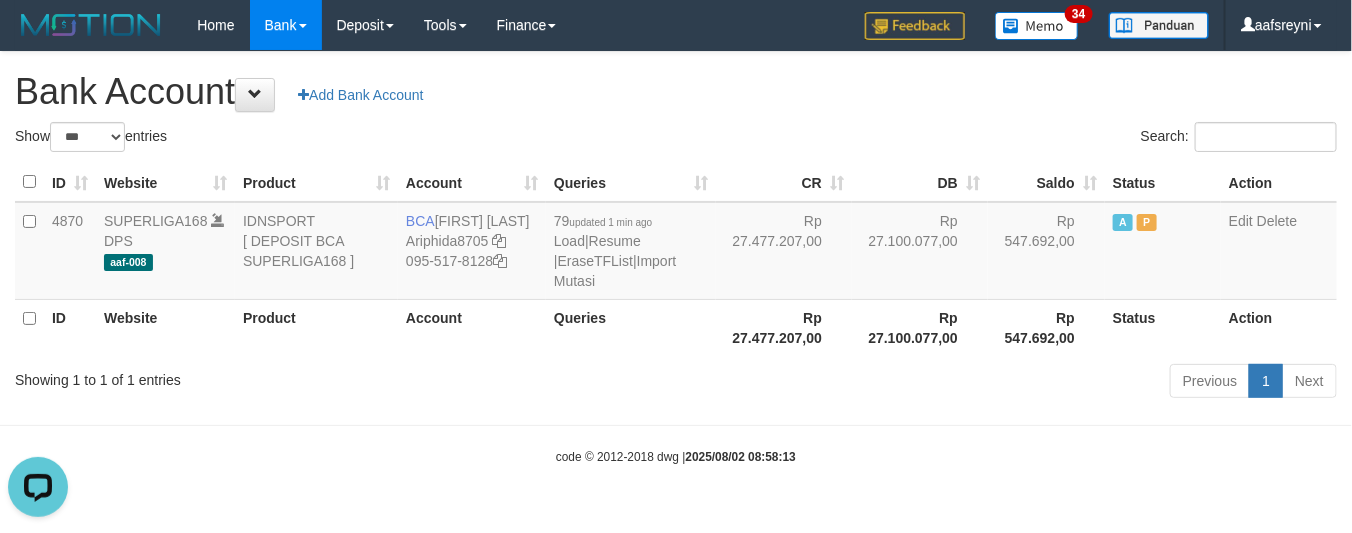 scroll, scrollTop: 0, scrollLeft: 0, axis: both 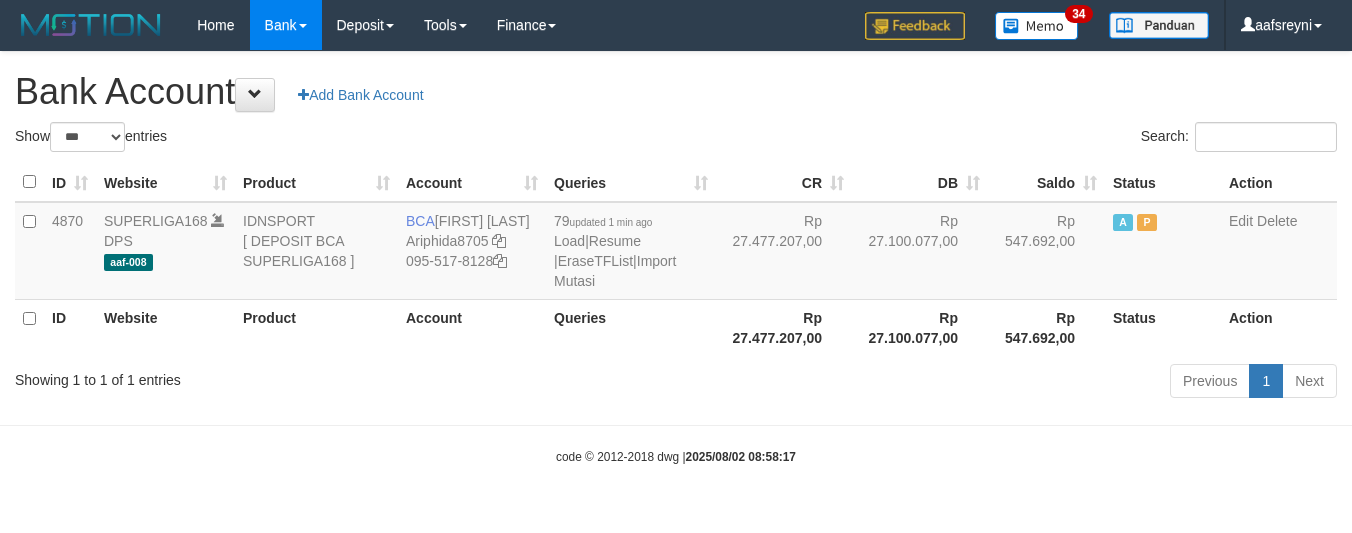 select on "***" 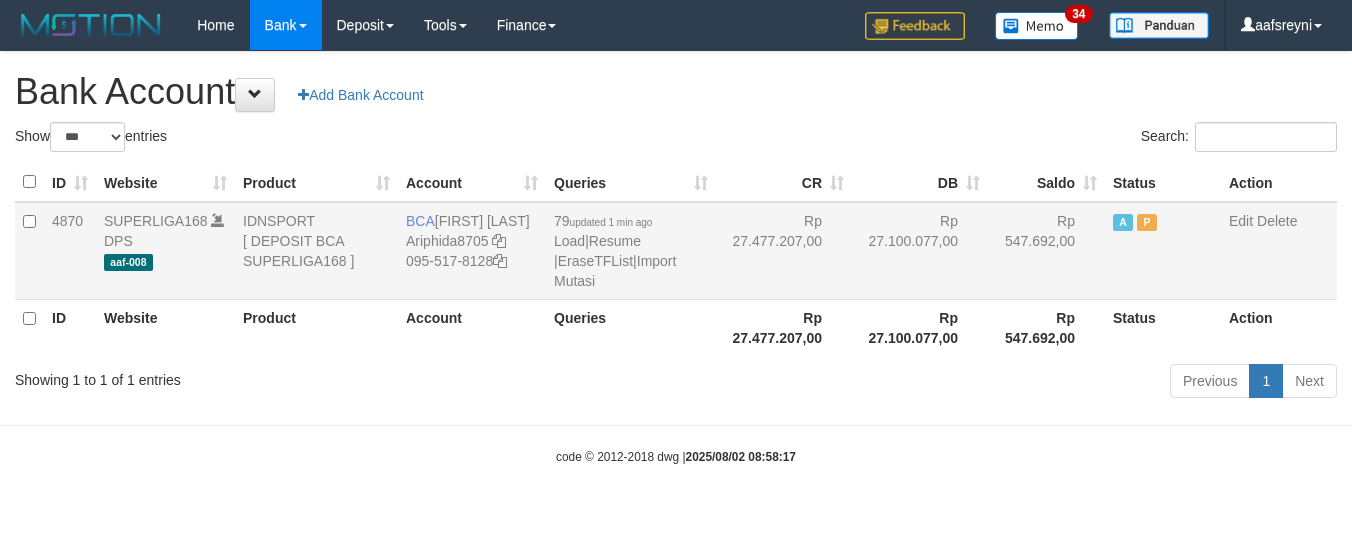 scroll, scrollTop: 0, scrollLeft: 0, axis: both 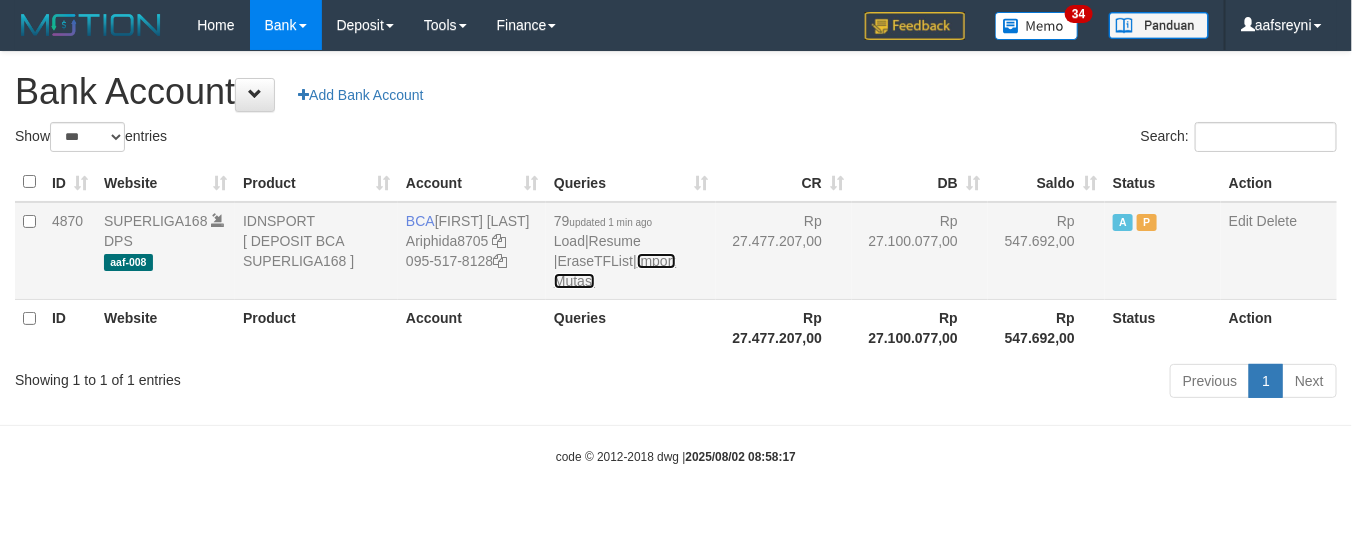 click on "Import Mutasi" at bounding box center [615, 271] 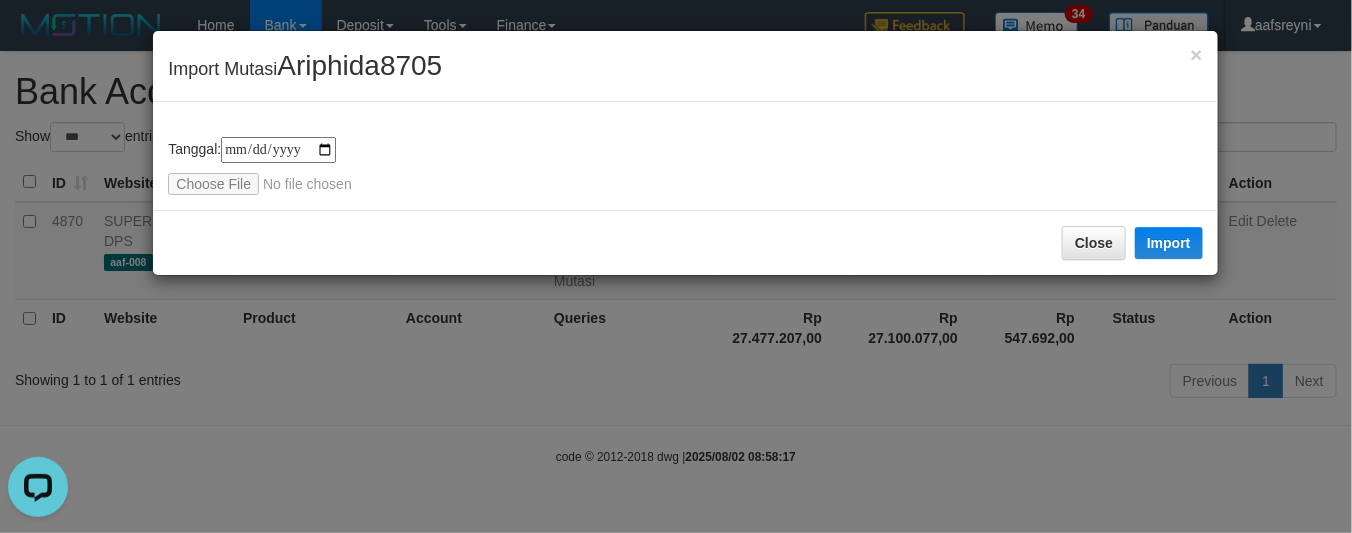 scroll, scrollTop: 0, scrollLeft: 0, axis: both 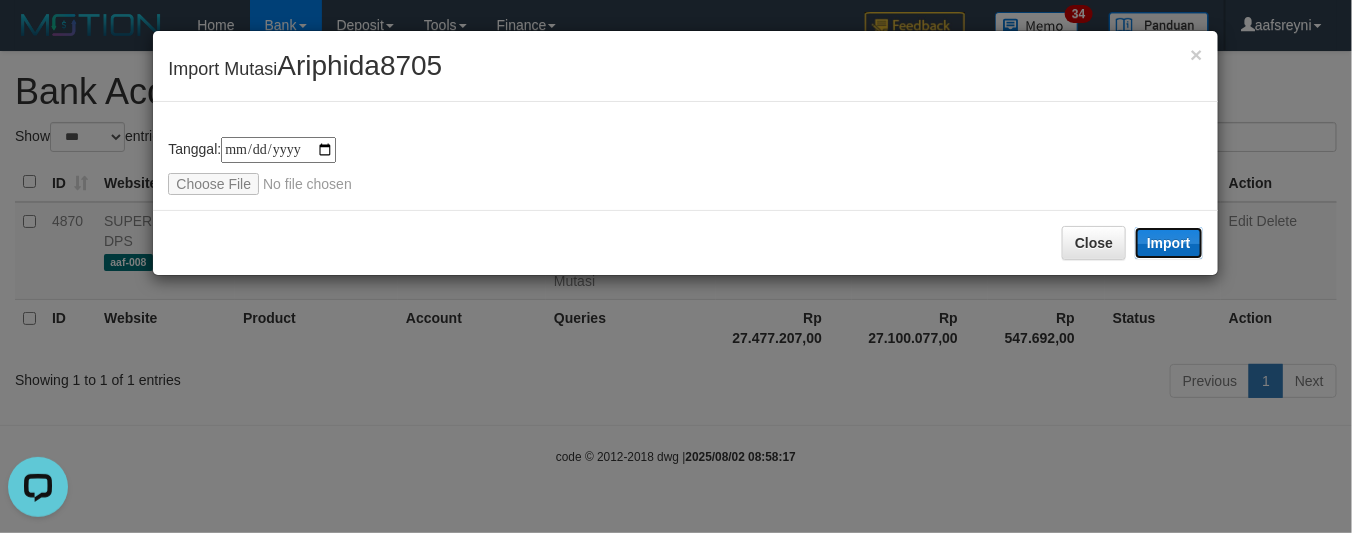 click on "Import" at bounding box center (1169, 243) 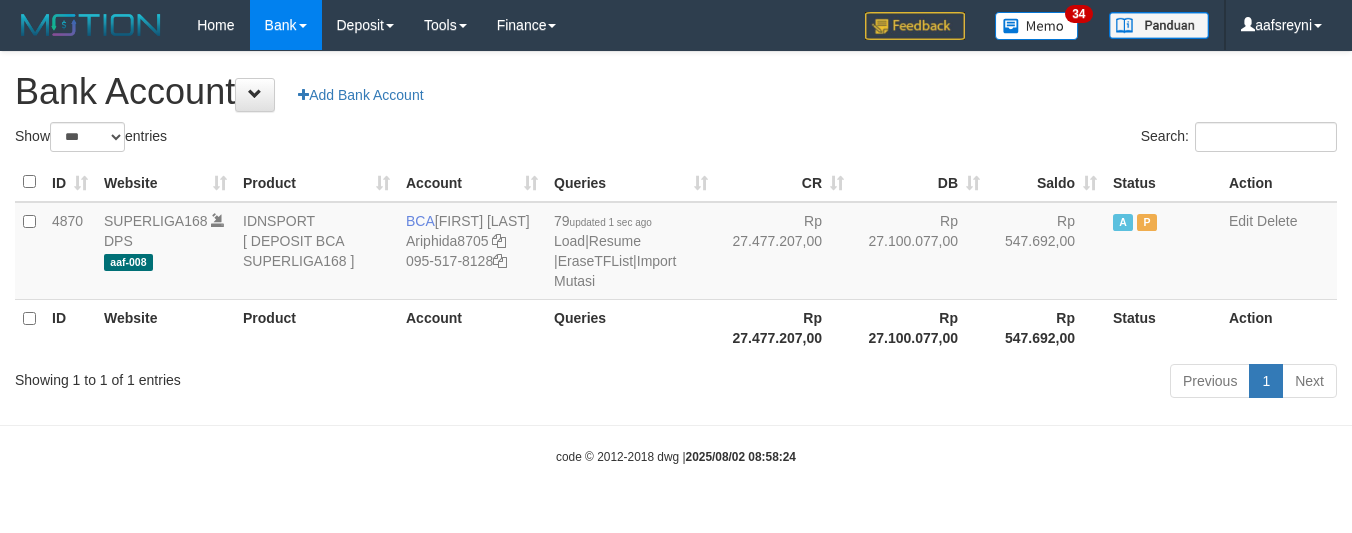 select on "***" 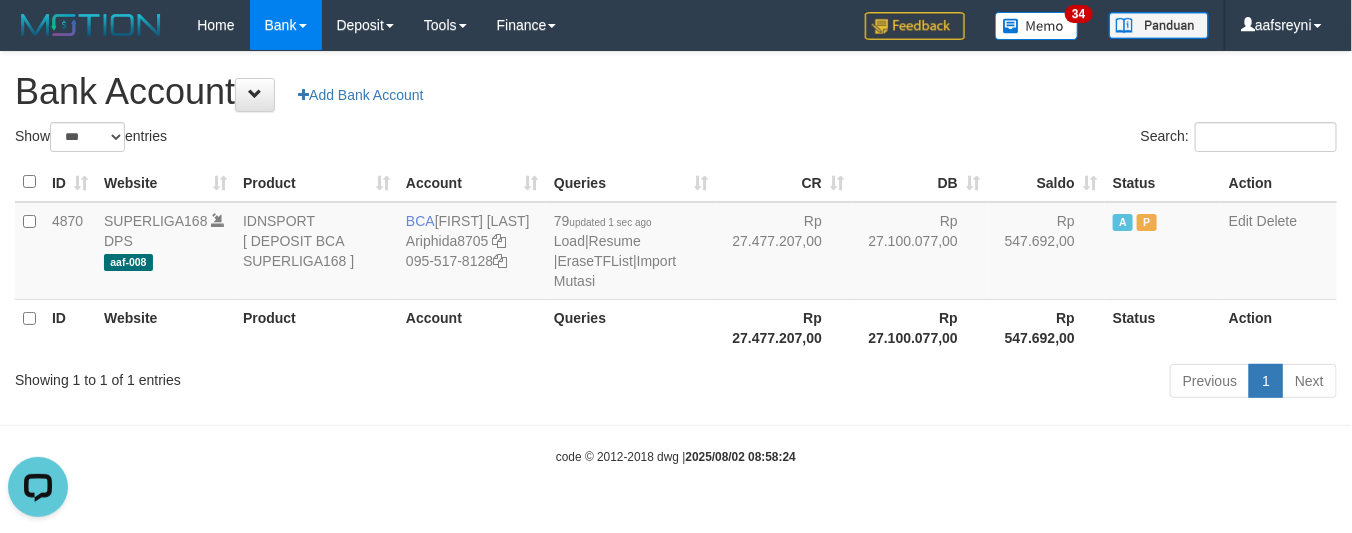 scroll, scrollTop: 0, scrollLeft: 0, axis: both 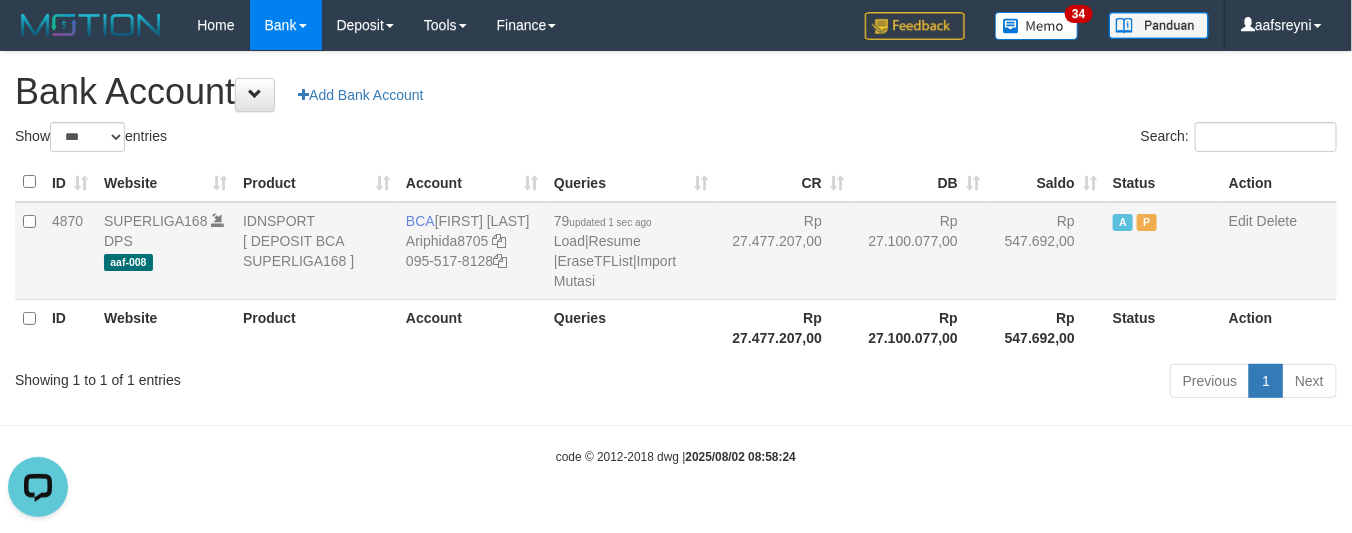 drag, startPoint x: 848, startPoint y: 290, endPoint x: 1068, endPoint y: 278, distance: 220.32703 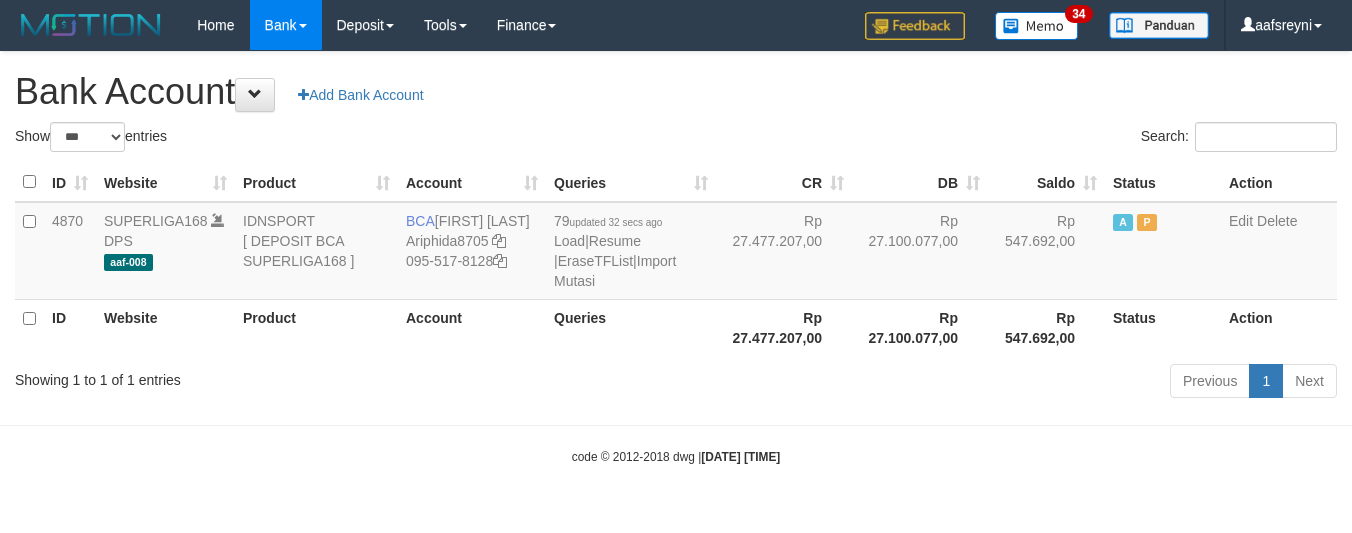 select on "***" 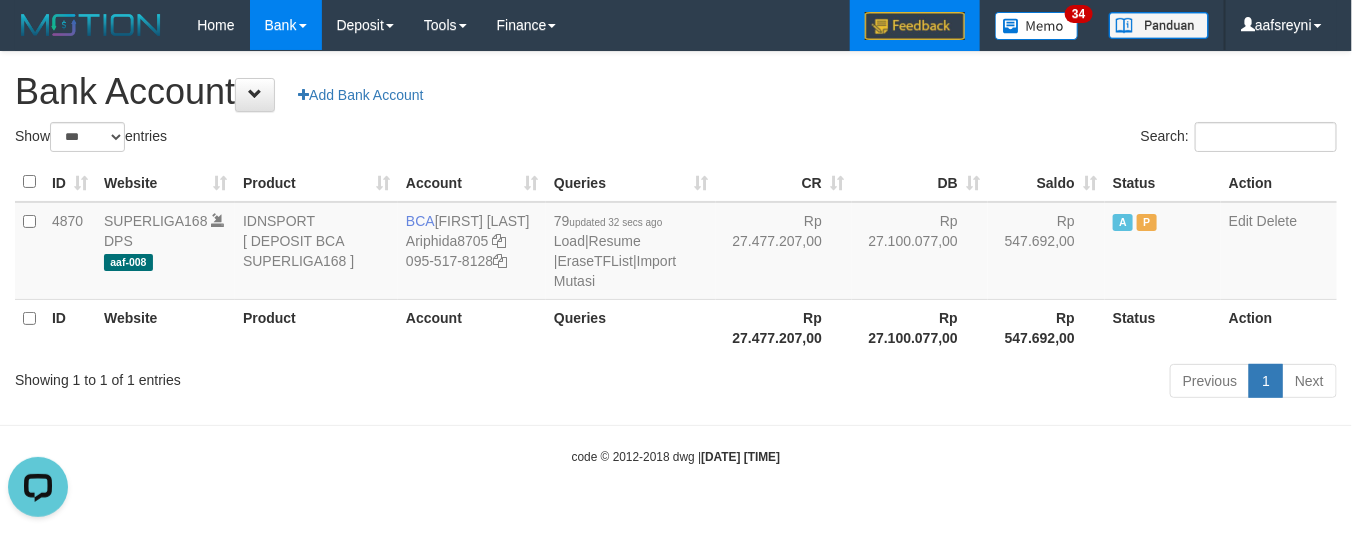 scroll, scrollTop: 0, scrollLeft: 0, axis: both 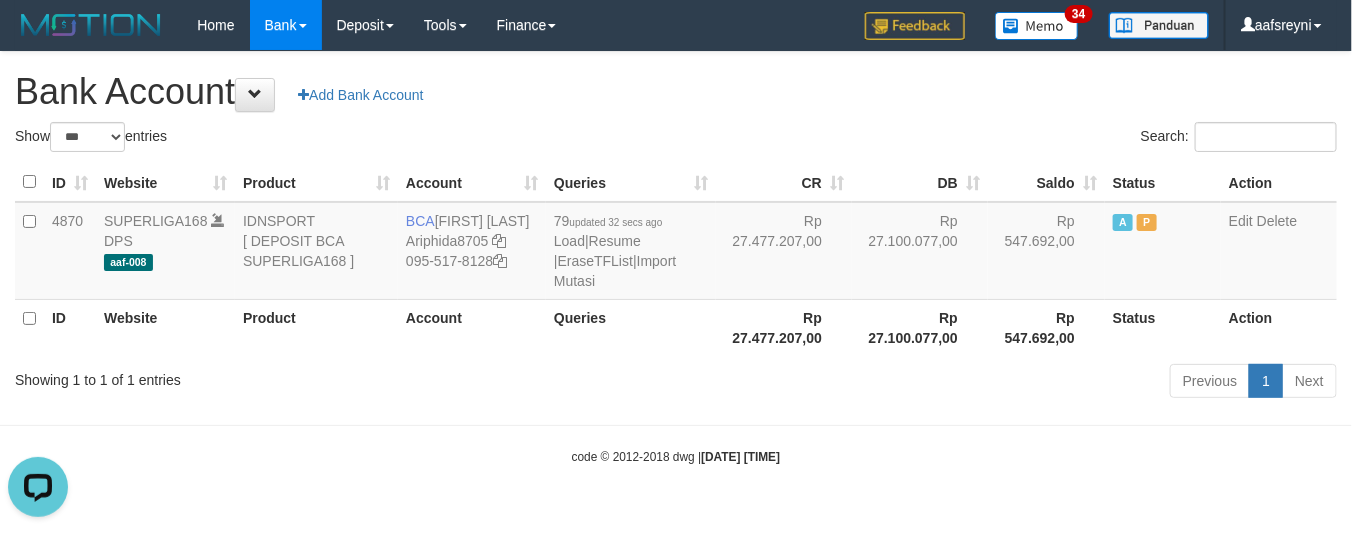 drag, startPoint x: 1067, startPoint y: 411, endPoint x: 1072, endPoint y: 401, distance: 11.18034 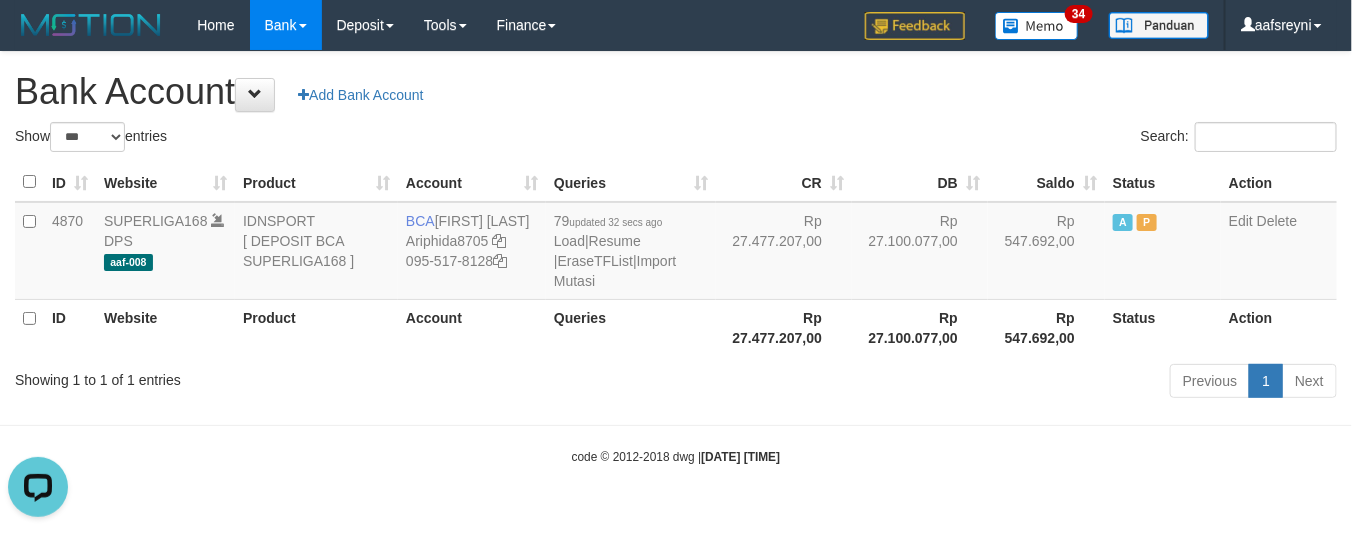 drag, startPoint x: 882, startPoint y: 275, endPoint x: 300, endPoint y: 168, distance: 591.75415 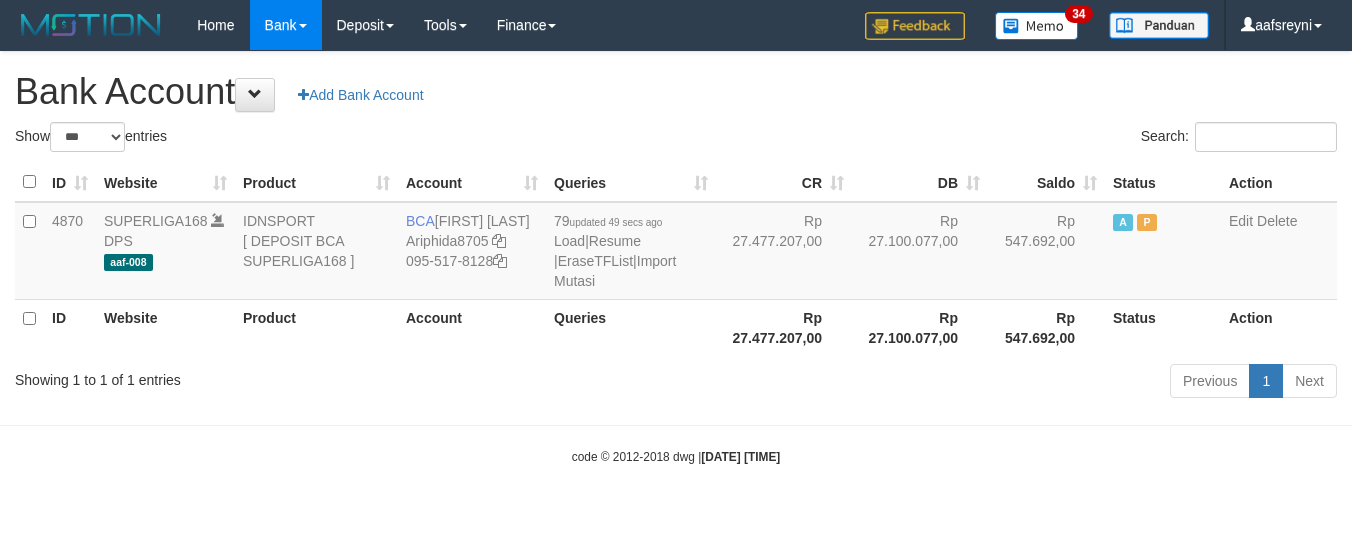 select on "***" 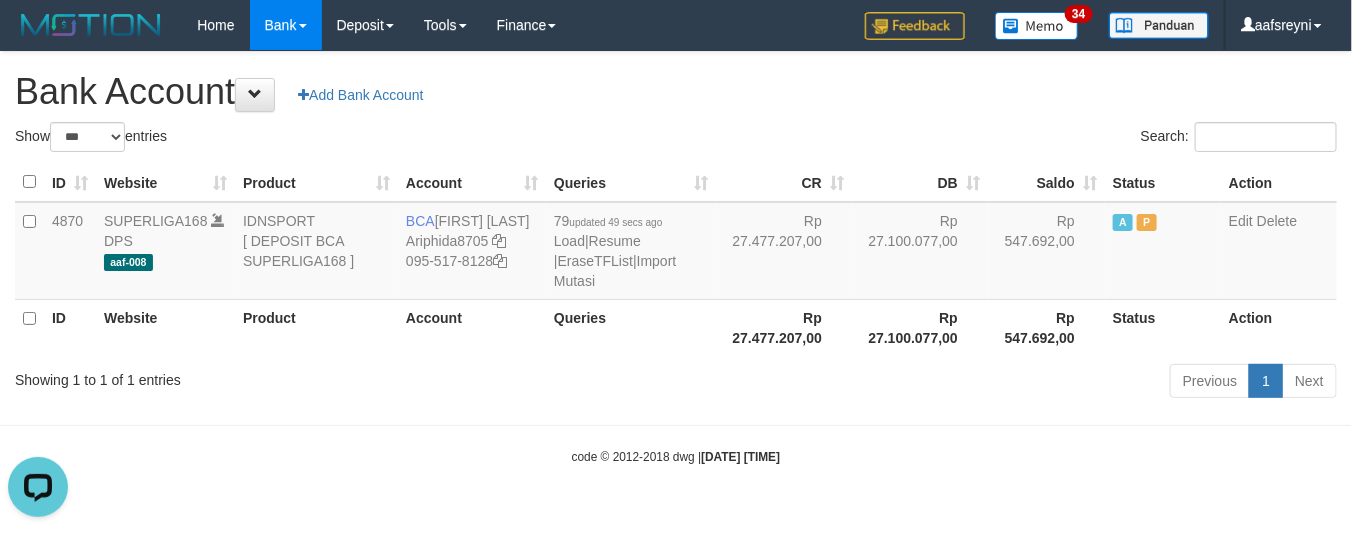 scroll, scrollTop: 0, scrollLeft: 0, axis: both 